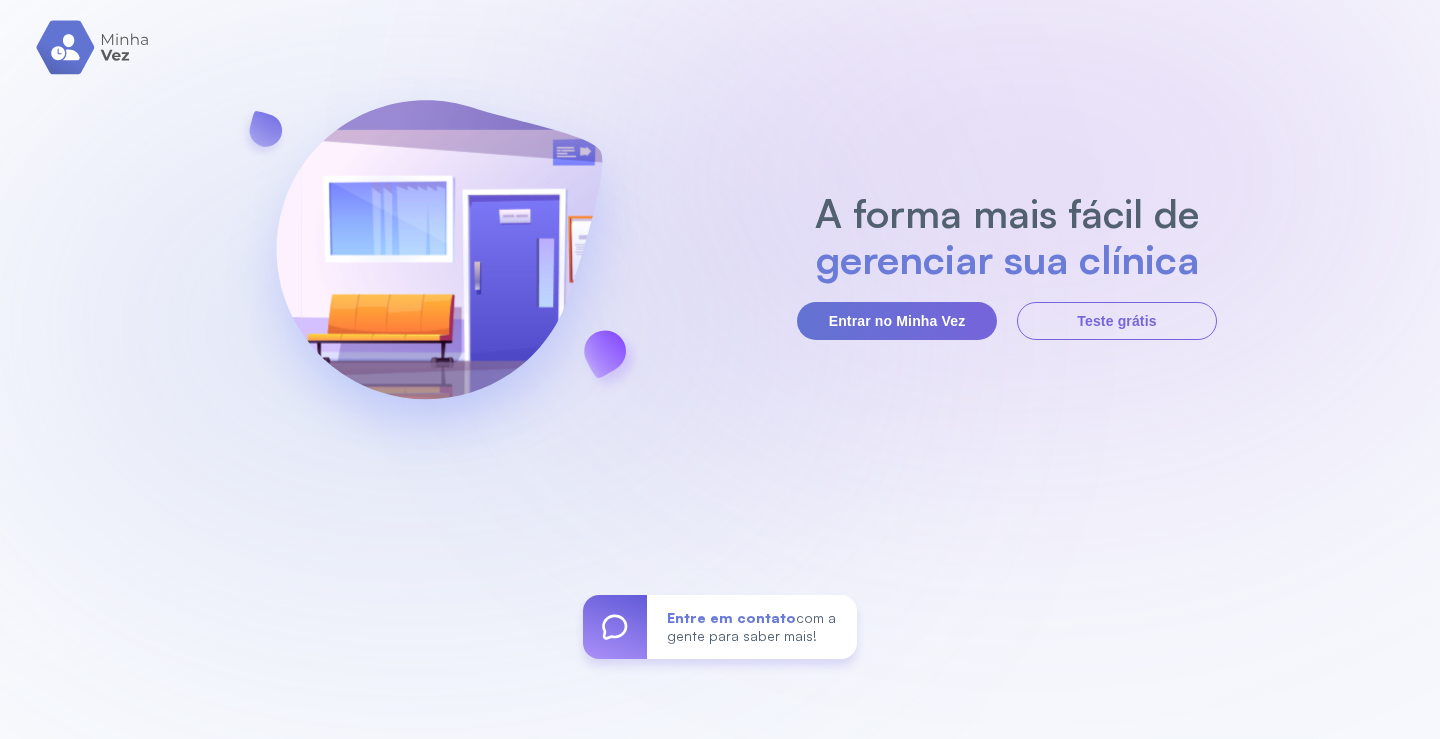 scroll, scrollTop: 0, scrollLeft: 0, axis: both 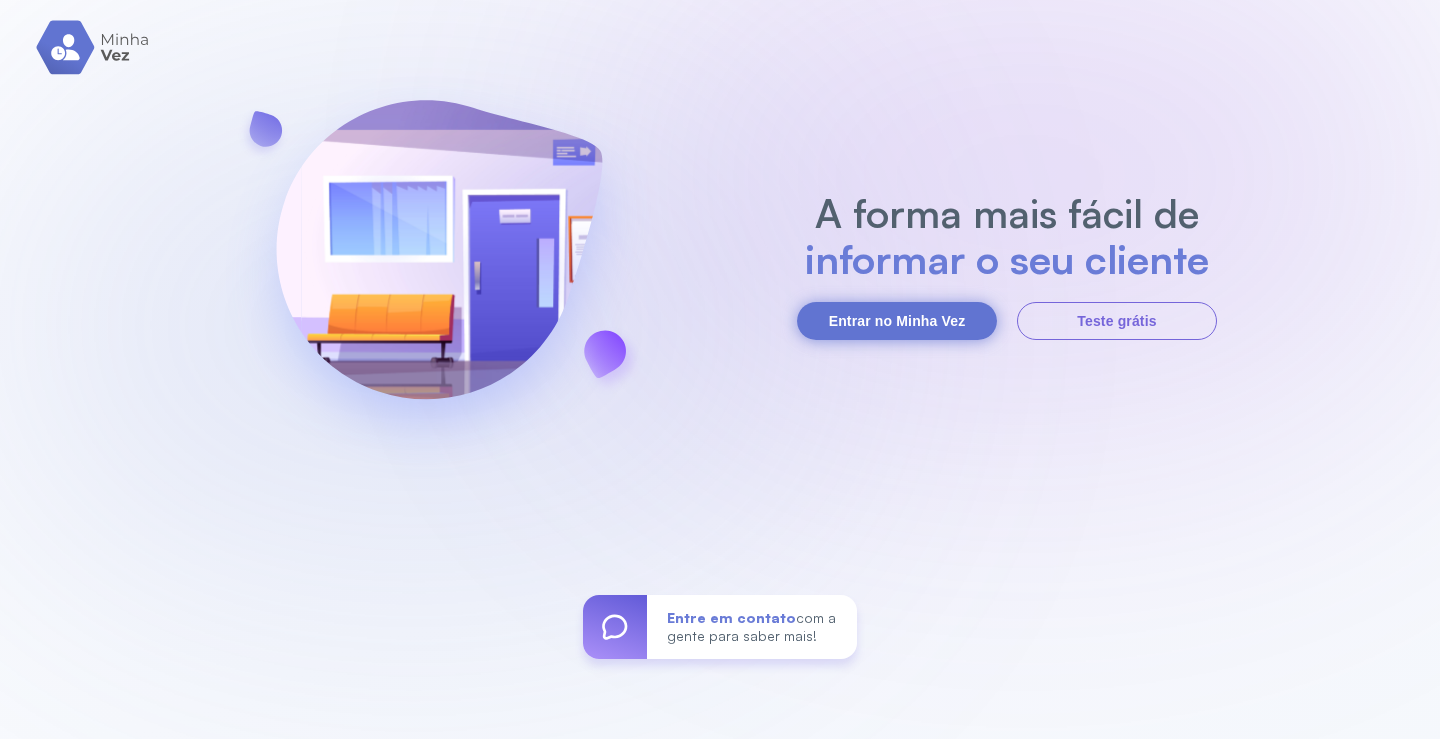 click on "Entrar no Minha Vez" at bounding box center (897, 321) 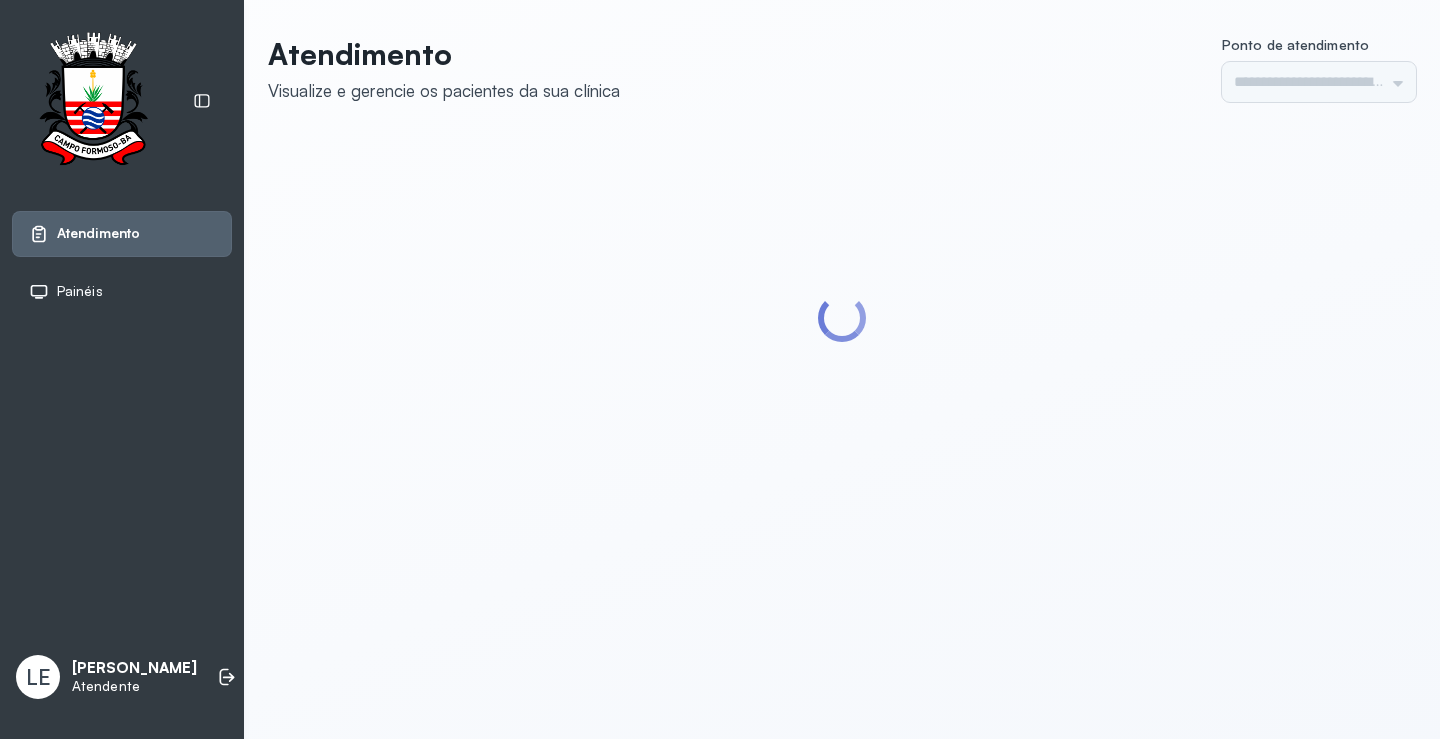 scroll, scrollTop: 0, scrollLeft: 0, axis: both 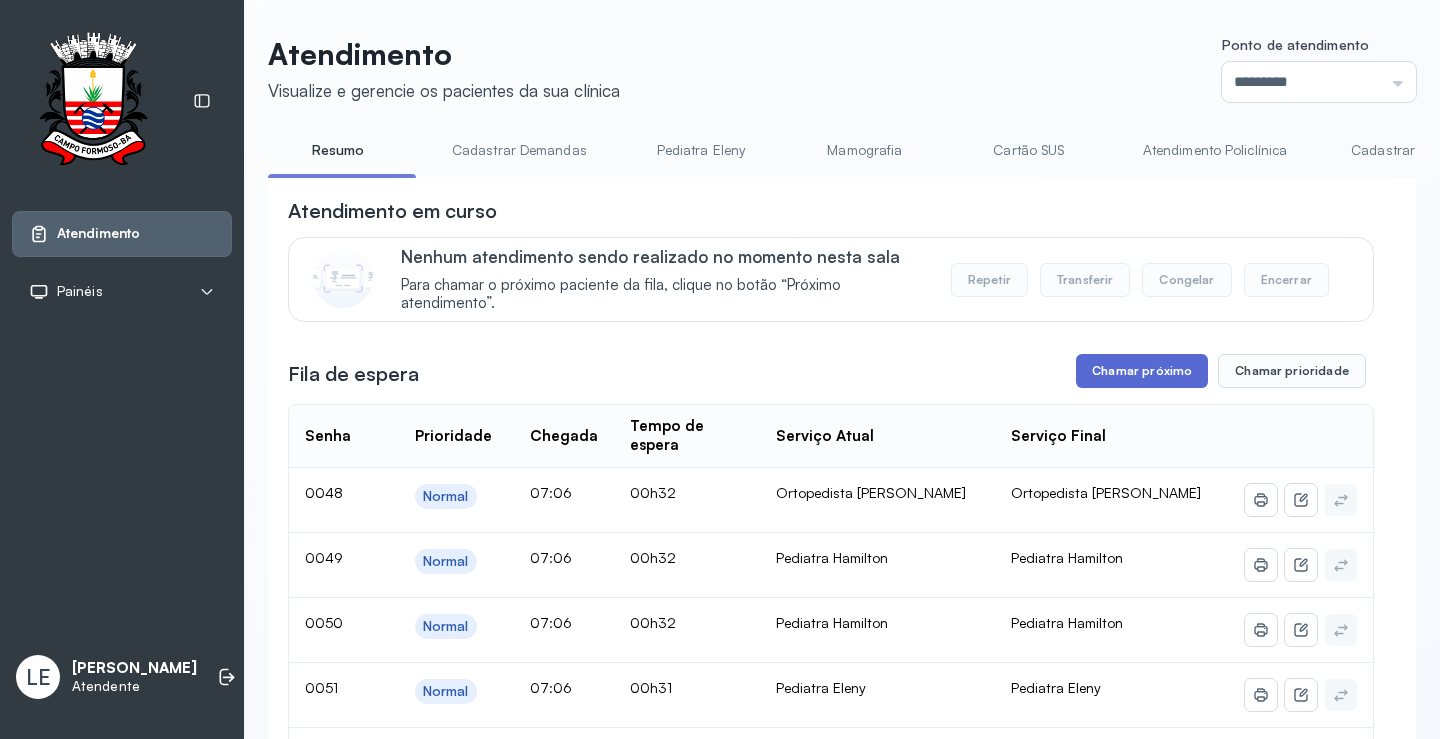 click on "Chamar próximo" at bounding box center [1142, 371] 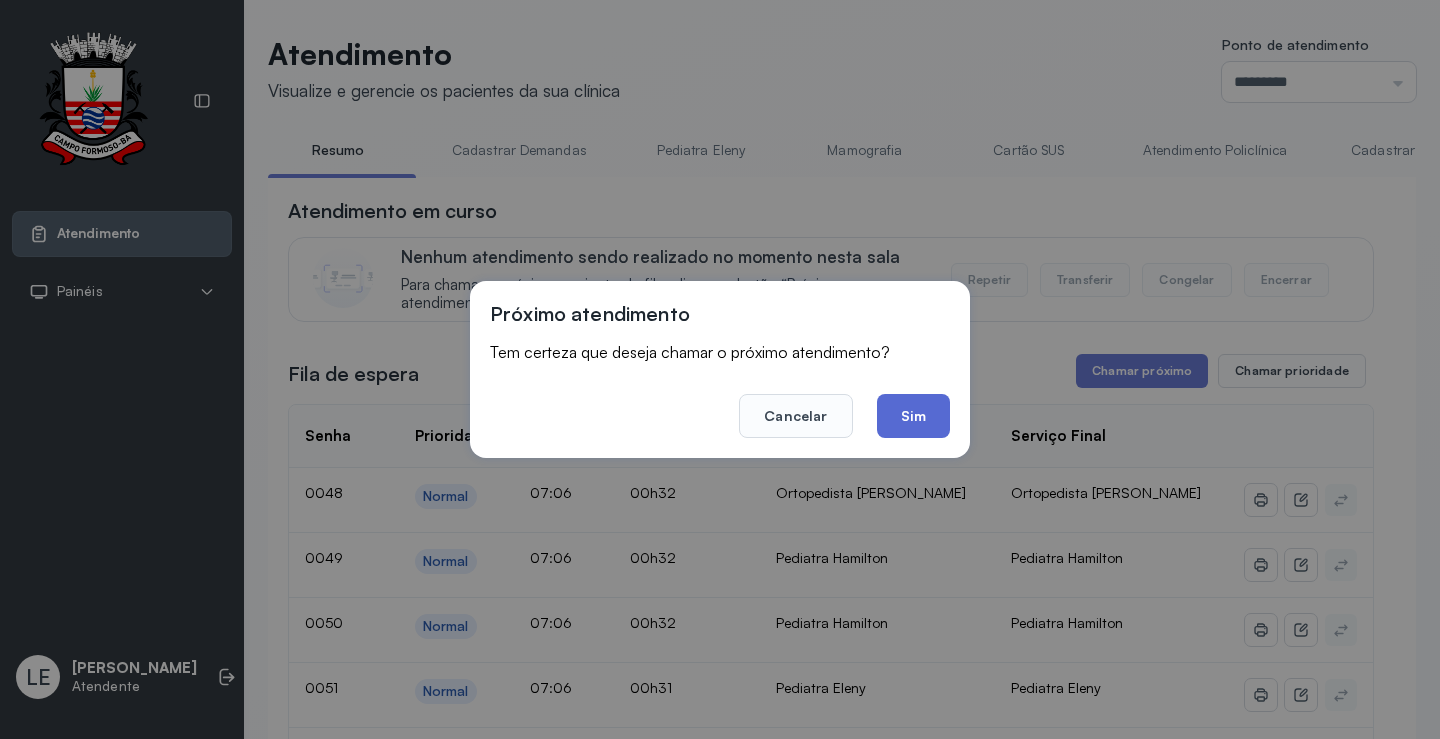 click on "Sim" 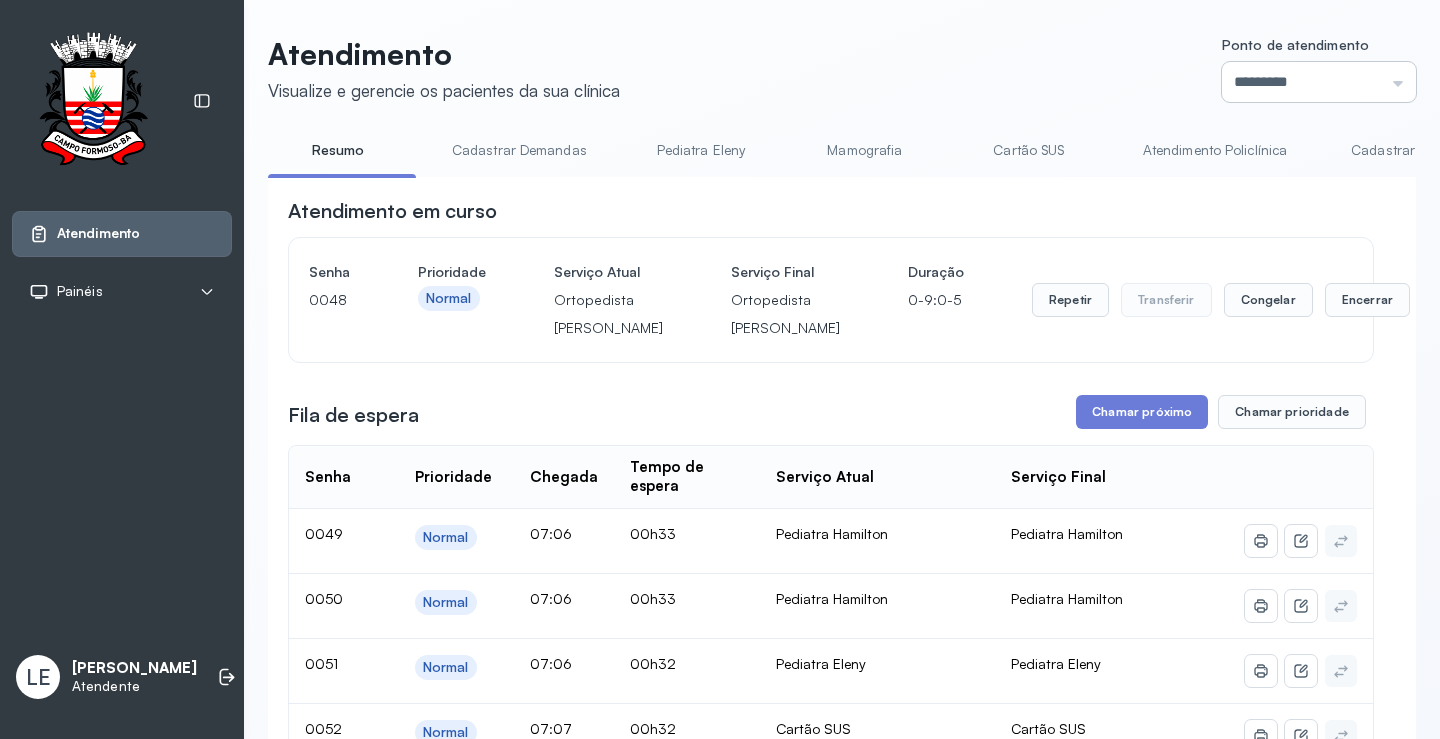 click on "*********" at bounding box center [1319, 82] 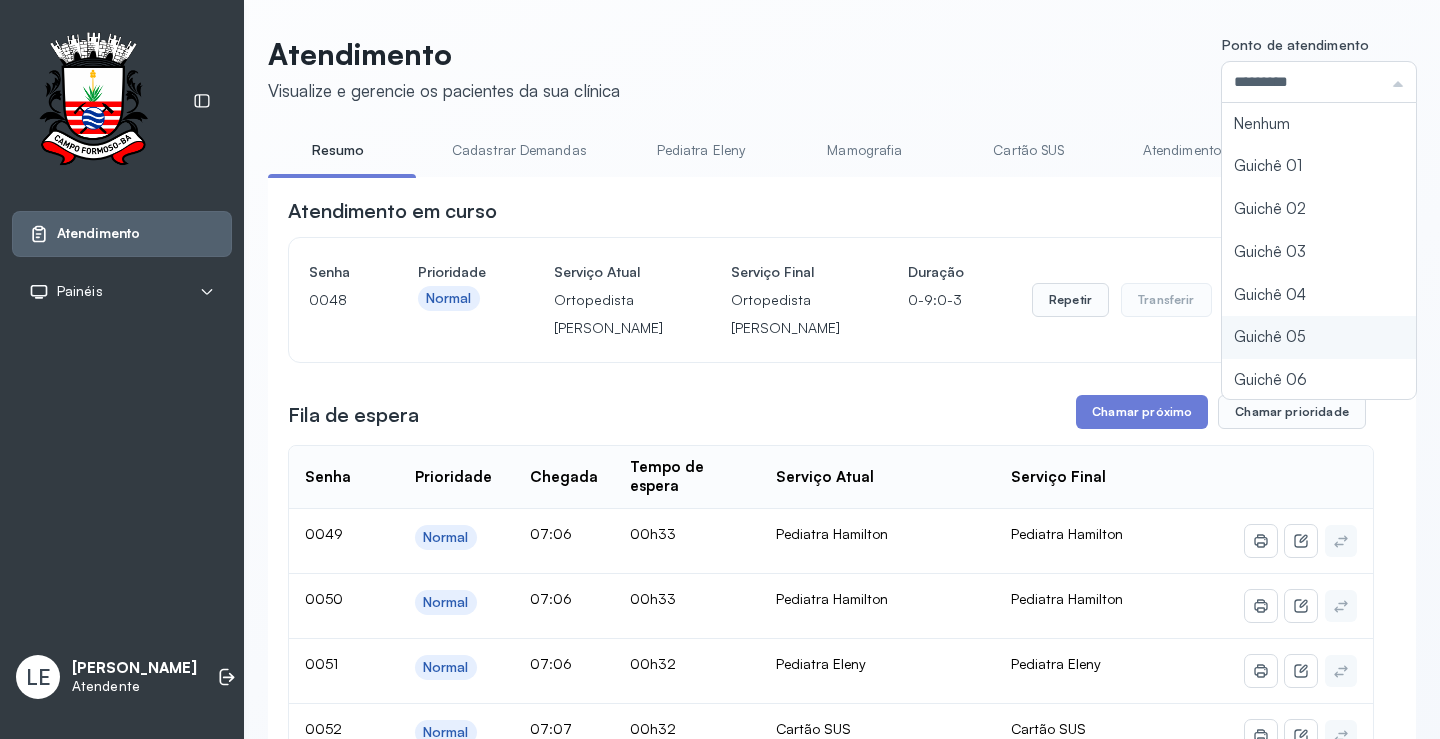 type on "*********" 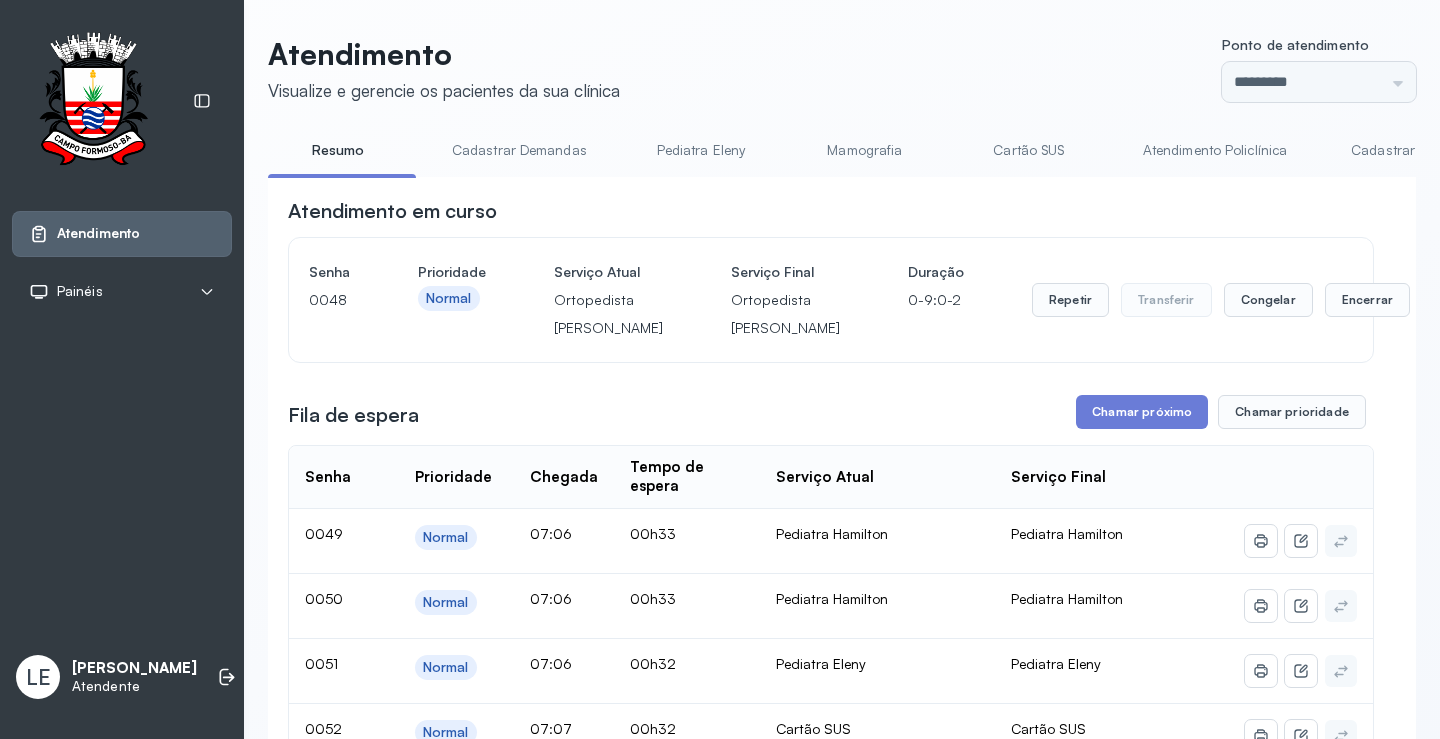 click on "Atendimento Visualize e gerencie os pacientes da sua clínica Ponto de atendimento ********* Nenhum Guichê 01 Guichê 02 Guichê 03 Guichê 04 Guichê 05 Guichê 06 Guichê 07 Guichê 08 Resumo Cadastrar Demandas Pediatra Eleny Mamografia Cartão SUS Atendimento Policlínica Cadastrar Demanda Fila de Espera Pediatra Ubaldina Pediatra Hamilton Ortopedista Mauricio Ortopedista Ramon Ginecologista Luana Ginecologista Amilton Endocrinologista Poliercio Endocrinologista Washington Obstetra Nefrologista Laboratório Atendimento em curso Senha 0048 Prioridade Normal Serviço Atual Ortopedista Mauricio Serviço Final Ortopedista Mauricio Duração 0-9:0-2 Repetir Transferir Congelar Encerrar Fila de espera Chamar próximo Chamar prioridade Senha    Prioridade  Chegada  Tempo de espera  Serviço Atual  Serviço Final    0049 Normal 07:06 00h33 Pediatra Hamilton Pediatra Hamilton 0050 Normal 07:06 00h33 Pediatra Hamilton Pediatra Hamilton 0051 Normal 07:06 00h32 Pediatra Eleny Pediatra Eleny 0052 Normal 07:07 00h32" 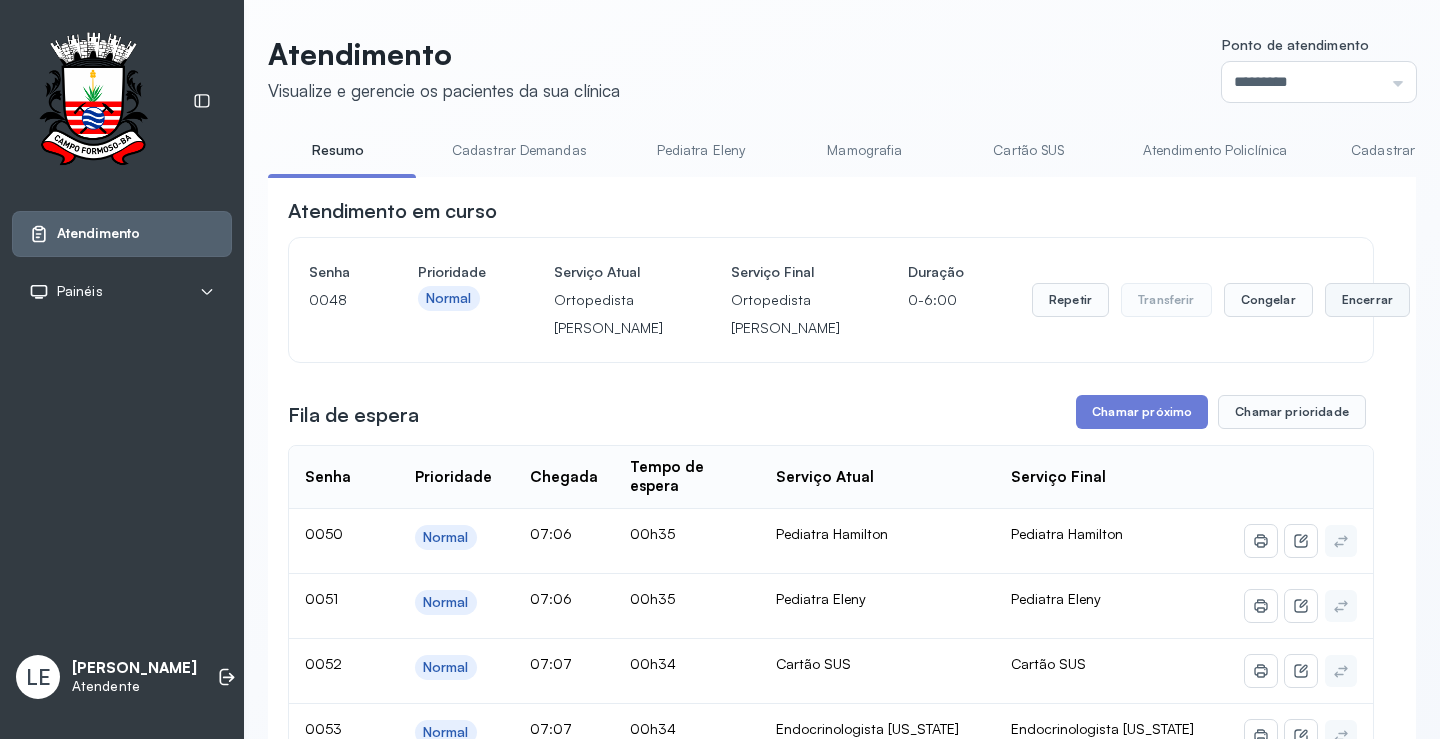 click on "Encerrar" at bounding box center (1367, 300) 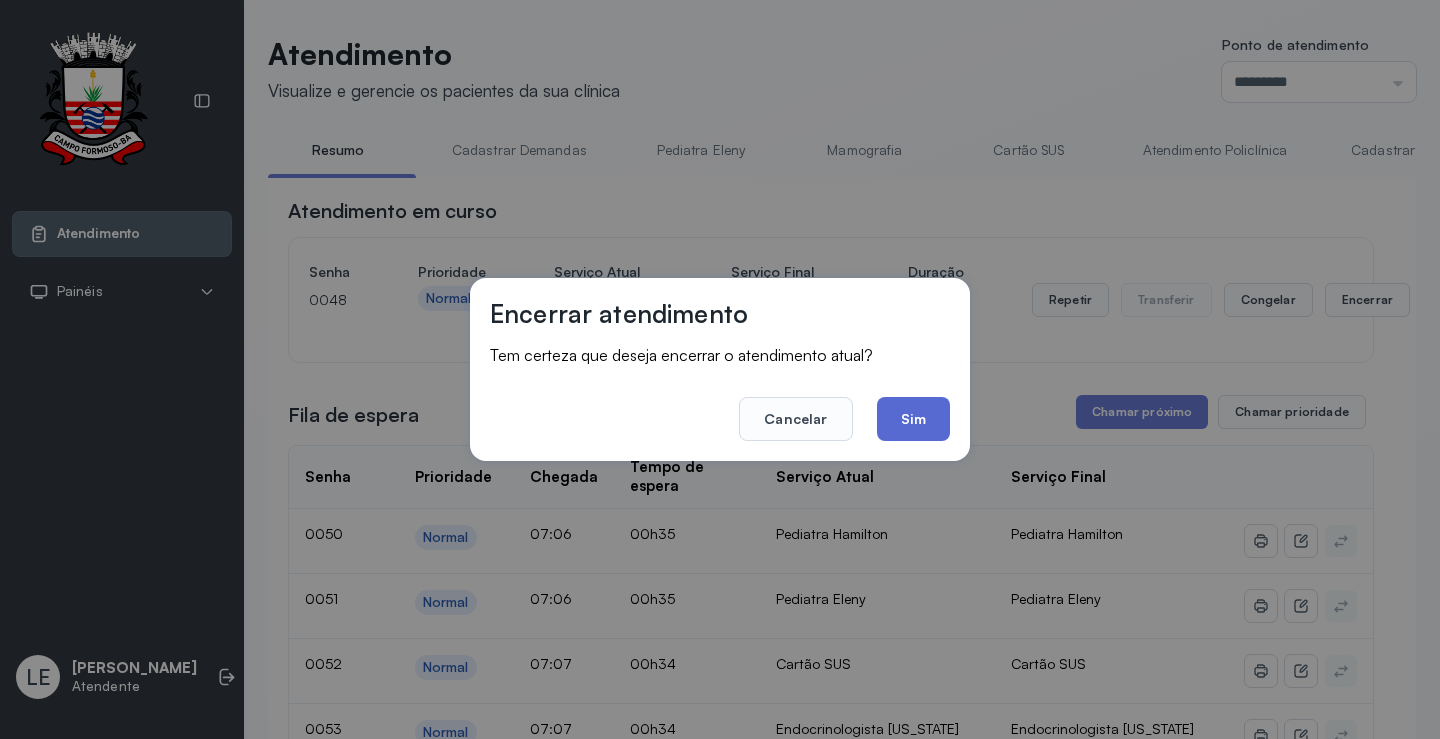 click on "Sim" 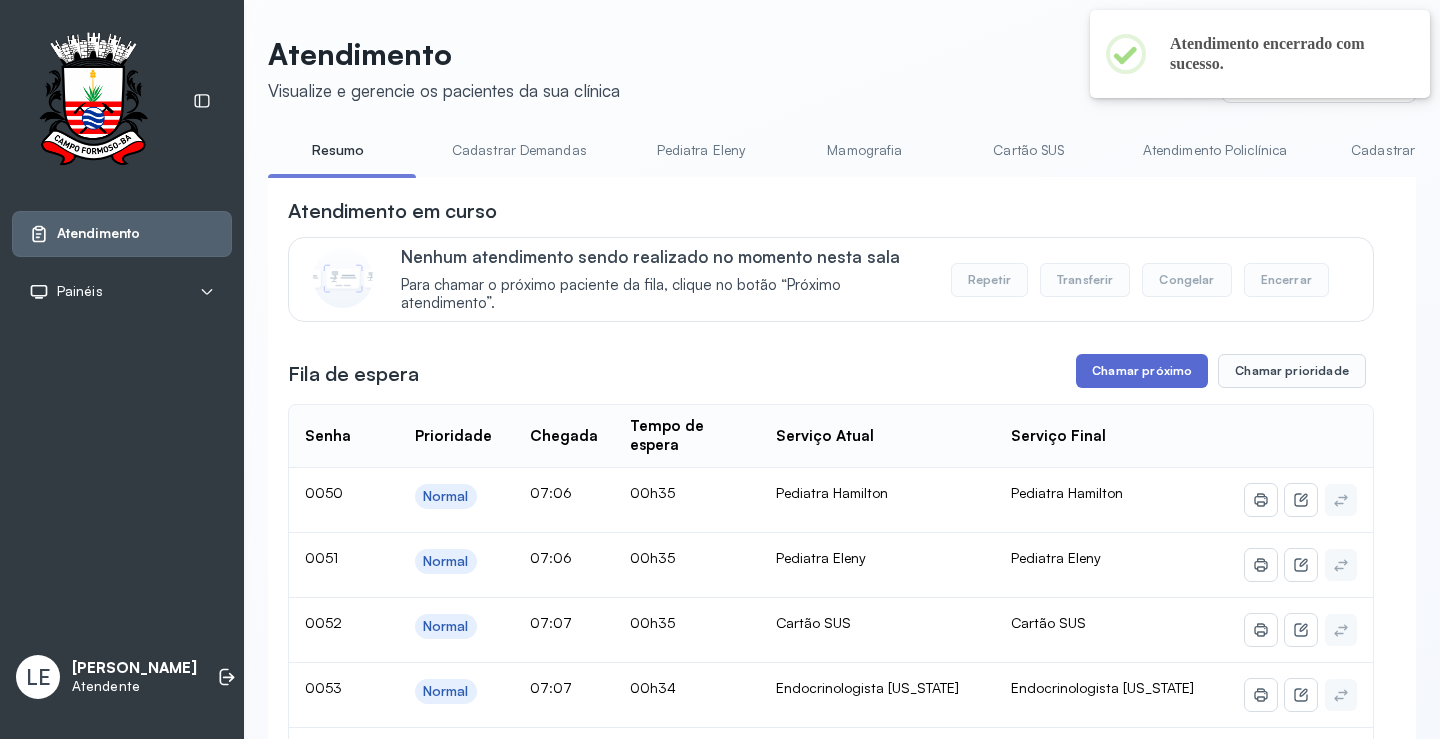 click on "Chamar próximo" at bounding box center [1142, 371] 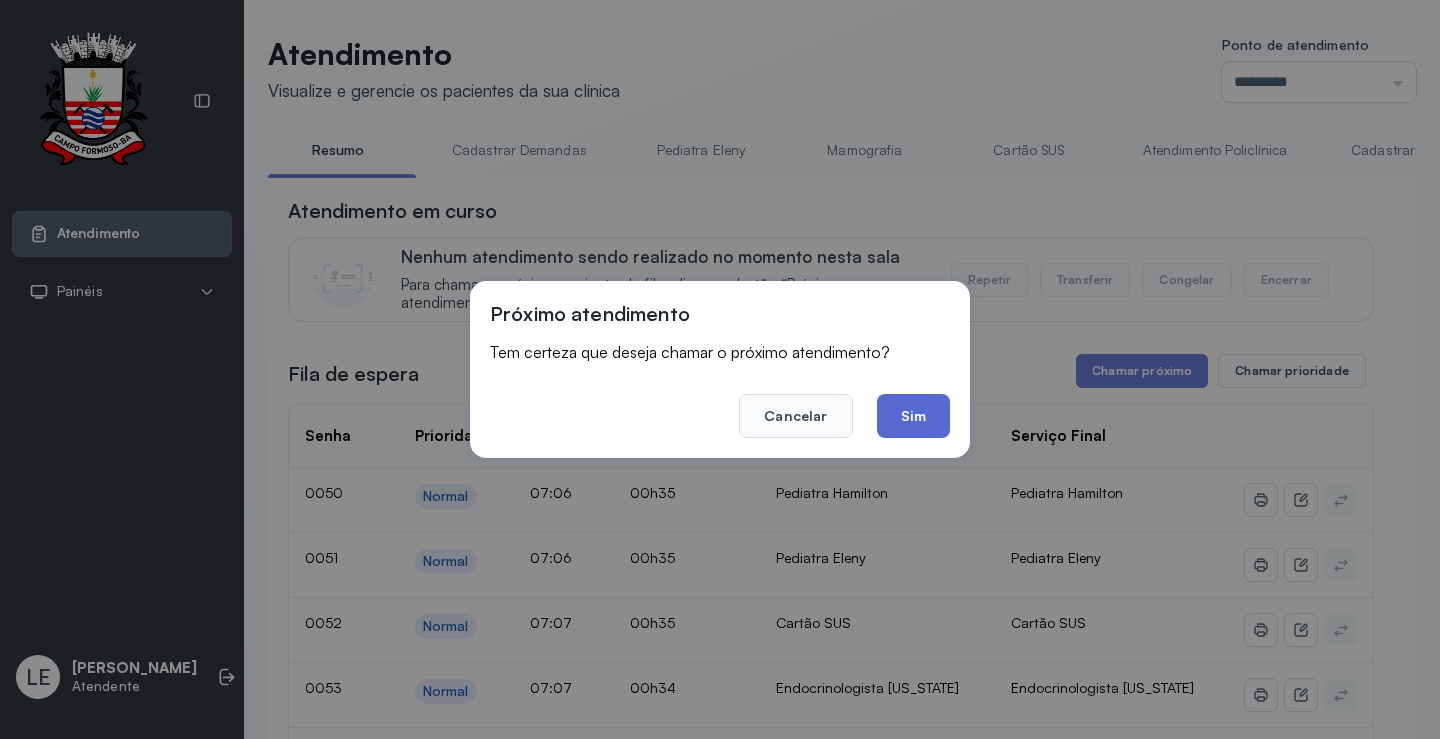click on "Sim" 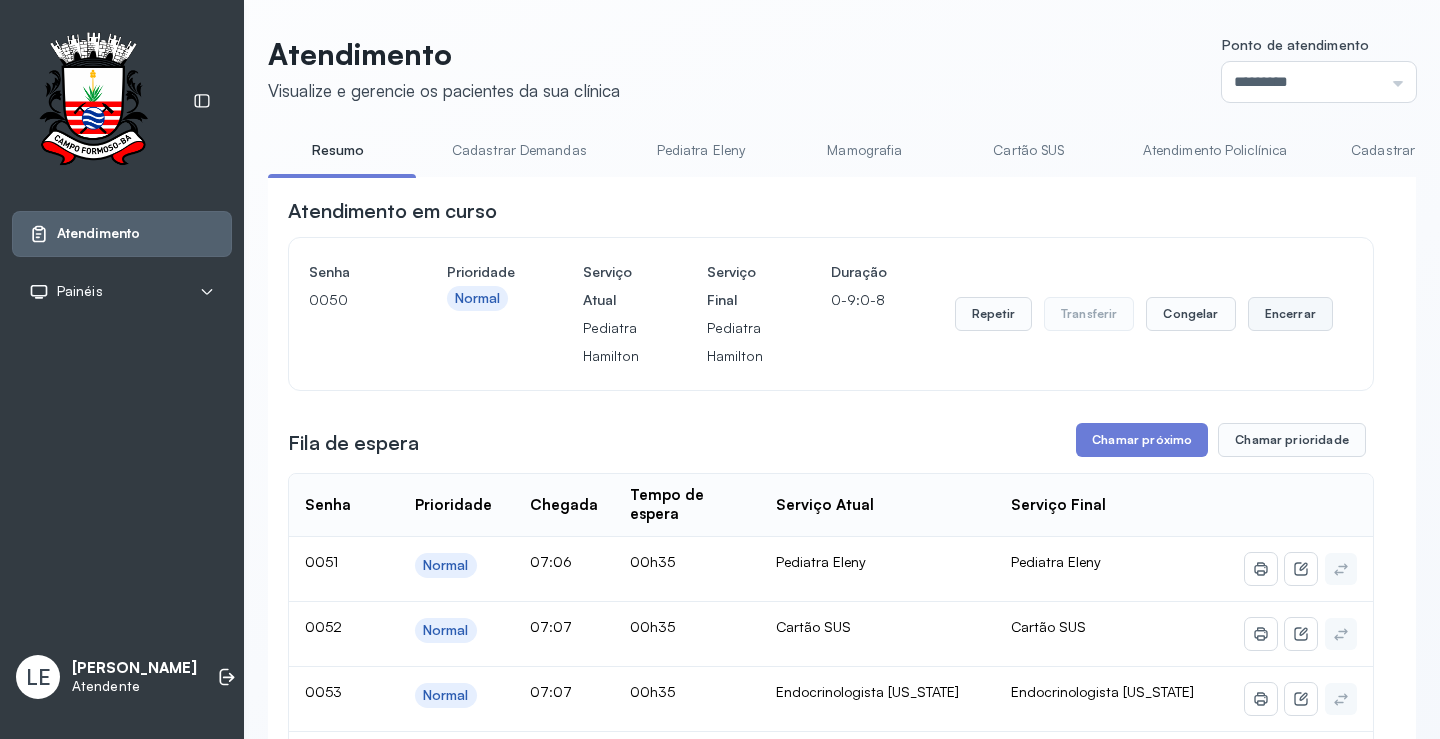 click on "Encerrar" at bounding box center [1290, 314] 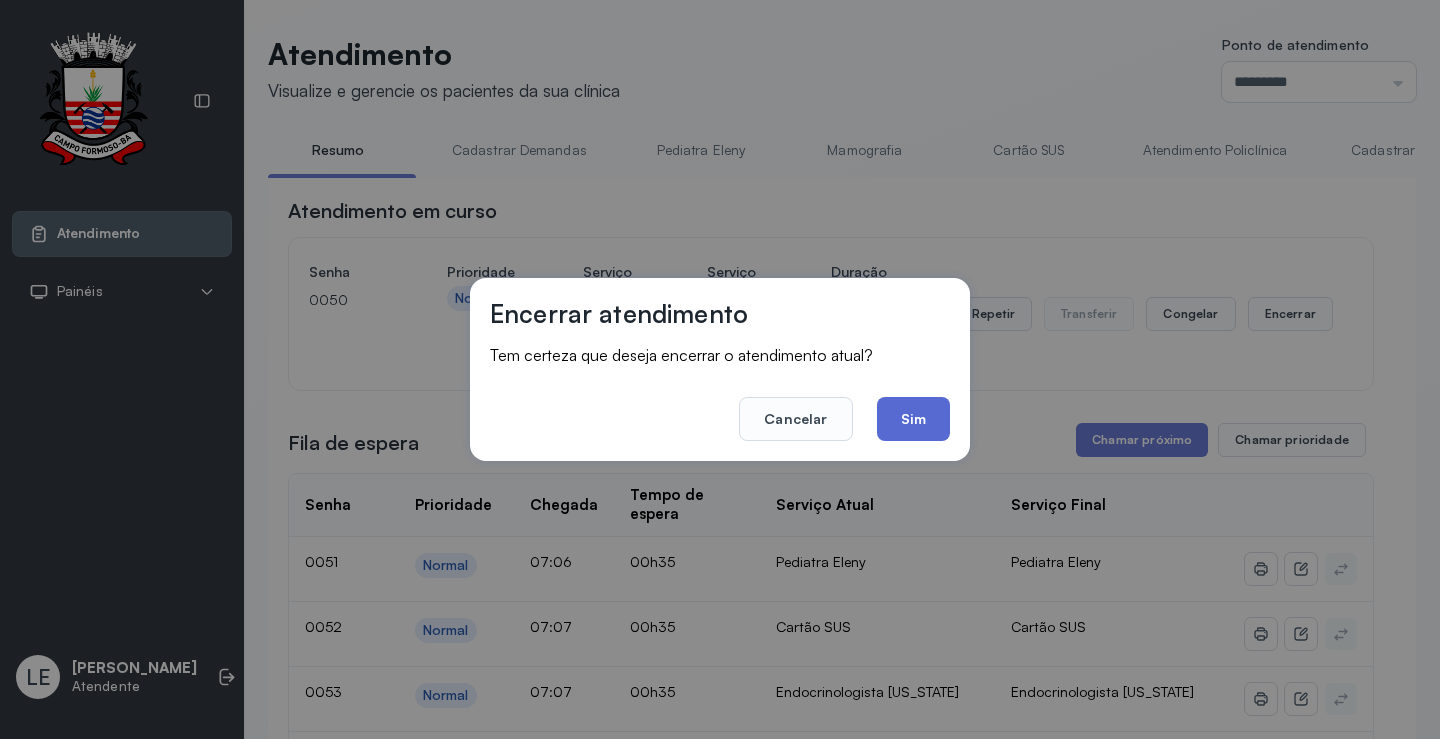 click on "Sim" 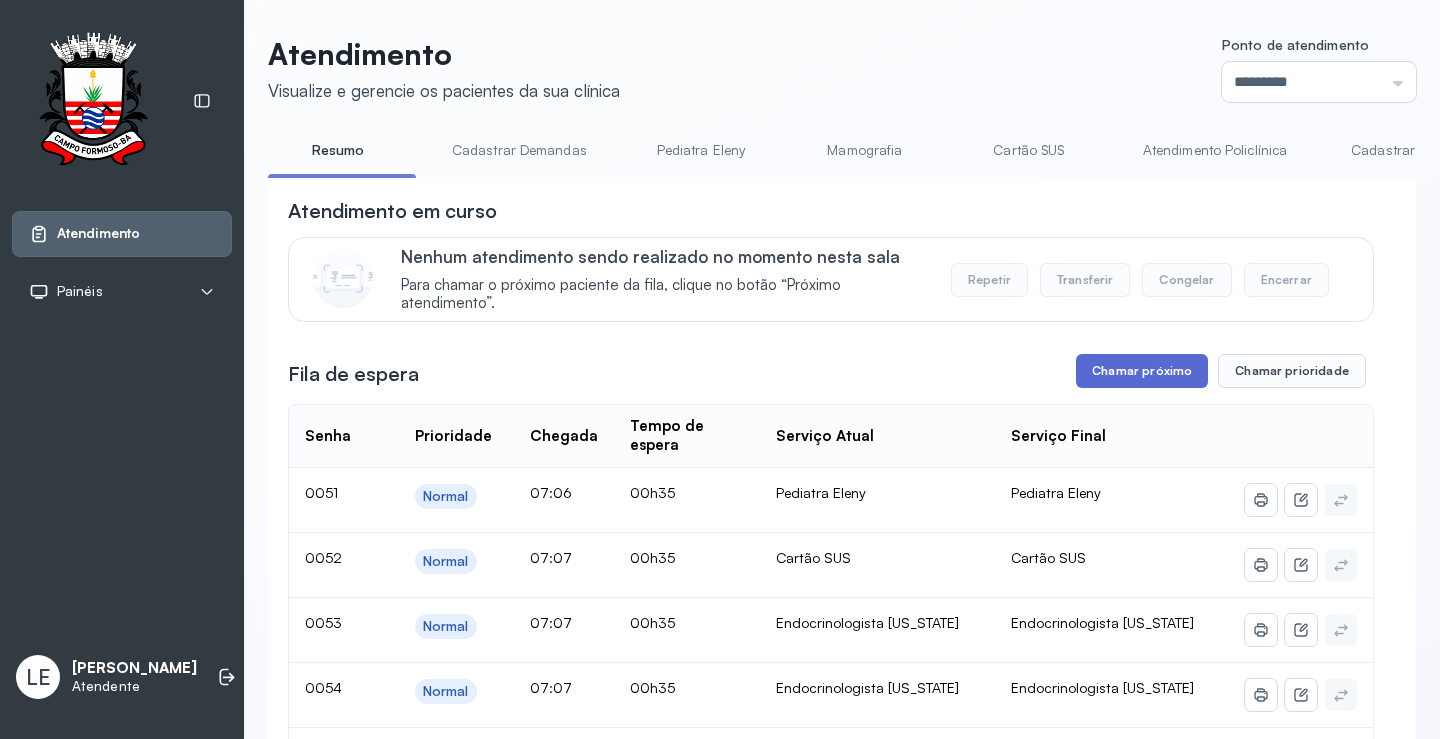 click on "Chamar próximo" at bounding box center (1142, 371) 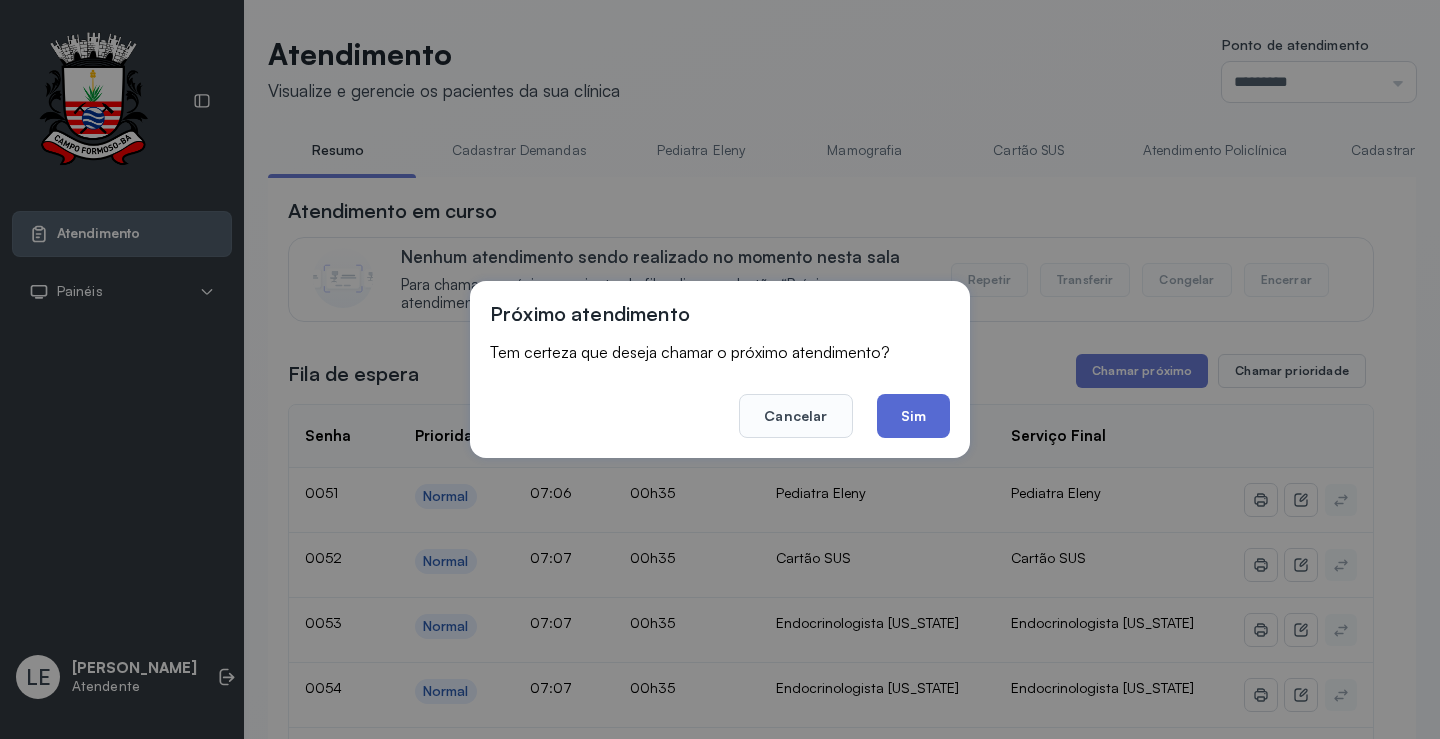 click on "Sim" 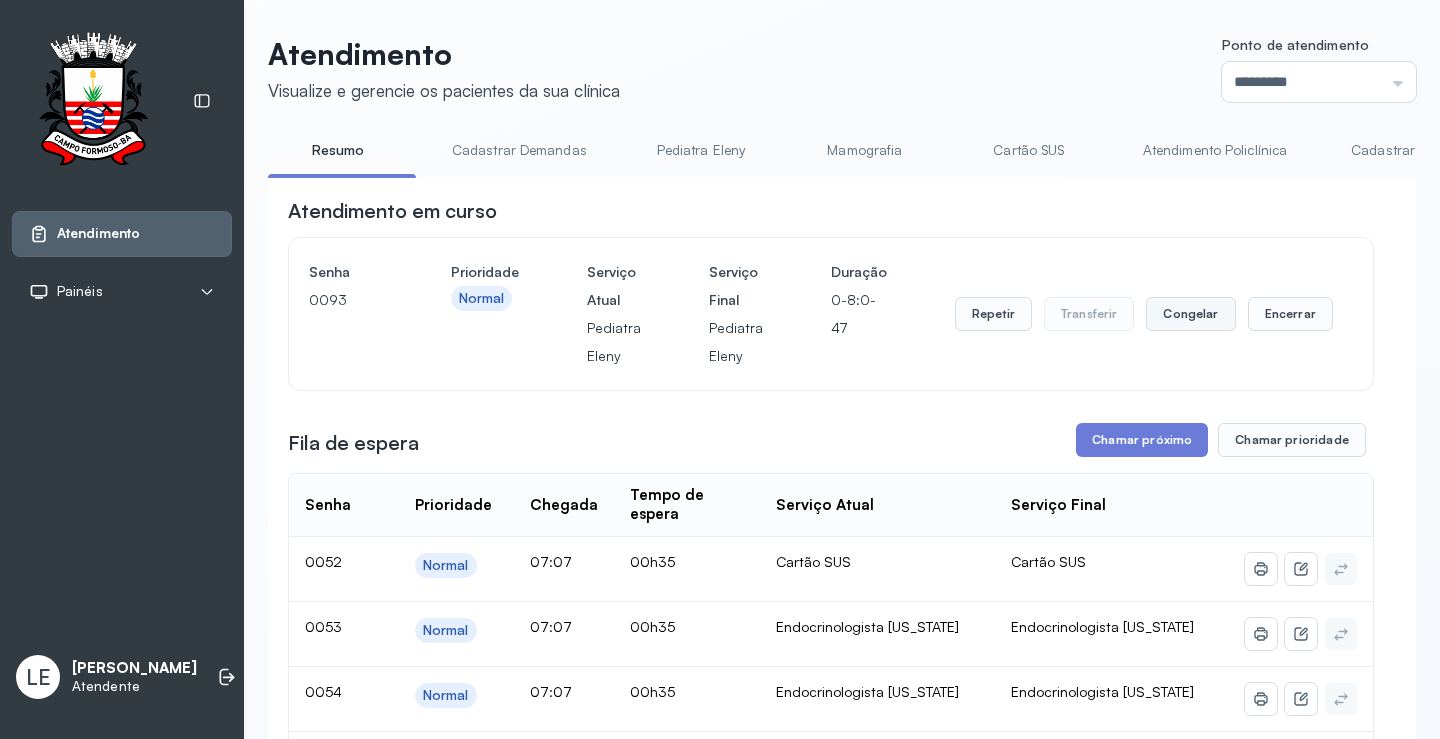 click on "Congelar" at bounding box center (1190, 314) 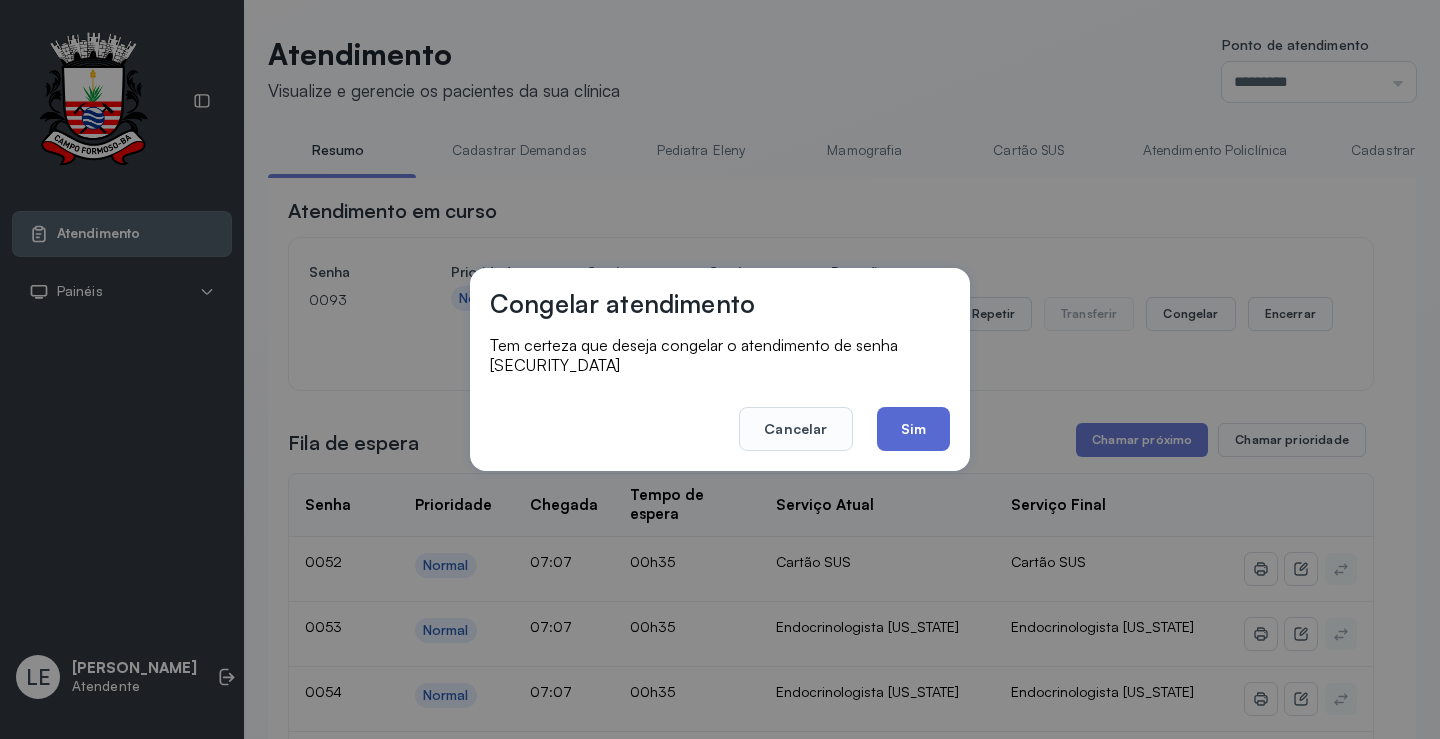 click on "Sim" 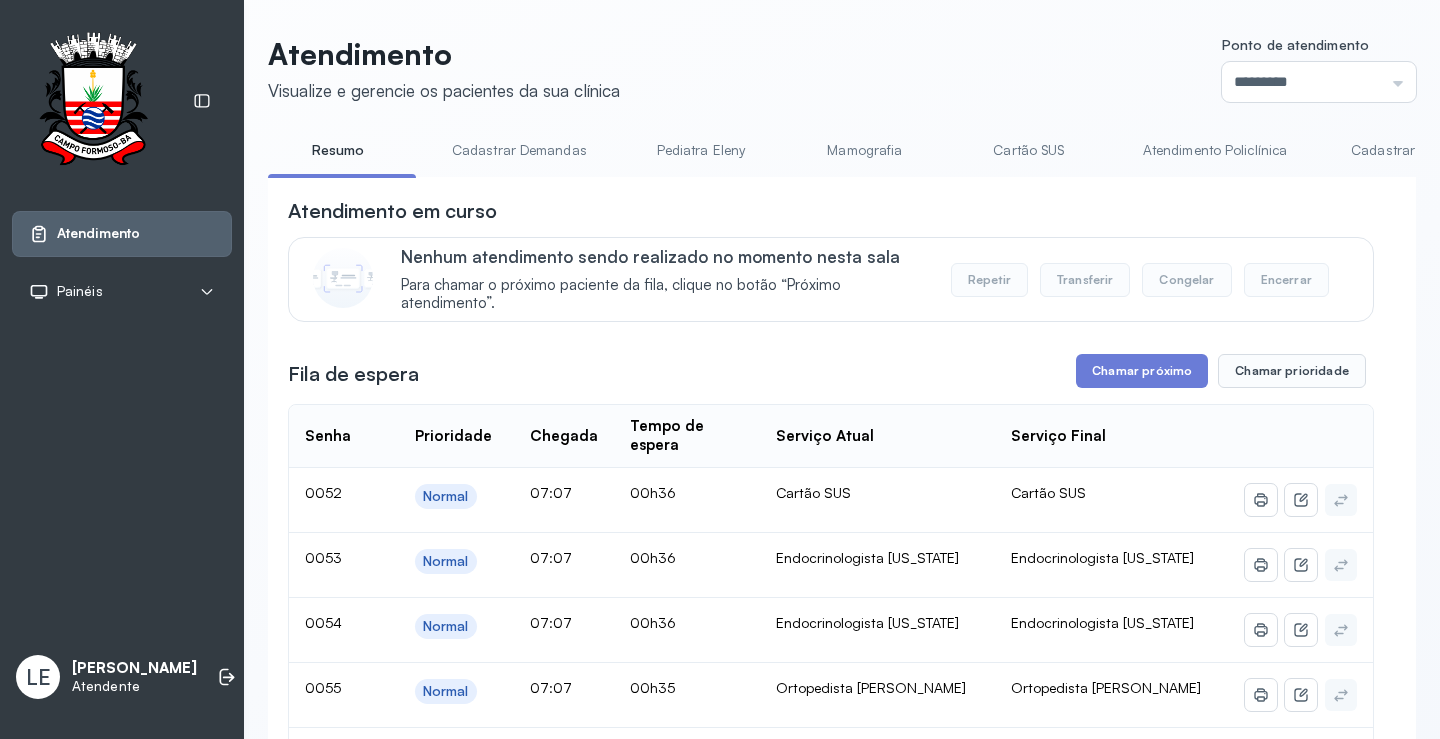 click on "Cadastrar Demandas" at bounding box center [519, 150] 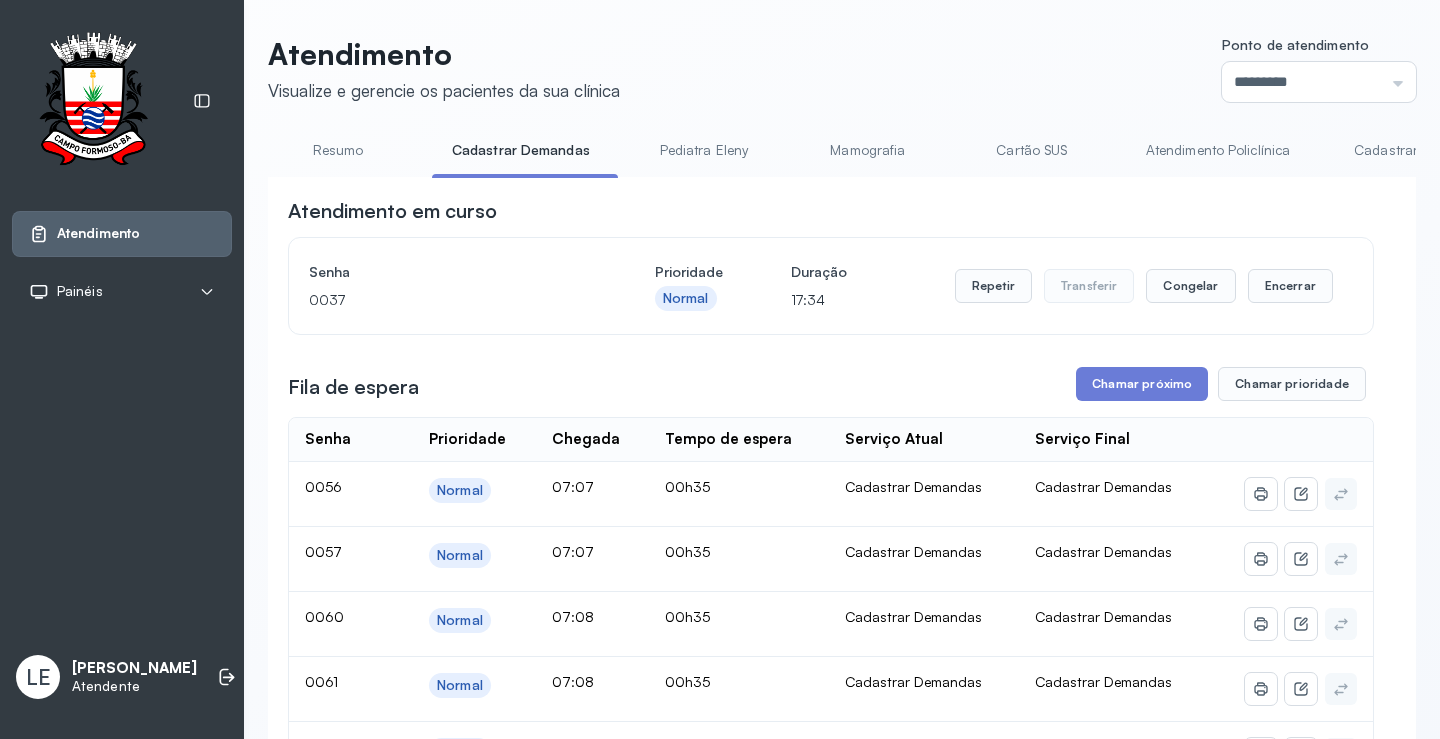 click on "Resumo" at bounding box center (338, 150) 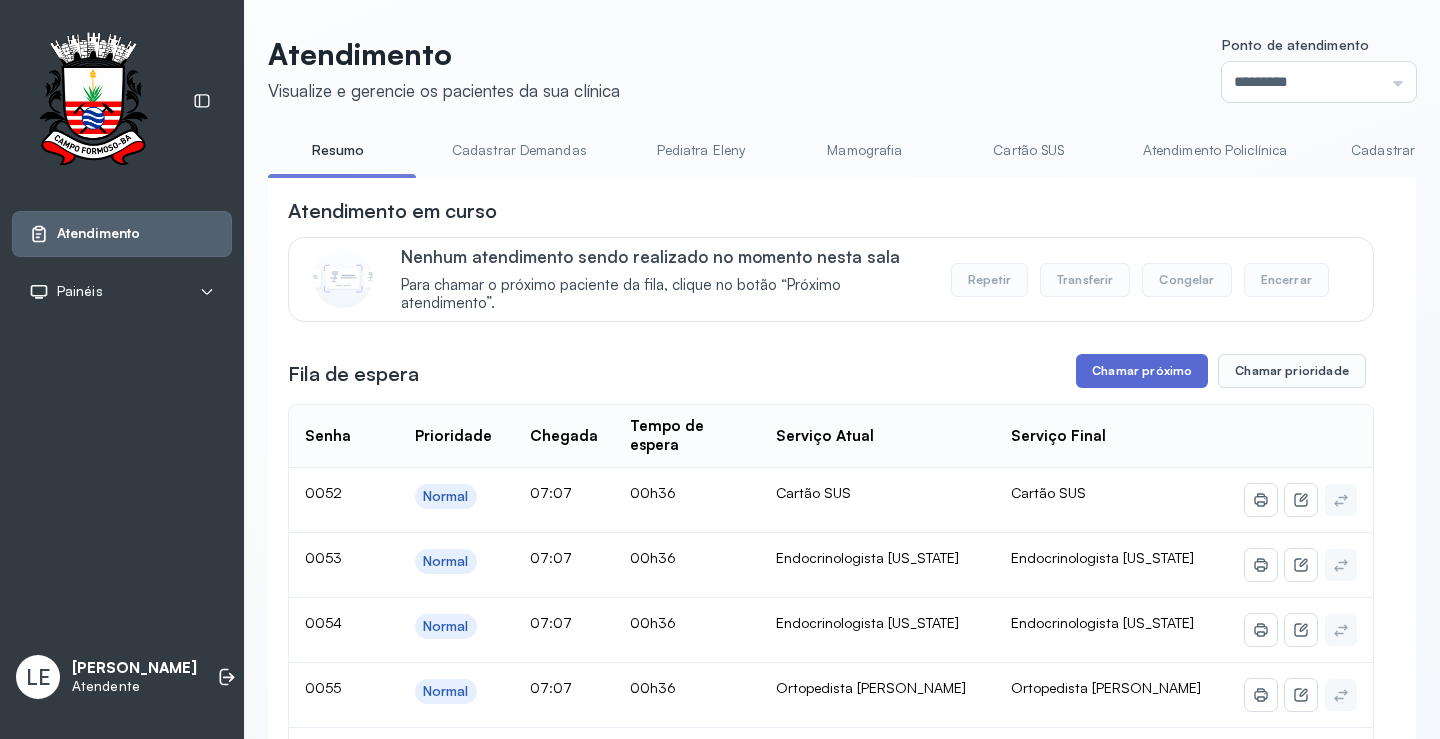 click on "Chamar próximo" at bounding box center [1142, 371] 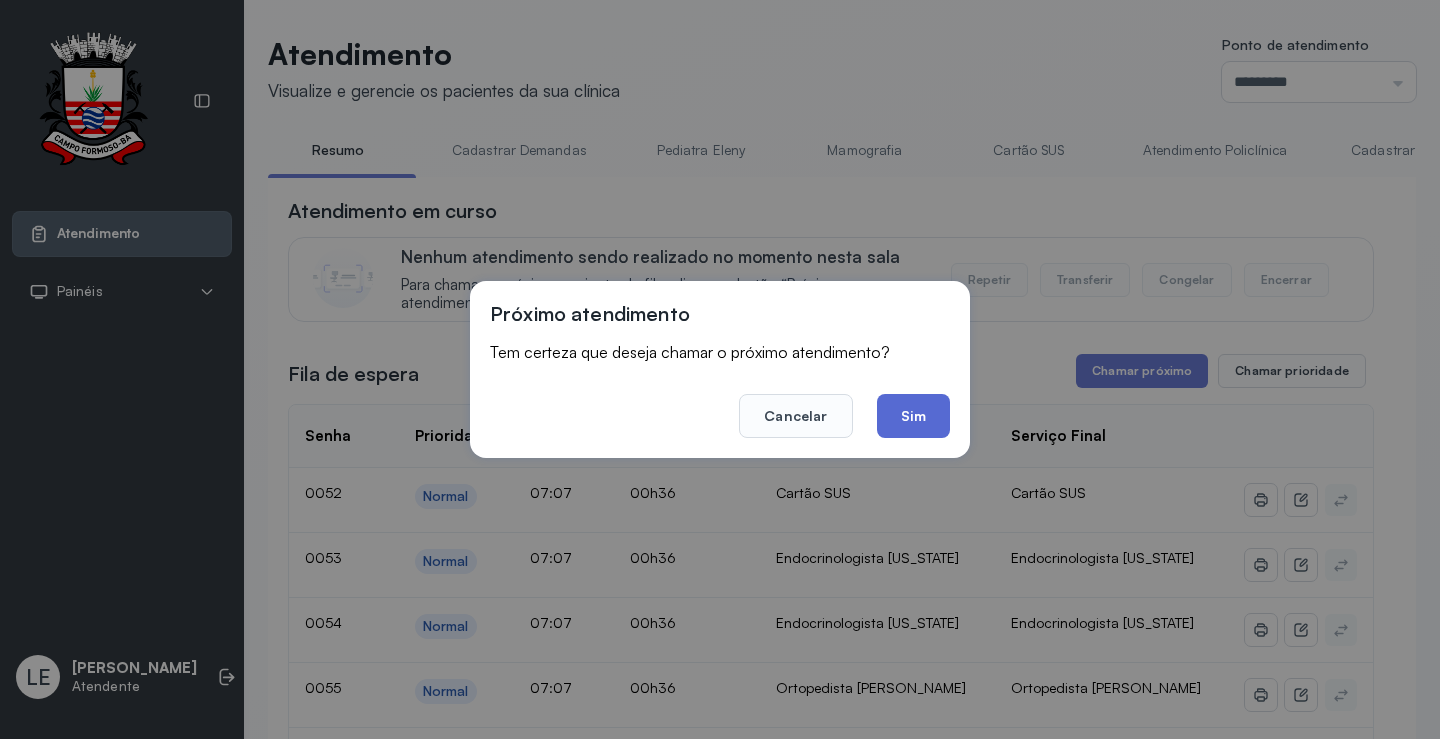 click on "Sim" 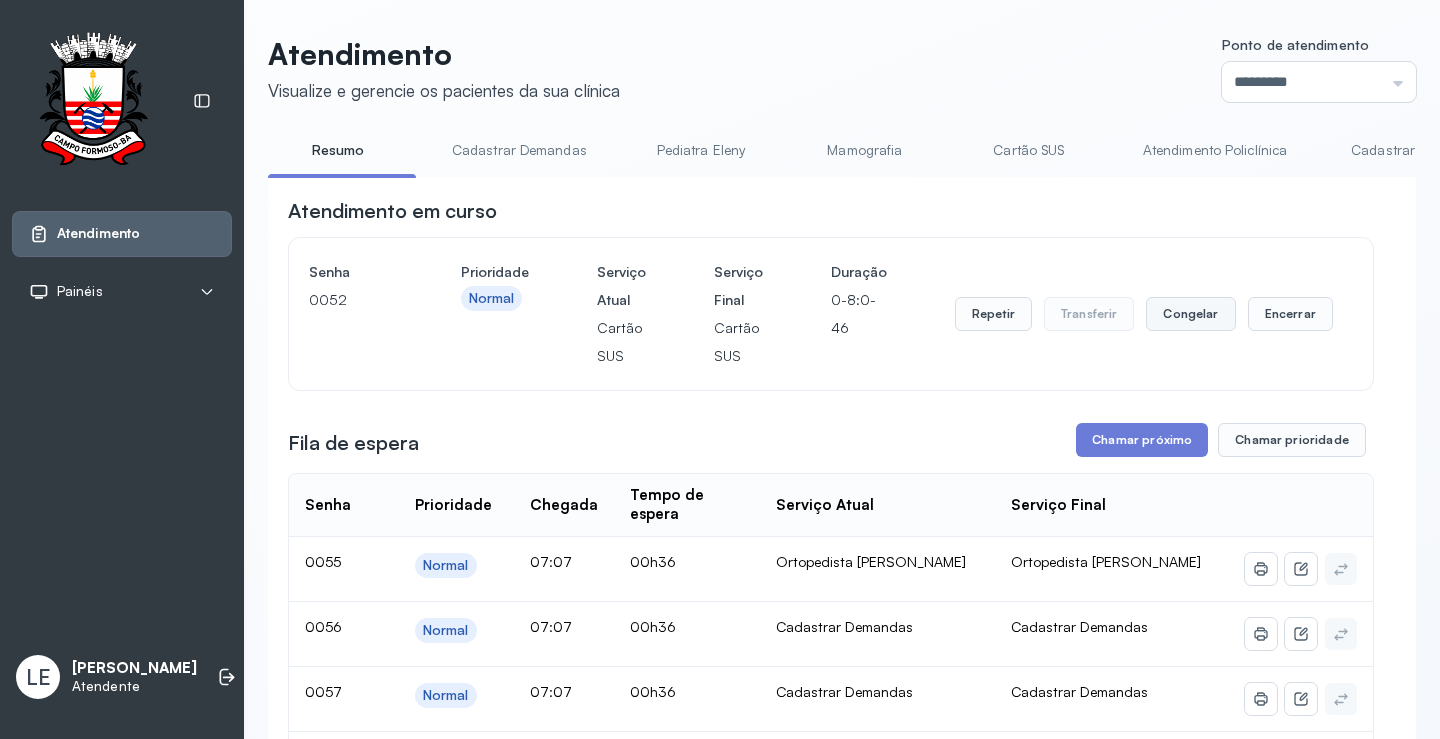 click on "Congelar" at bounding box center [1190, 314] 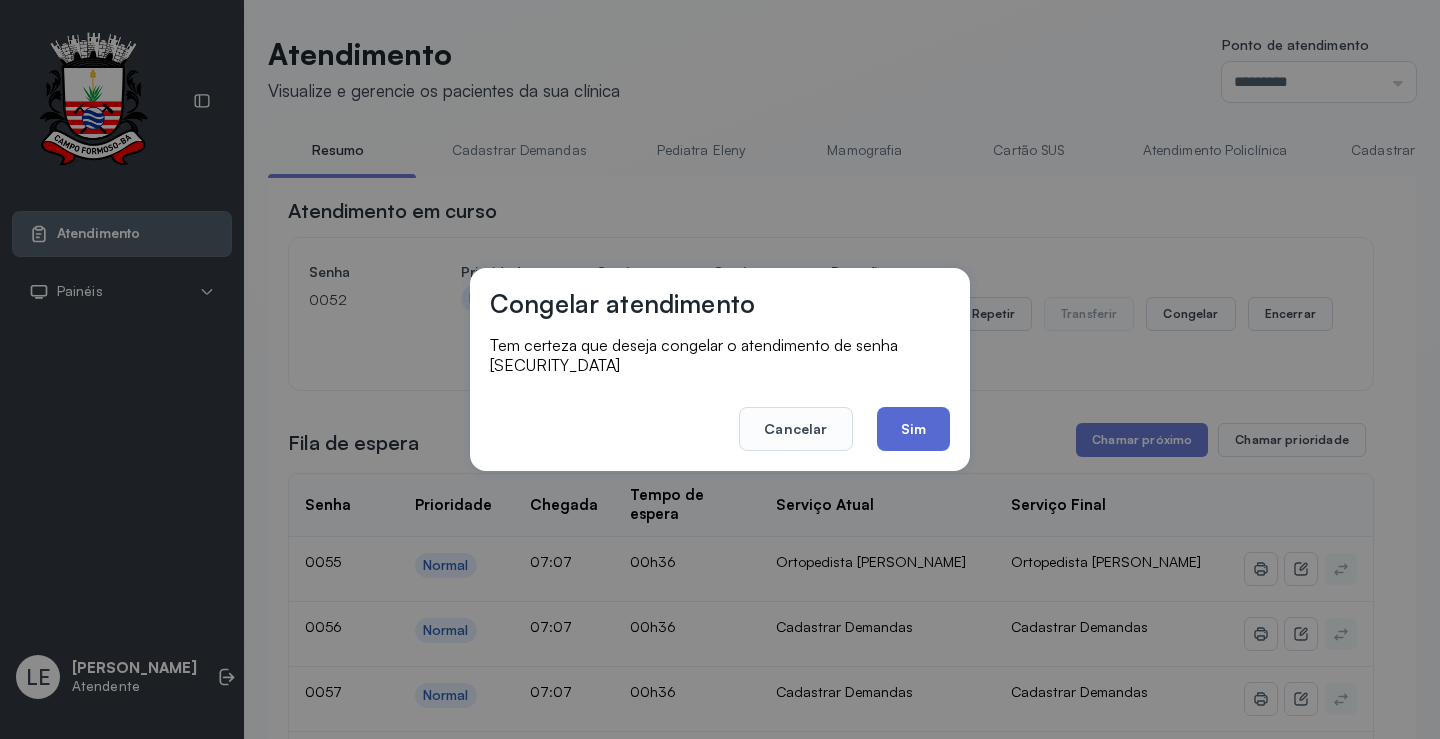 click on "Sim" 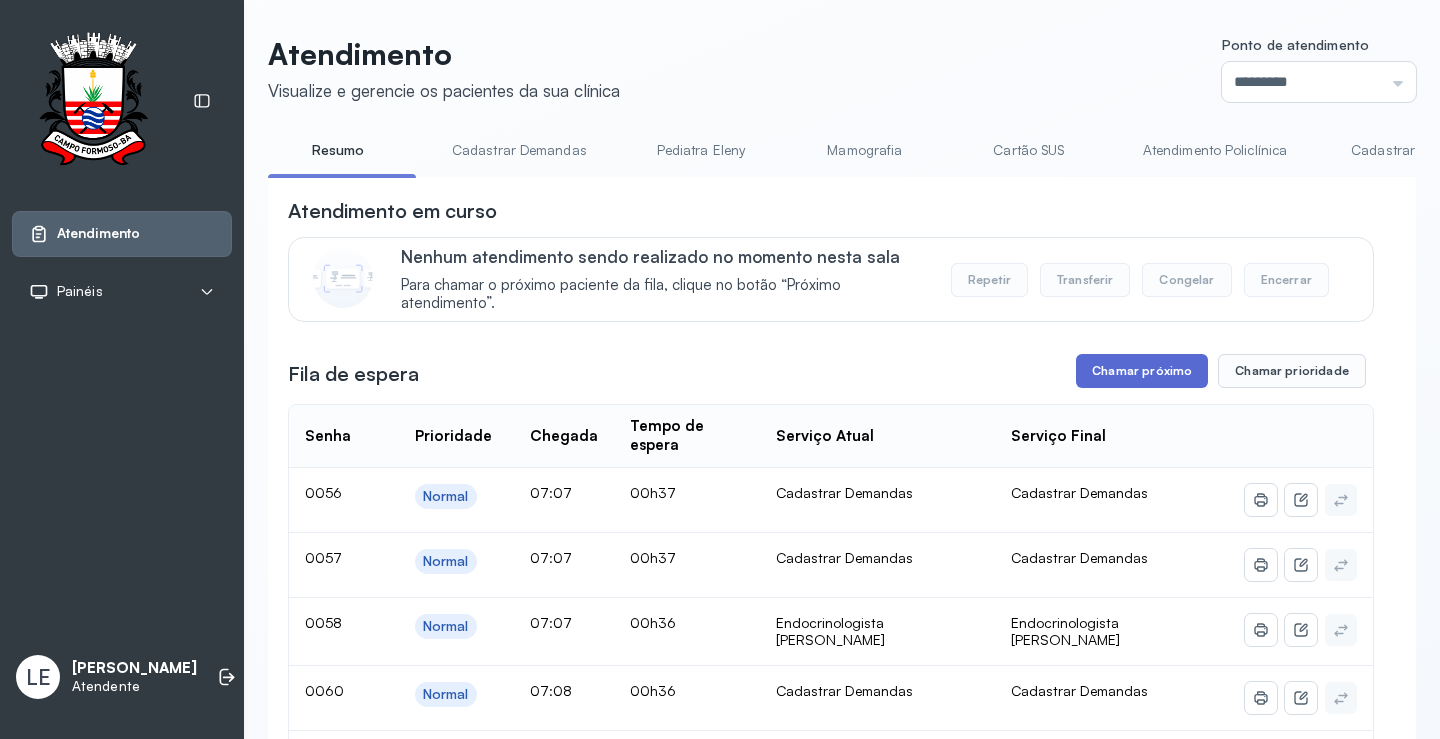 click on "Chamar próximo" at bounding box center [1142, 371] 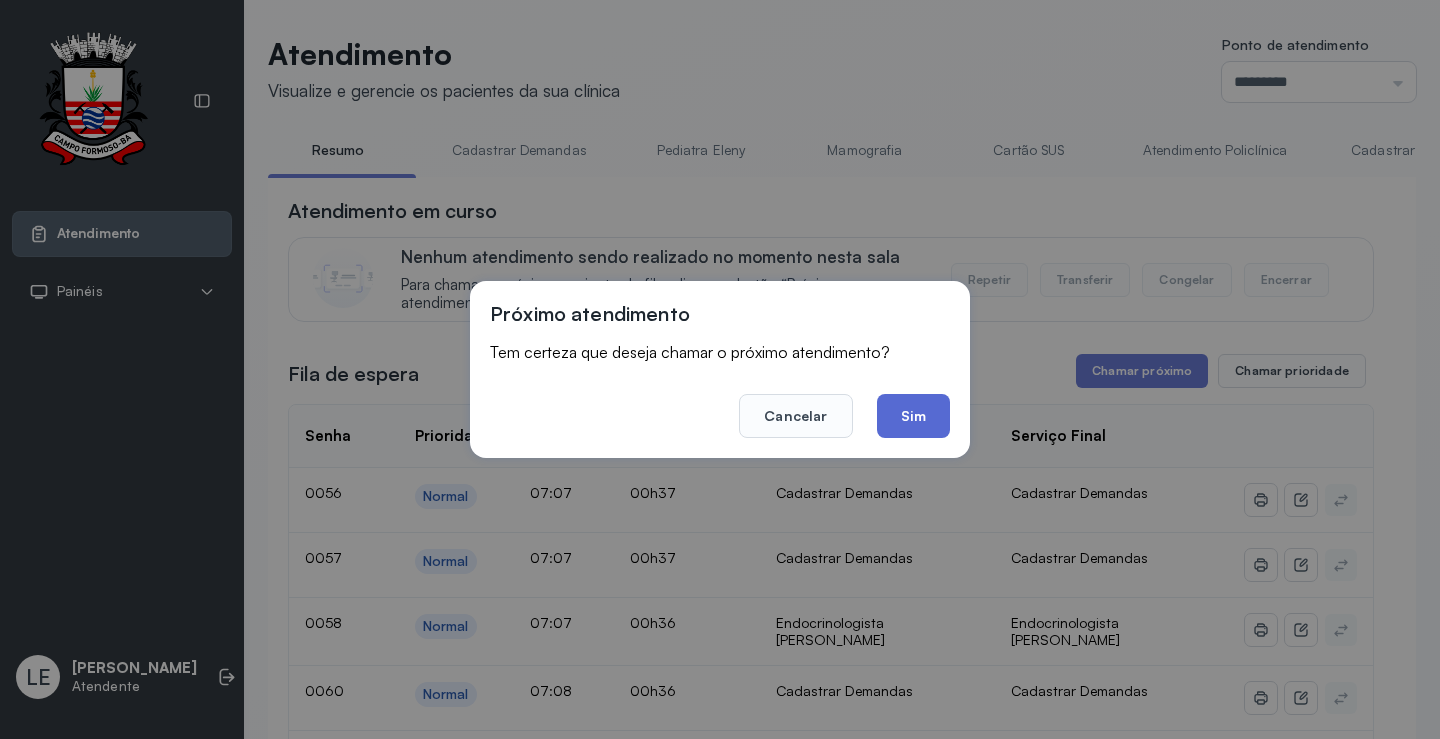 click on "Sim" 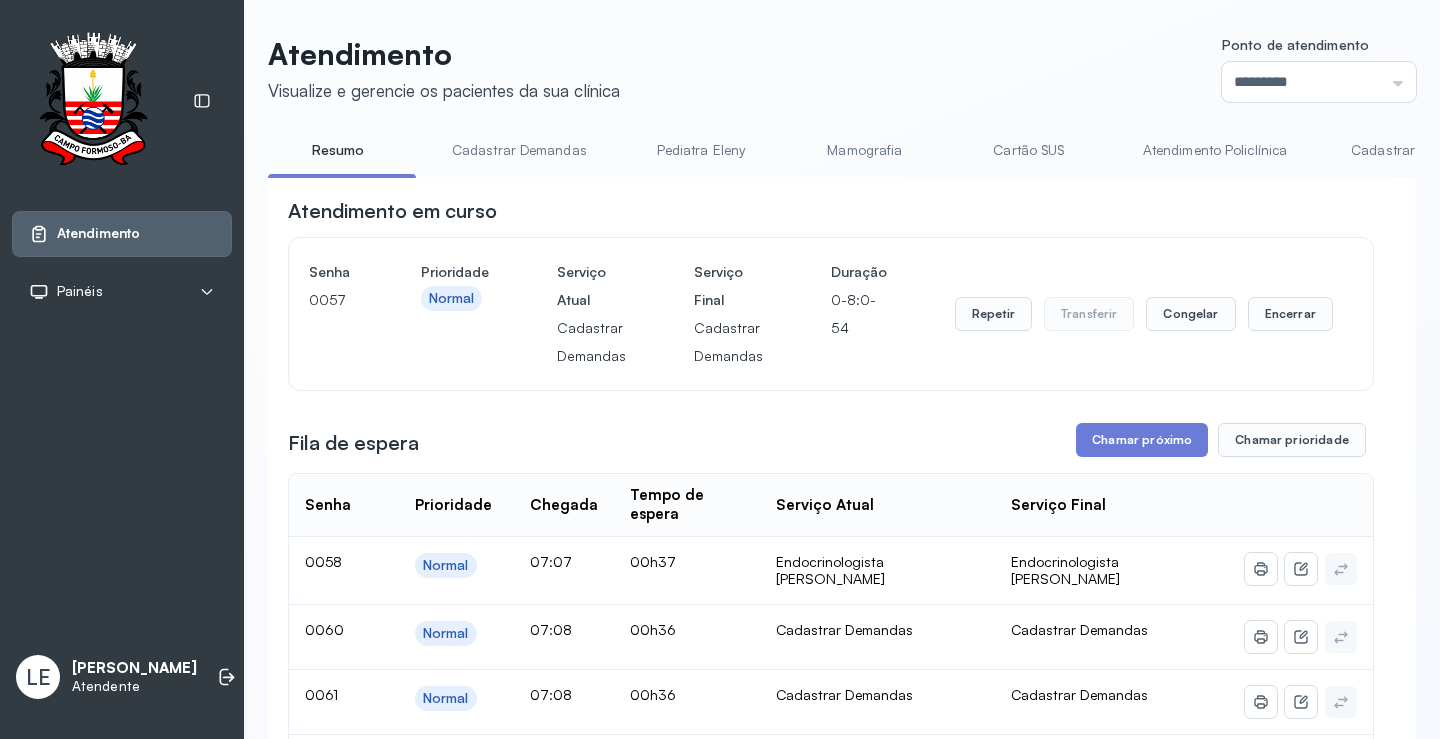 click on "Painéis" at bounding box center [122, 292] 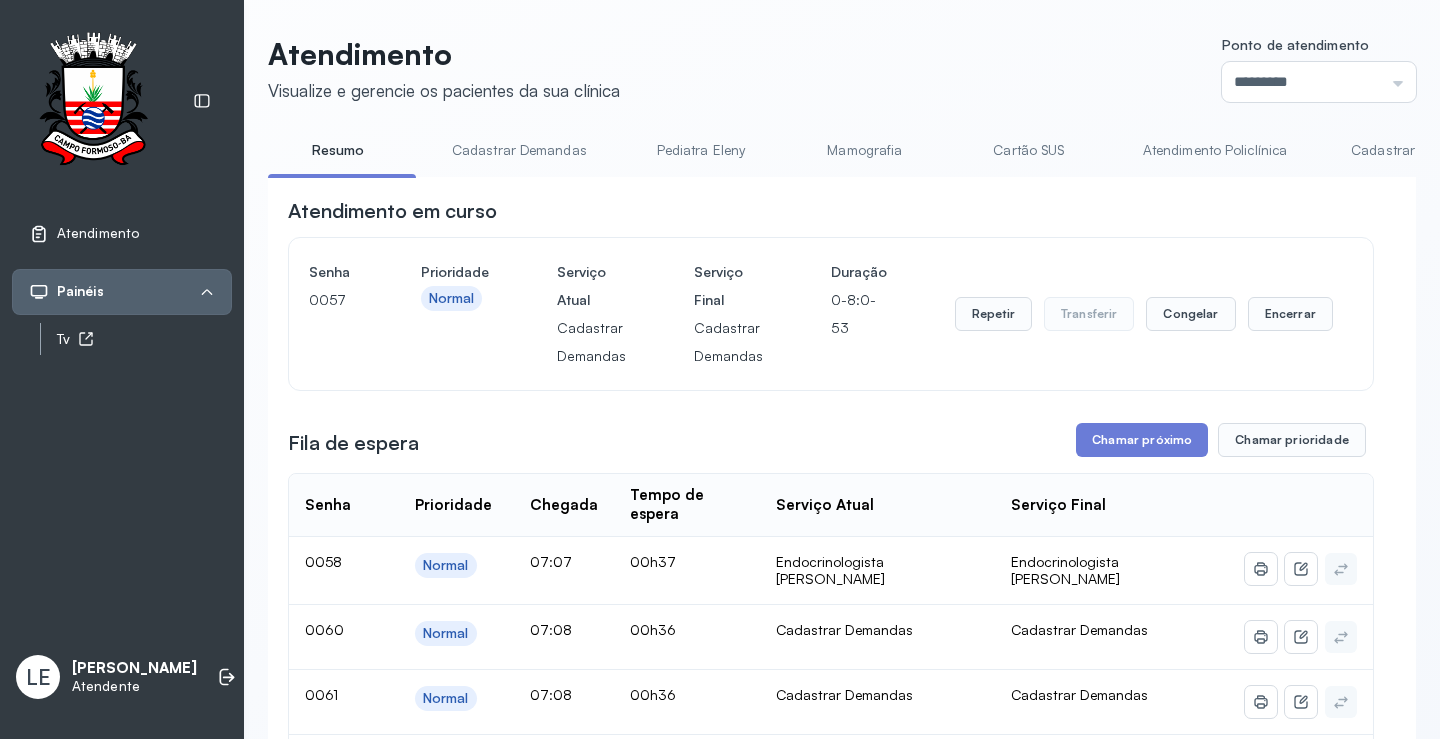 click on "Tv" at bounding box center (144, 339) 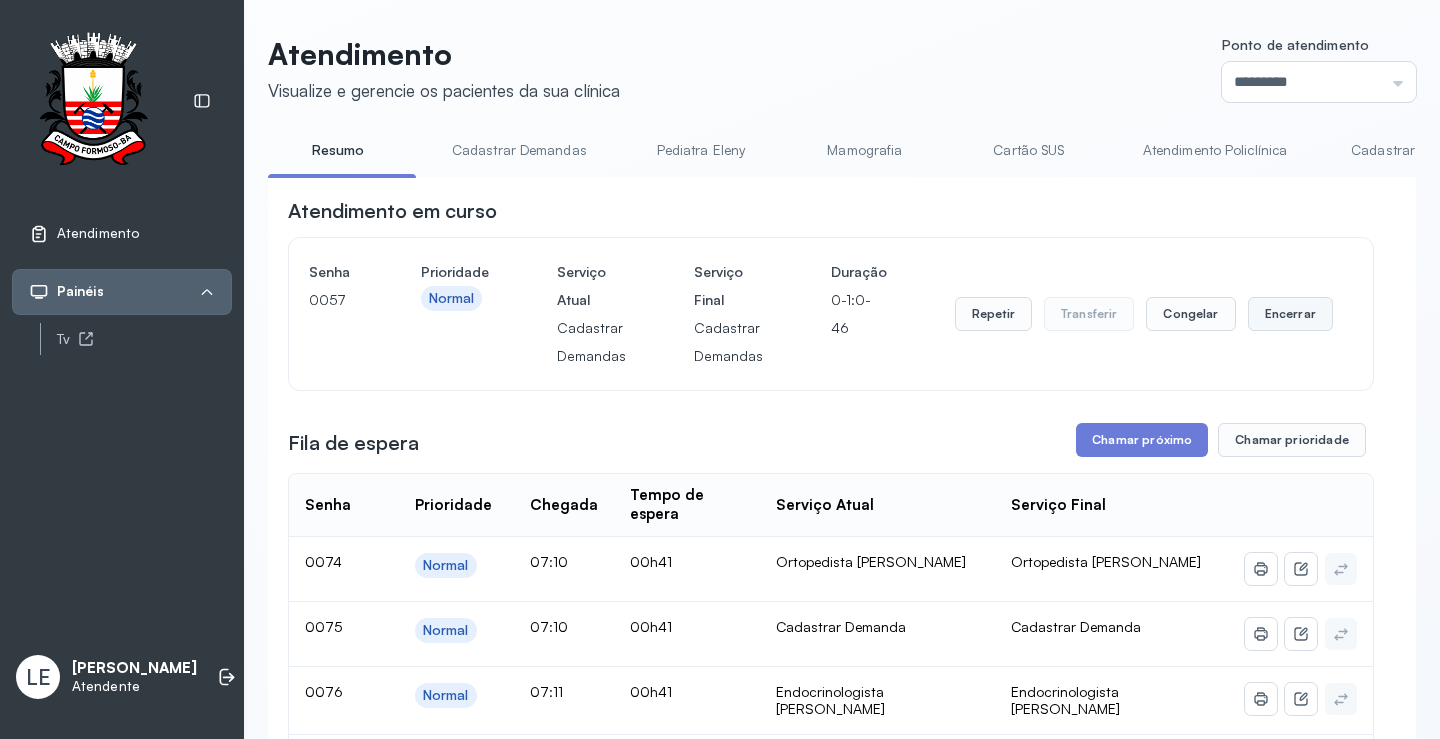 click on "Encerrar" at bounding box center [1290, 314] 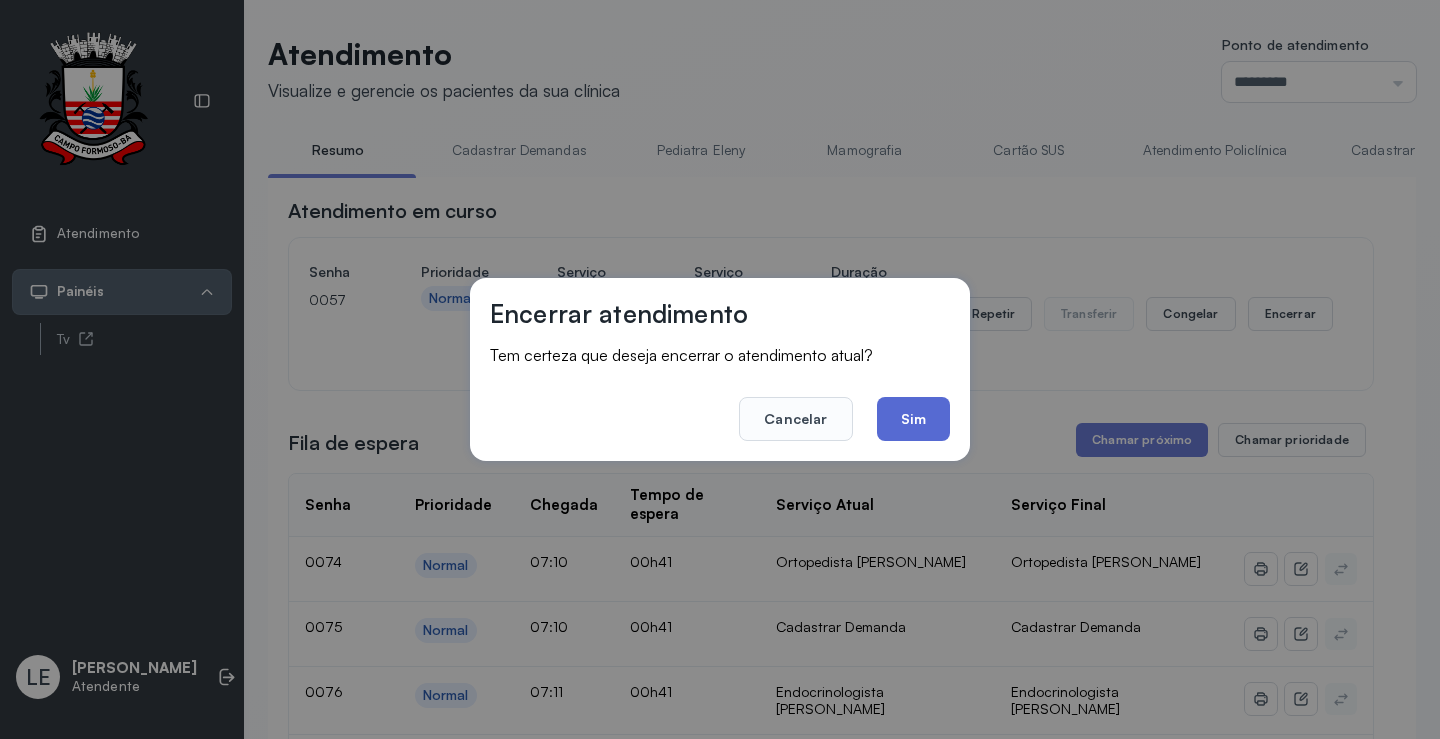click on "Sim" 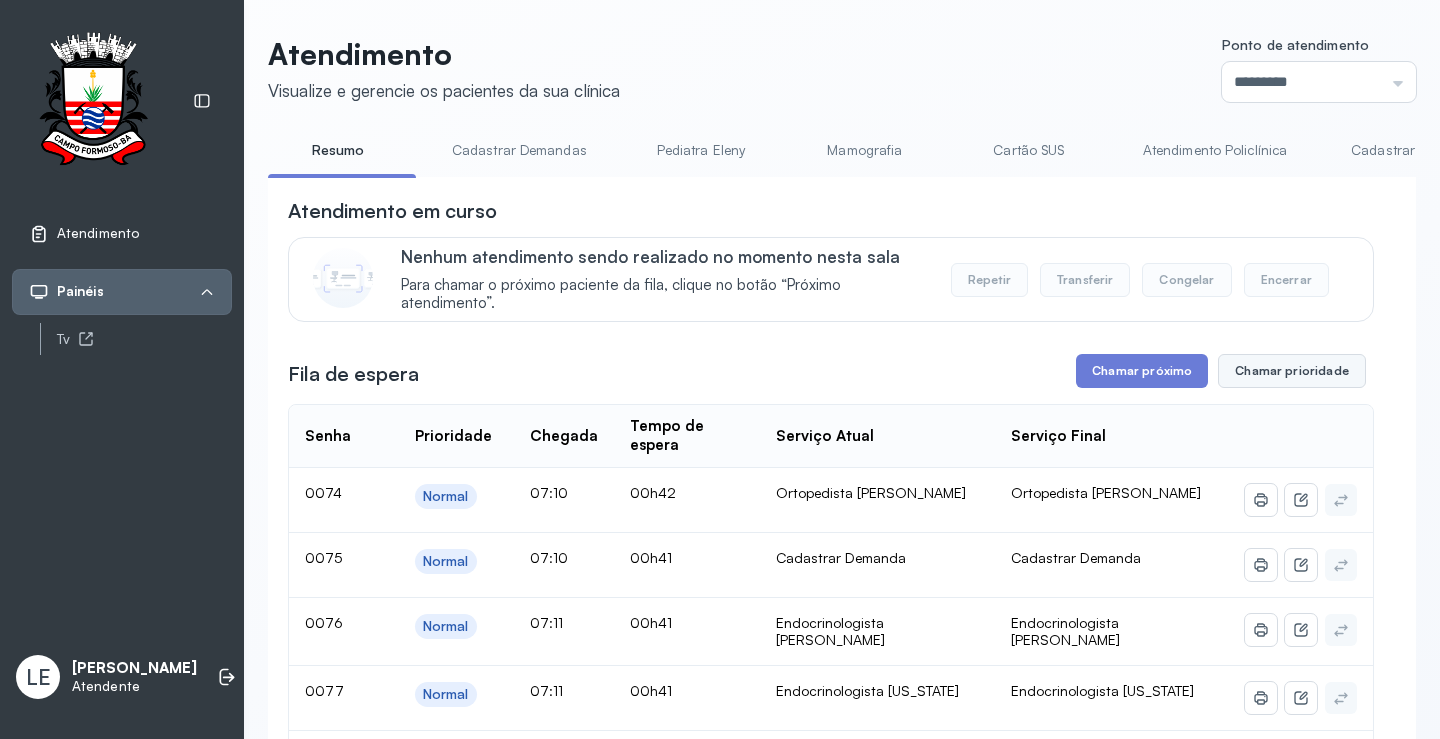 click on "Chamar prioridade" at bounding box center [1292, 371] 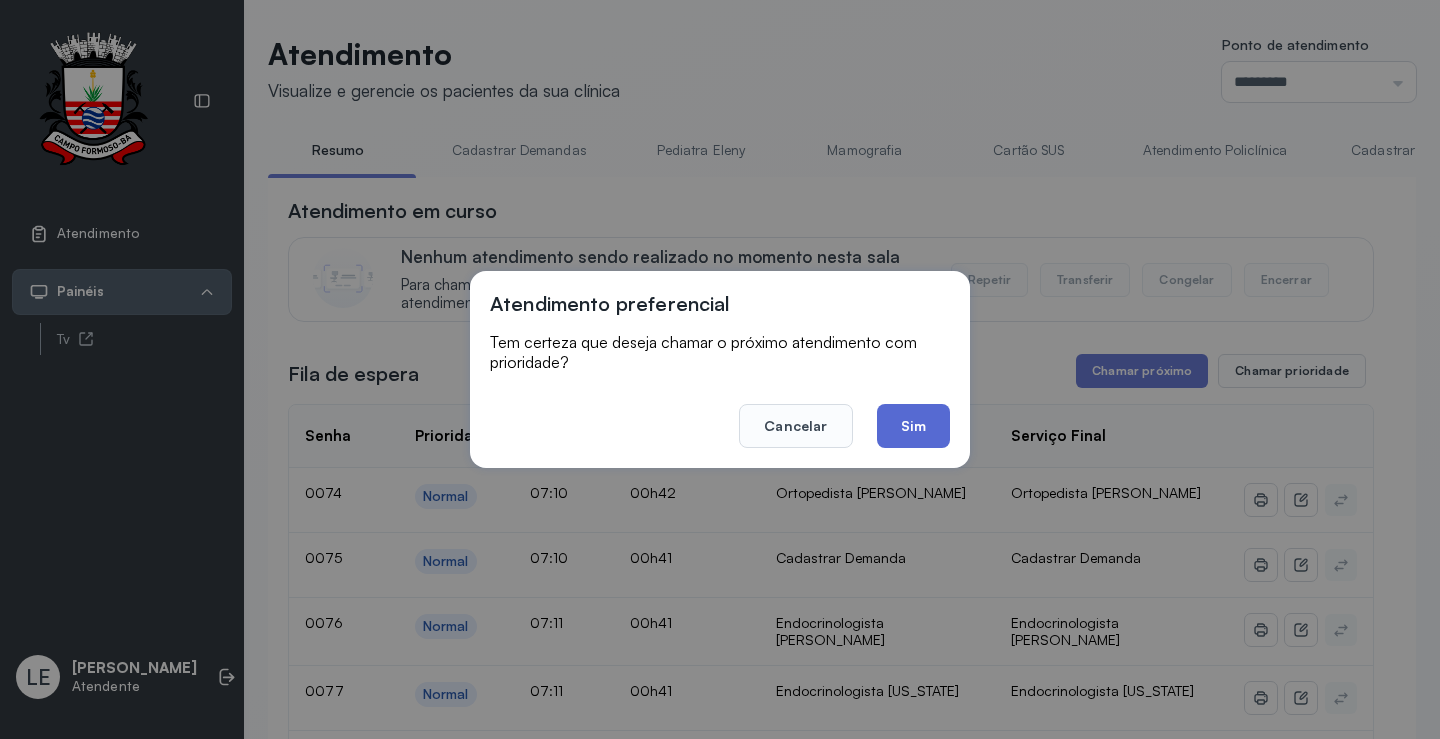 click on "Sim" 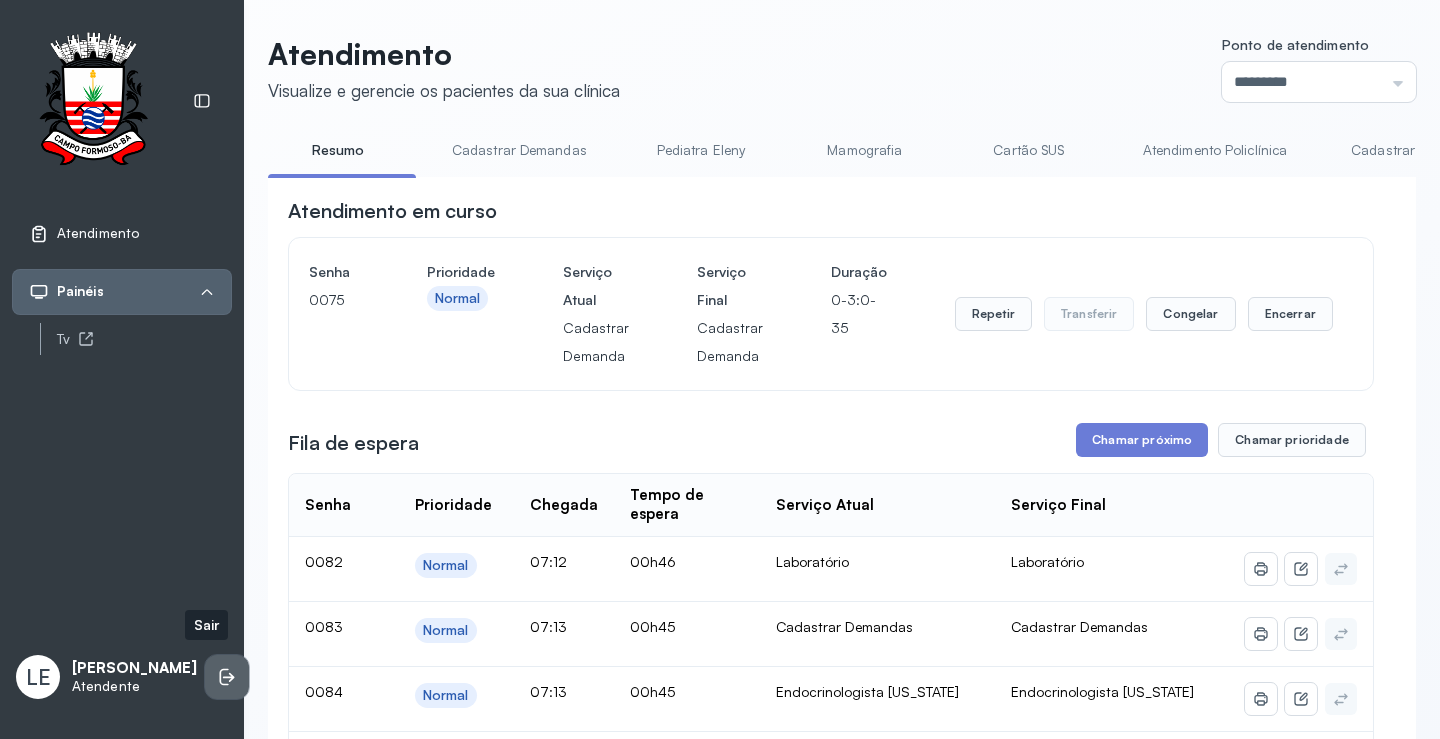 click 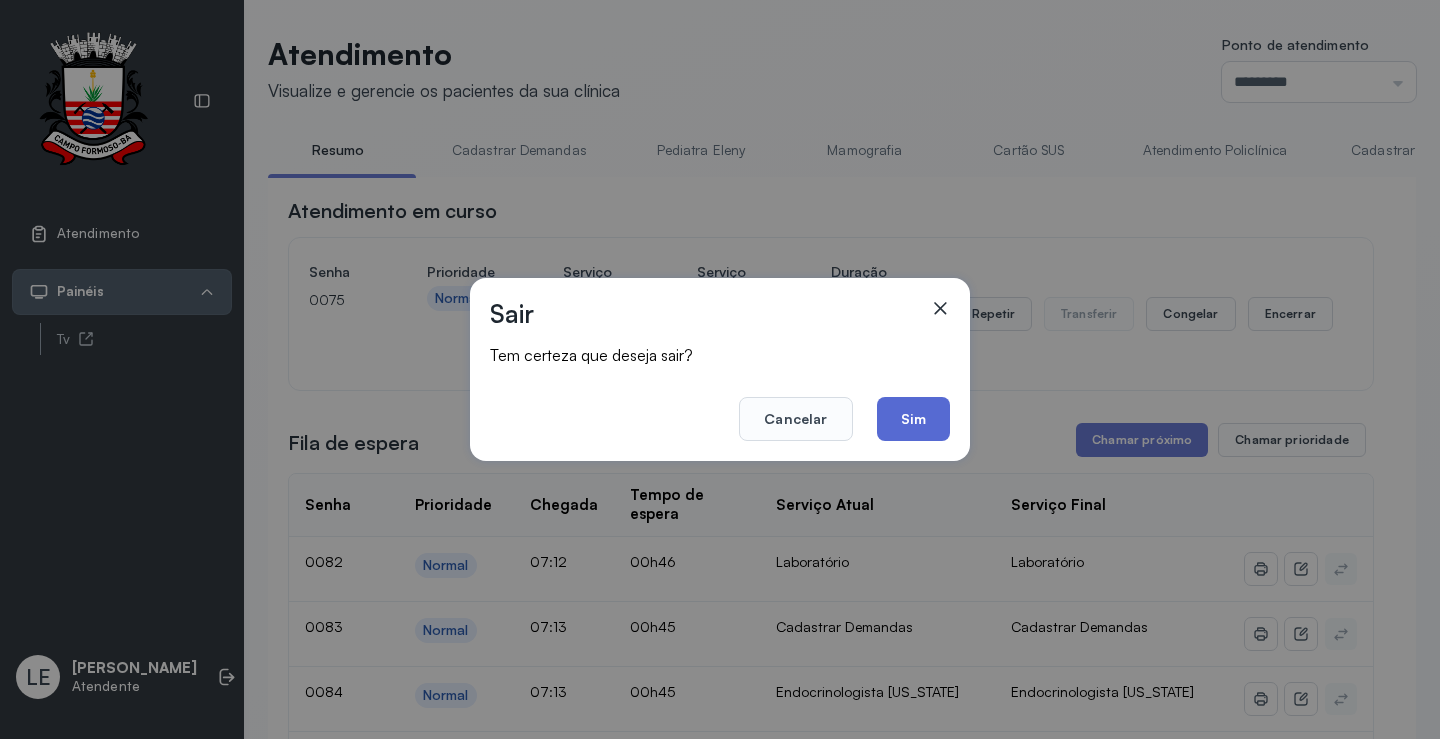 click on "Sim" 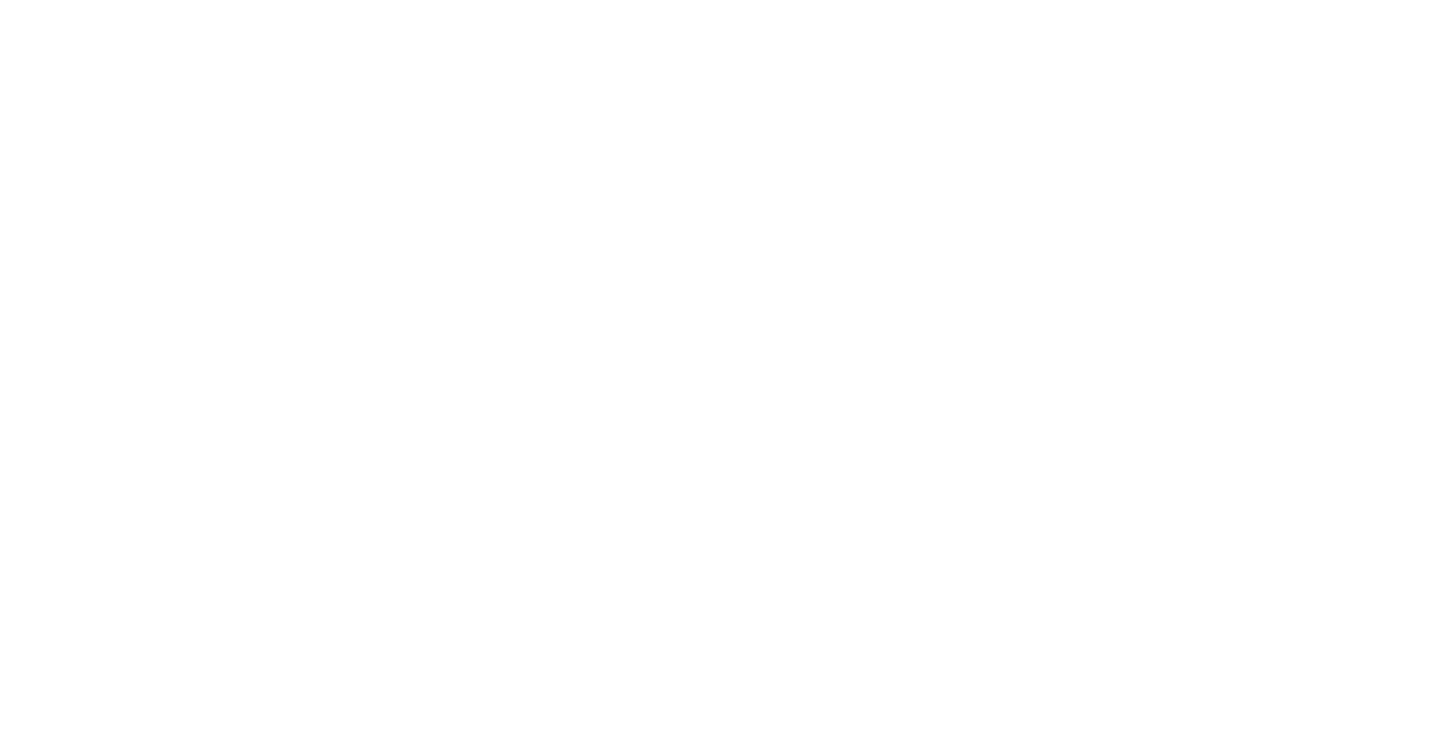 scroll, scrollTop: 0, scrollLeft: 0, axis: both 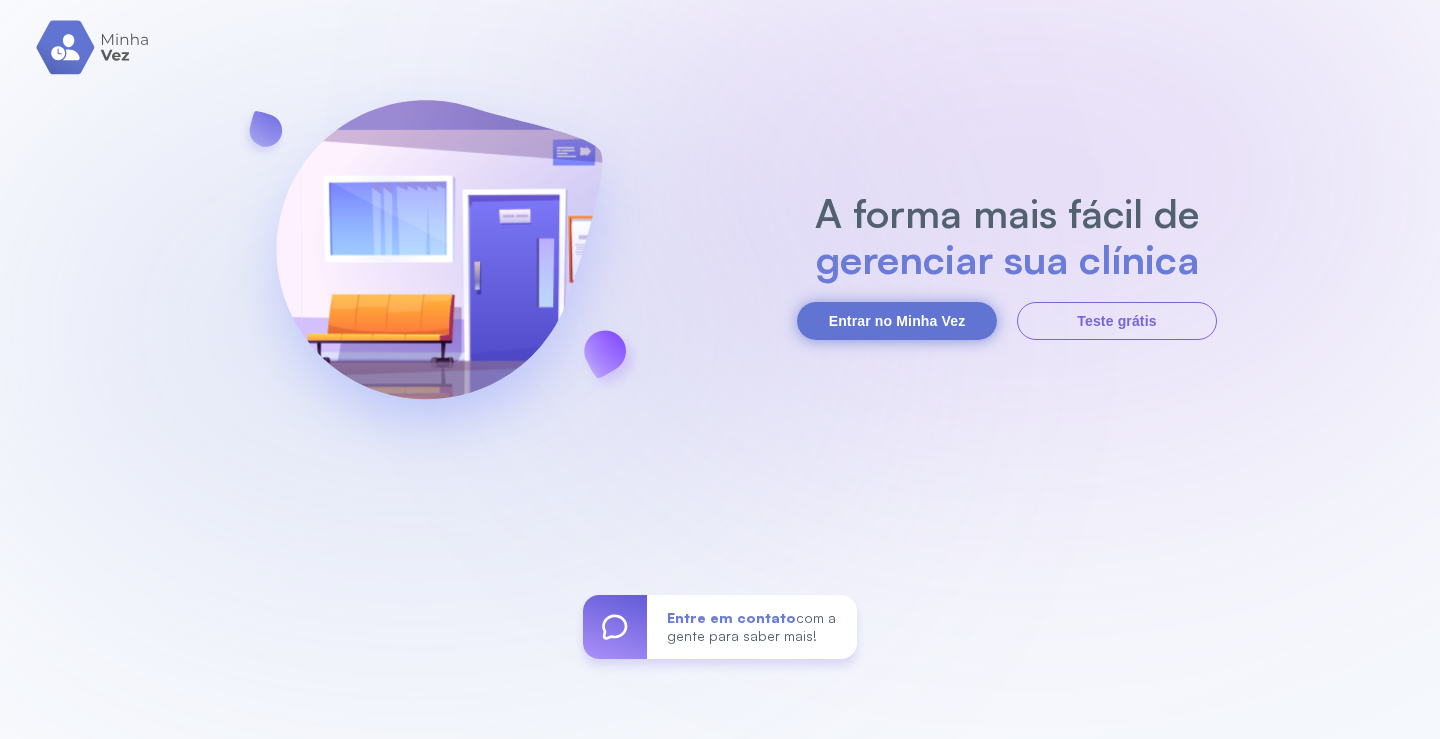 click on "Entrar no Minha Vez" at bounding box center (897, 321) 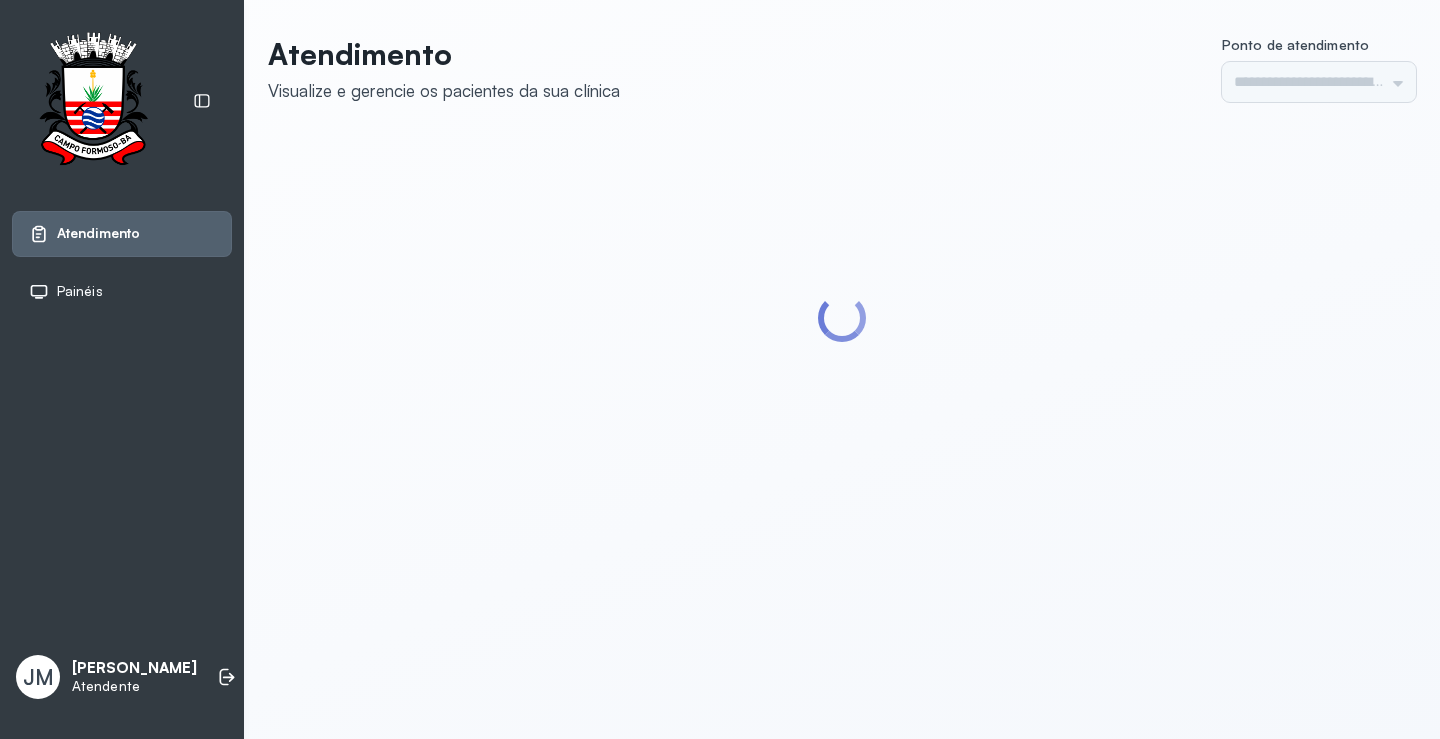 scroll, scrollTop: 0, scrollLeft: 0, axis: both 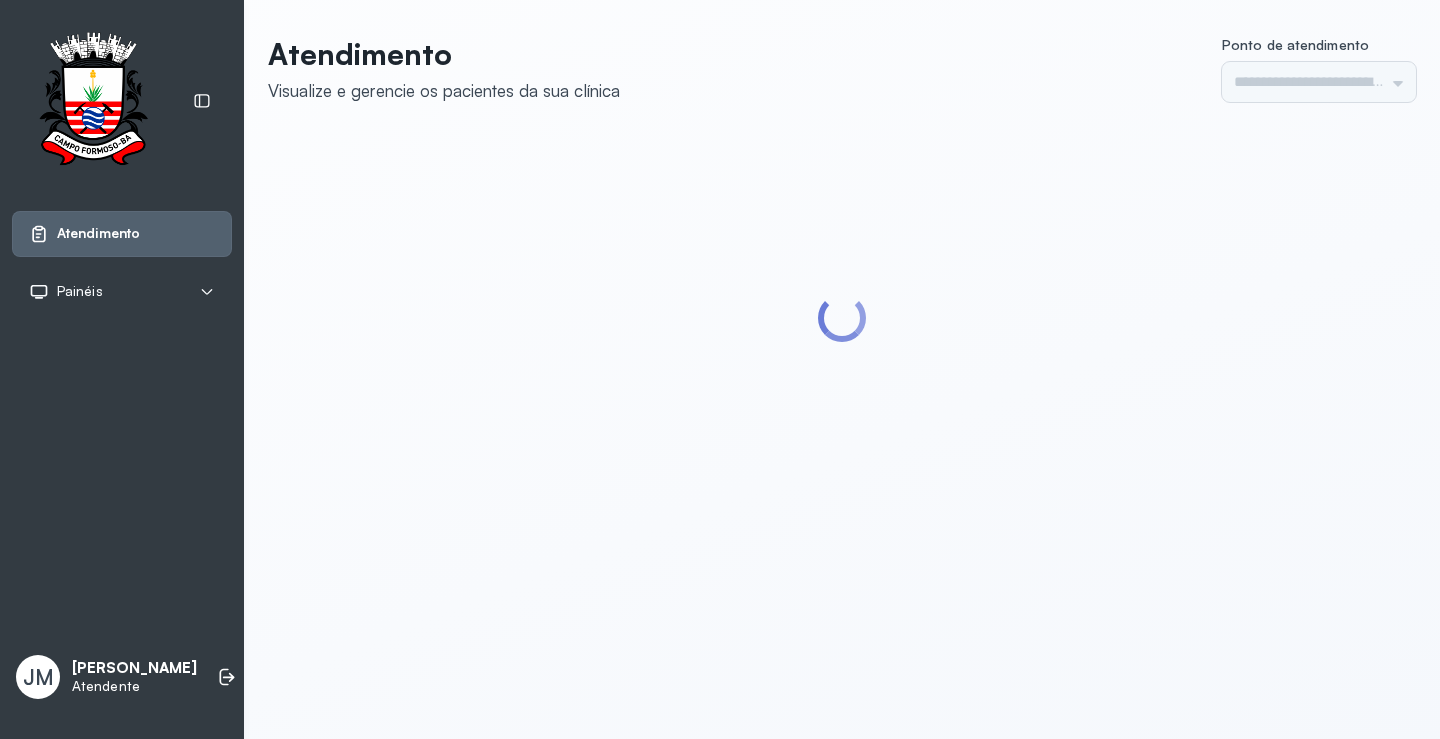 type on "*********" 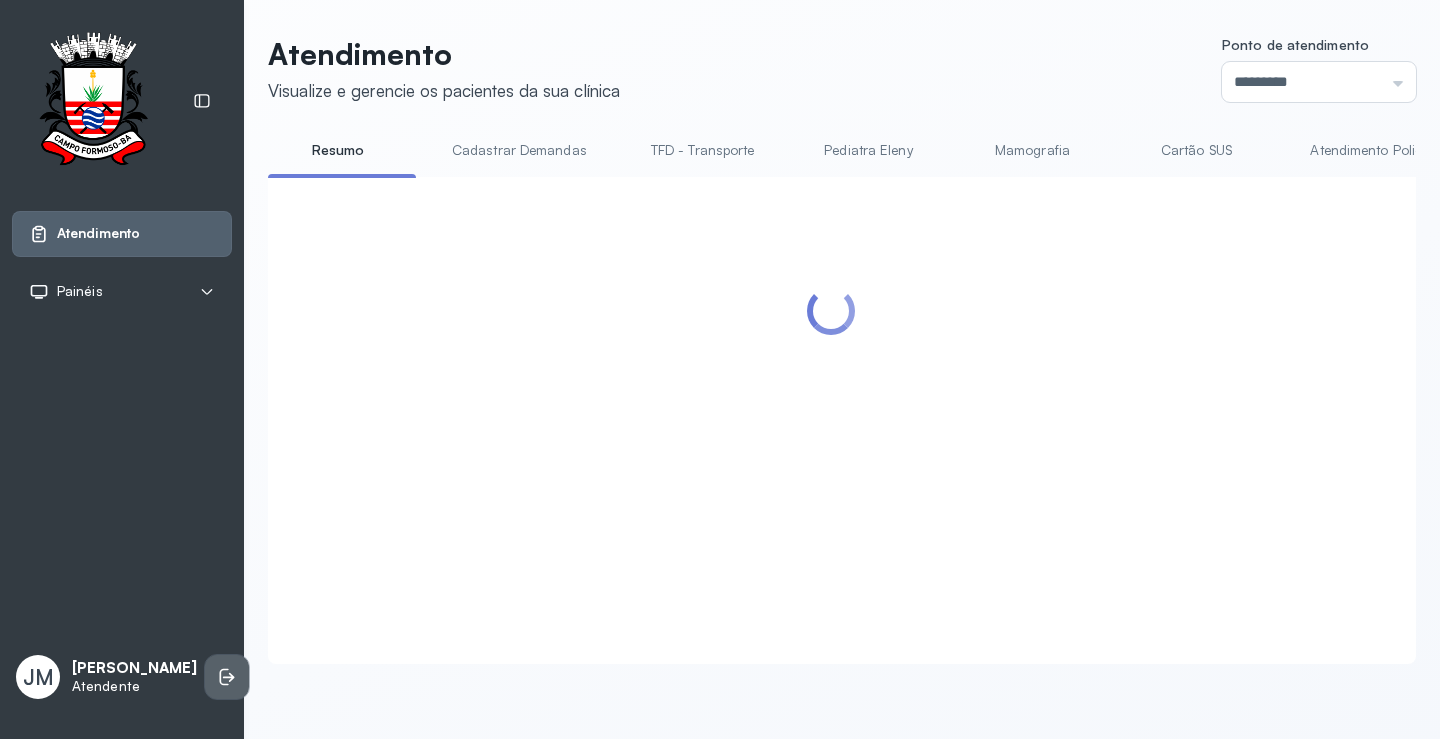 click 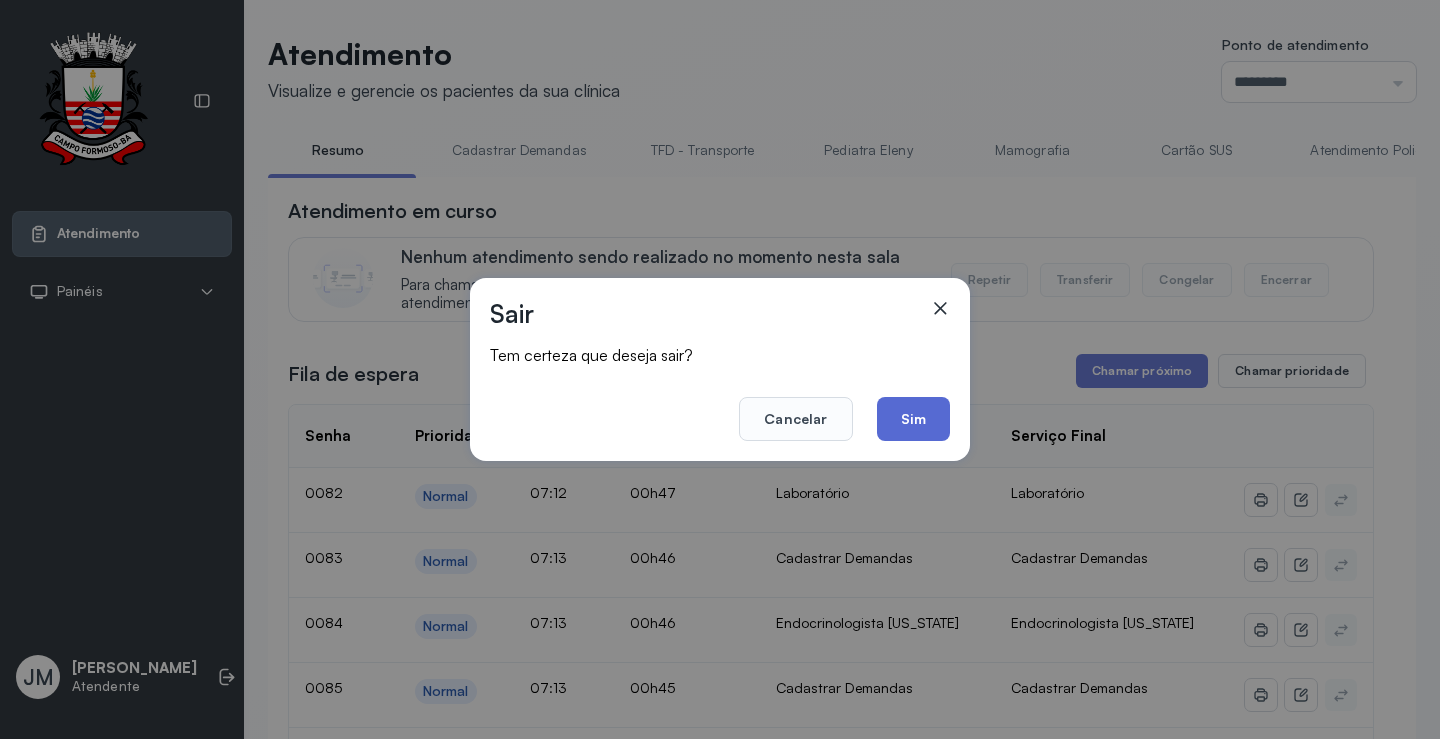 click on "Sim" 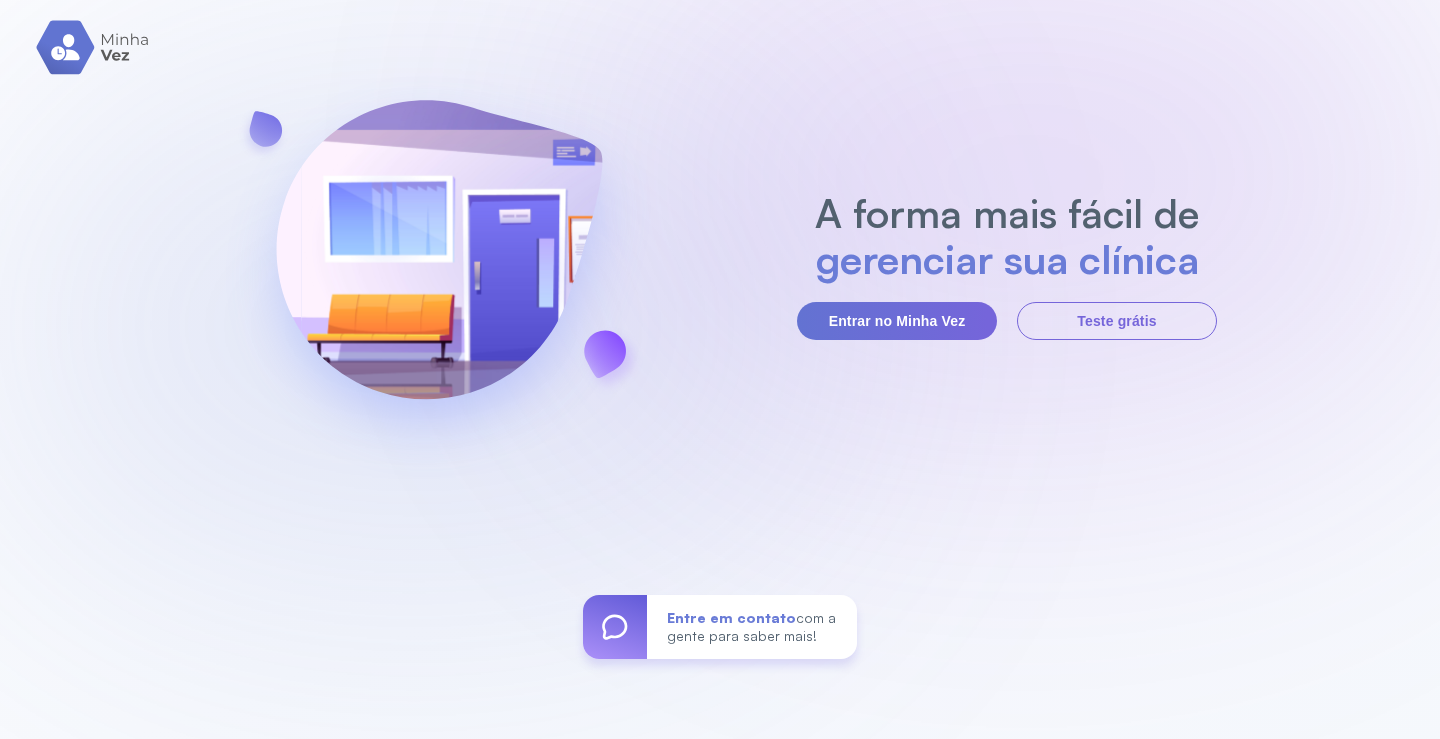 scroll, scrollTop: 0, scrollLeft: 0, axis: both 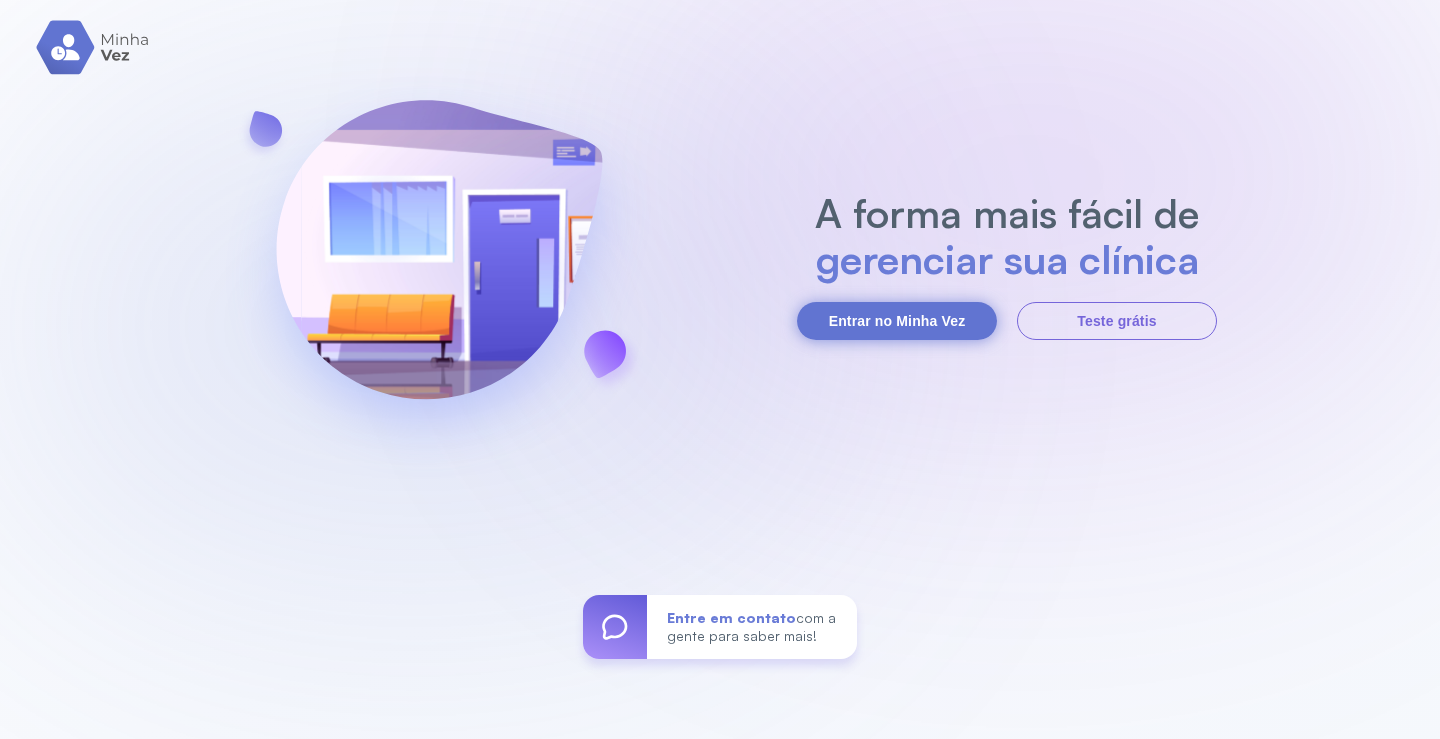 click on "Entrar no Minha Vez" at bounding box center (897, 321) 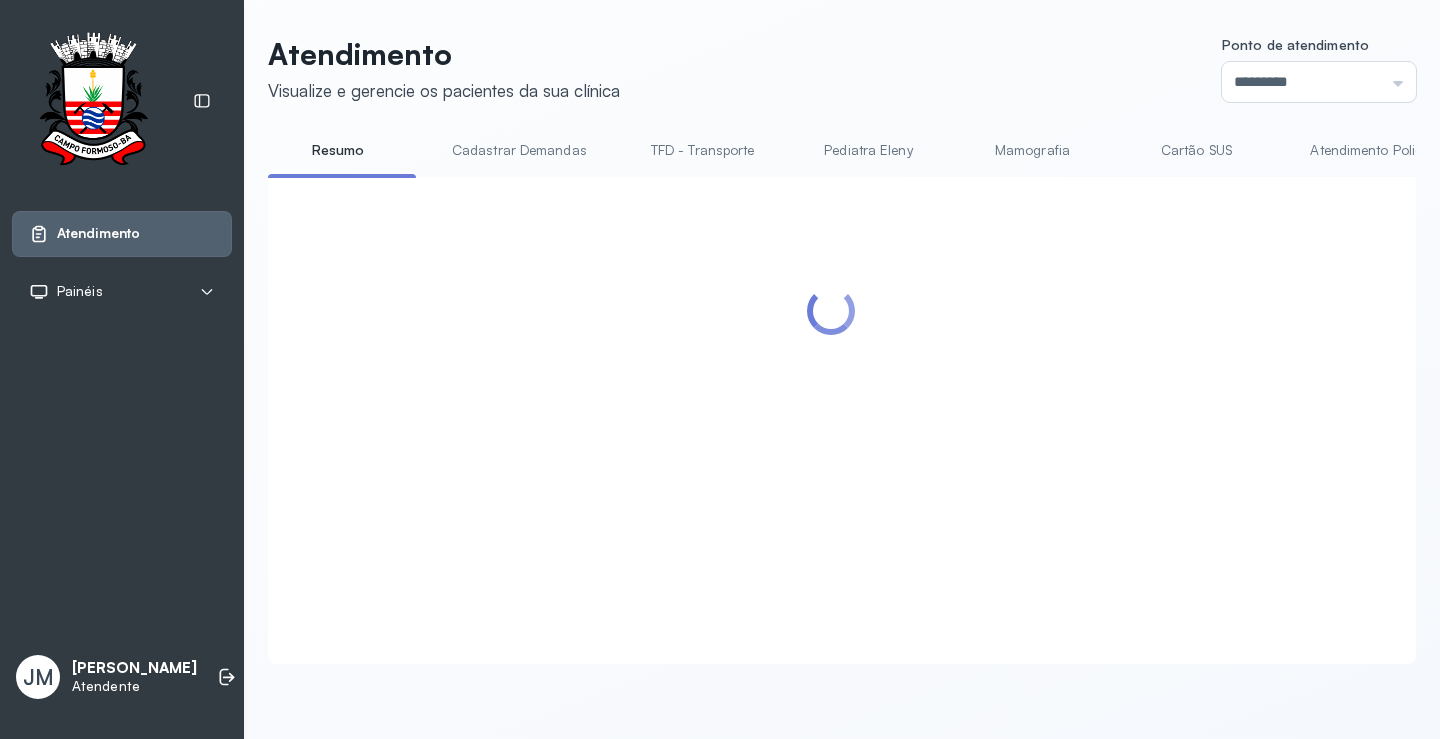 scroll, scrollTop: 0, scrollLeft: 0, axis: both 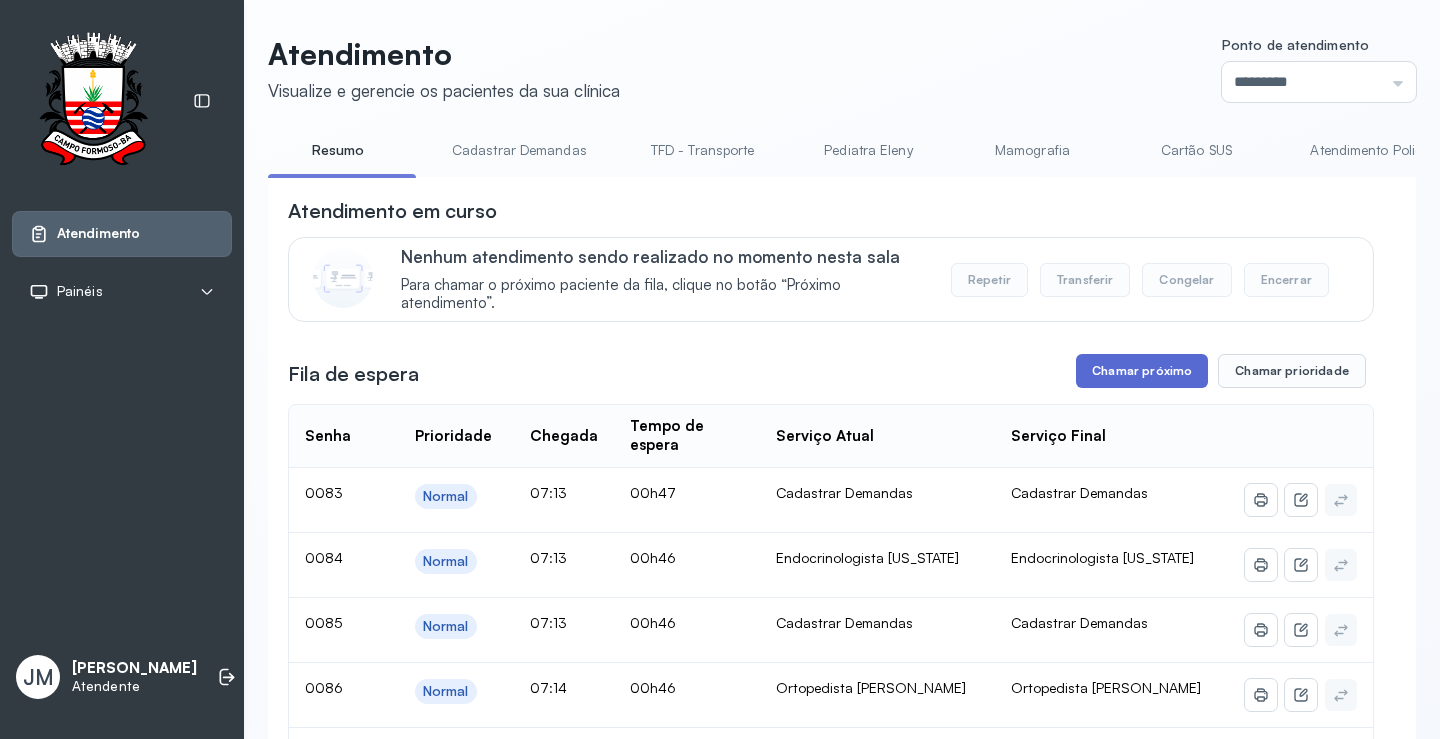 click on "Chamar próximo" at bounding box center [1142, 371] 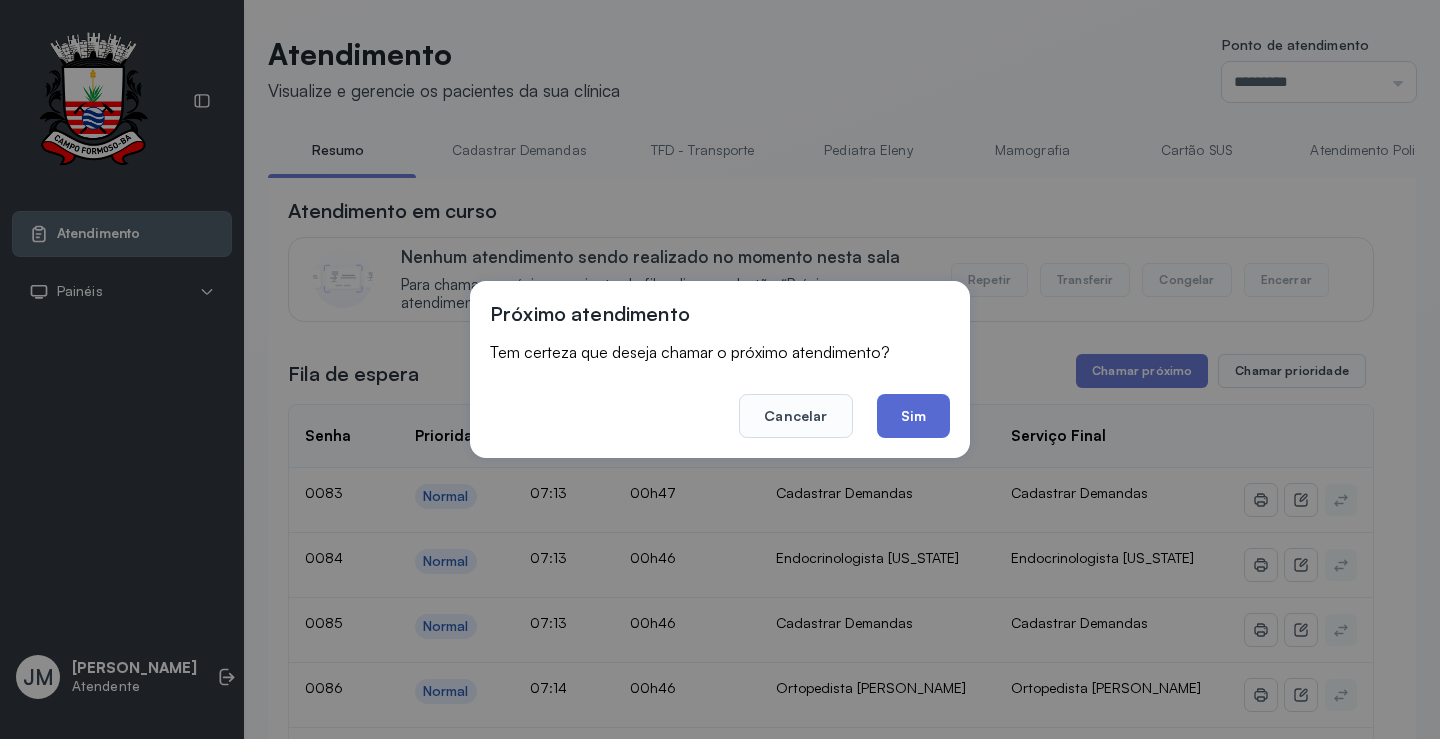 click on "Sim" 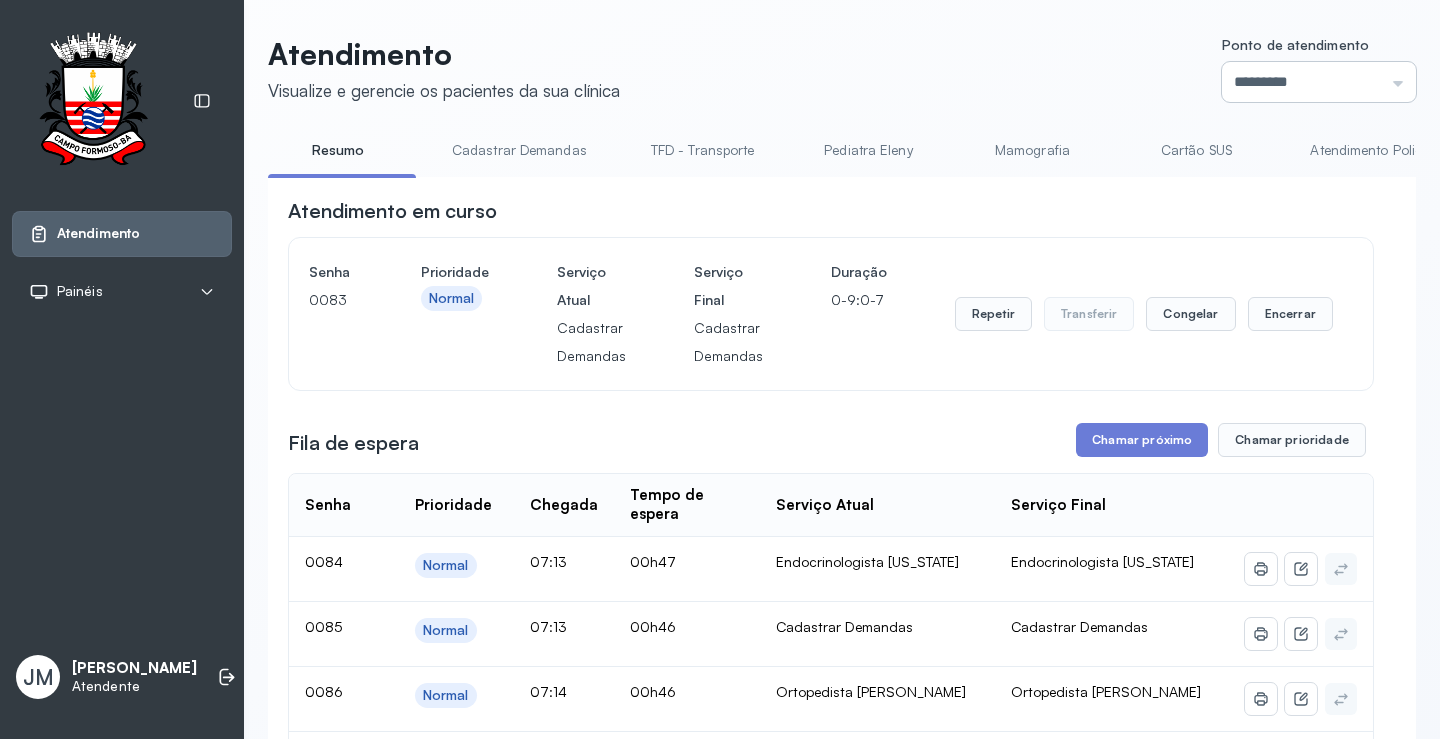 click on "*********" at bounding box center [1319, 82] 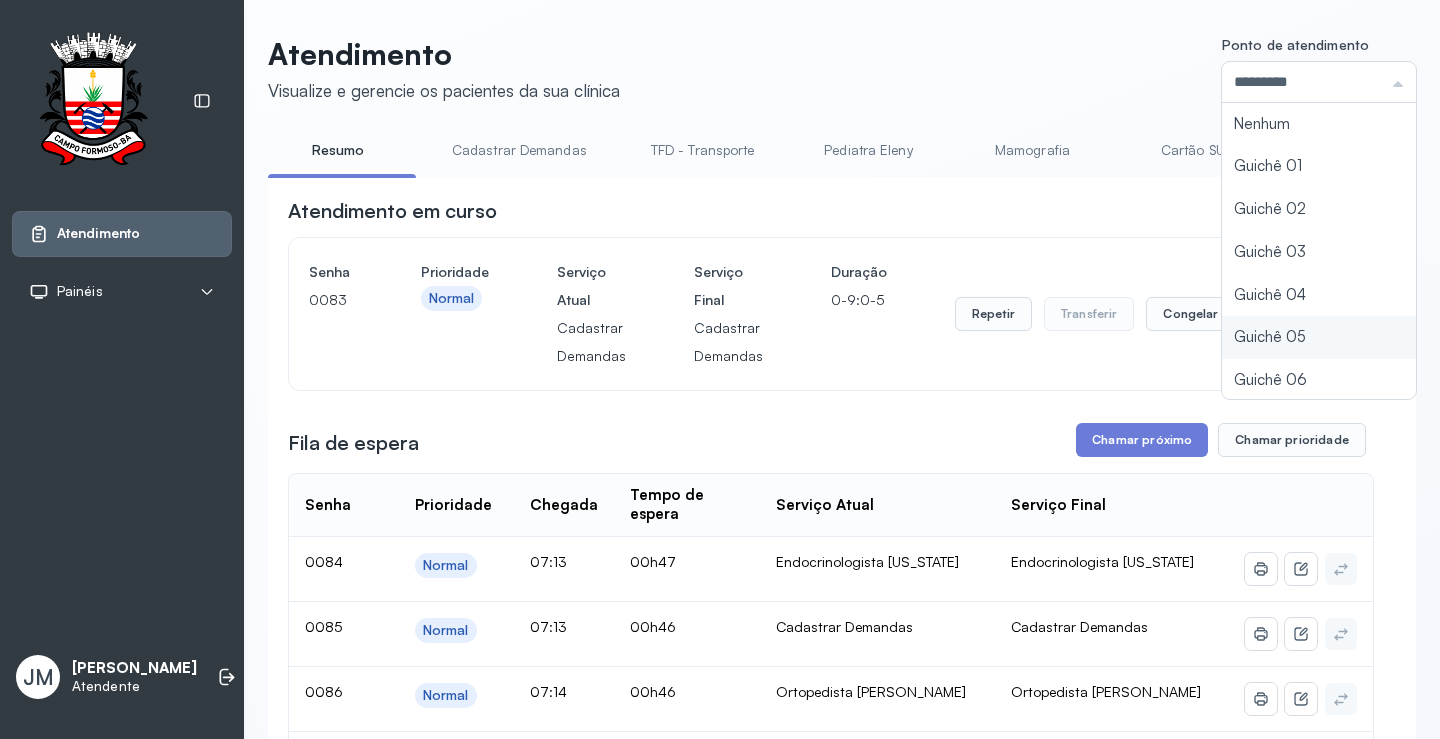 type on "*********" 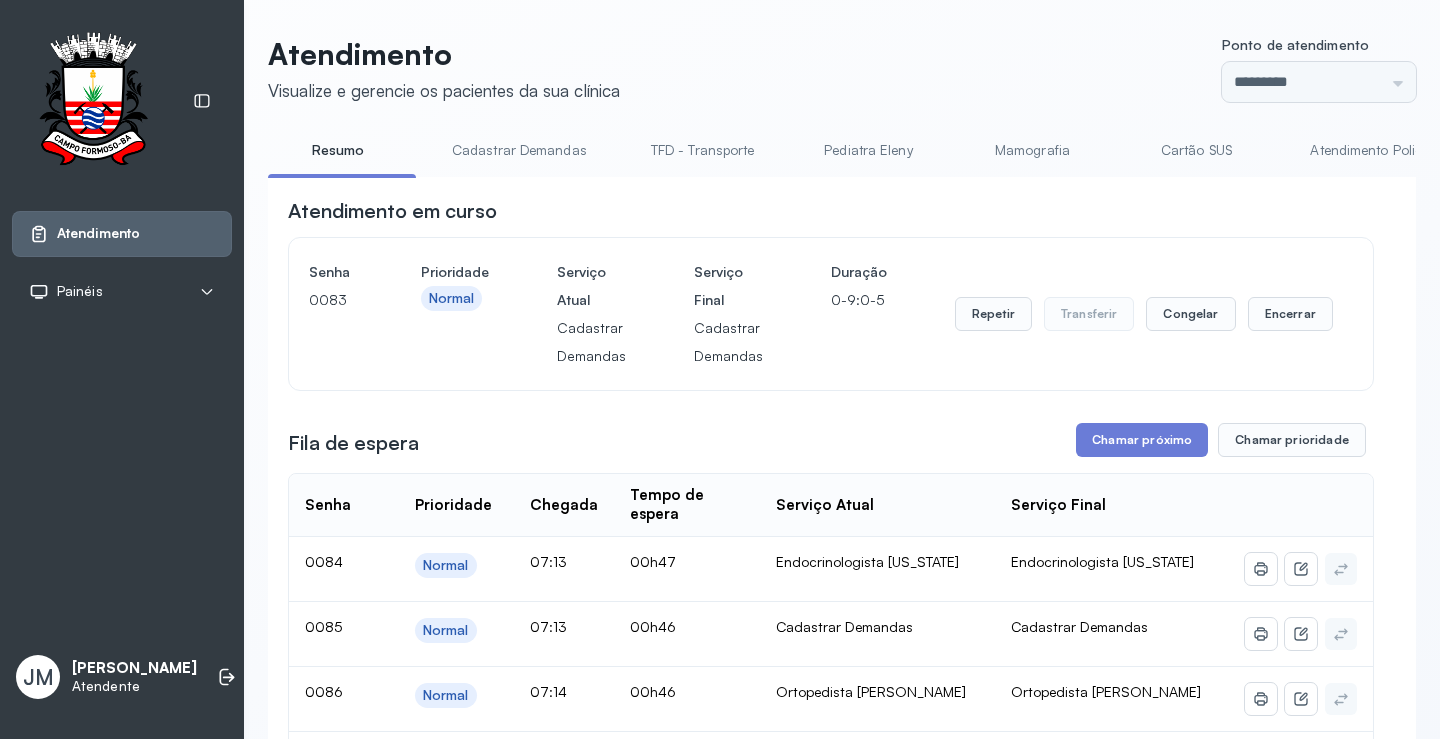 click on "Atendimento Visualize e gerencie os pacientes da sua clínica Ponto de atendimento ********* Nenhum Guichê 01 Guichê 02 Guichê 03 Guichê 04 Guichê 05 Guichê 06 Guichê 07 Guichê 08 Resumo Cadastrar Demandas TFD - Transporte Pediatra Eleny Mamografia Cartão SUS Atendimento Policlínica Cadastrar Demanda Fila de Espera Pediatra Ubaldina Pediatra Hamilton Ortopedista Mauricio Ortopedista Ramon Ginecologista Luana Ginecologista Amilton Endocrinologista Poliercio Endocrinologista Washington Obstetra Nefrologista Laboratório Atendimento em curso Senha 0083 Prioridade Normal Serviço Atual Cadastrar Demandas Serviço Final Cadastrar Demandas Duração 0-9:0-5 Repetir Transferir Congelar Encerrar Fila de espera Chamar próximo Chamar prioridade Senha    Prioridade  Chegada  Tempo de espera  Serviço Atual  Serviço Final    0084 Normal 07:13 00h47 Endocrinologista Washington Endocrinologista Washington 0085 Normal 07:13 00h46 Cadastrar Demandas Cadastrar Demandas 0086 Normal 07:14 00h46 Ortopedista Mauricio" 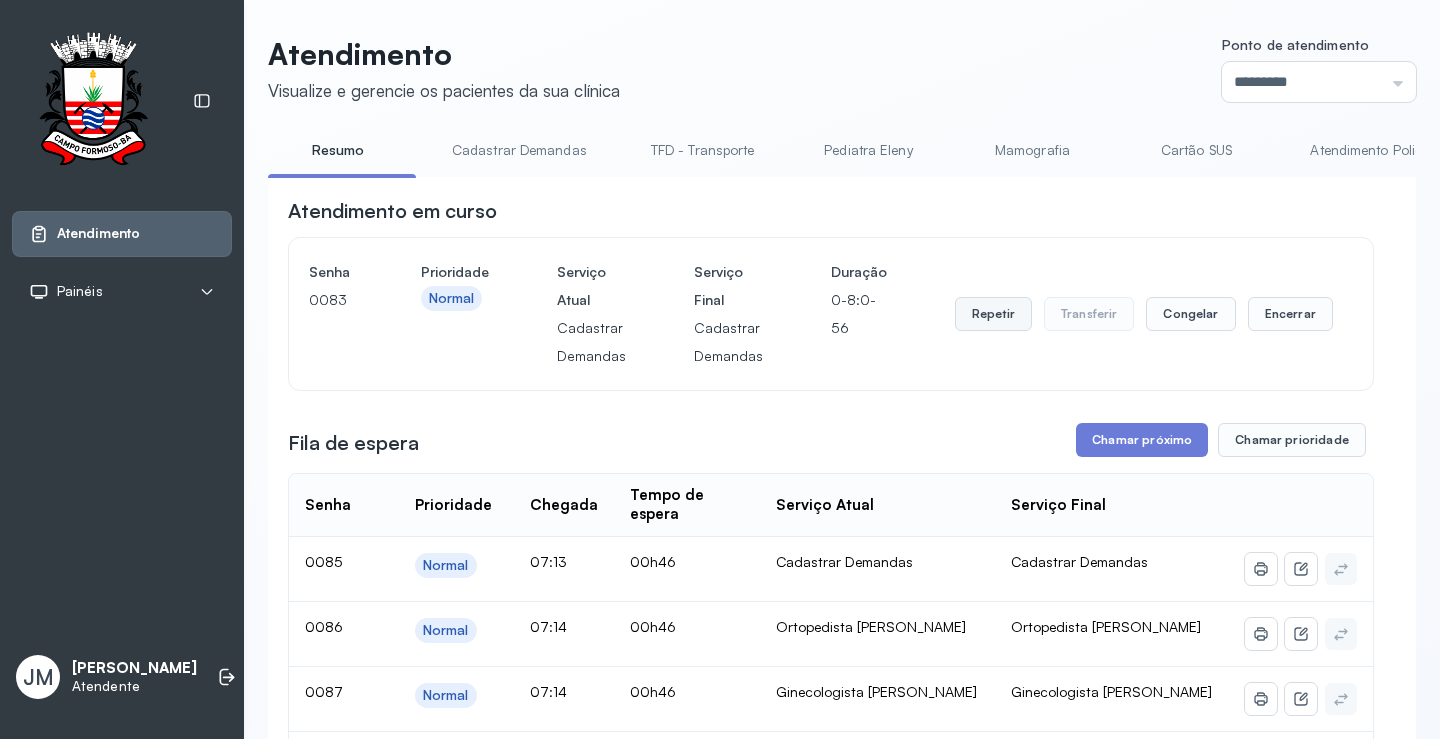 click on "Repetir" at bounding box center [993, 314] 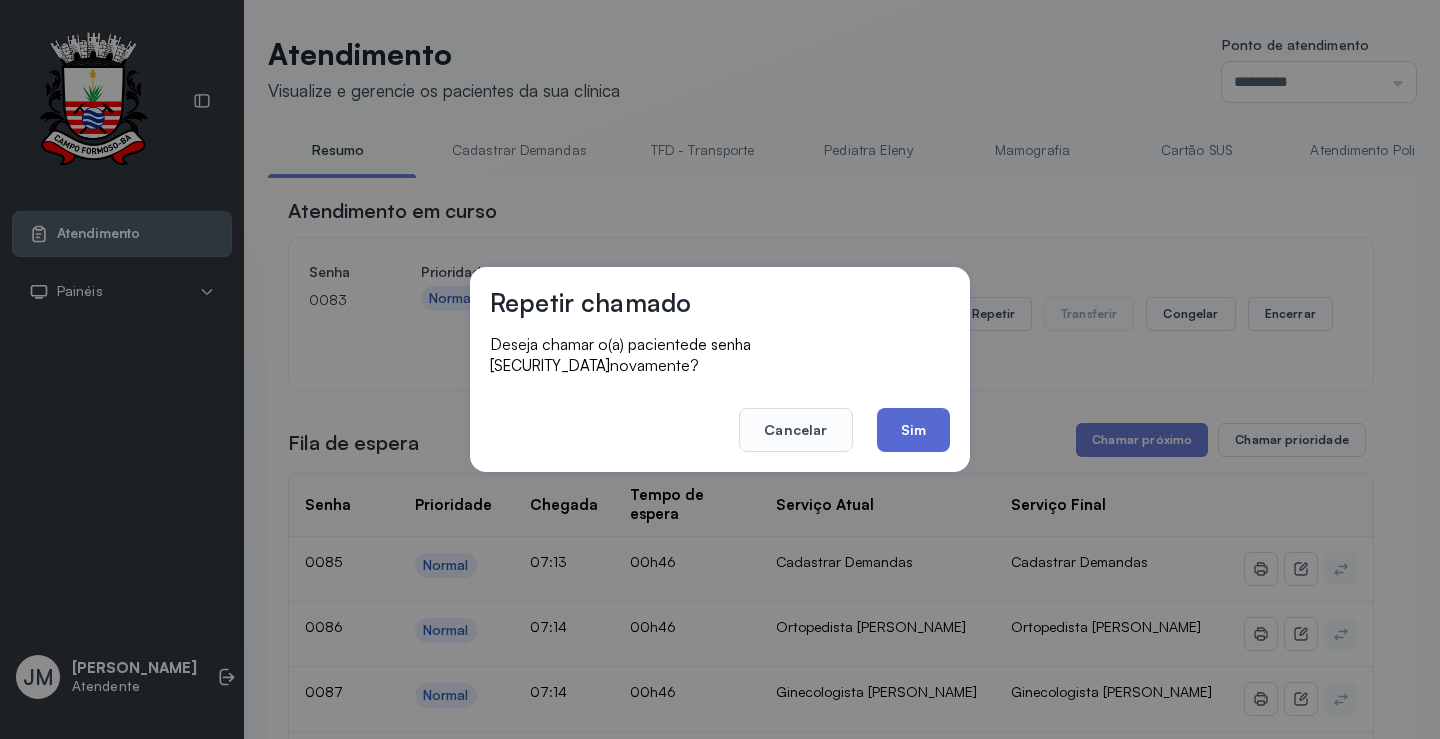 click on "Sim" 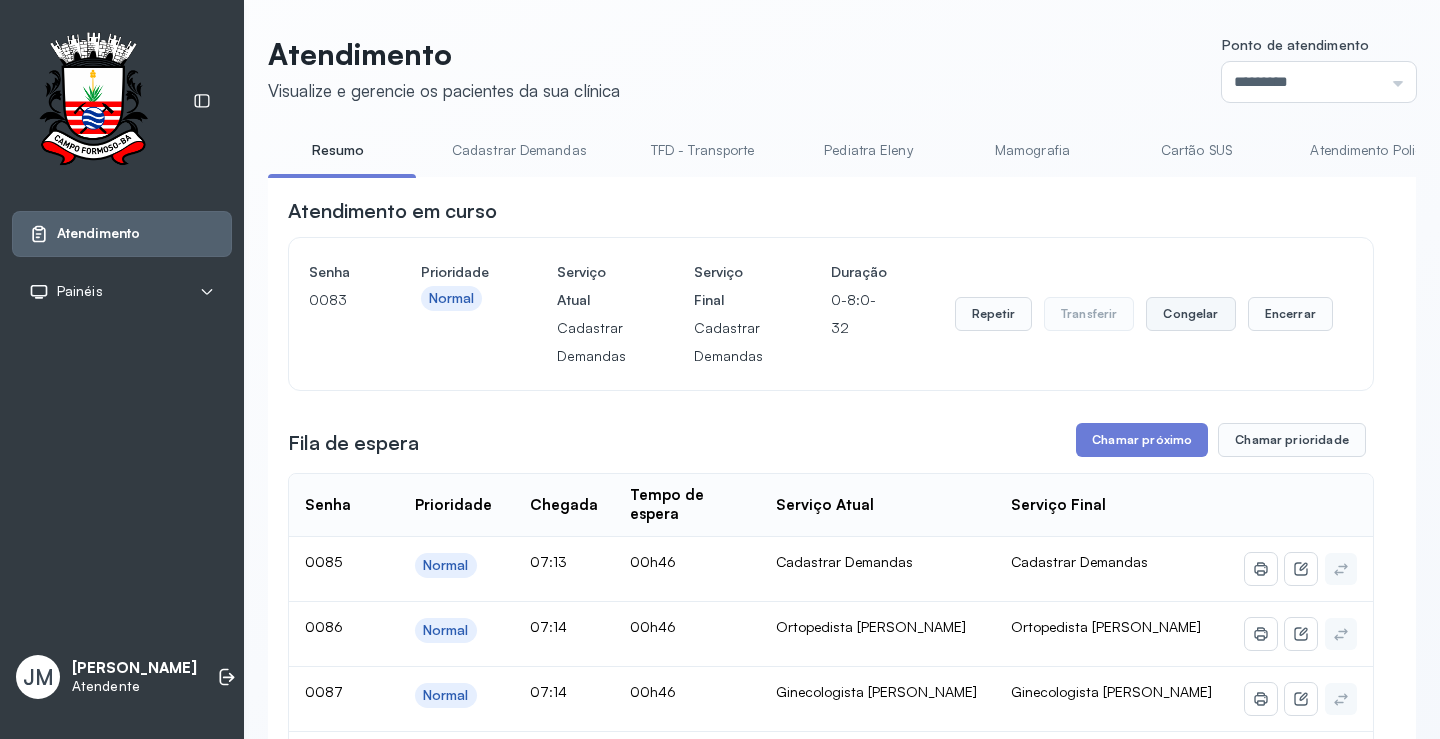 click on "Congelar" at bounding box center (1190, 314) 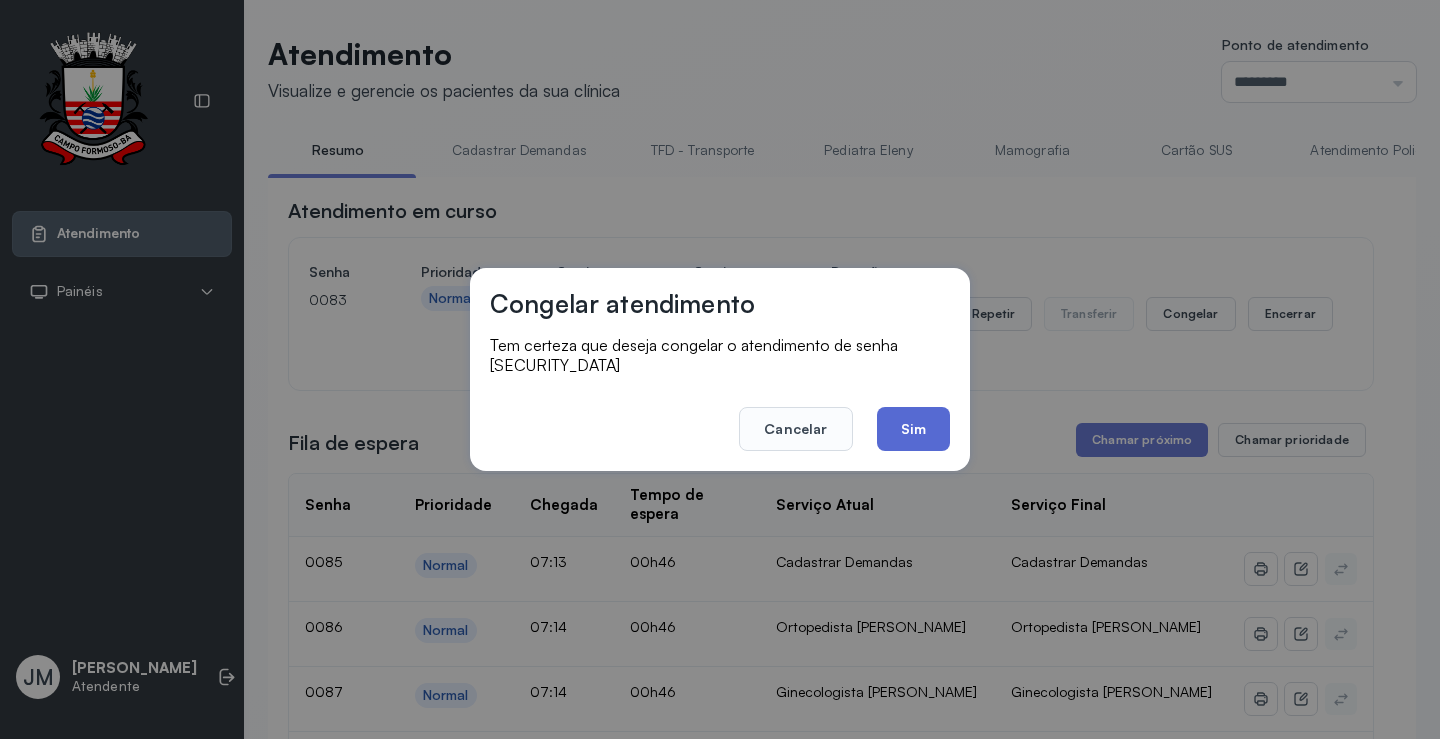 click on "Sim" 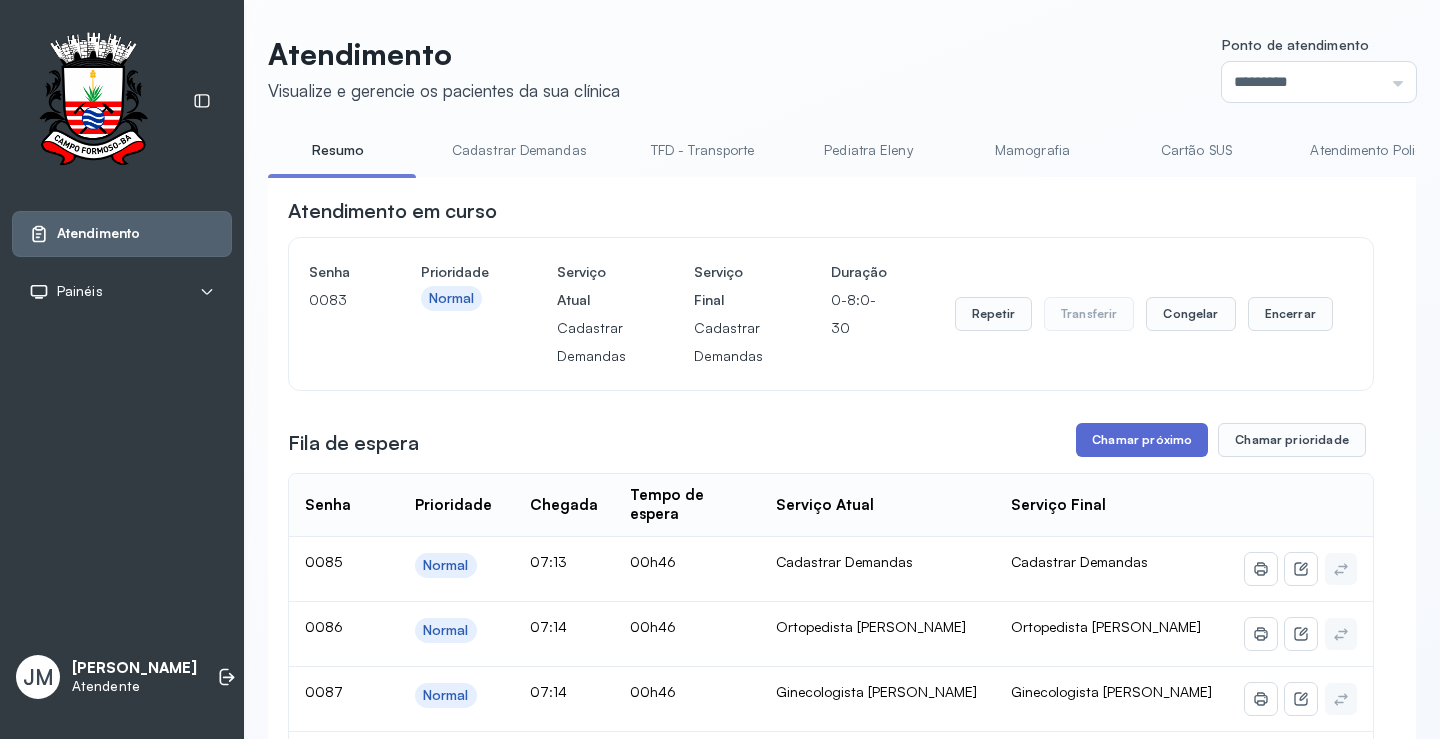 click on "Chamar próximo" at bounding box center [1142, 440] 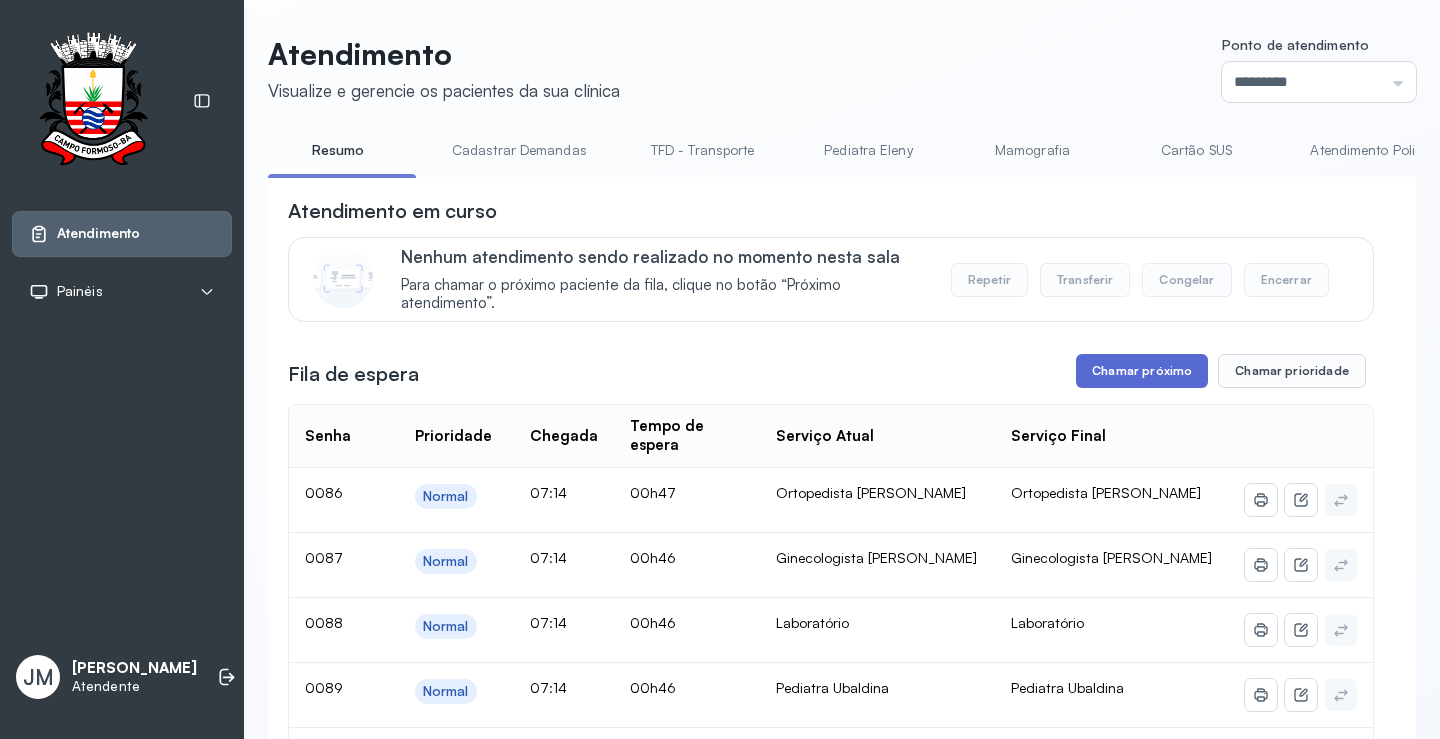 click on "Chamar próximo" at bounding box center [1142, 371] 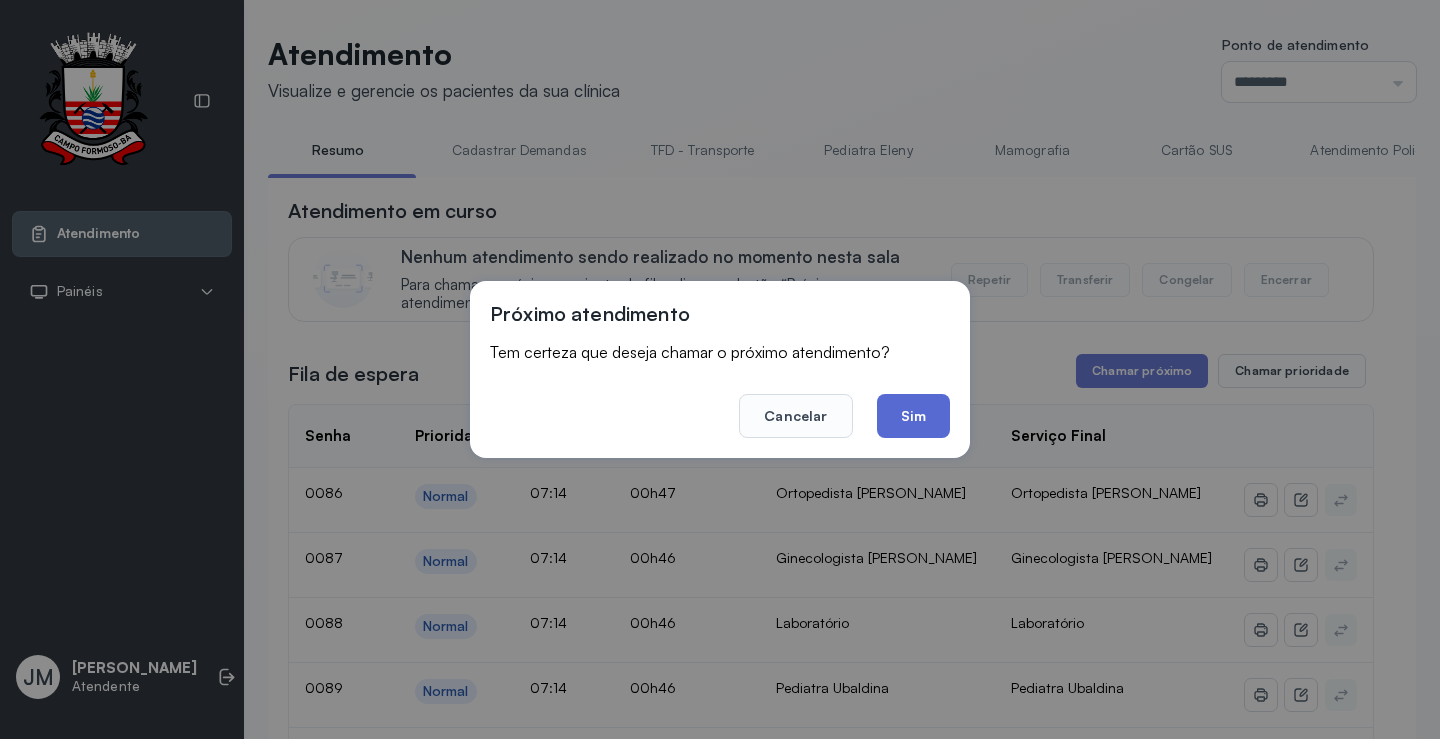 click on "Sim" 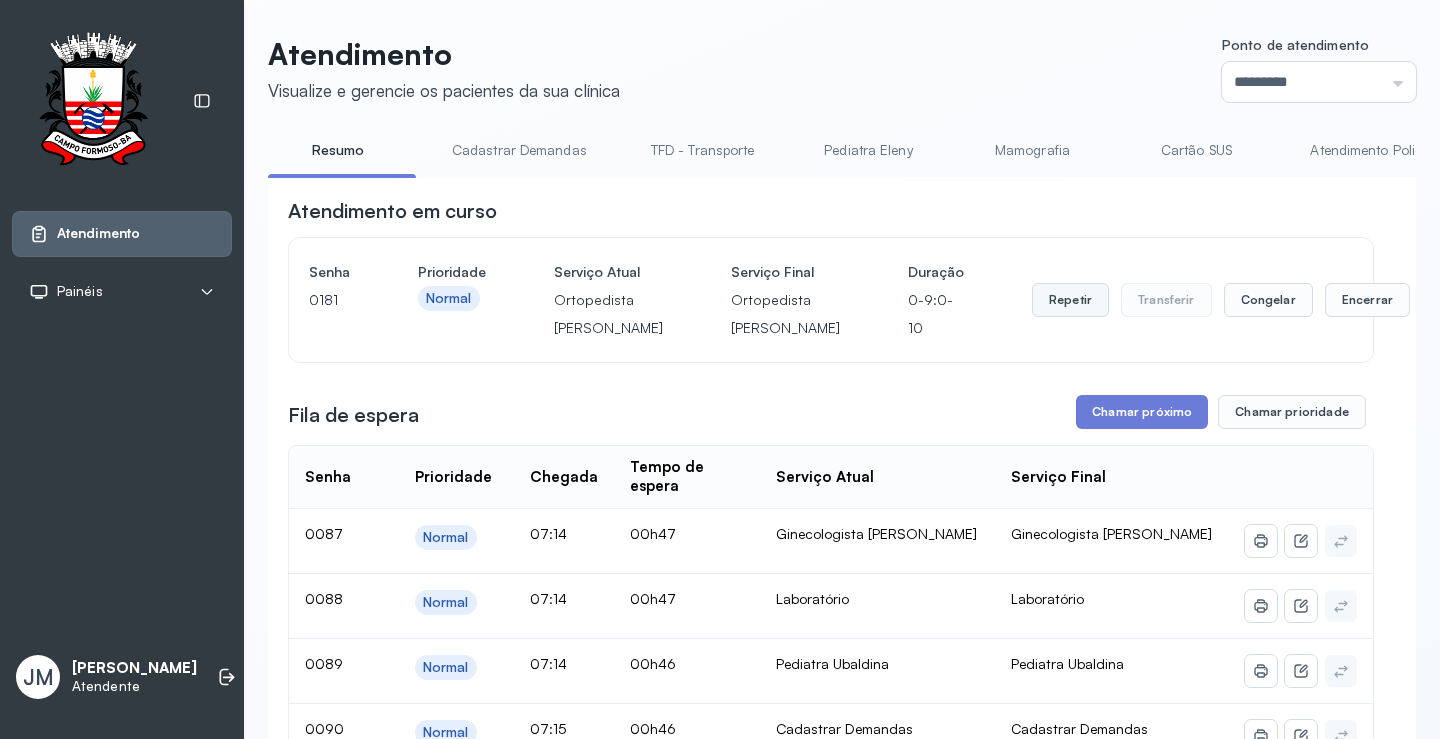 click on "Repetir" at bounding box center (1070, 300) 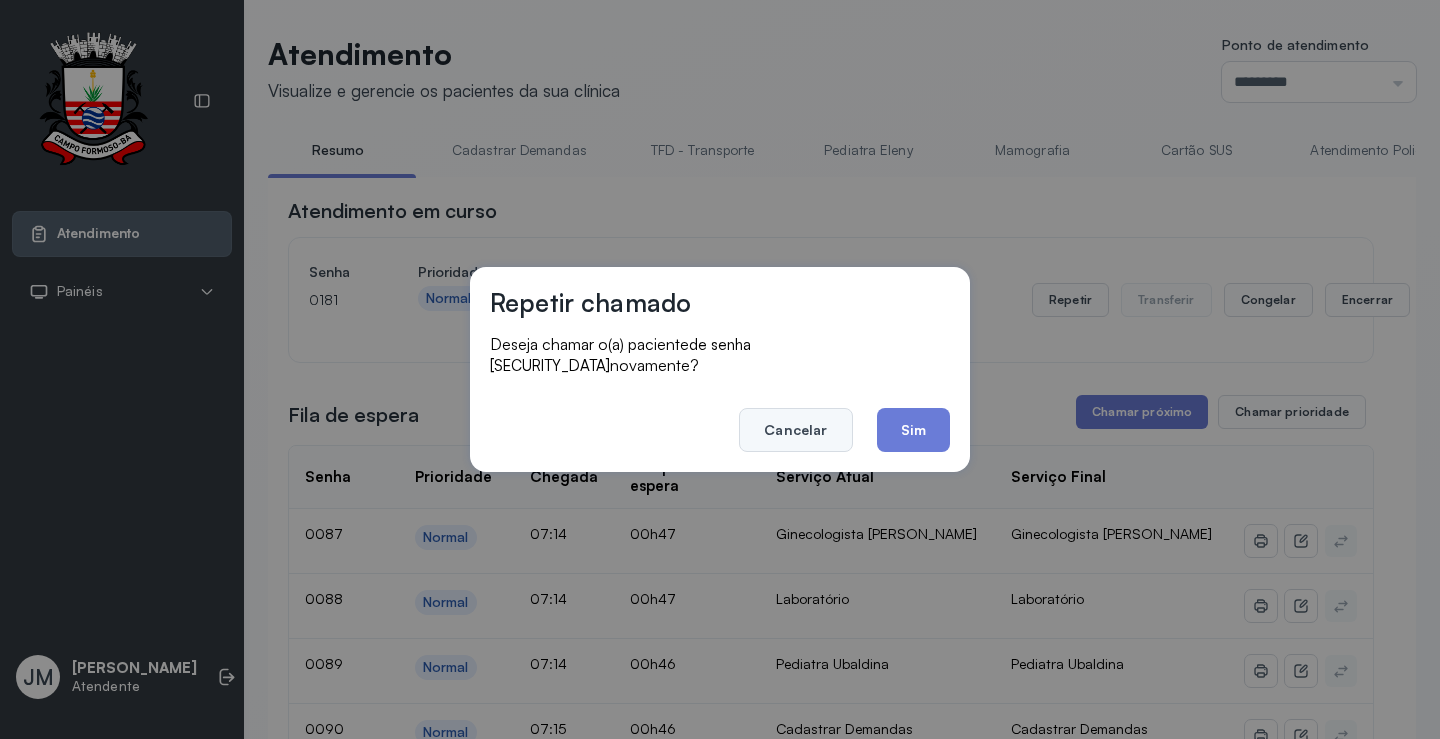 click on "Cancelar" 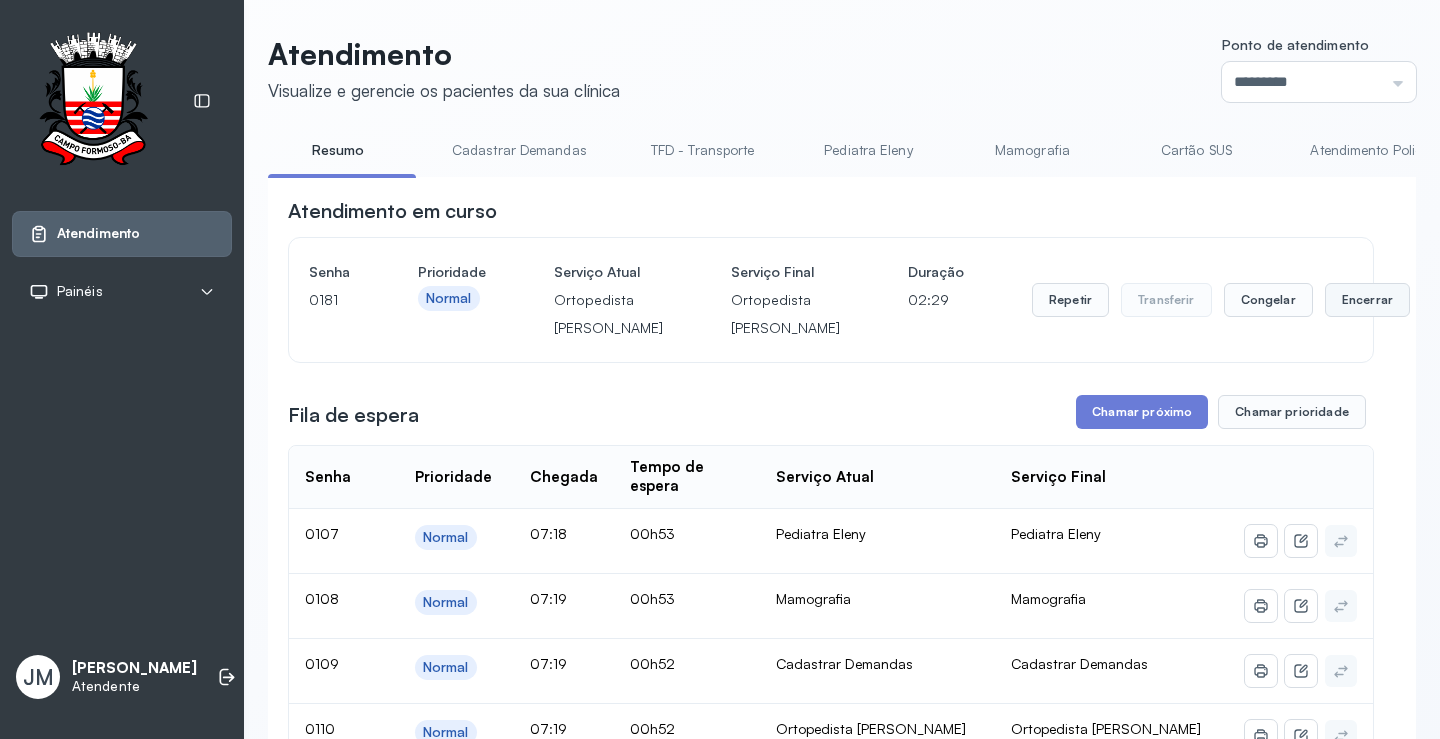 click on "Encerrar" at bounding box center (1367, 300) 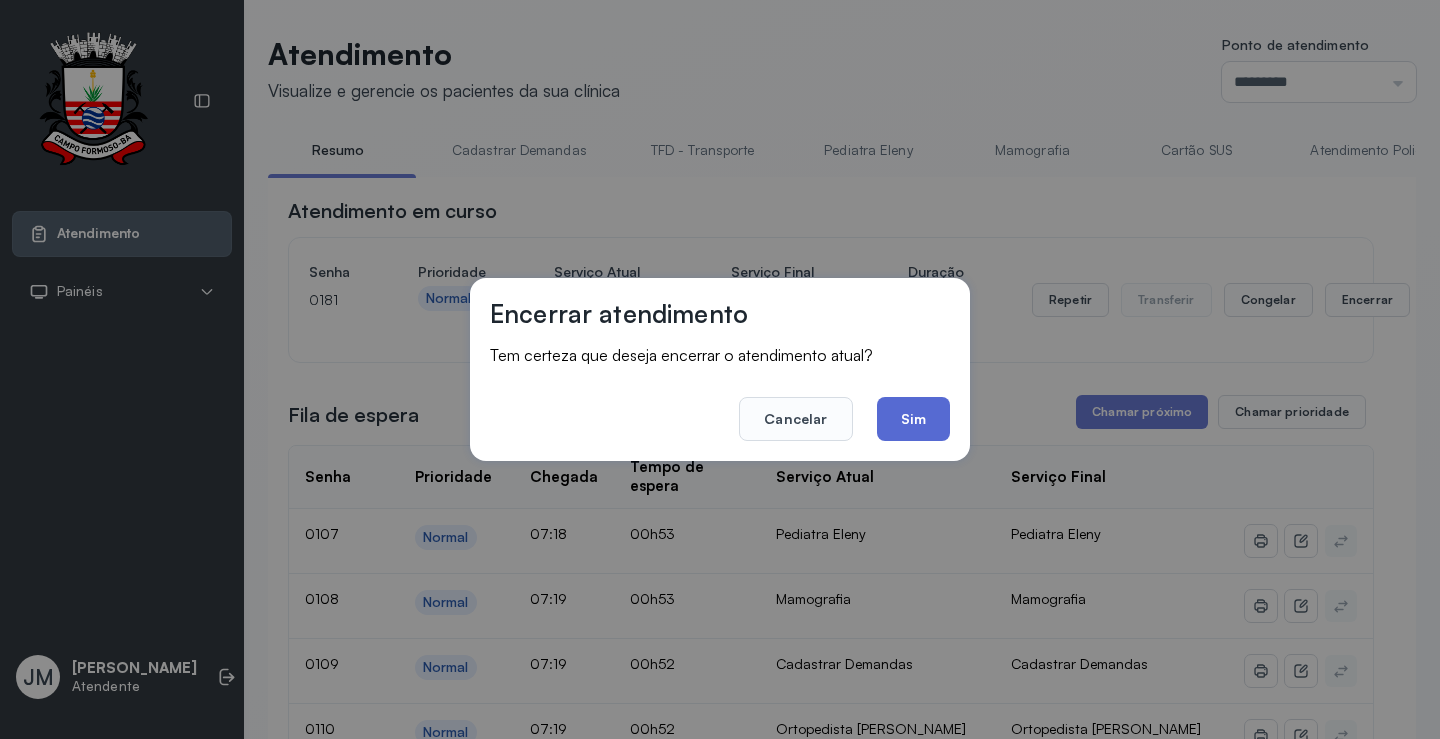 click on "Sim" 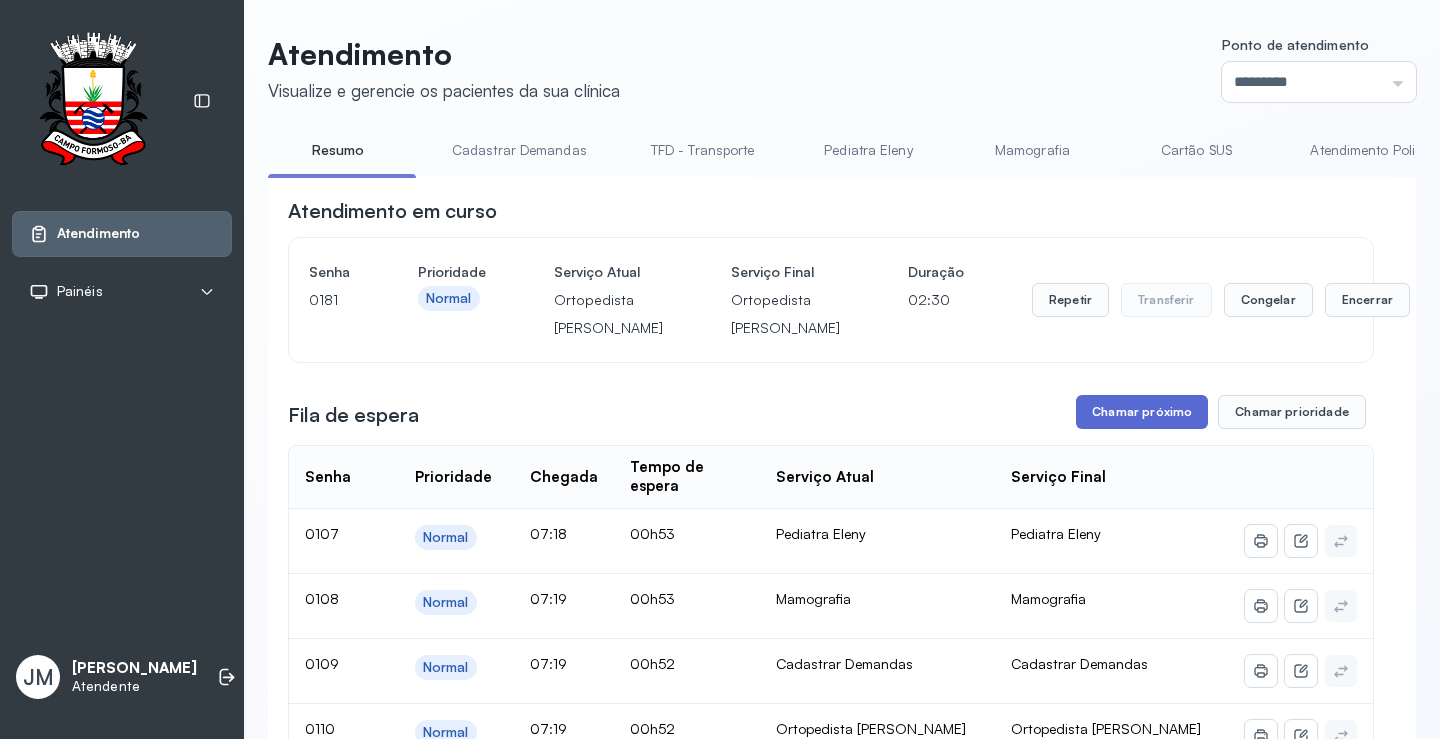 click on "Chamar próximo" at bounding box center (1142, 412) 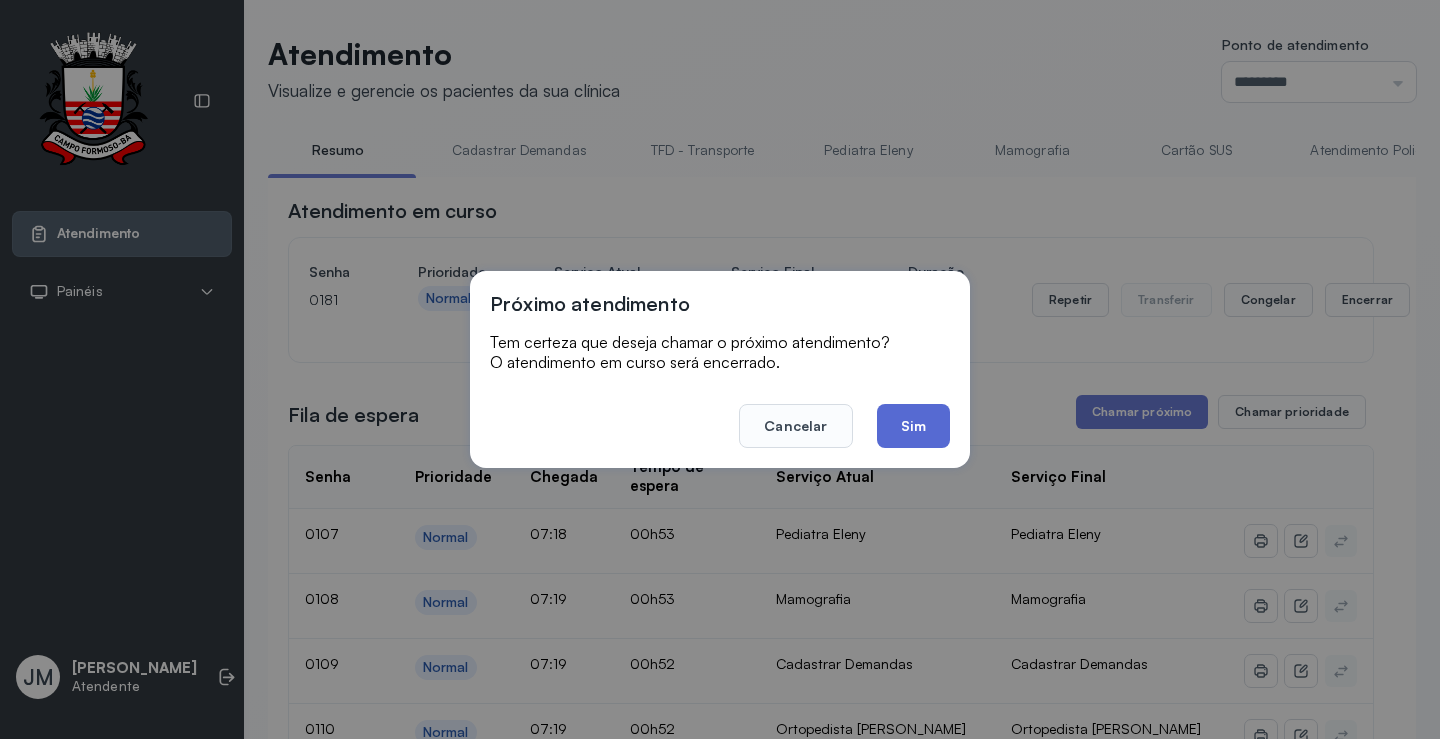click on "Sim" 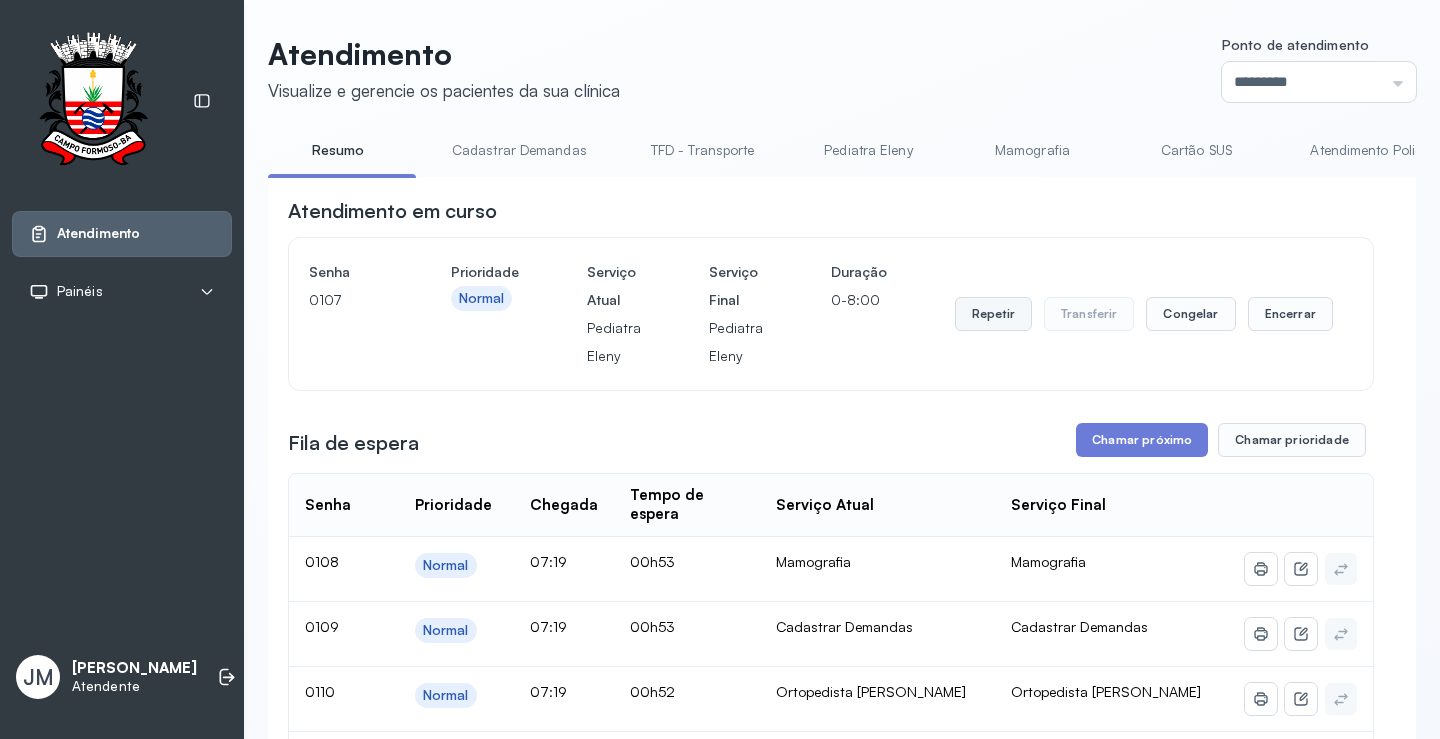 click on "Repetir" at bounding box center (993, 314) 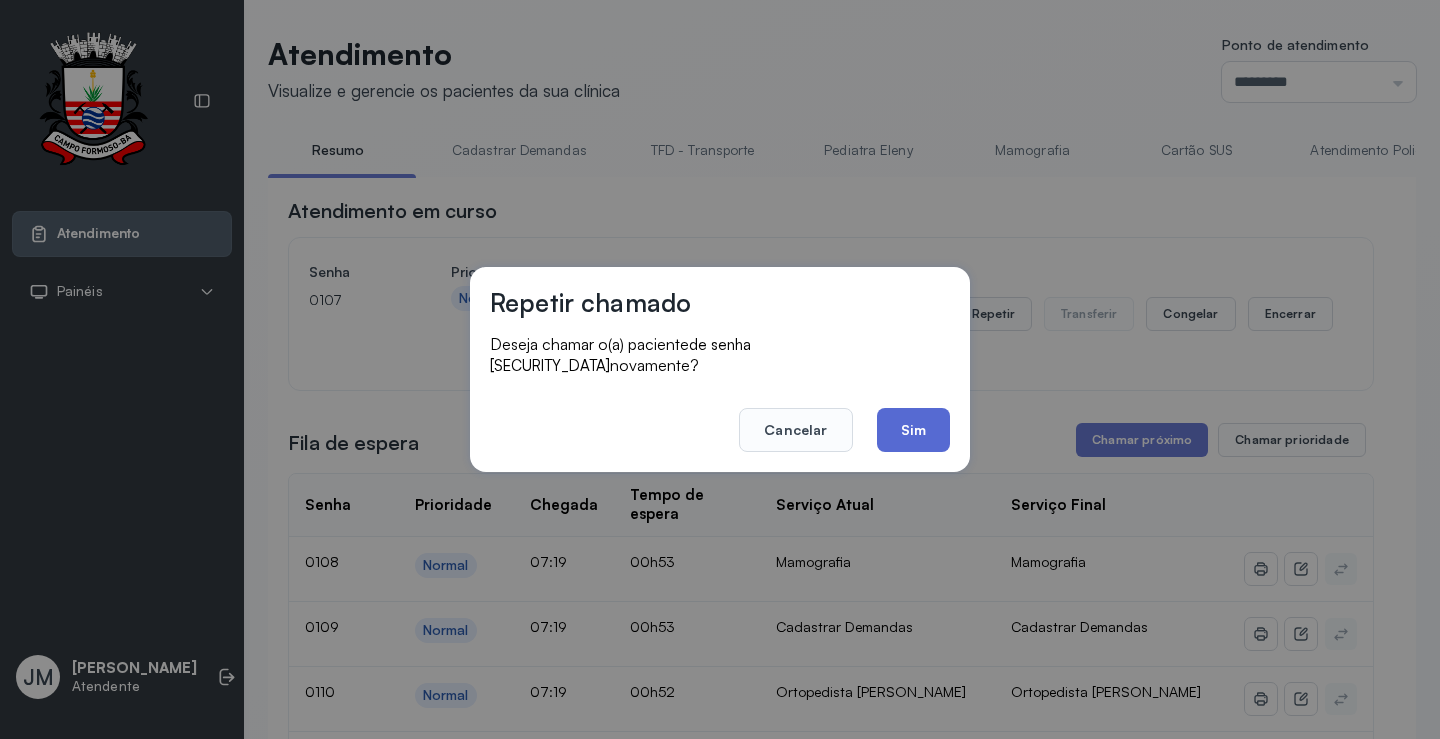 click on "Sim" 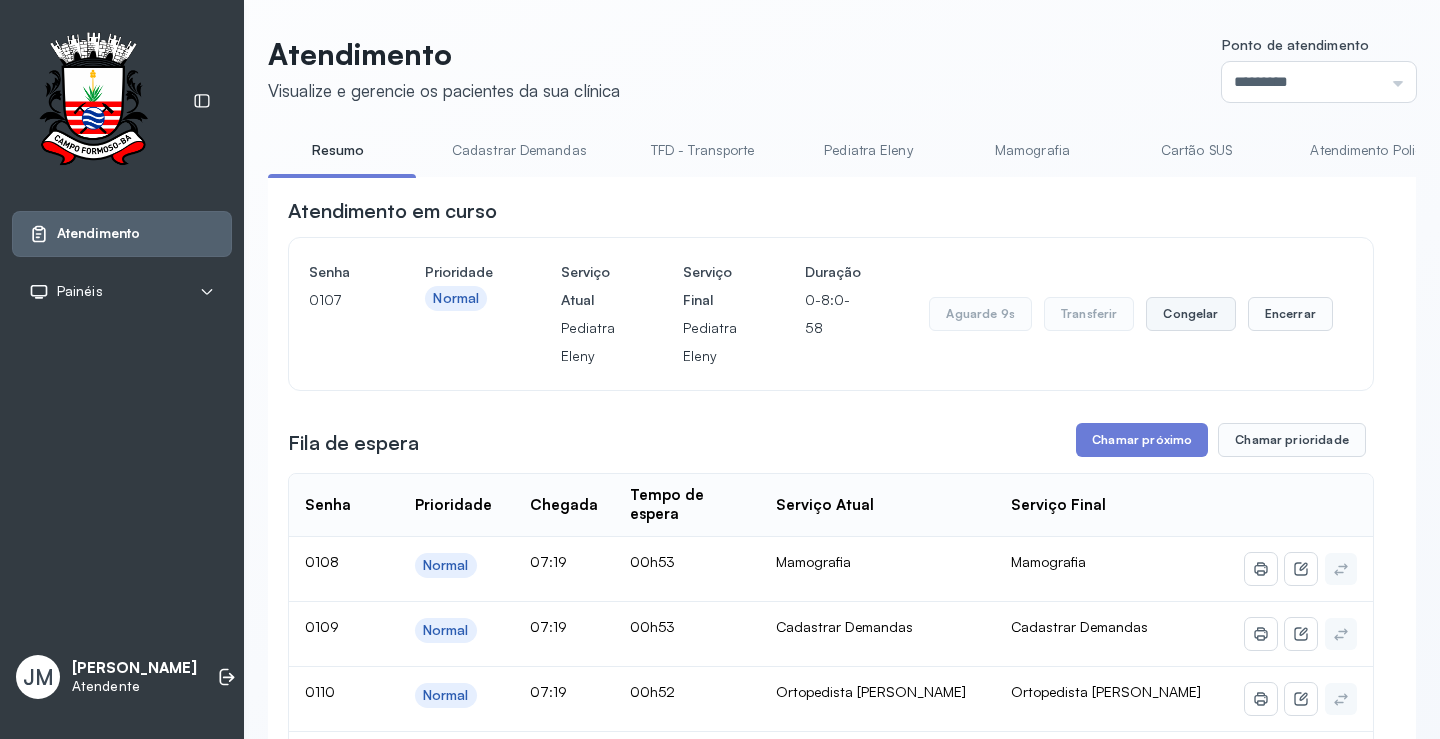 click on "Congelar" at bounding box center (1190, 314) 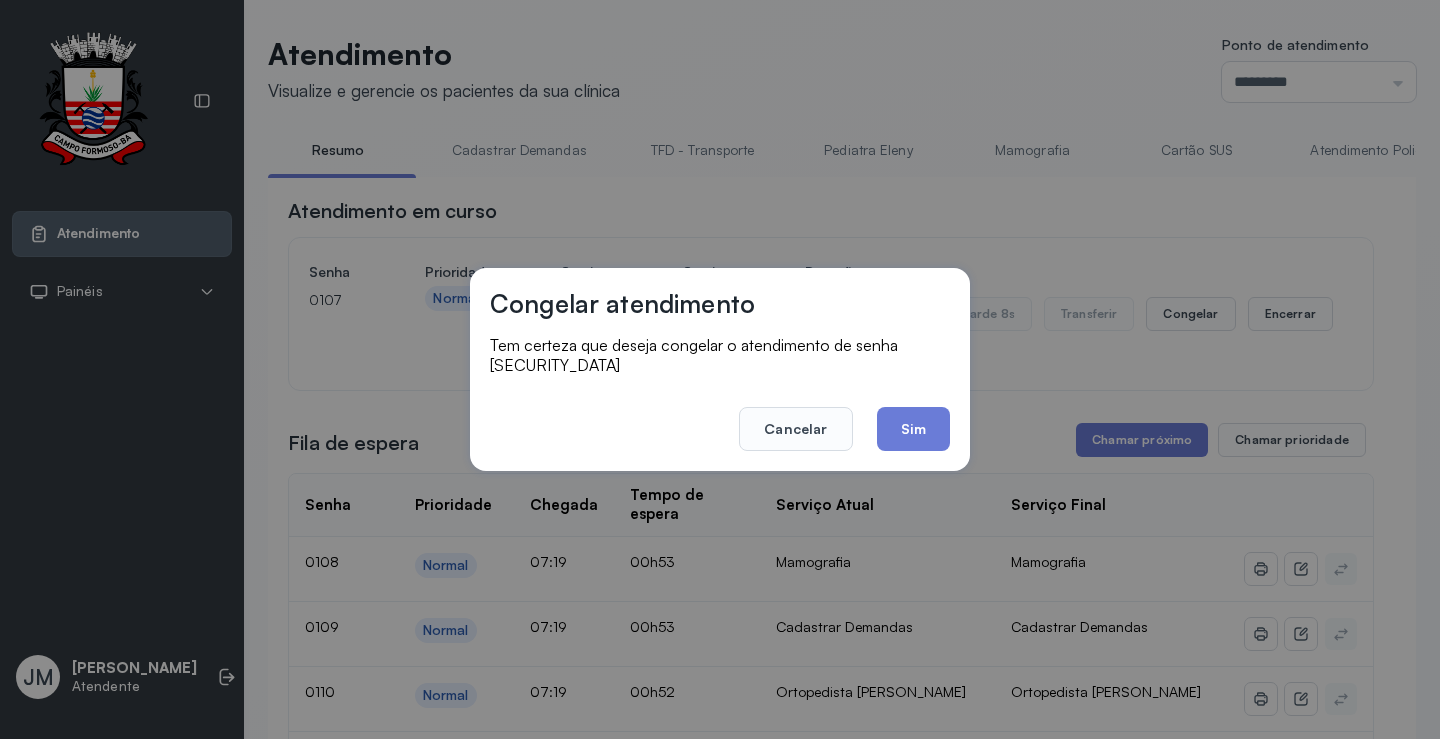 click on "Congelar atendimento  Tem certeza que deseja congelar o atendimento de senha 0107?  Cancelar Sim" at bounding box center [720, 369] 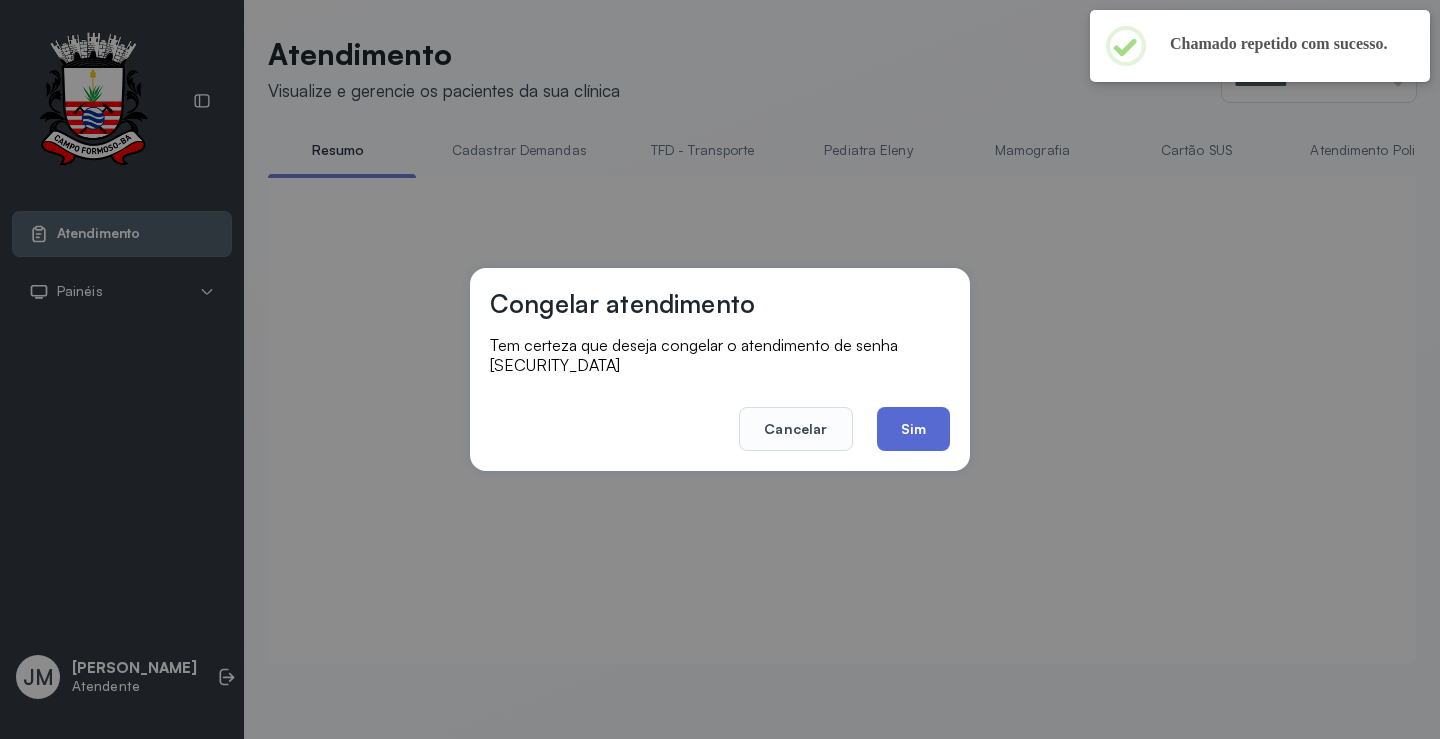 click on "Sim" 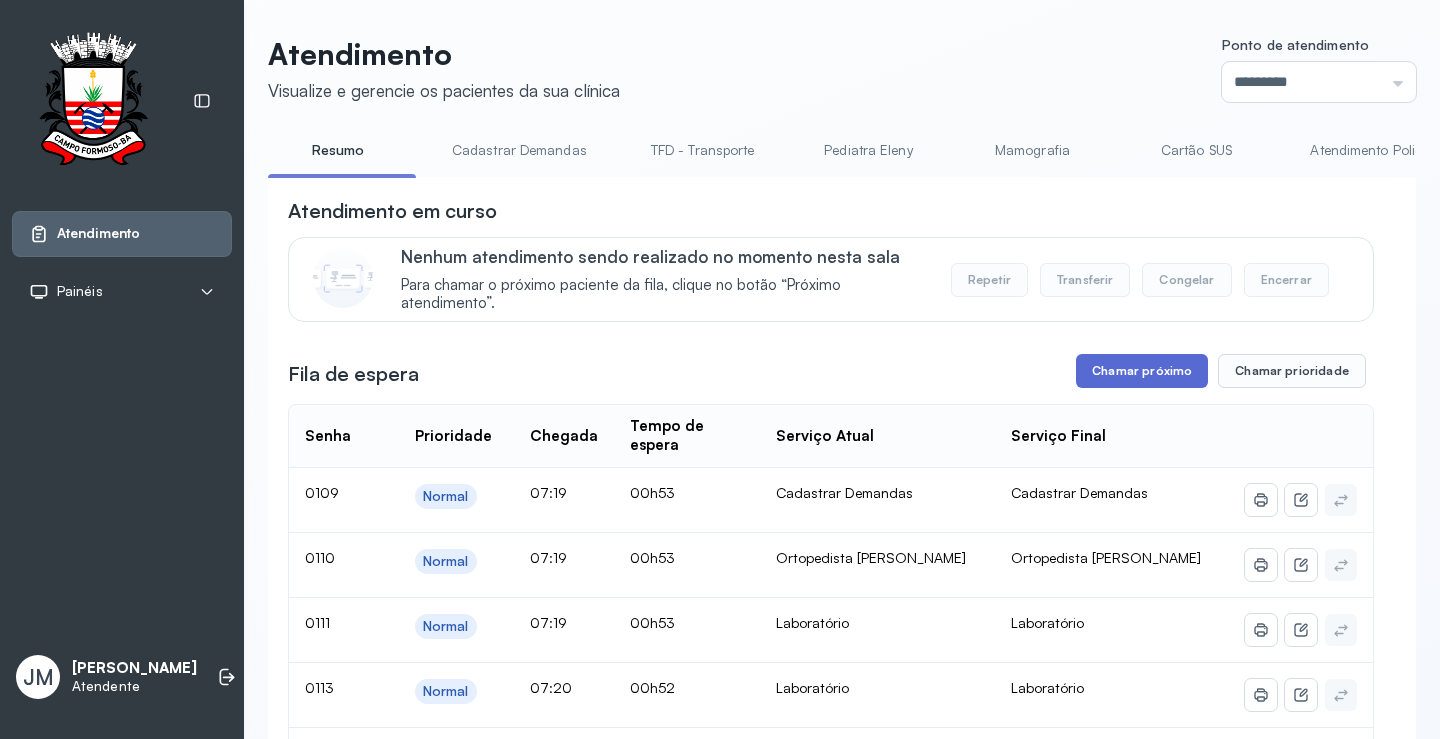 click on "Chamar próximo" at bounding box center (1142, 371) 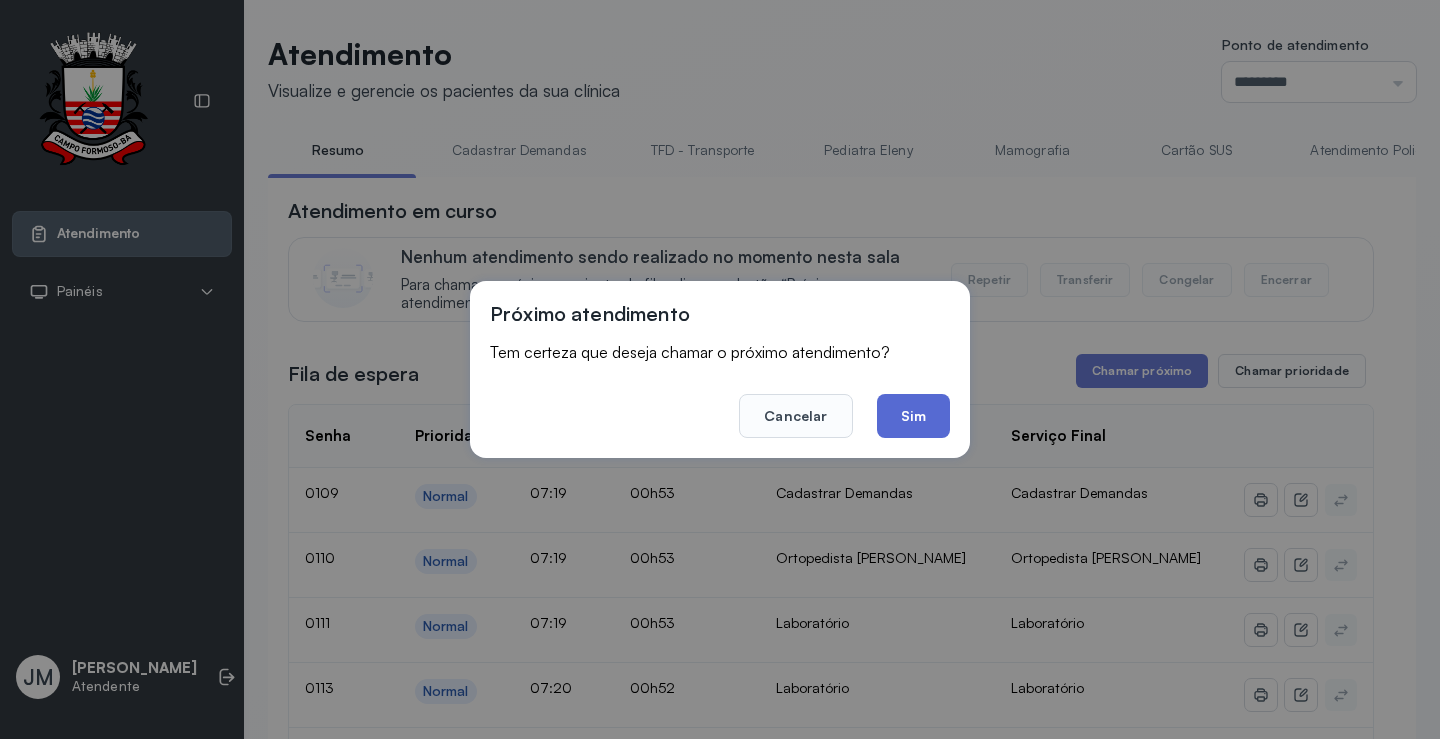 click on "Sim" 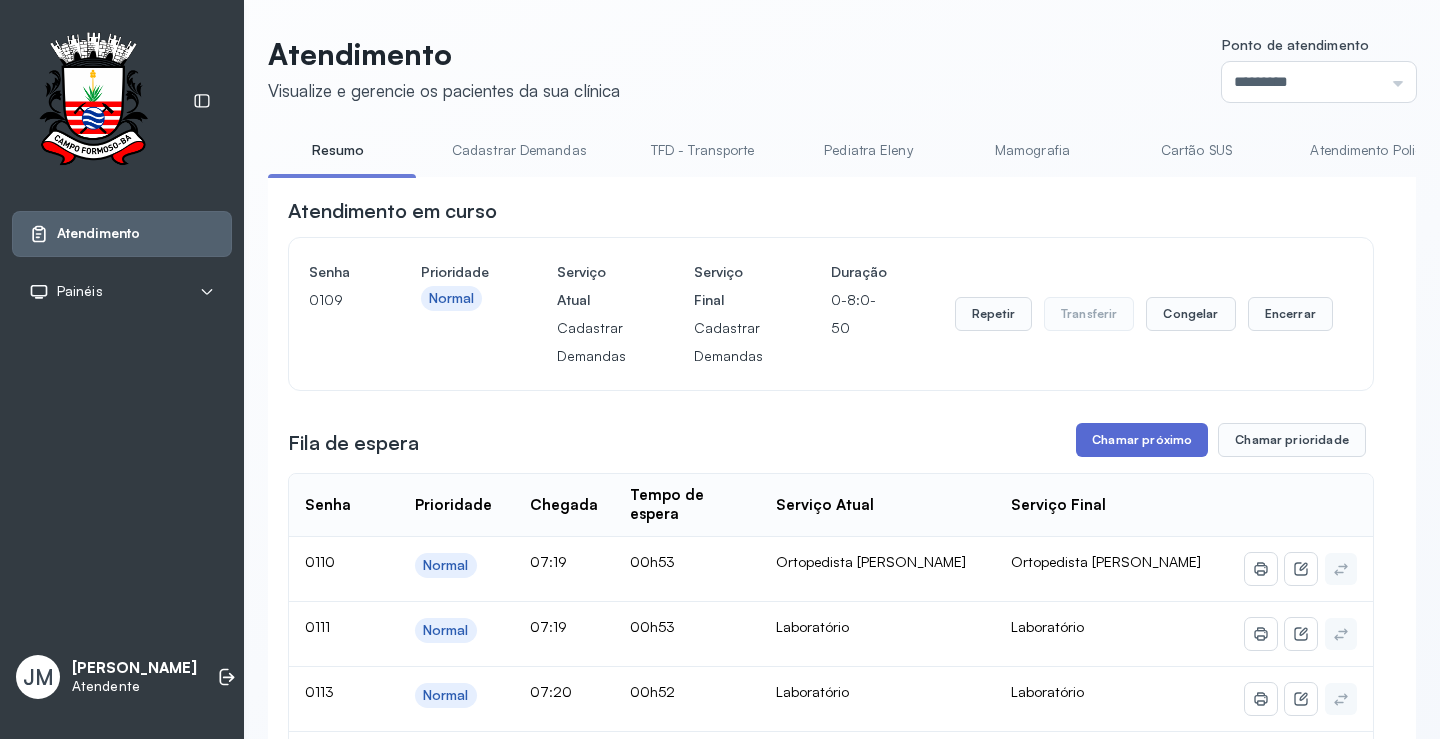 click on "Chamar próximo" at bounding box center [1142, 440] 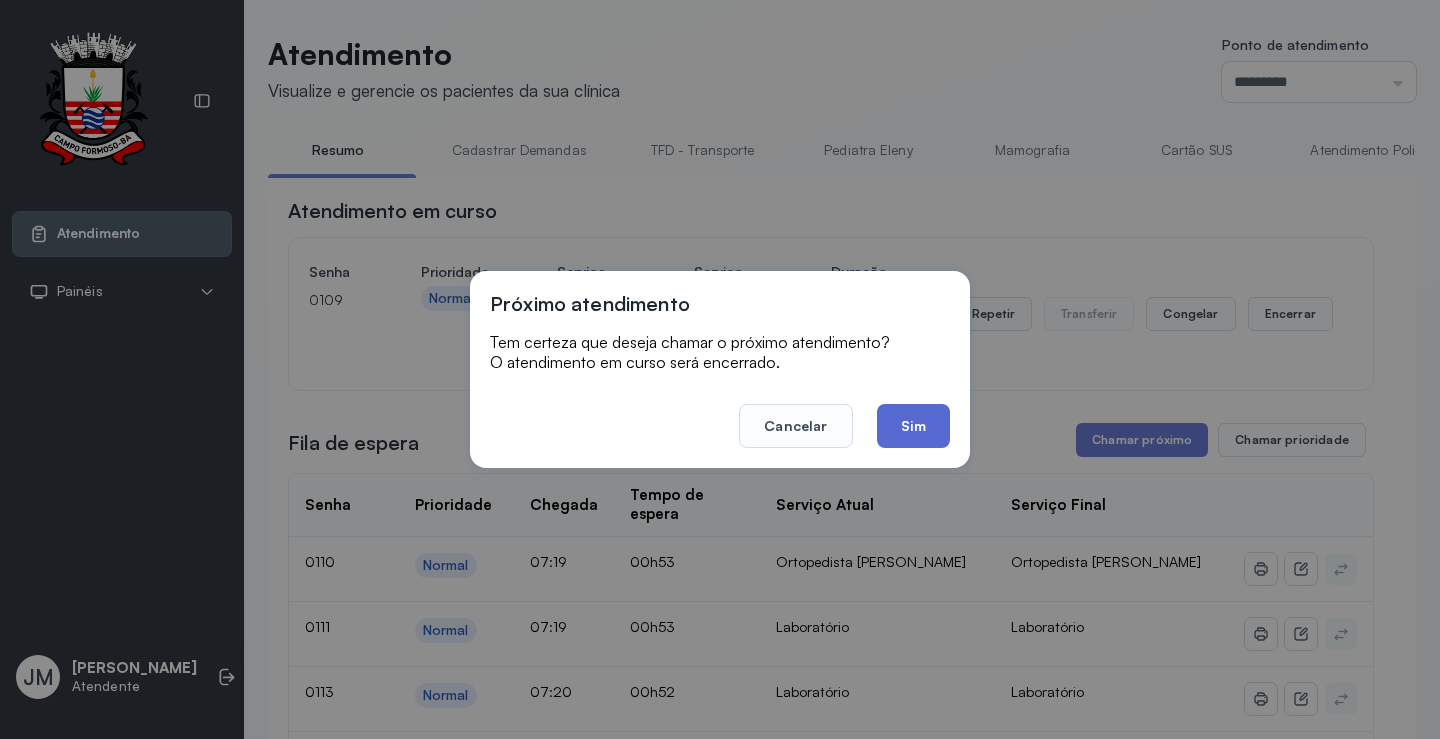 click on "Sim" 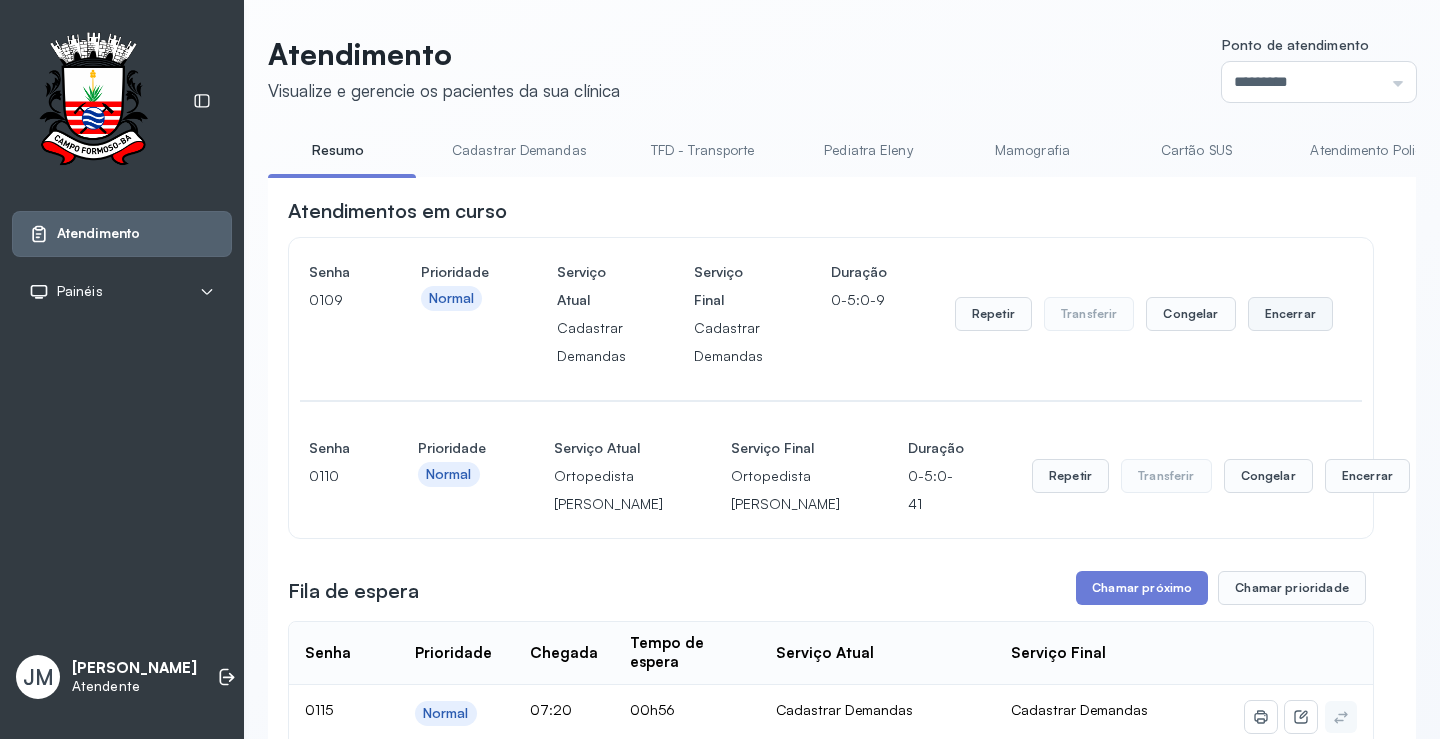 click on "Encerrar" at bounding box center [1290, 314] 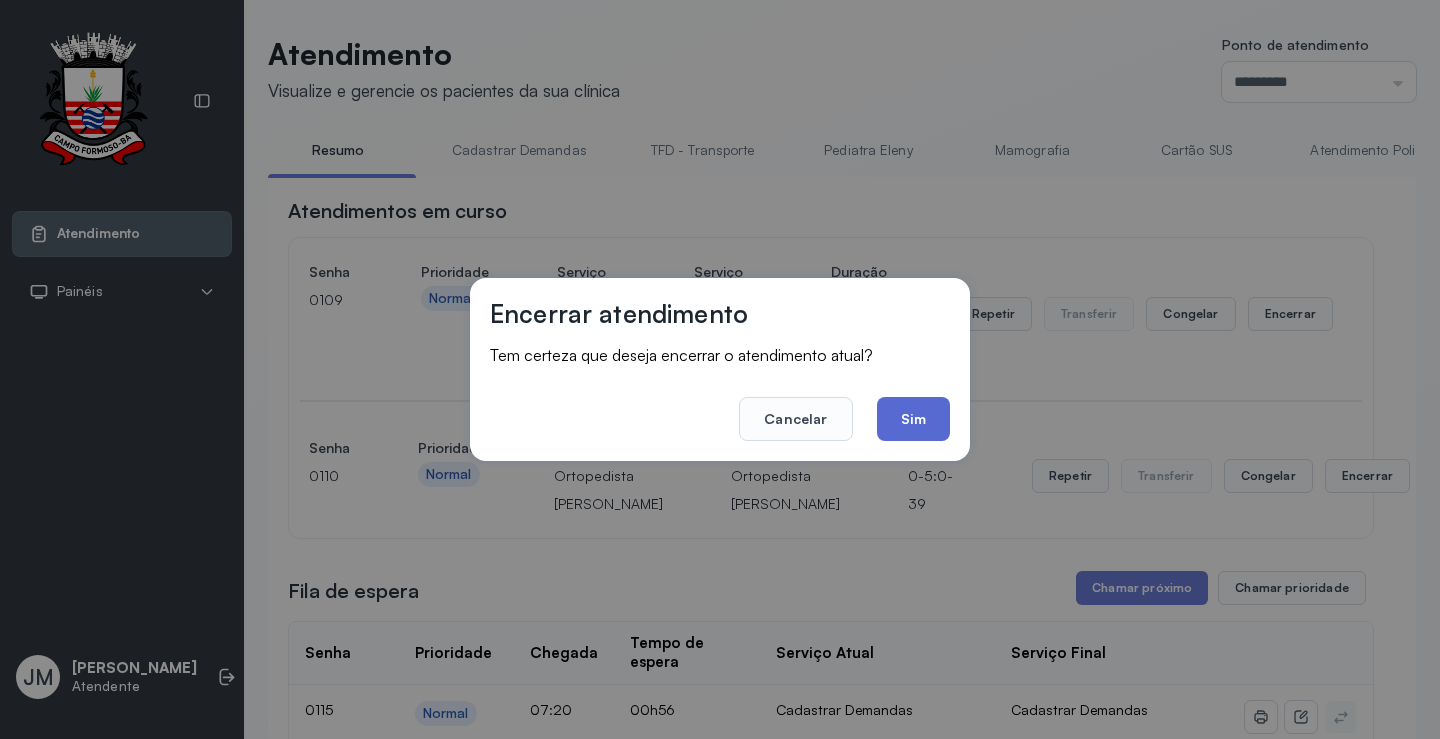 click on "Sim" 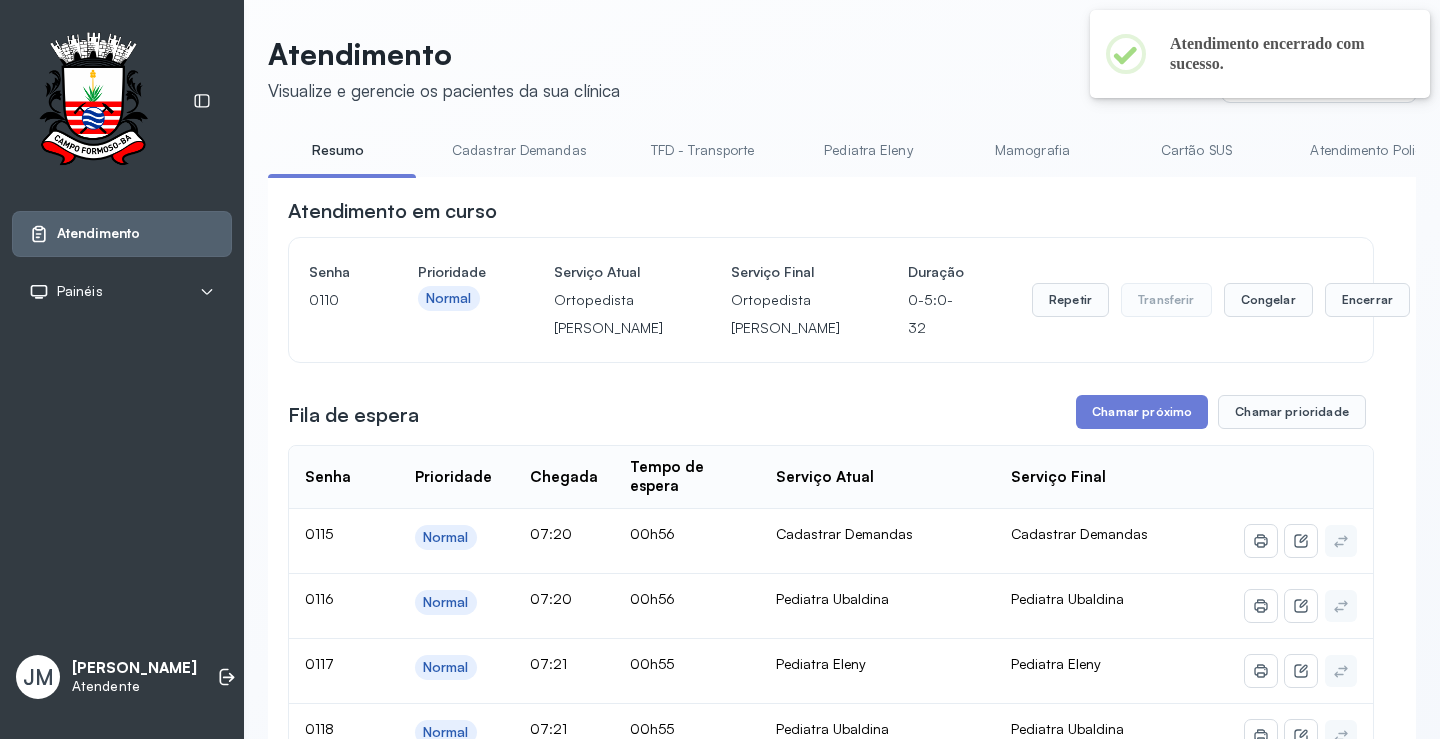 click on "Atendimento em curso Senha 0110 Prioridade Normal Serviço Atual Ortopedista Ramon Serviço Final Ortopedista Ramon Duração 0-5:0-32 Repetir Transferir Congelar Encerrar Fila de espera Chamar próximo Chamar prioridade Senha    Prioridade  Chegada  Tempo de espera  Serviço Atual  Serviço Final    0115 Normal 07:20 00h56 Cadastrar Demandas Cadastrar Demandas 0116 Normal 07:20 00h56 Pediatra Ubaldina Pediatra Ubaldina 0117 Normal 07:21 00h55 Pediatra Eleny Pediatra Eleny 0118 Normal 07:21 00h55 Pediatra Ubaldina Pediatra Ubaldina 0121 Normal 07:22 00h55 Endocrinologista Poliercio Endocrinologista Poliercio 0123 Normal 07:22 00h54 Ginecologista Amilton Ginecologista Amilton 0124 Normal 07:22 00h54 Laboratório Laboratório 0126 Normal 07:23 00h54 Ginecologista Amilton Ginecologista Amilton 0127 Normal 07:23 00h53 Laboratório Laboratório 0128 Normal 07:23 00h53 Obstetra Obstetra 0129 Normal 07:23 00h53 Cadastrar Demandas Cadastrar Demandas 0130 Normal 07:24 00h52 Laboratório Laboratório 0131 Prioridade" at bounding box center (831, 4713) 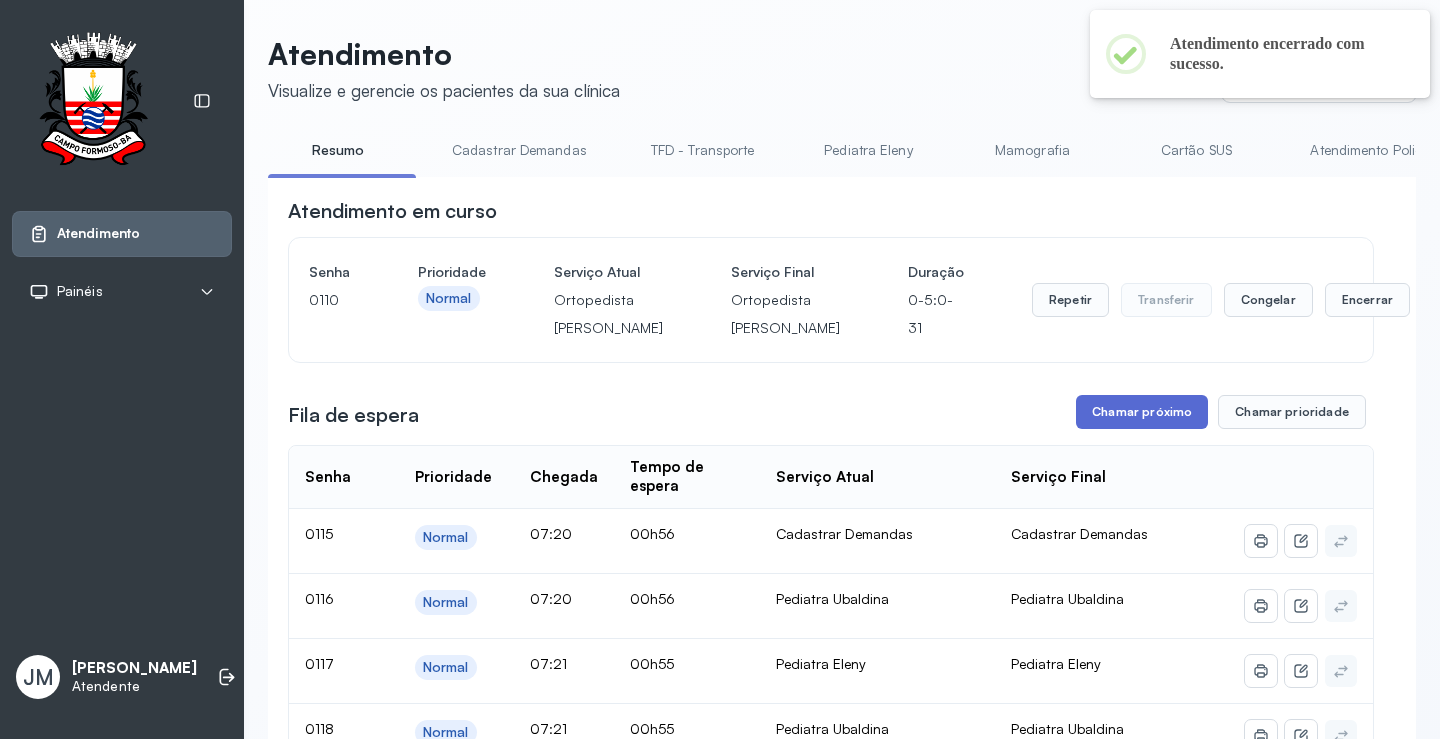 click on "Chamar próximo" at bounding box center [1142, 412] 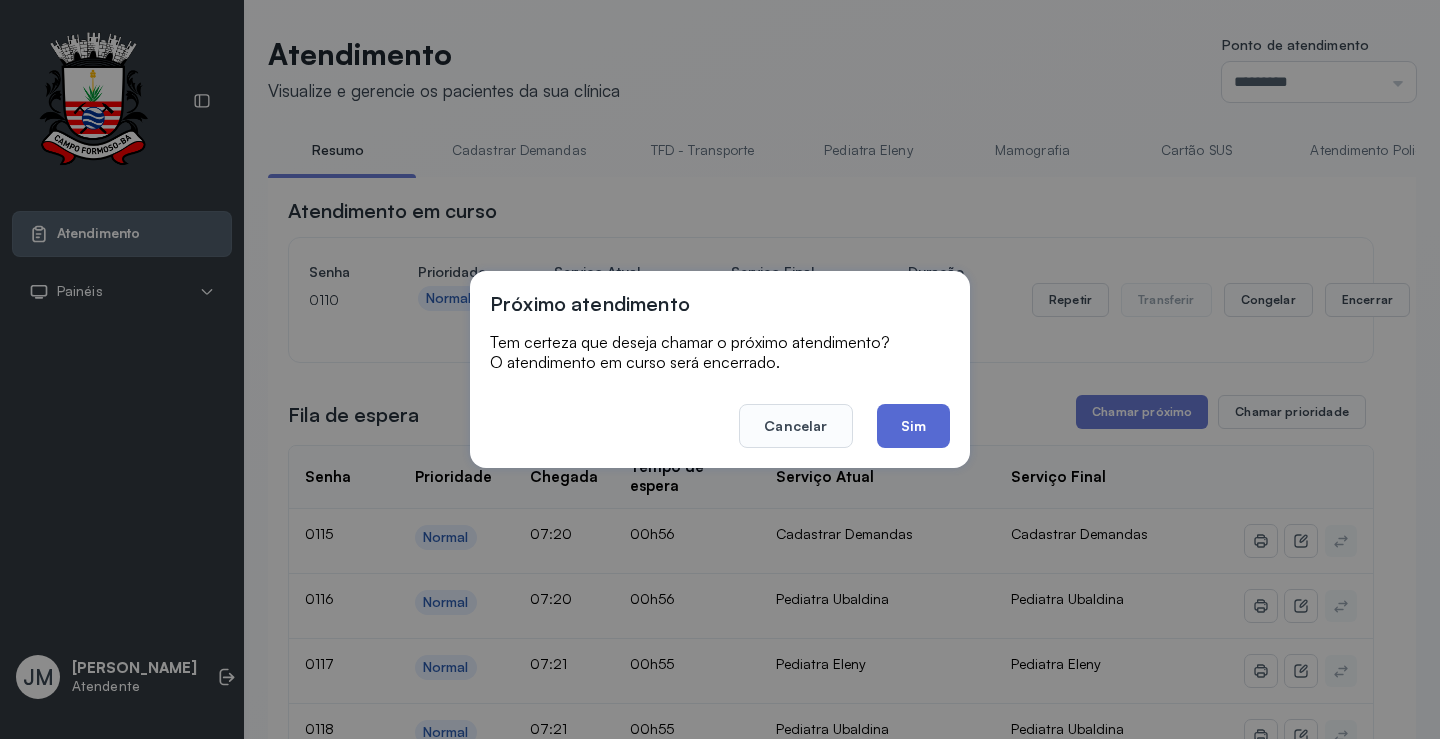 click on "Sim" 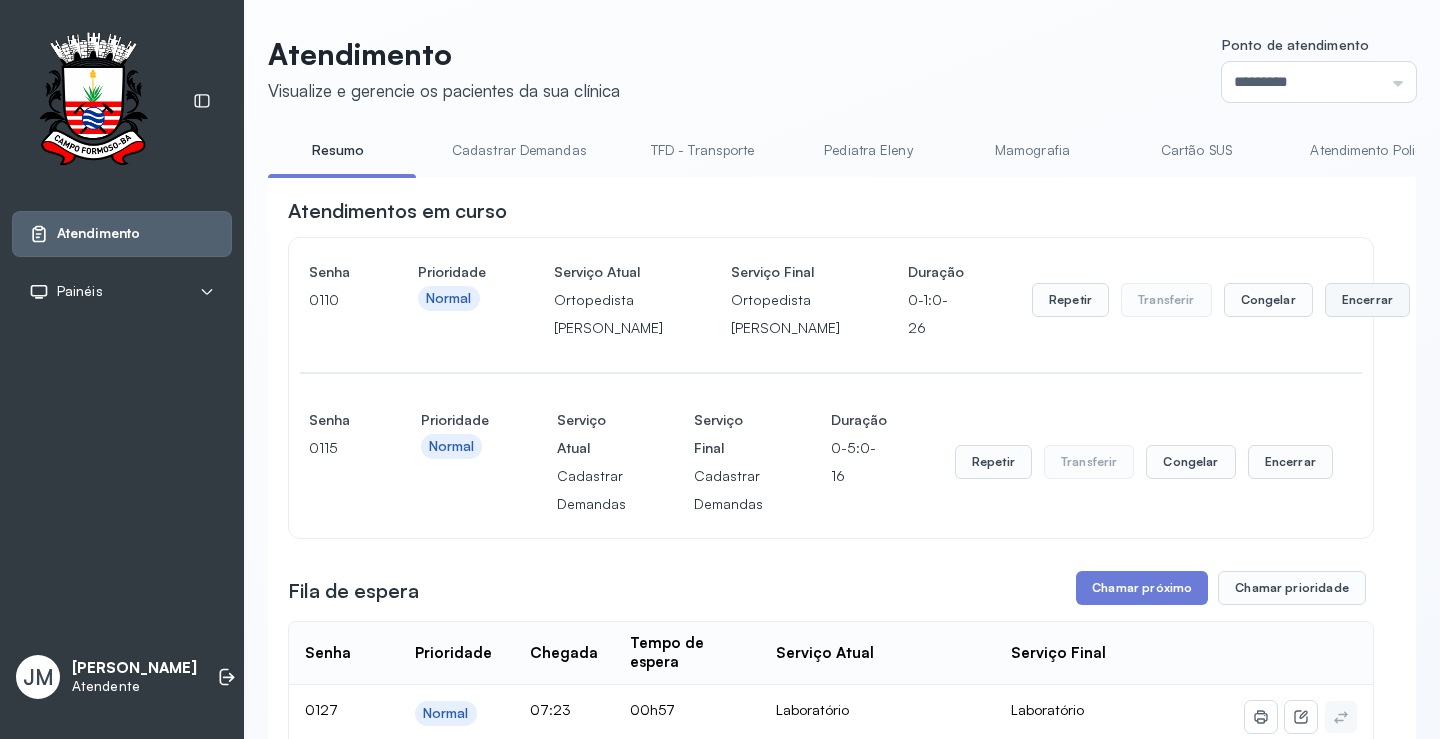 click on "Encerrar" at bounding box center [1367, 300] 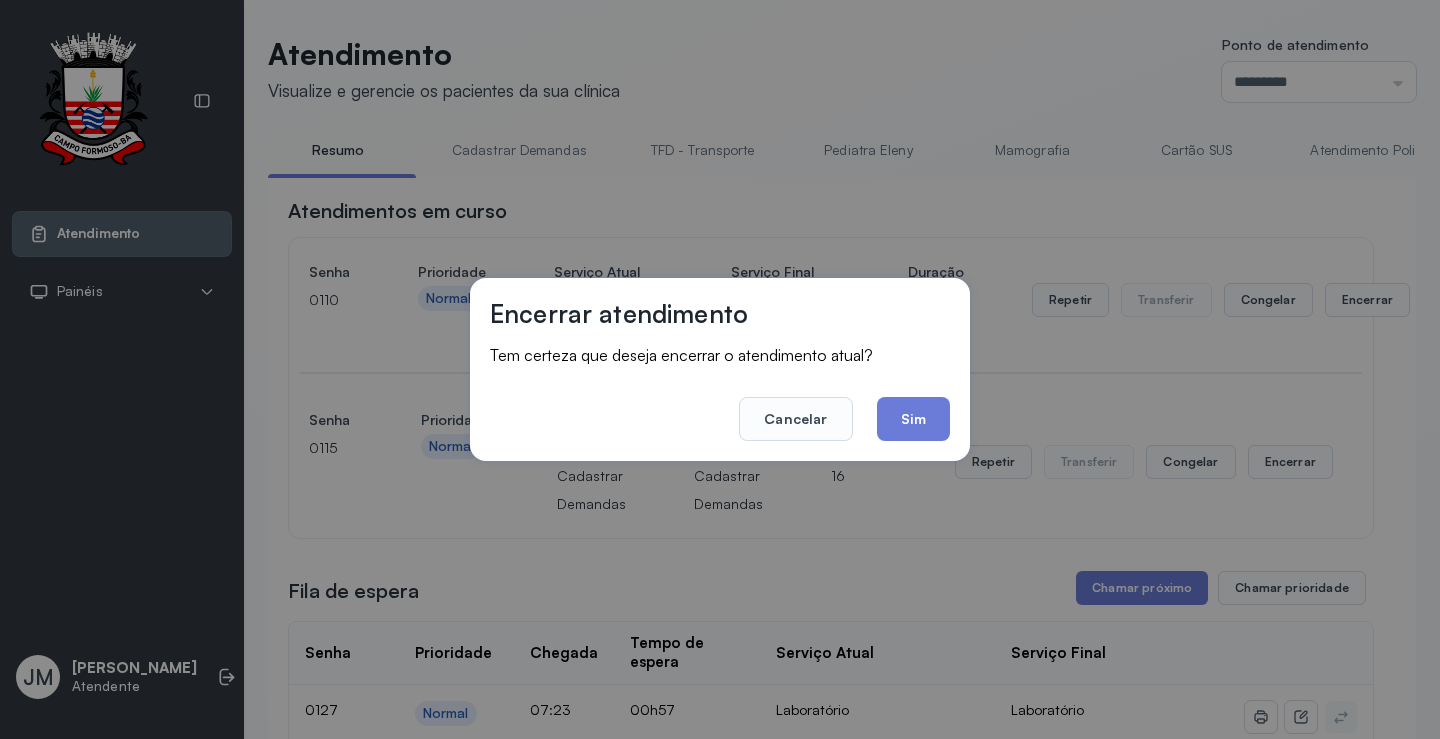 click on "Encerrar atendimento  Tem certeza que deseja encerrar o atendimento atual?  Cancelar Sim" at bounding box center [720, 369] 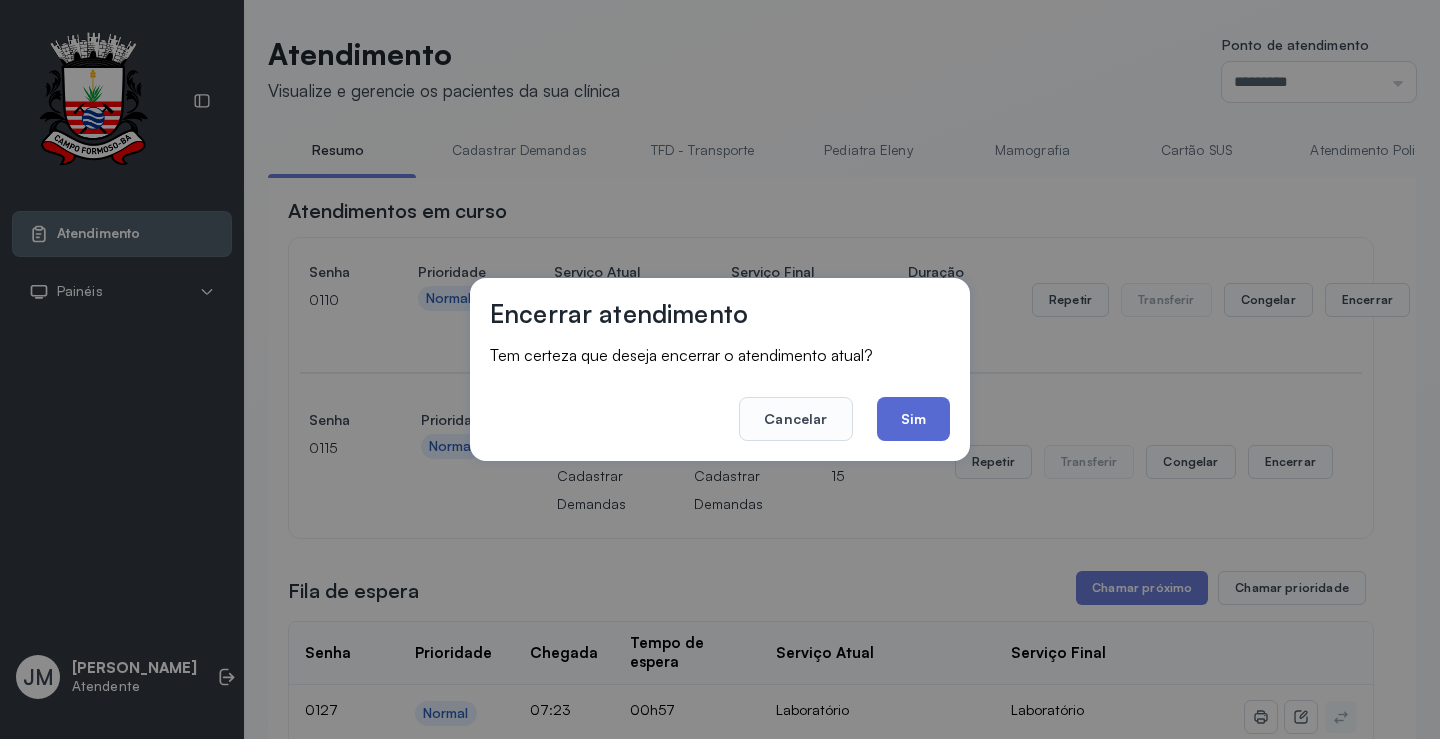 click on "Sim" 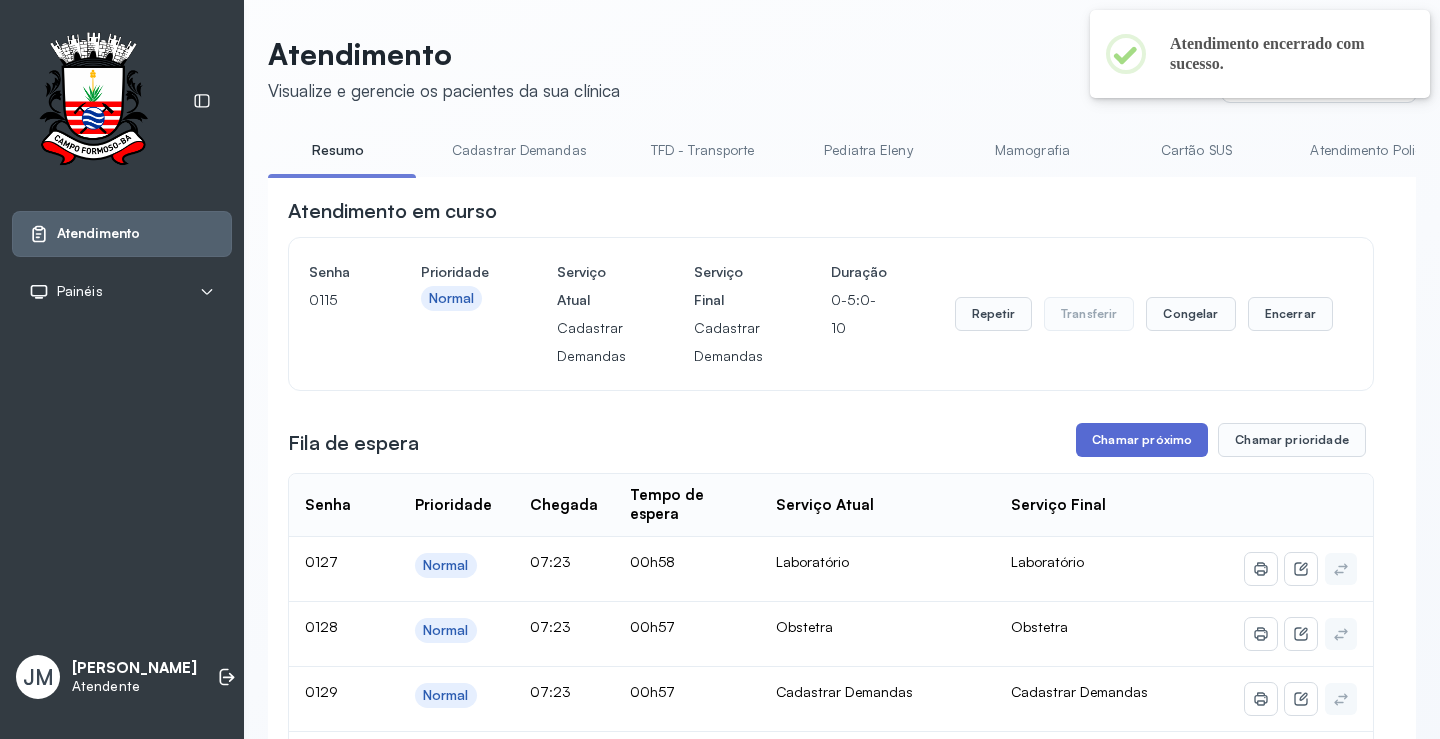 click on "Chamar próximo" at bounding box center [1142, 440] 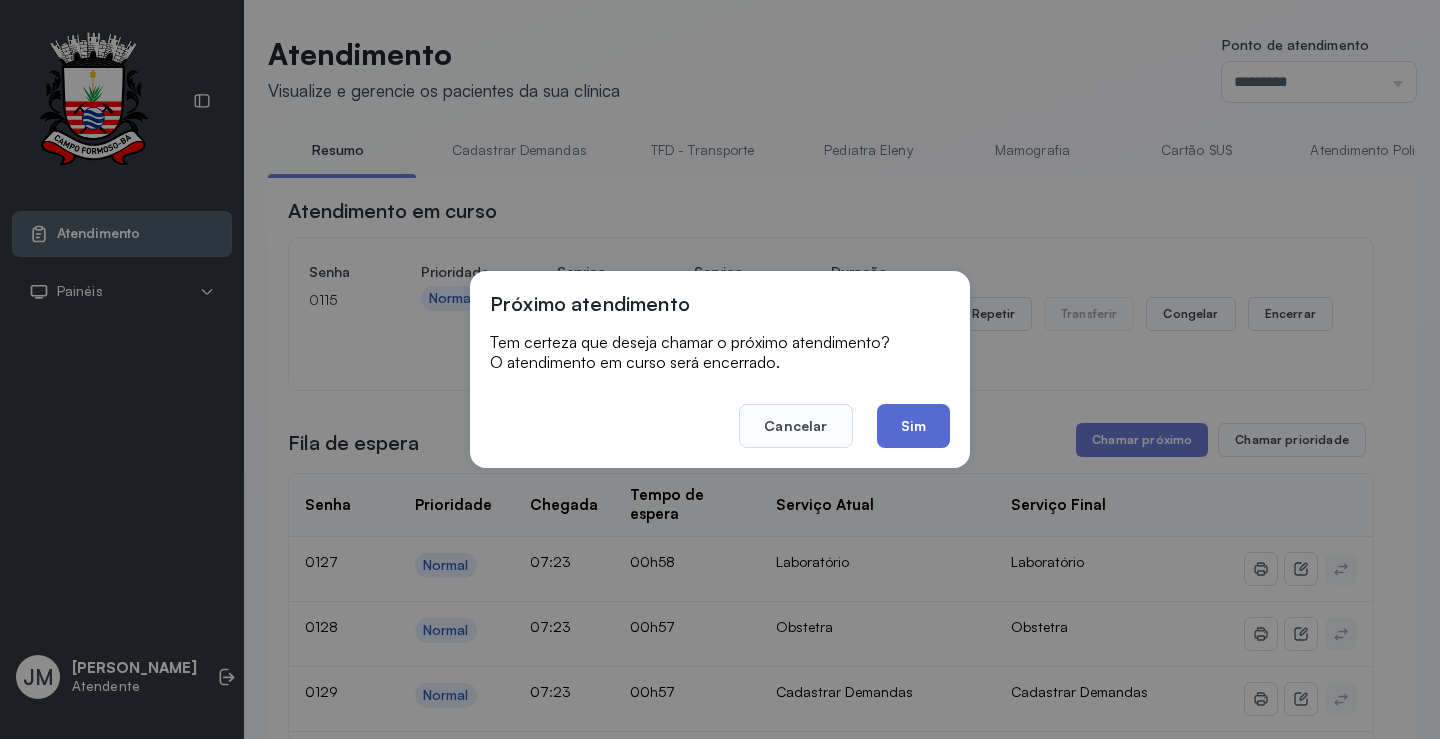 click on "Sim" 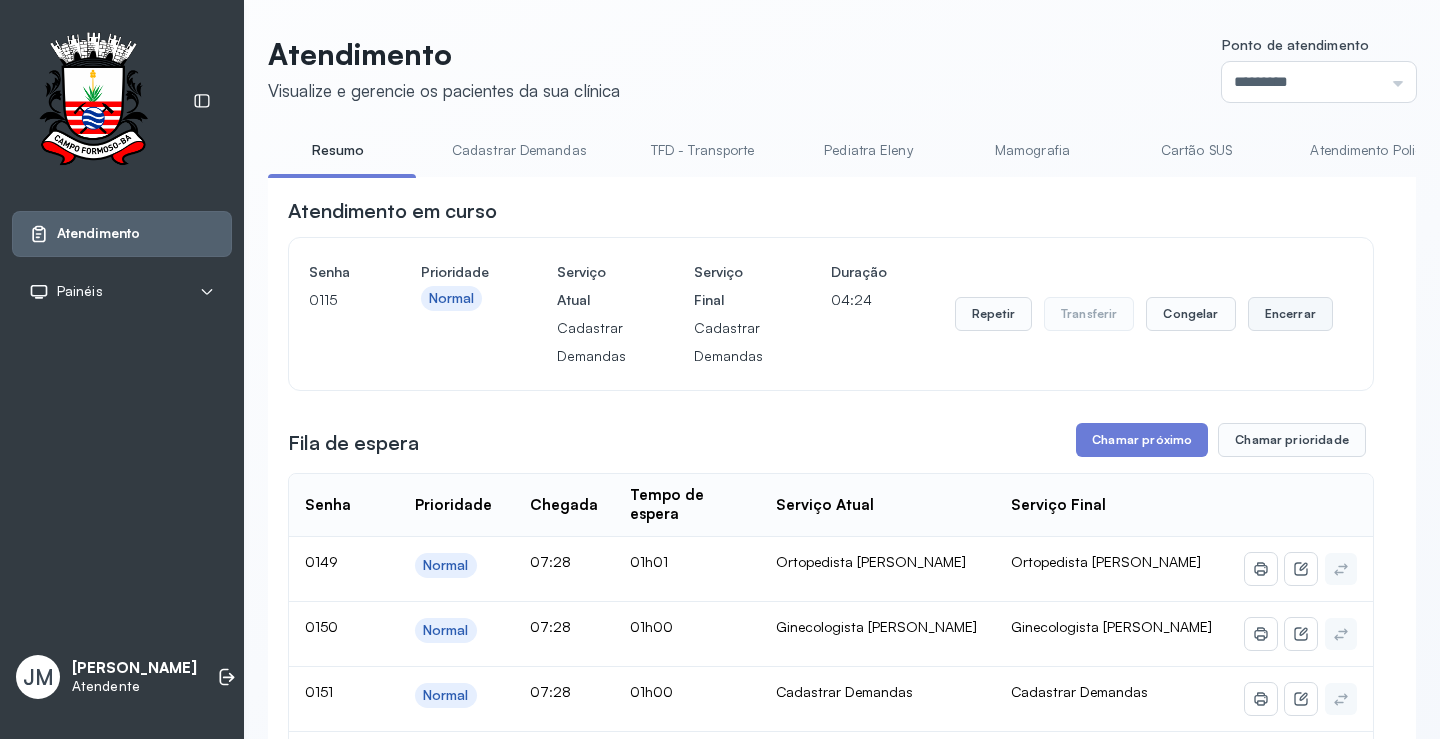 click on "Encerrar" at bounding box center [1290, 314] 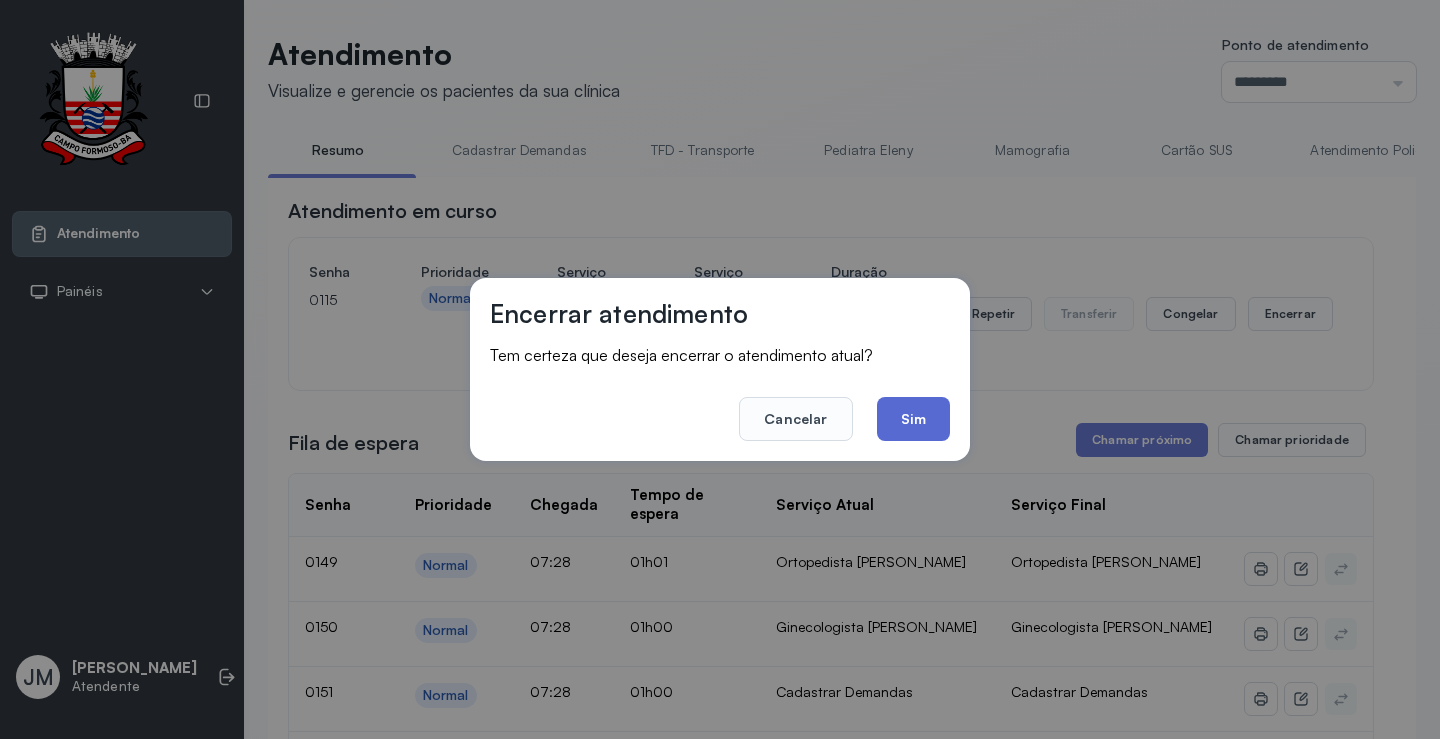 click on "Sim" 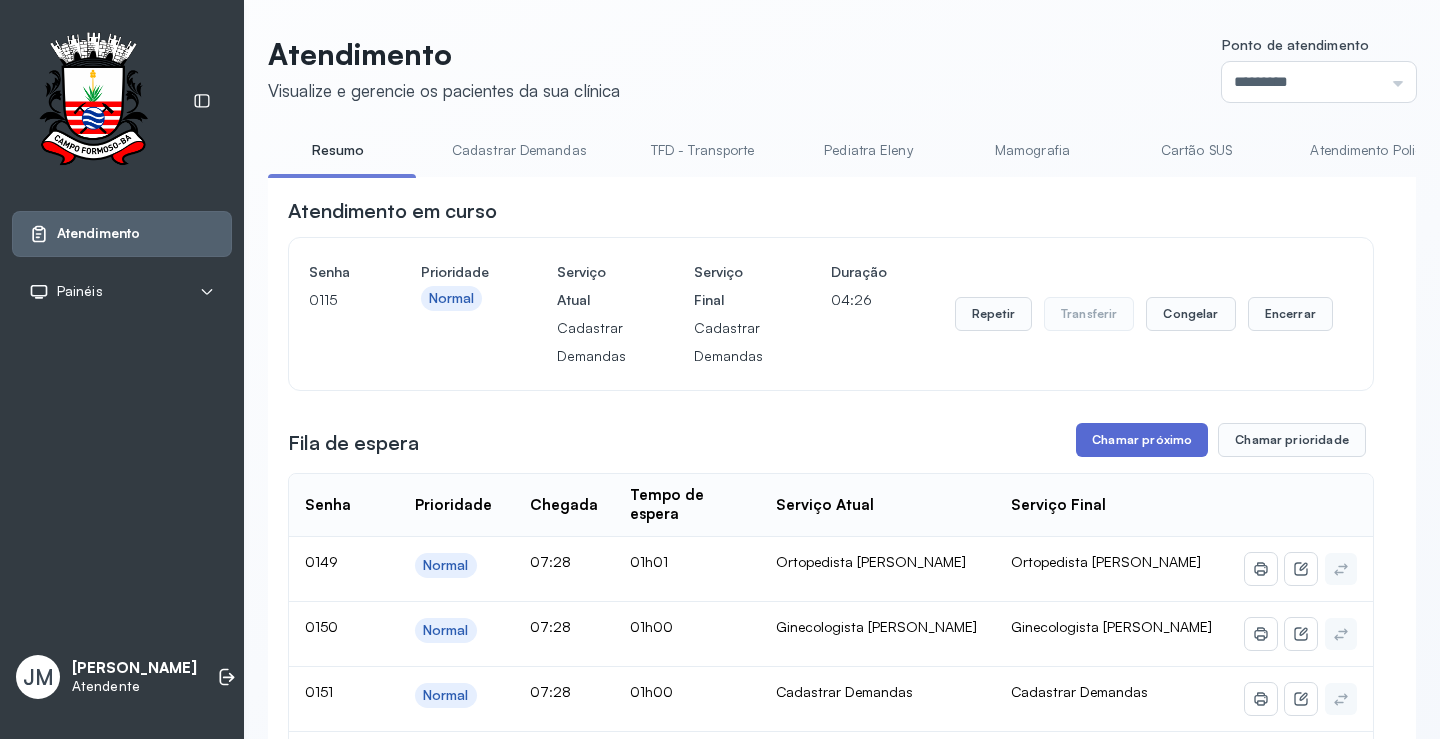 click on "Chamar próximo" at bounding box center (1142, 440) 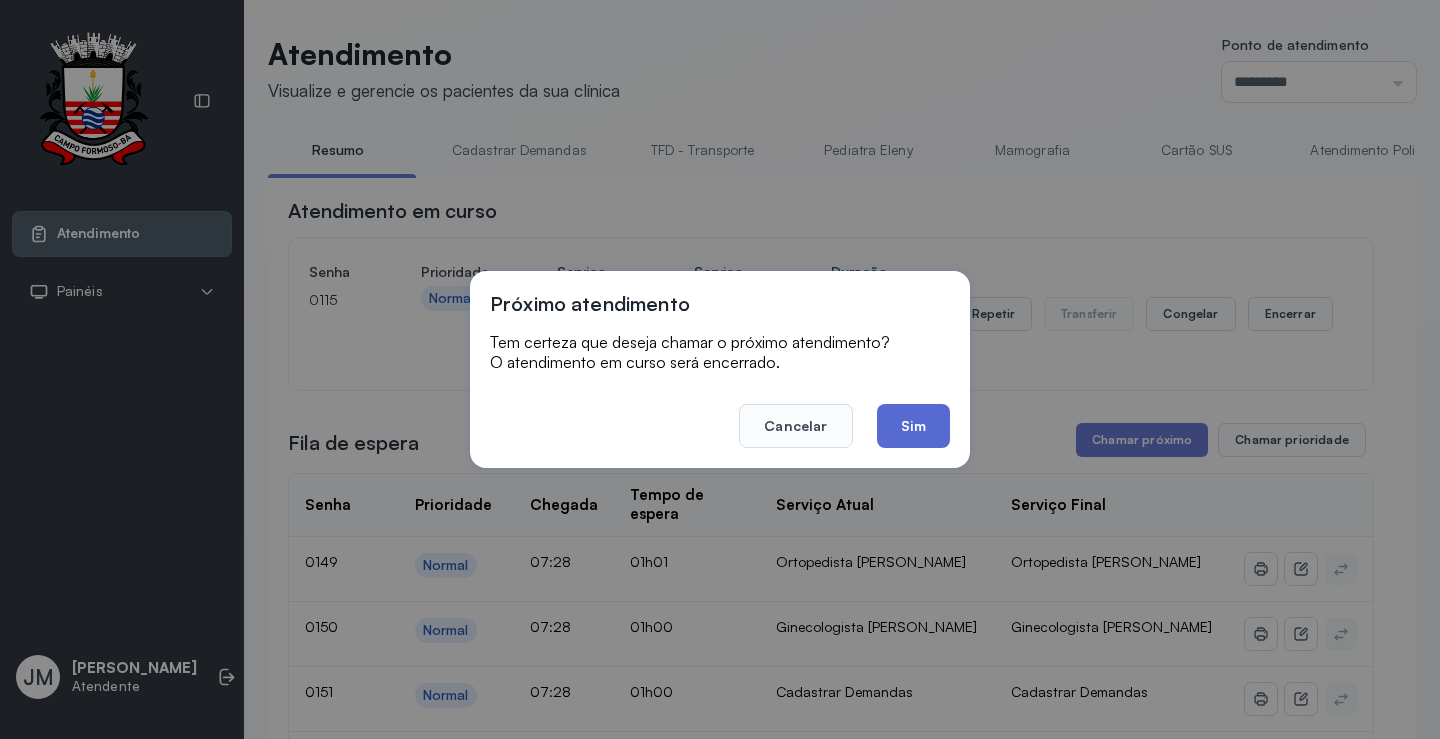 click on "Sim" 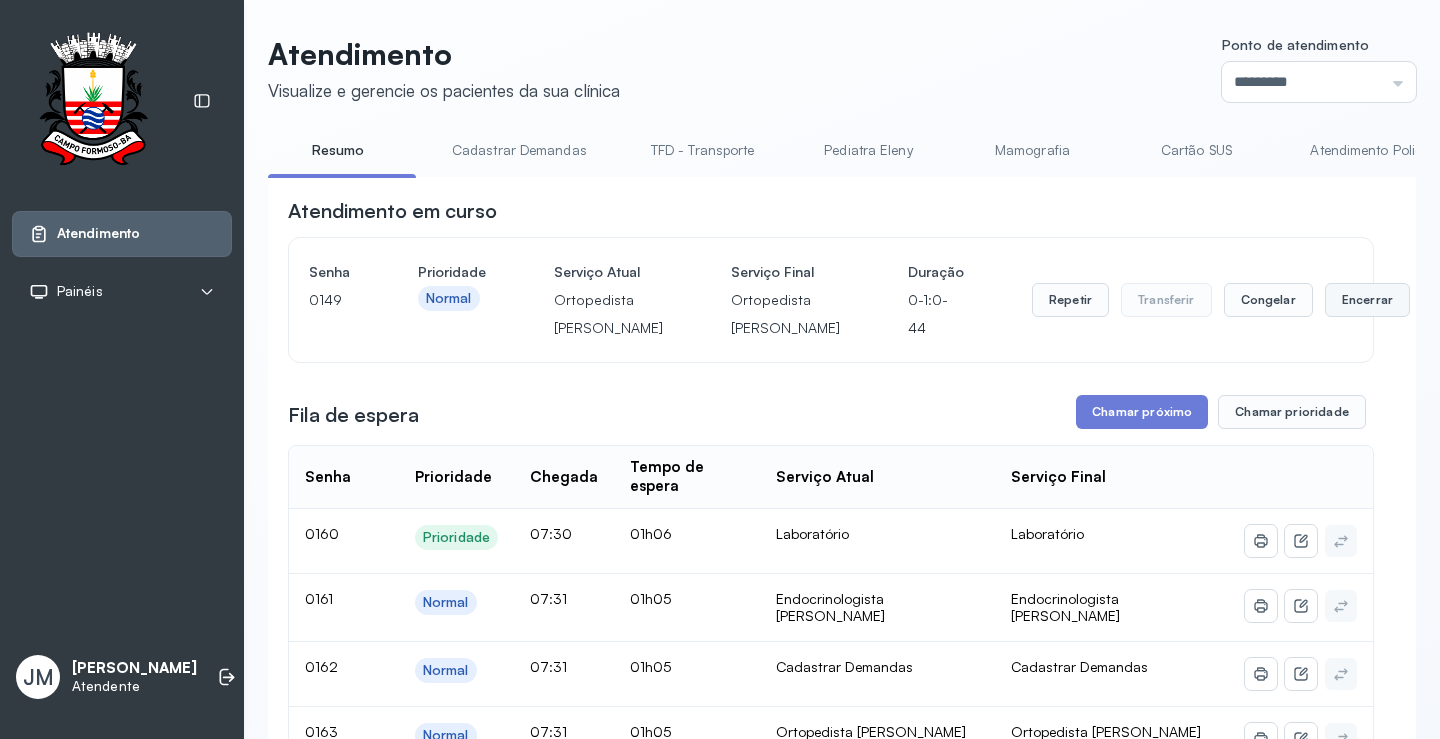 click on "Encerrar" at bounding box center [1367, 300] 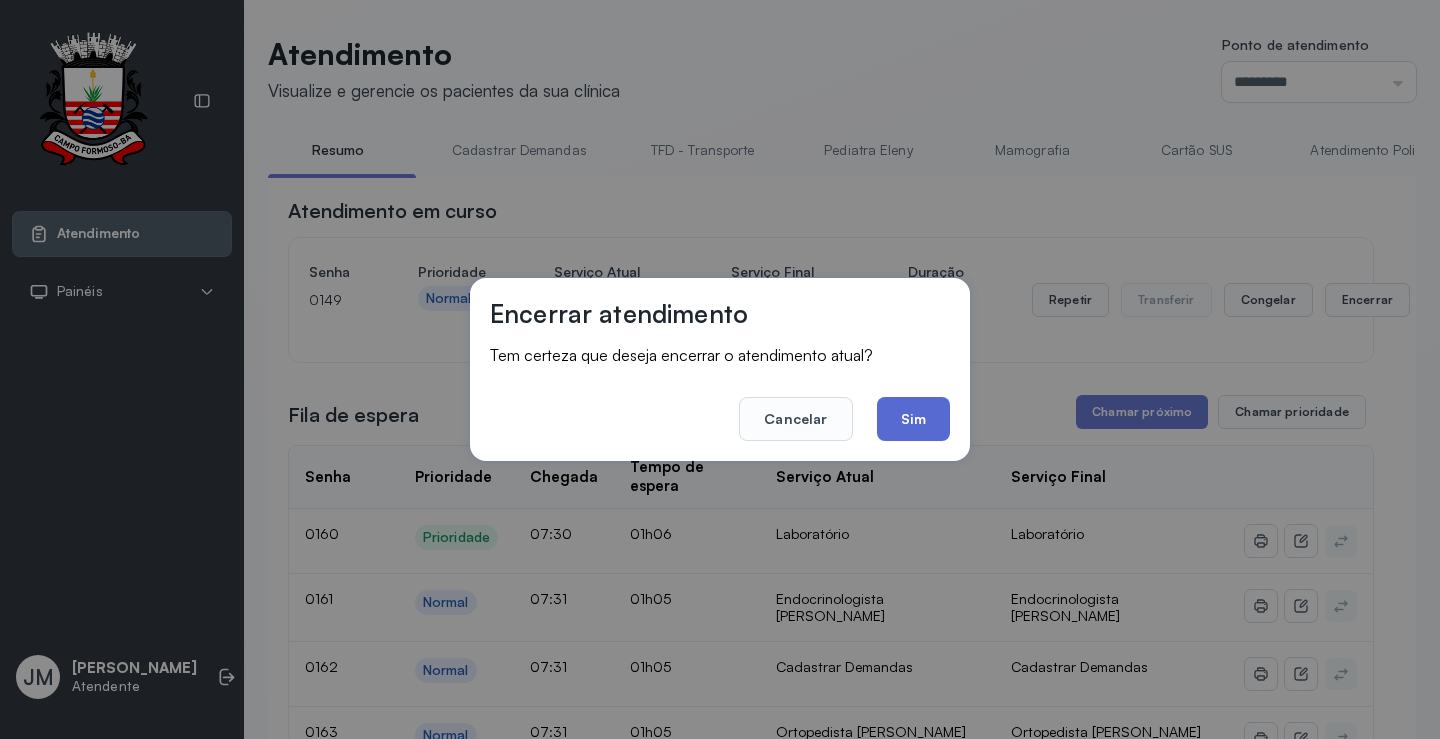 click on "Sim" 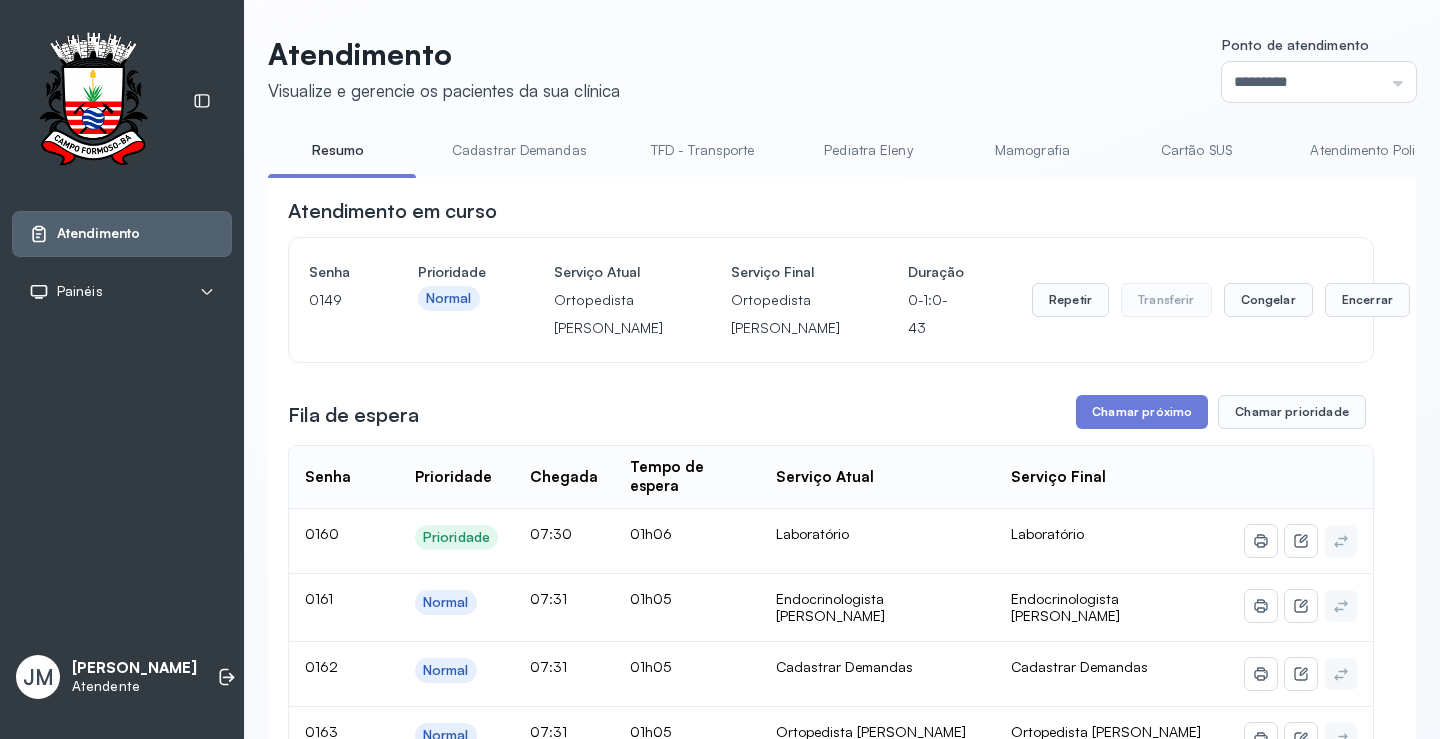 click on "Atendimento em curso Senha 0149 Prioridade Normal Serviço Atual Ortopedista Ramon Serviço Final Ortopedista Ramon Duração 0-1:0-43 Repetir Transferir Congelar Encerrar Fila de espera Chamar próximo Chamar prioridade Senha    Prioridade  Chegada  Tempo de espera  Serviço Atual  Serviço Final    0160 Prioridade 07:30 01h06 Laboratório Laboratório 0161 Normal 07:31 01h05 Endocrinologista Poliercio Endocrinologista Poliercio 0162 Normal 07:31 01h05 Cadastrar Demandas Cadastrar Demandas 0163 Normal 07:31 01h05 Ortopedista Ramon Ortopedista Ramon 0164 Normal 07:31 01h05 Ortopedista Ramon Ortopedista Ramon 0165 Normal 07:31 01h05 Cadastrar Demandas Cadastrar Demandas 0166 Normal 07:31 01h05 Cadastrar Demandas Cadastrar Demandas 0167 Normal 07:33 01h03 Endocrinologista Poliercio Endocrinologista Poliercio 0168 Normal 07:33 01h03 Ortopedista Ramon Ortopedista Ramon 0170 Normal 07:34 01h02 Cadastrar Demandas Cadastrar Demandas 0171 Normal 07:34 01h02 Mamografia Mamografia 0172 Normal 07:34 01h02 Mamografia   |" at bounding box center [831, 4573] 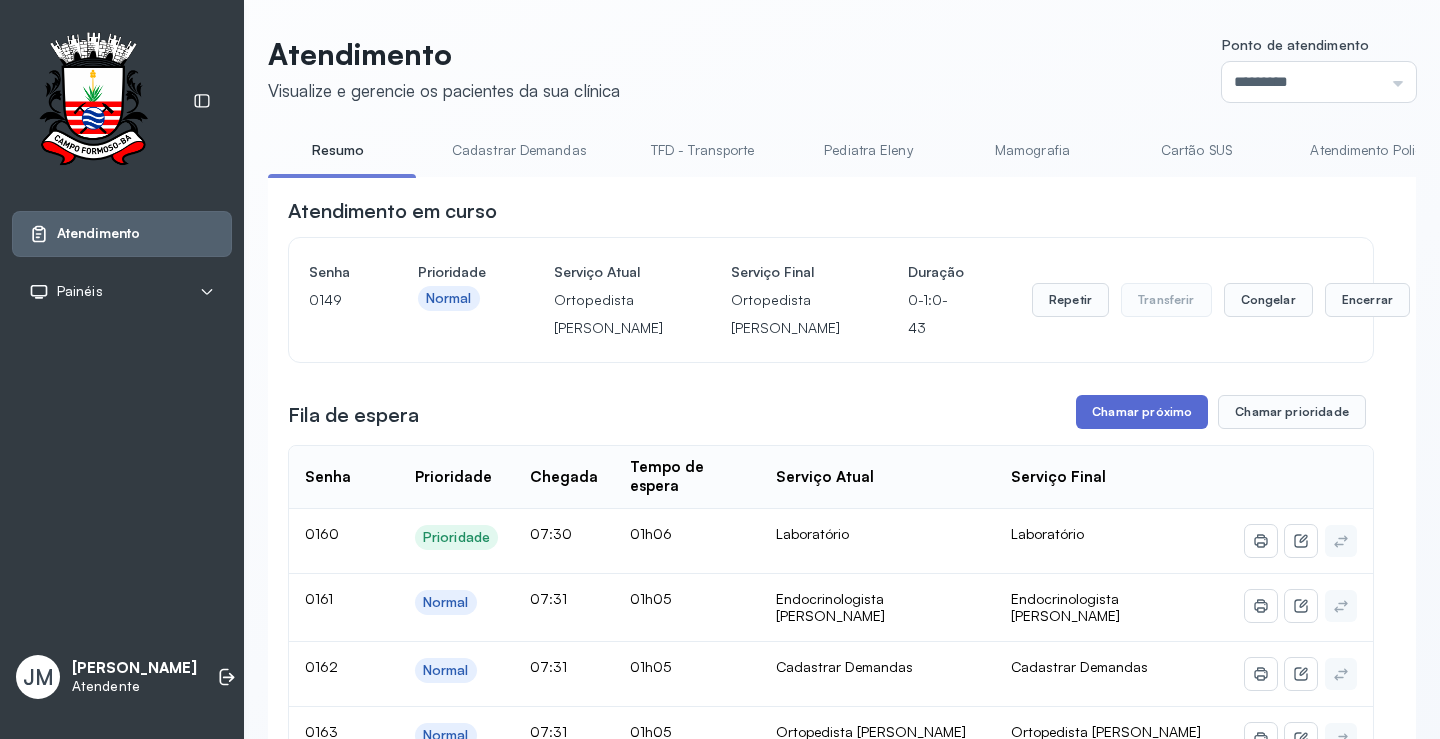 click on "Chamar próximo" at bounding box center (1142, 412) 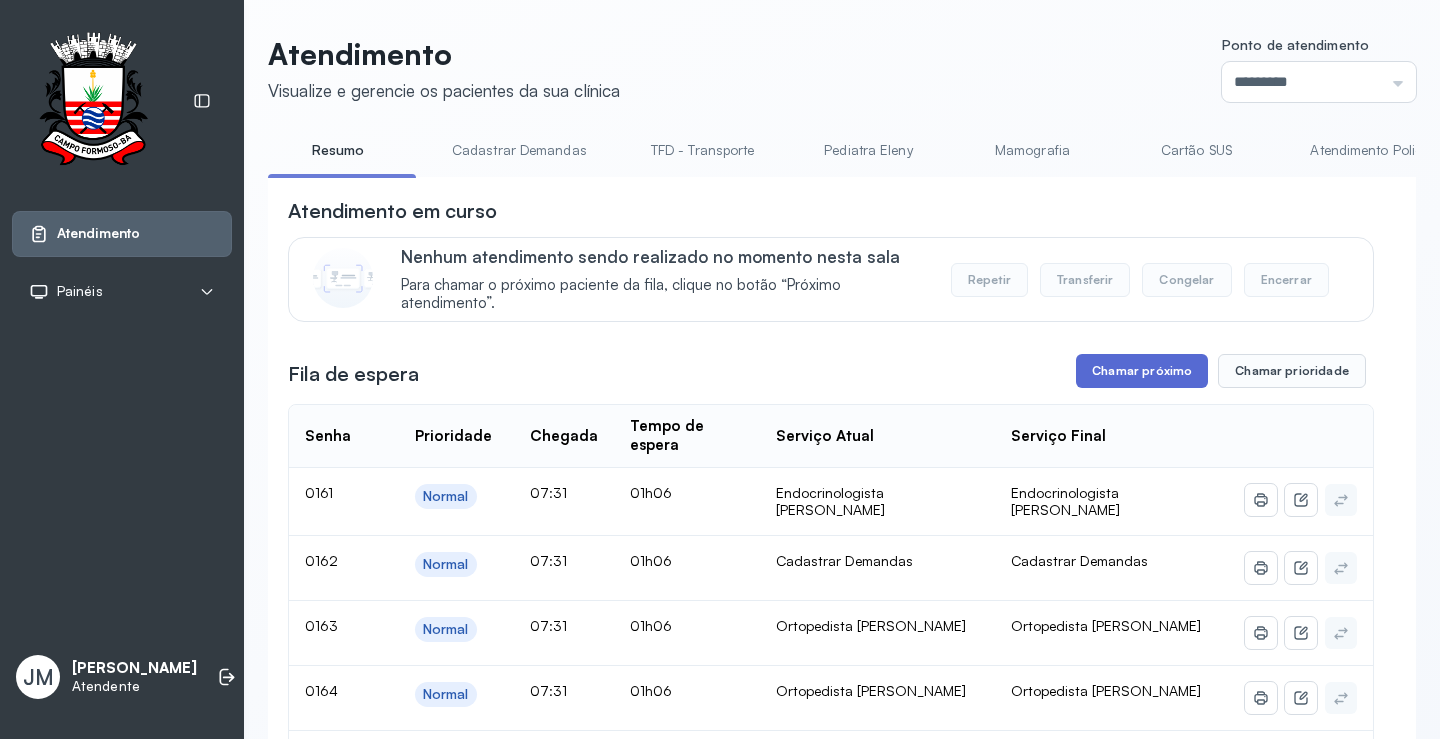 click on "Chamar próximo" at bounding box center (1142, 371) 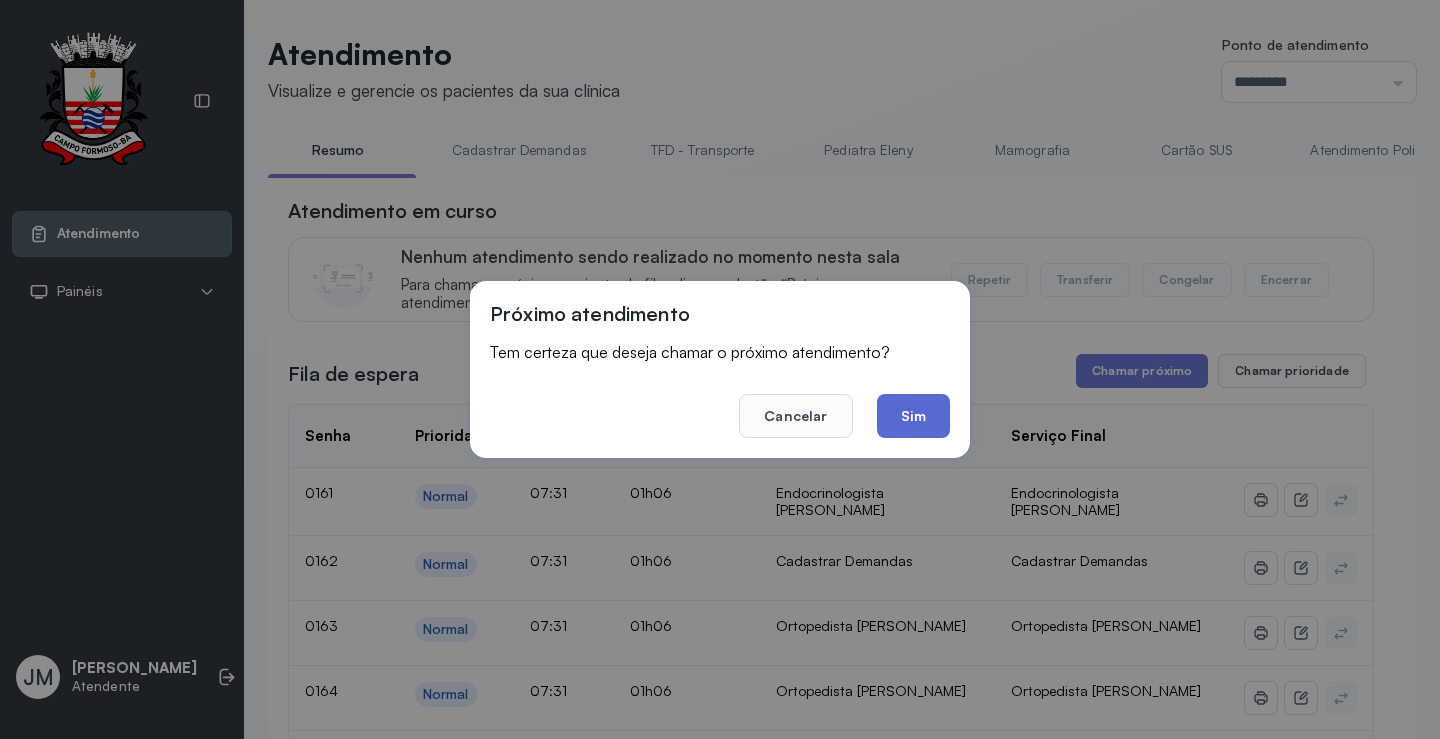 click on "Sim" 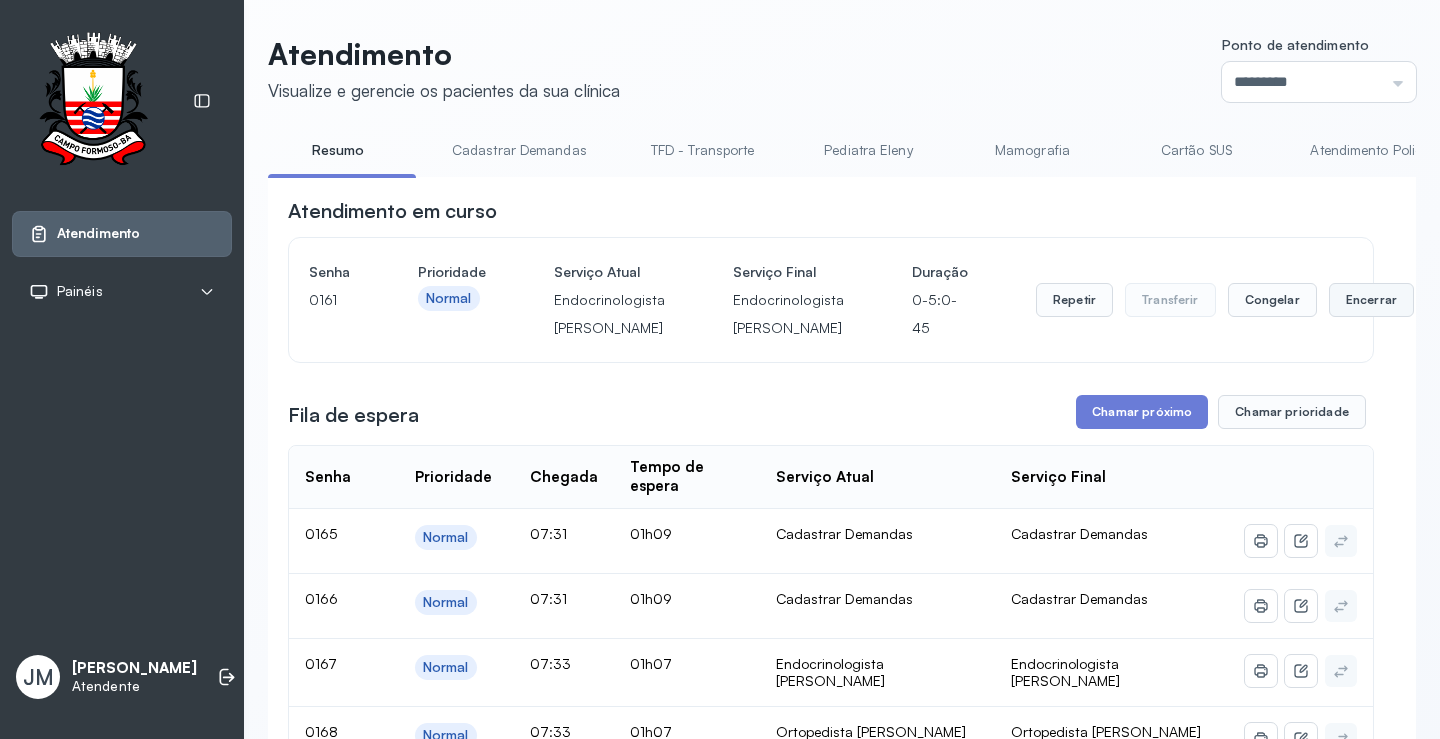 click on "Encerrar" at bounding box center (1371, 300) 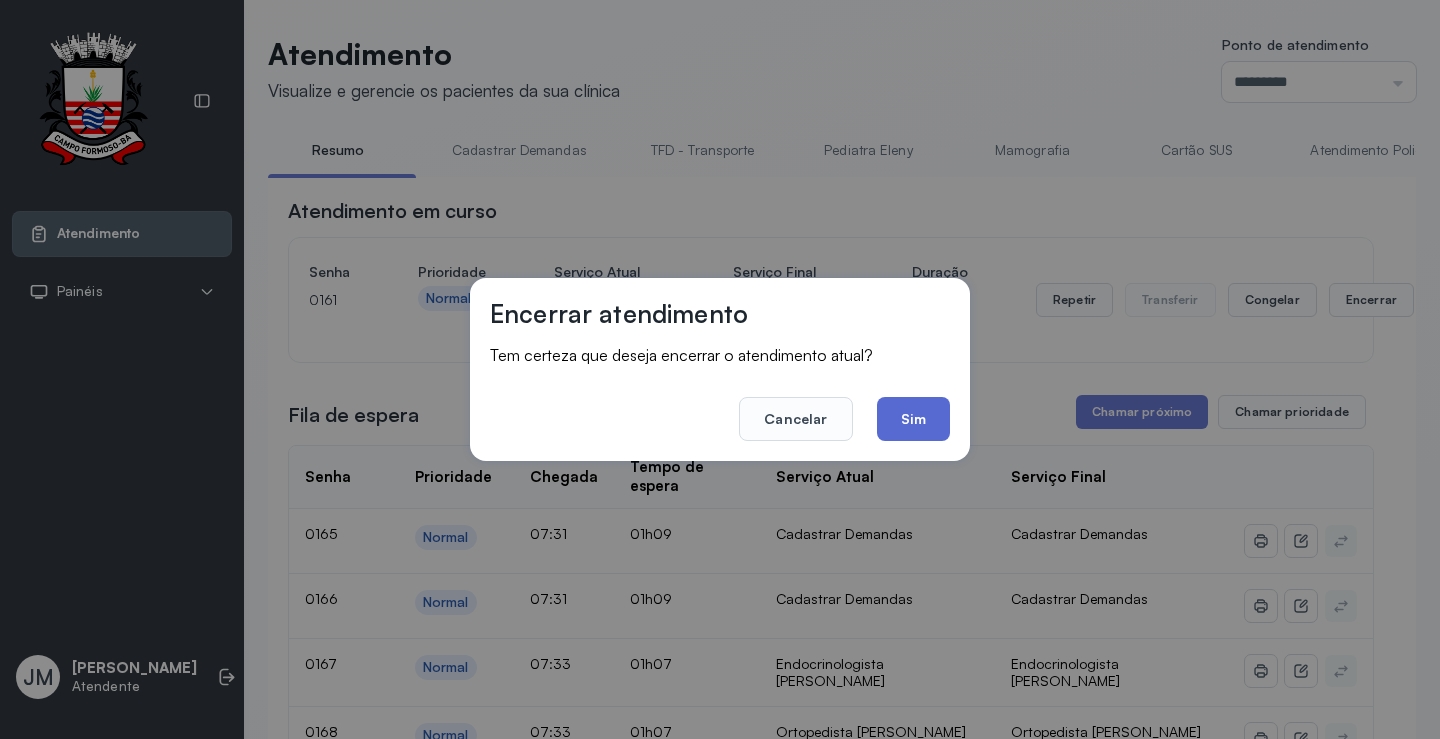 click on "Sim" 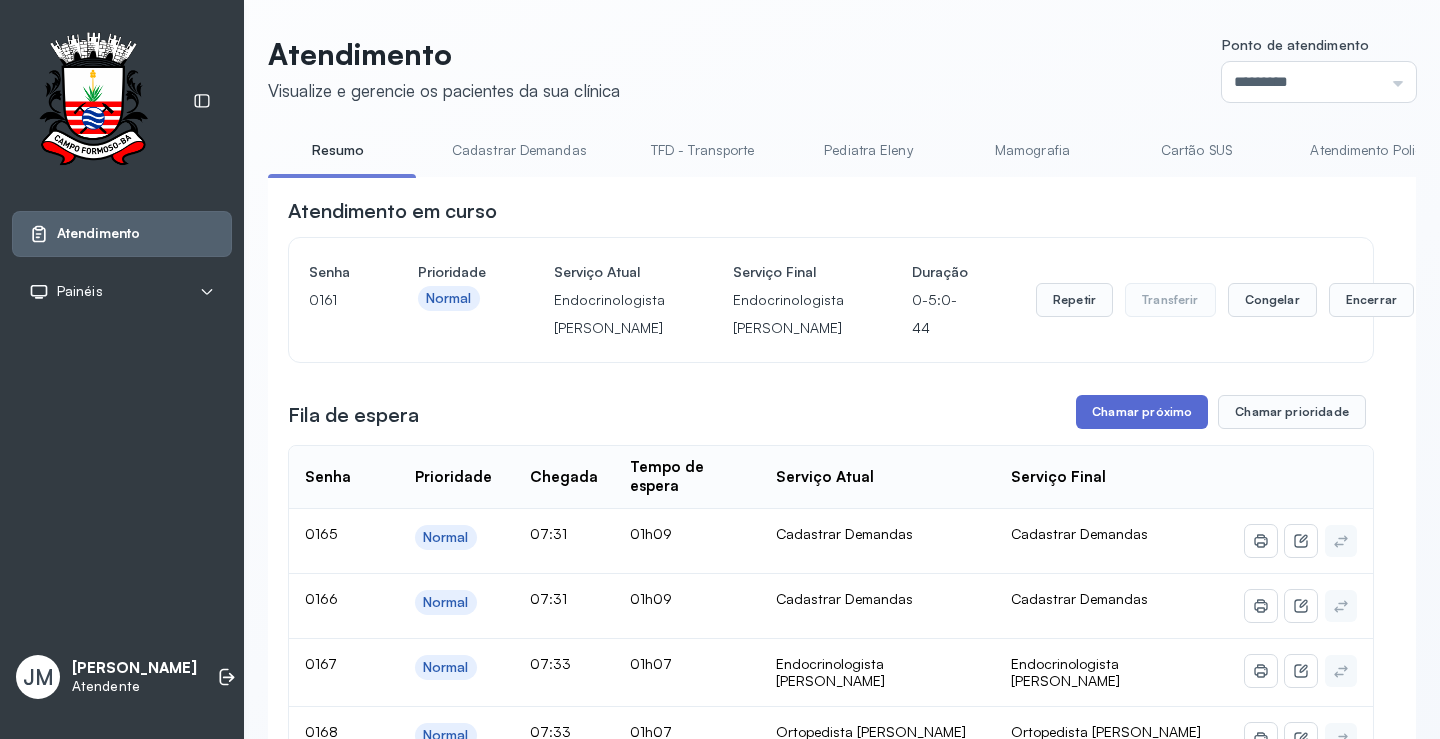 click on "Chamar próximo" at bounding box center (1142, 412) 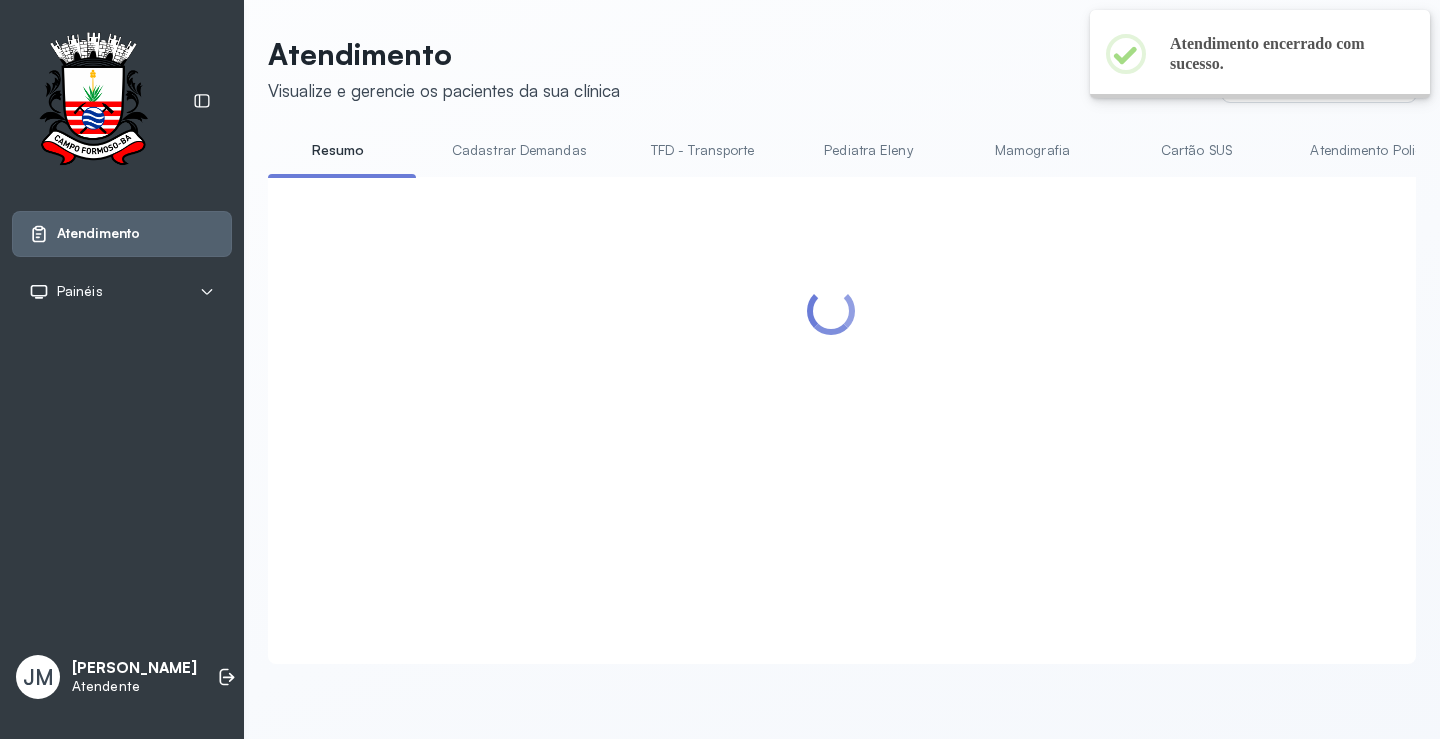 click at bounding box center (831, 396) 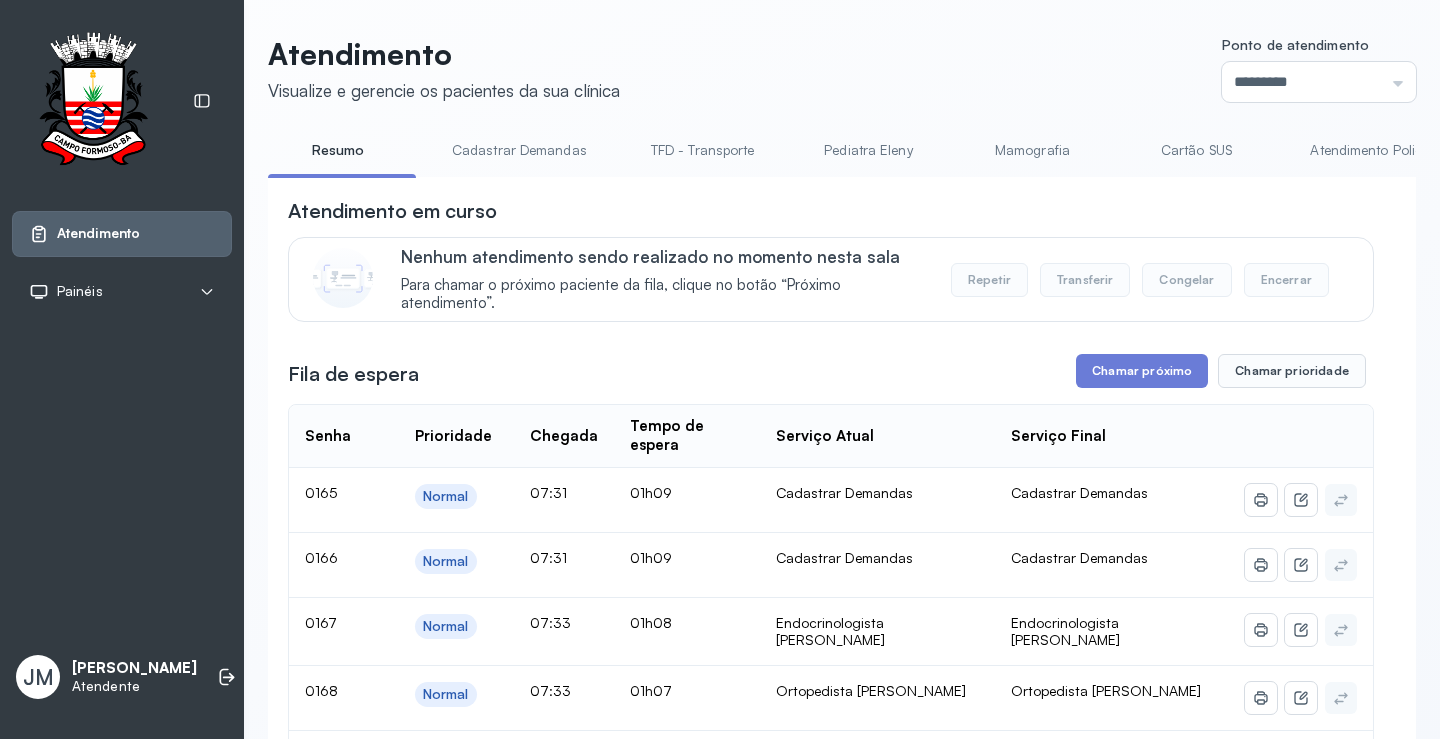 click on "Atendimento em curso Nenhum atendimento sendo realizado no momento nesta sala Para chamar o próximo paciente da fila, clique no botão “Próximo atendimento”. Repetir Transferir Congelar Encerrar Fila de espera Chamar próximo Chamar prioridade Senha    Prioridade  Chegada  Tempo de espera  Serviço Atual  Serviço Final    0165 Normal 07:31 01h09 Cadastrar Demandas Cadastrar Demandas 0166 Normal 07:31 01h09 Cadastrar Demandas Cadastrar Demandas 0167 Normal 07:33 01h08 Endocrinologista Poliercio Endocrinologista Poliercio 0168 Normal 07:33 01h07 Ortopedista Ramon Ortopedista Ramon 0170 Normal 07:34 01h07 Cadastrar Demandas Cadastrar Demandas 0171 Normal 07:34 01h07 Mamografia Mamografia 0172 Normal 07:34 01h06 Mamografia Mamografia 0173 Normal 07:34 01h06 Mamografia Mamografia 0174 Normal 07:34 01h06 Cadastrar Demandas Cadastrar Demandas 0176 Normal 07:35 01h06 Pediatra Hamilton Pediatra Hamilton 0177 Normal 07:35 01h06 Pediatra Hamilton Pediatra Hamilton 0178 Normal 07:35 01h05 Ortopedista Ramon 0179" at bounding box center [831, 4479] 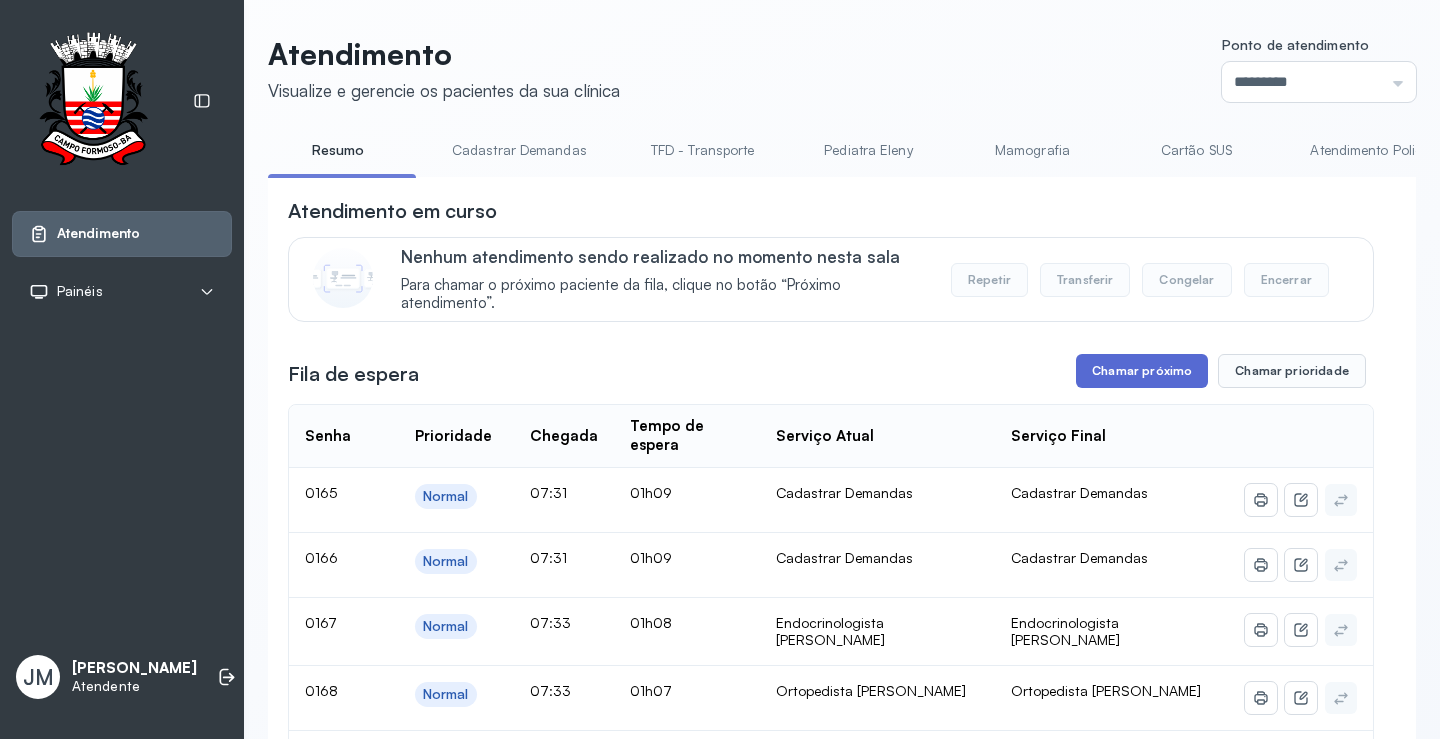 click on "Chamar próximo" at bounding box center [1142, 371] 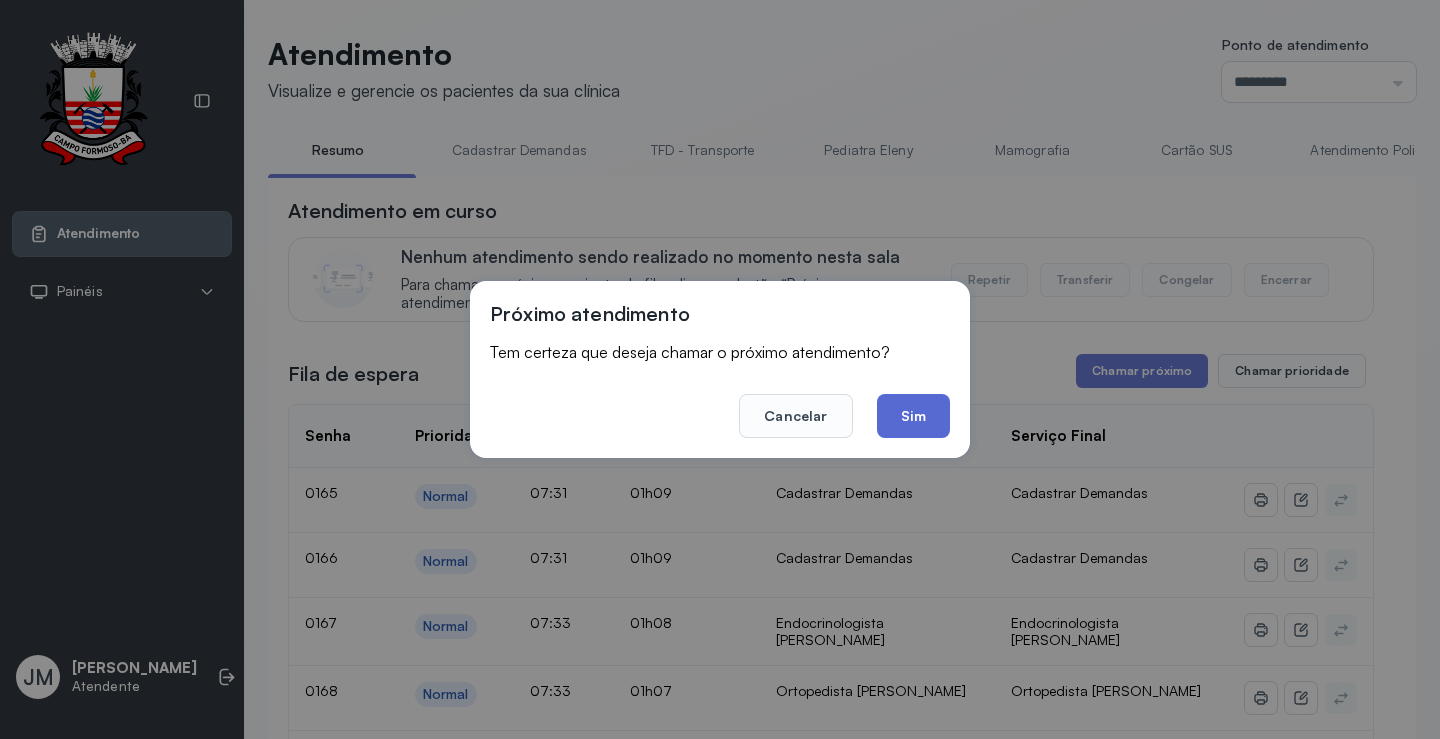 click on "Sim" 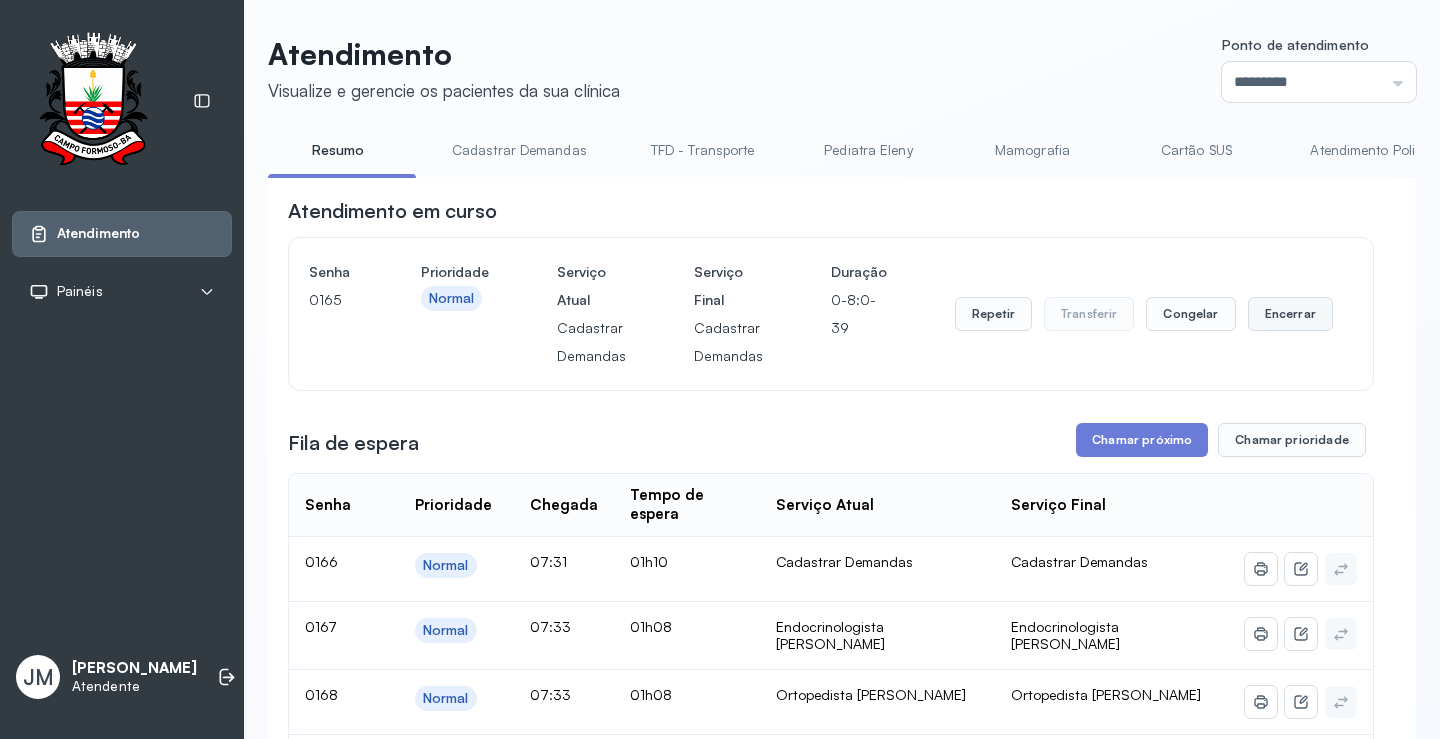 click on "Encerrar" at bounding box center [1290, 314] 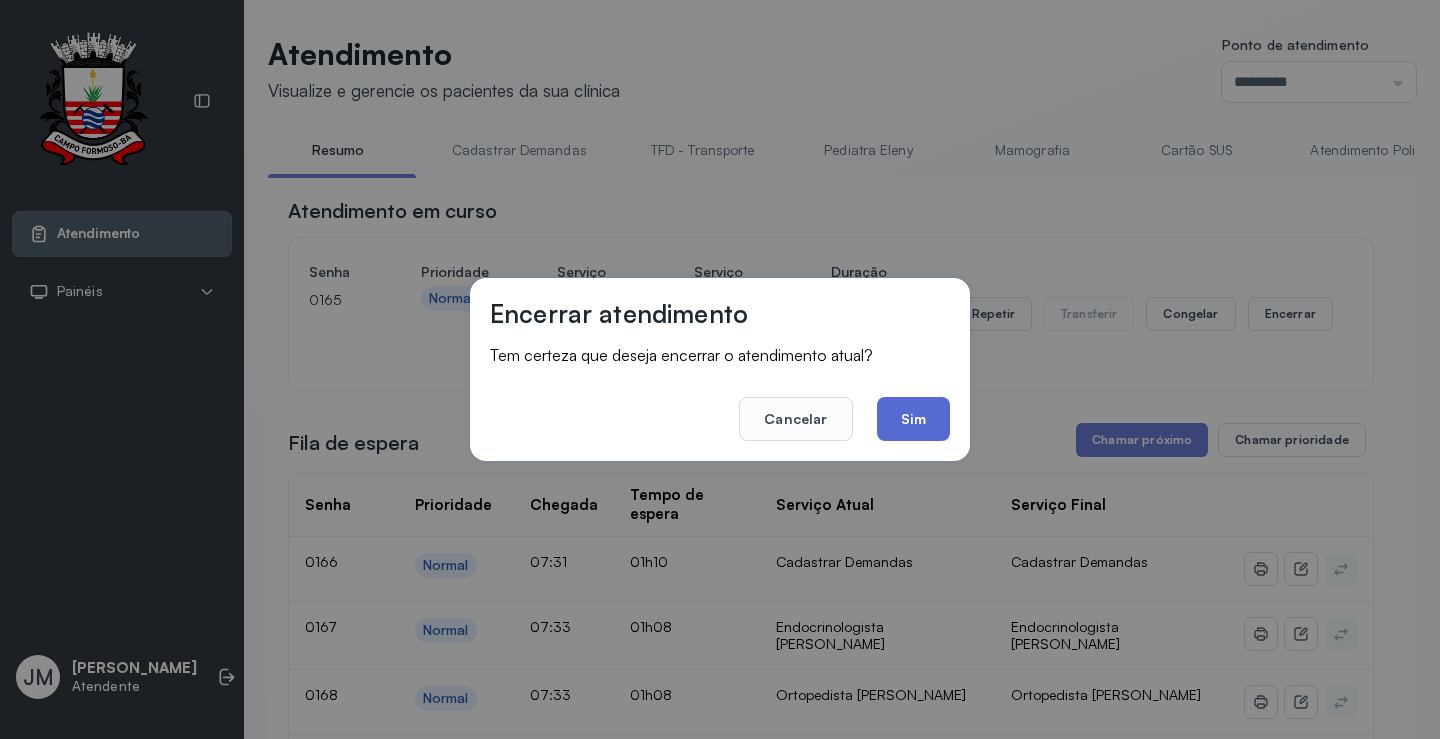 click on "Sim" 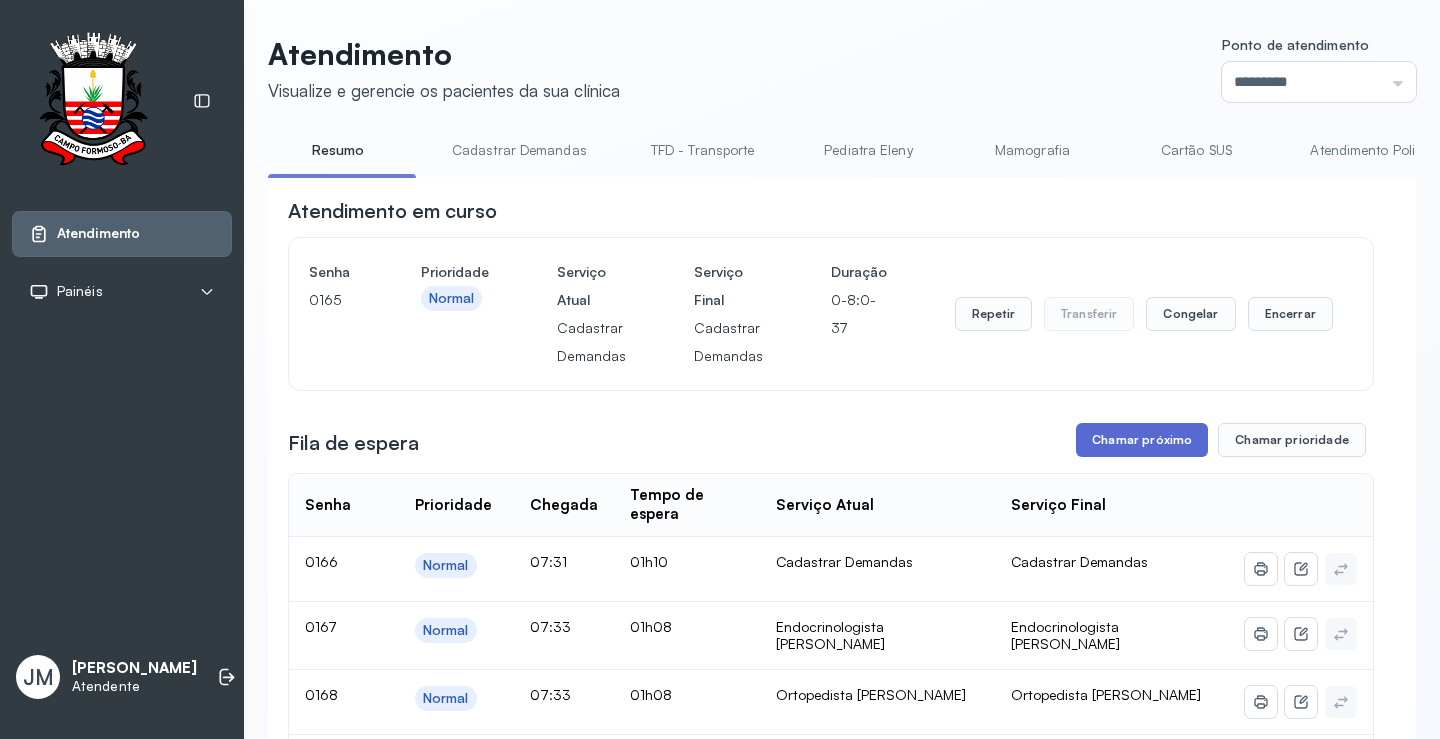 click on "Chamar próximo" at bounding box center [1142, 440] 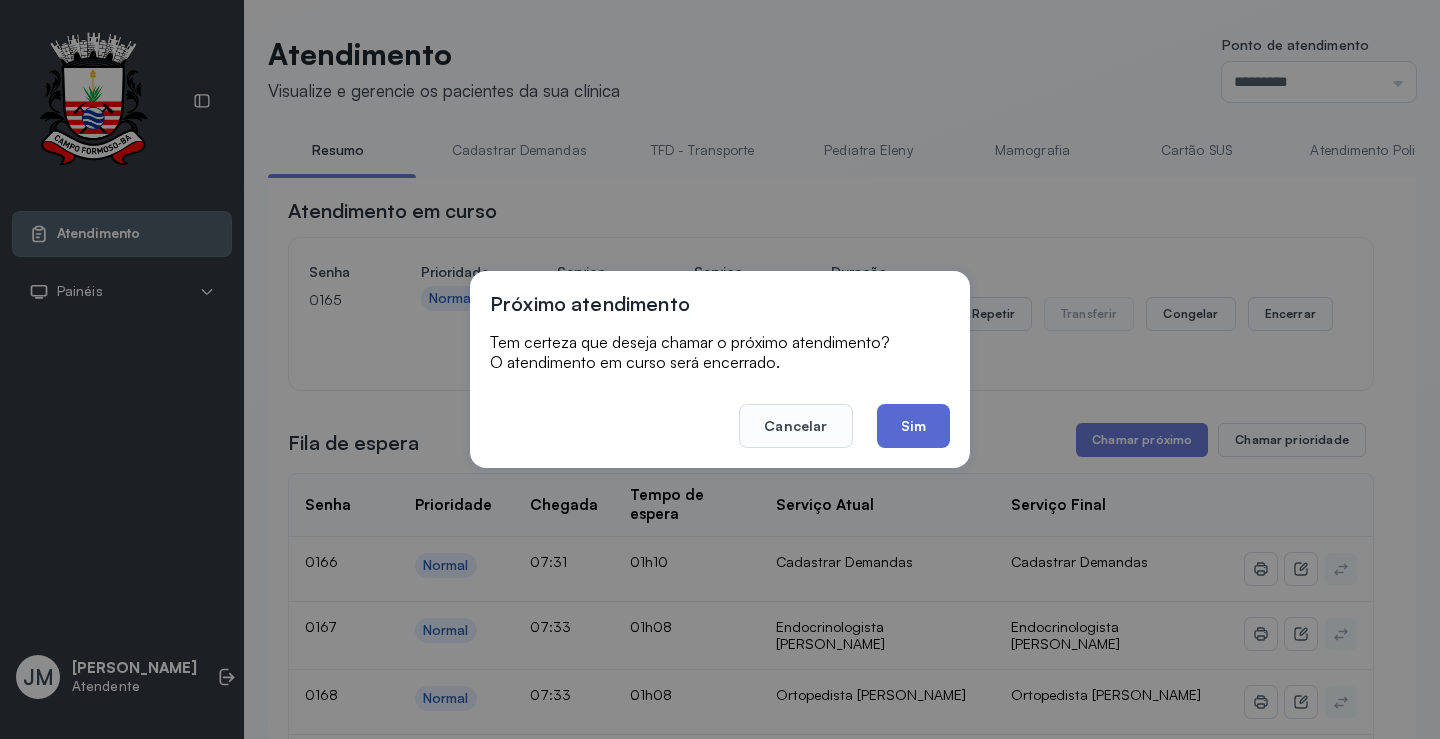 click on "Atendimento em curso Senha 0165 Prioridade Normal Serviço Atual Cadastrar Demandas Serviço Final Cadastrar Demandas Duração 0-8:0-37 Repetir Transferir Congelar Encerrar Fila de espera Chamar próximo Chamar prioridade Próximo atendimento Tem certeza que deseja chamar o próximo atendimento?  O atendimento em curso será encerrado.  Cancelar Sim Senha    Prioridade  Chegada  Tempo de espera  Serviço Atual  Serviço Final    0166 Normal 07:31 01h10 Cadastrar Demandas Cadastrar Demandas 0167 Normal 07:33 01h08 Endocrinologista Poliercio Endocrinologista Poliercio 0168 Normal 07:33 01h08 Ortopedista Ramon Ortopedista Ramon 0170 Normal 07:34 01h07 Cadastrar Demandas Cadastrar Demandas 0171 Normal 07:34 01h07 Mamografia Mamografia 0172 Normal 07:34 01h07 Mamografia Mamografia 0173 Normal 07:34 01h07 Mamografia Mamografia 0174 Normal 07:34 01h07 Cadastrar Demandas Cadastrar Demandas 0176 Normal 07:35 01h06 Pediatra Hamilton Pediatra Hamilton 0177 Normal 07:35 01h06 Pediatra Hamilton Pediatra Hamilton 0178   |" at bounding box center (831, 4479) 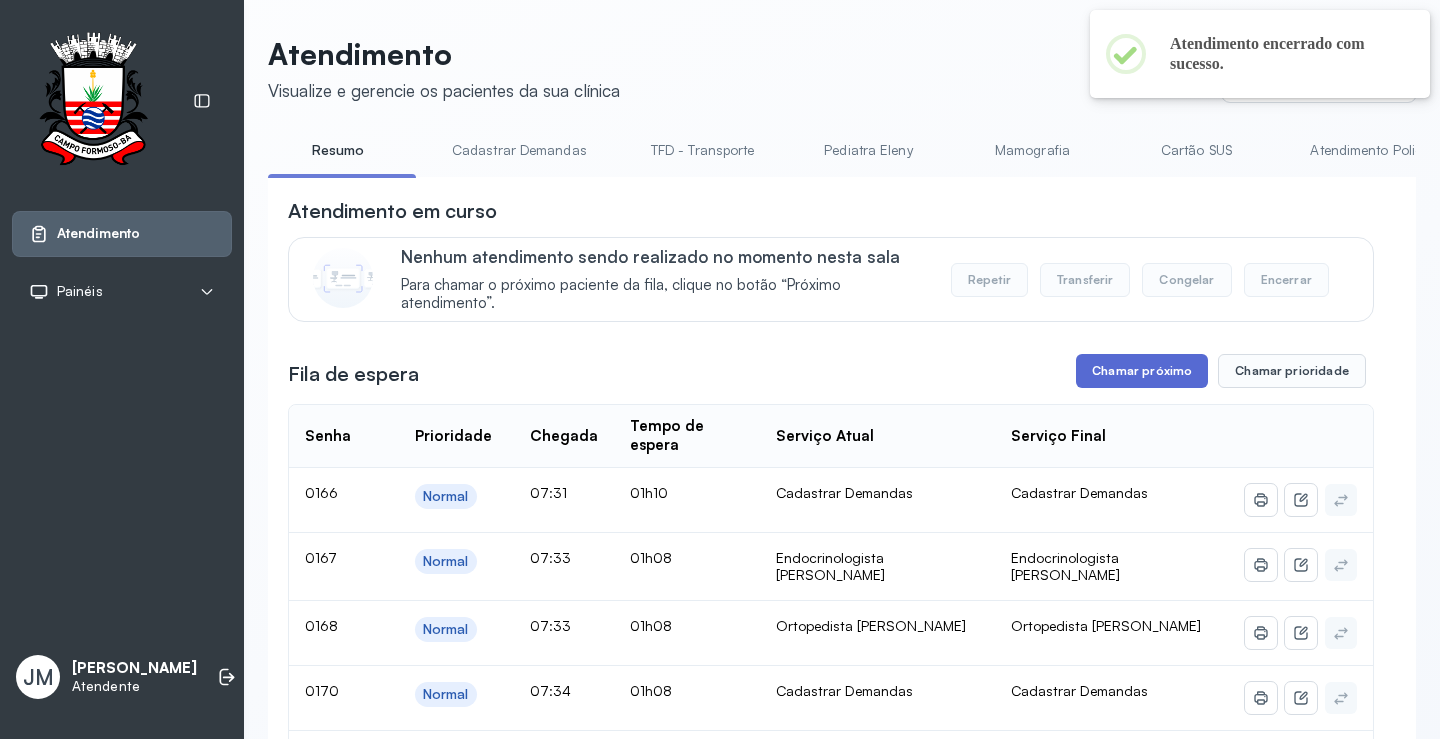click on "Chamar próximo" at bounding box center (1142, 371) 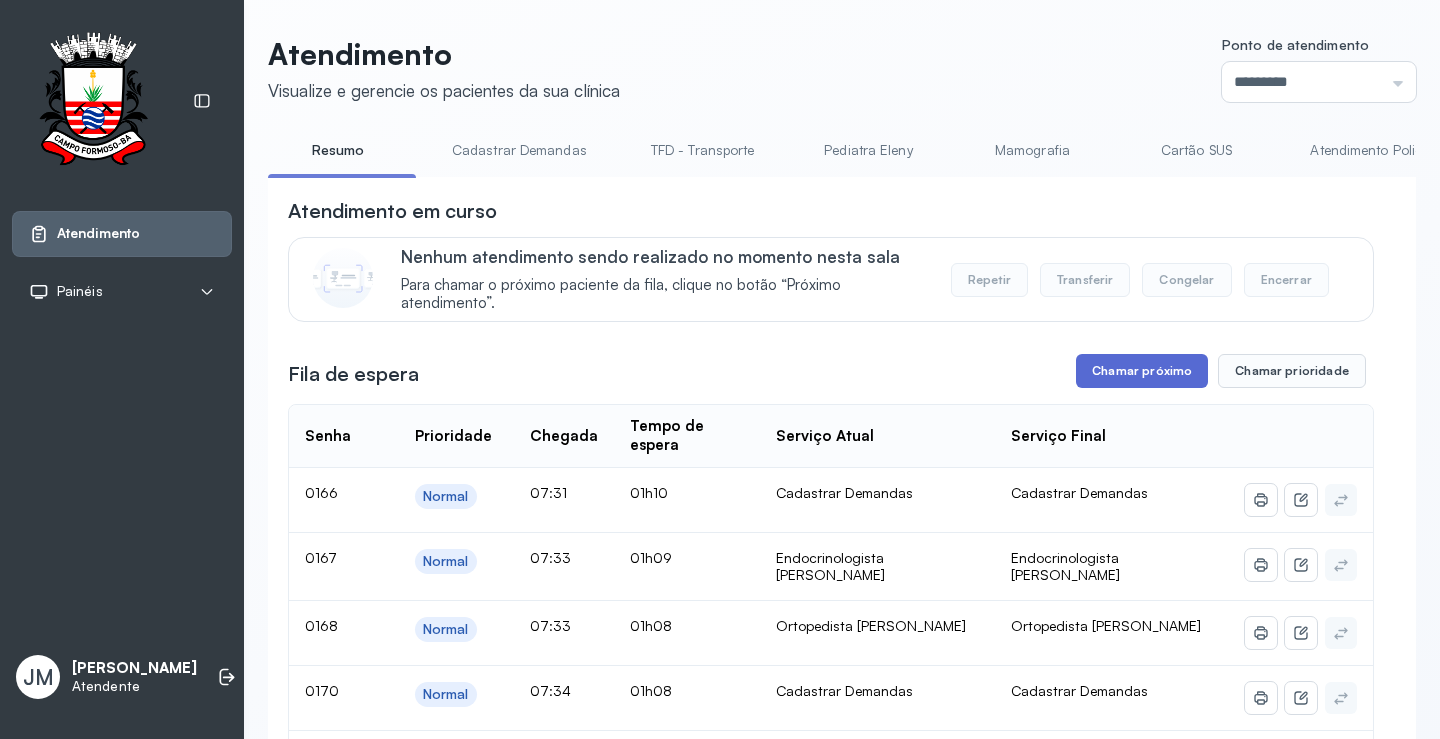 click on "Chamar próximo" at bounding box center (1142, 371) 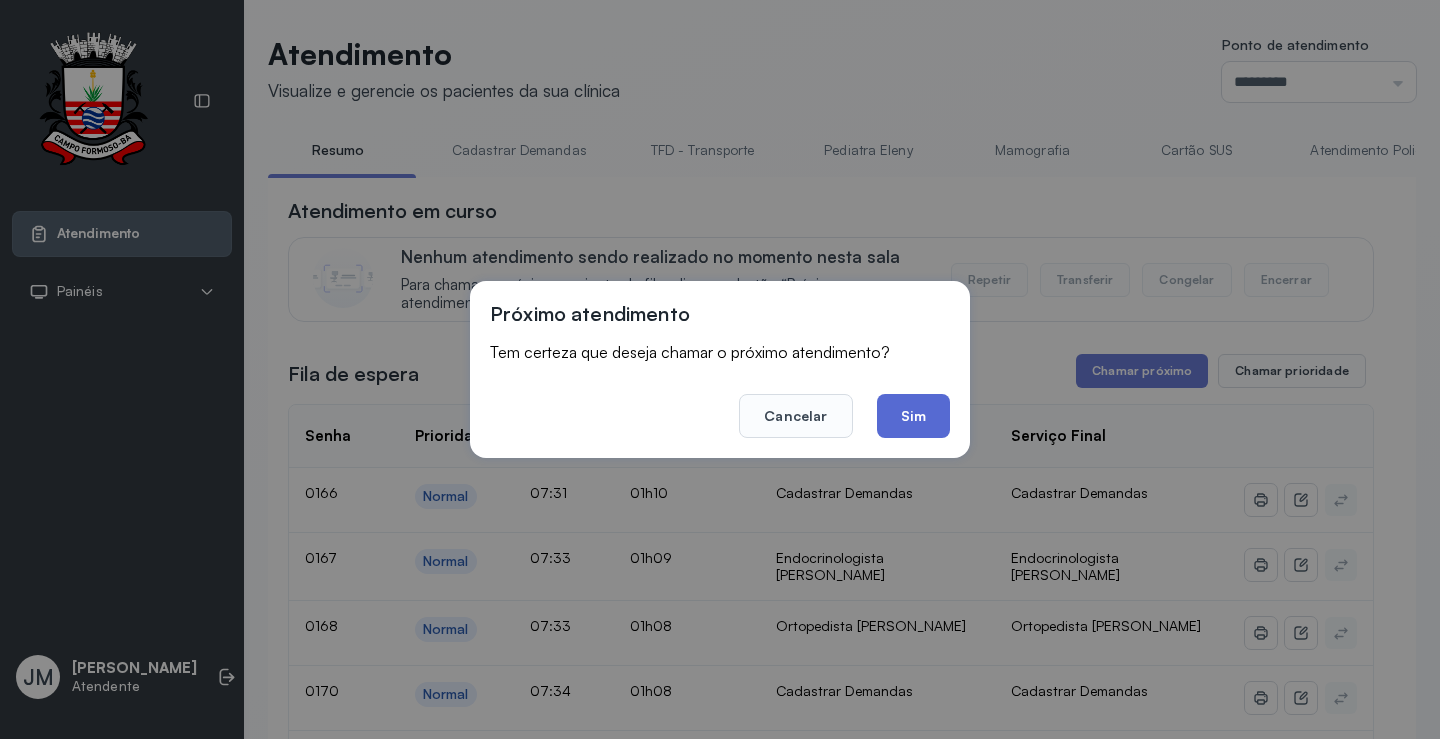 click on "Sim" 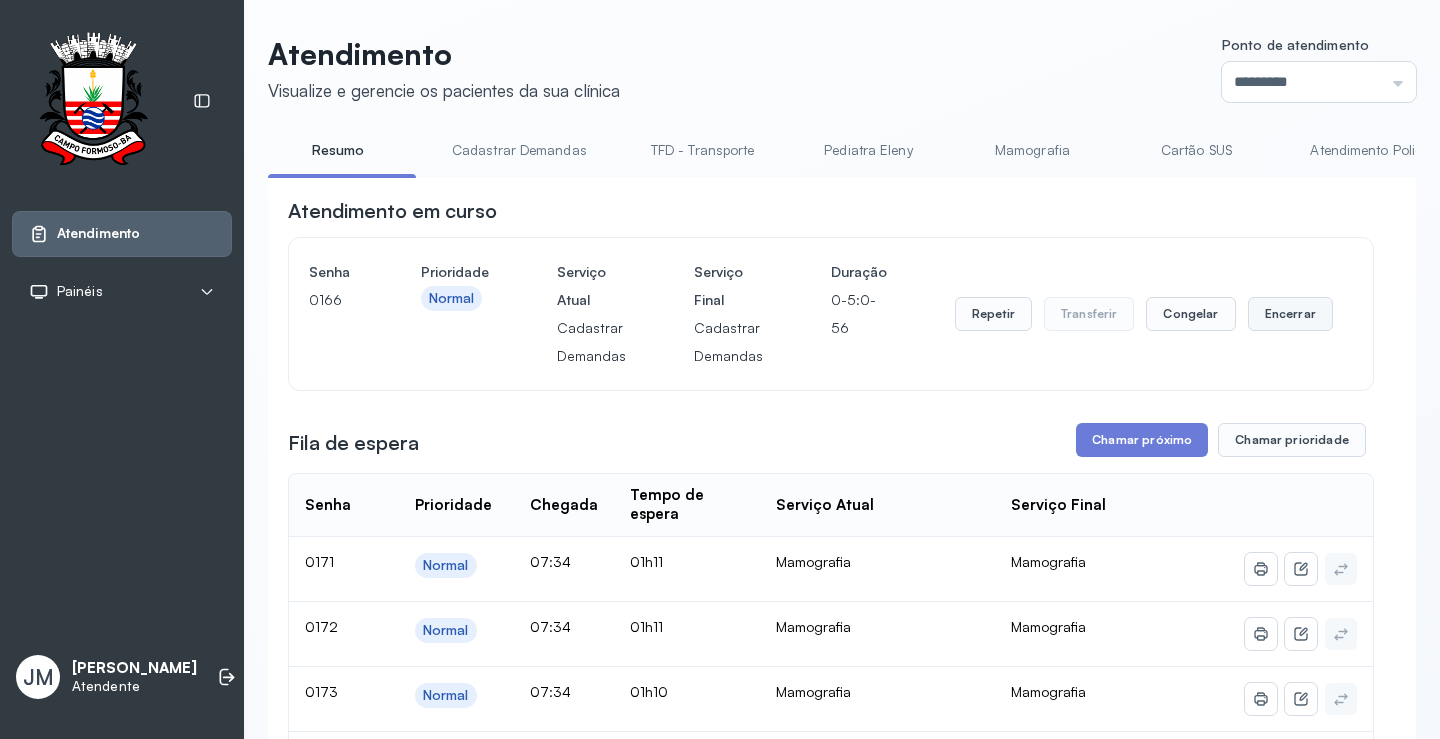 click on "Encerrar" at bounding box center (1290, 314) 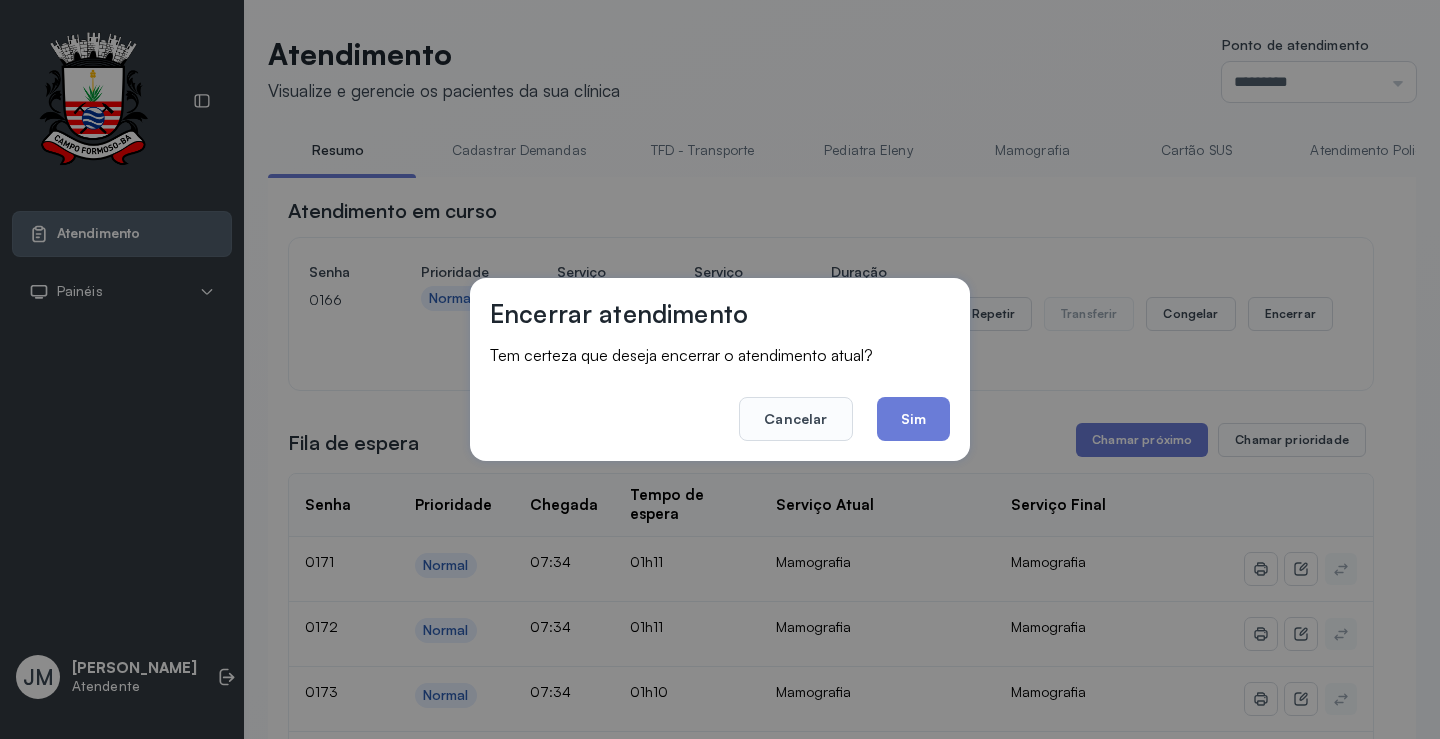 click on "Cancelar Sim" at bounding box center [720, 405] 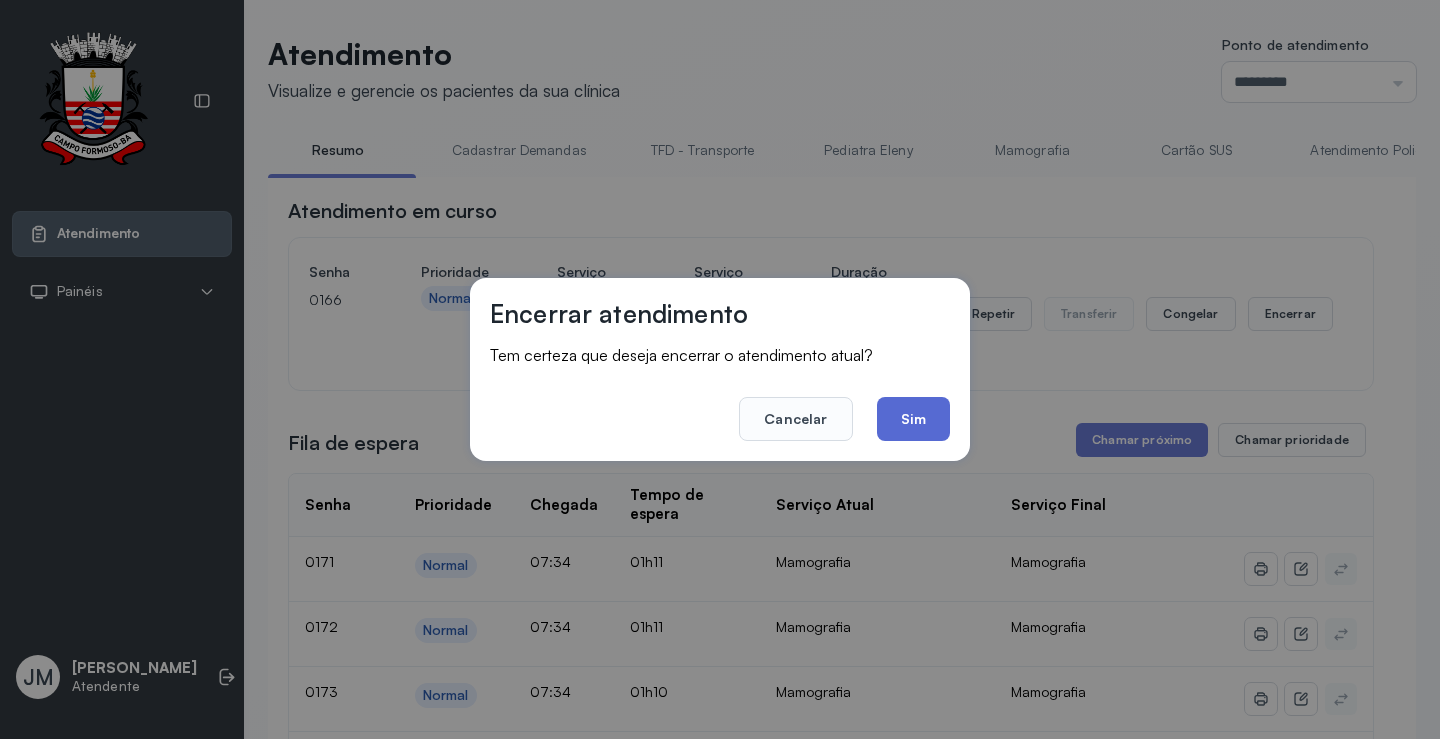 click on "Sim" 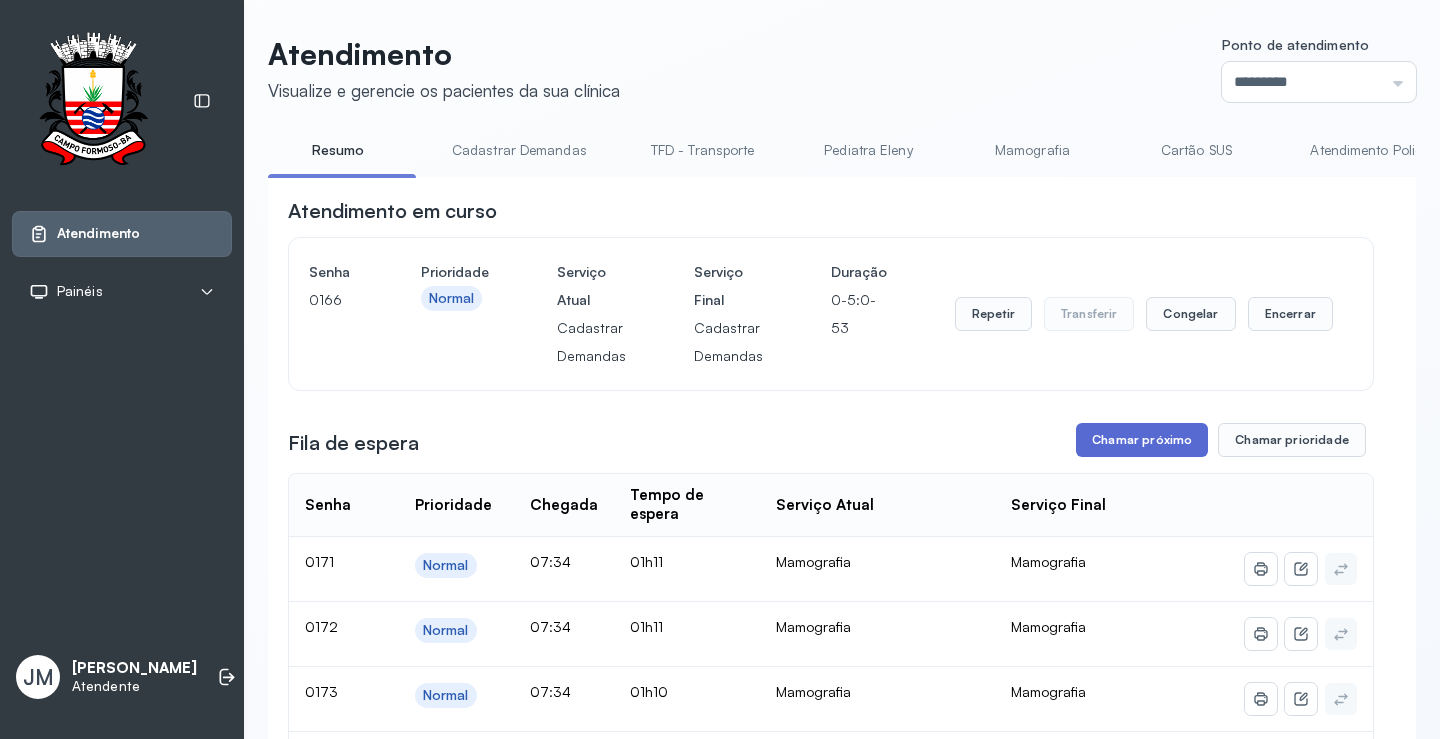 click on "Chamar próximo" at bounding box center (1142, 440) 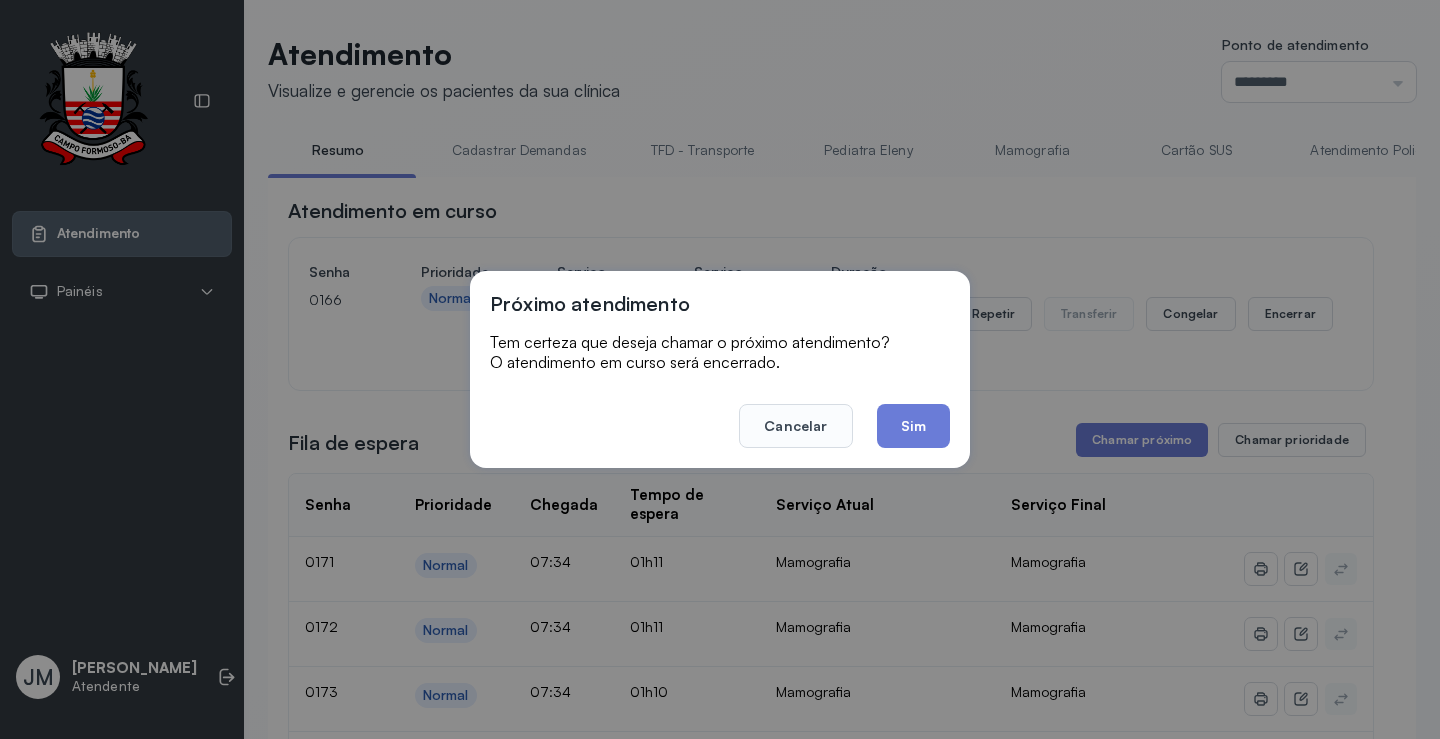 click on "Atendimento em curso Senha 0166 Prioridade Normal Serviço Atual Cadastrar Demandas Serviço Final Cadastrar Demandas Duração 0-5:0-52 Repetir Transferir Congelar Encerrar Fila de espera Chamar próximo Chamar prioridade Próximo atendimento Tem certeza que deseja chamar o próximo atendimento?  O atendimento em curso será encerrado.  Cancelar Sim Senha    Prioridade  Chegada  Tempo de espera  Serviço Atual  Serviço Final    0171 Normal 07:34 01h11 Mamografia Mamografia 0172 Normal 07:34 01h11 Mamografia Mamografia 0173 Normal 07:34 01h10 Mamografia Mamografia 0174 Normal 07:34 01h10 Cadastrar Demandas Cadastrar Demandas 0176 Normal 07:35 01h10 Pediatra Hamilton Pediatra Hamilton 0177 Normal 07:35 01h10 Pediatra Hamilton Pediatra Hamilton 0178 Normal 07:35 01h09 Ortopedista Ramon Ortopedista Ramon 0179 Normal 07:35 01h09 Endocrinologista Poliercio Endocrinologista Poliercio 0180 Normal 07:36 01h09 Laboratório Laboratório 0183 Normal 07:36 01h08 Ortopedista Mauricio Ortopedista Mauricio 0184 Normal 0185" at bounding box center [831, 4409] 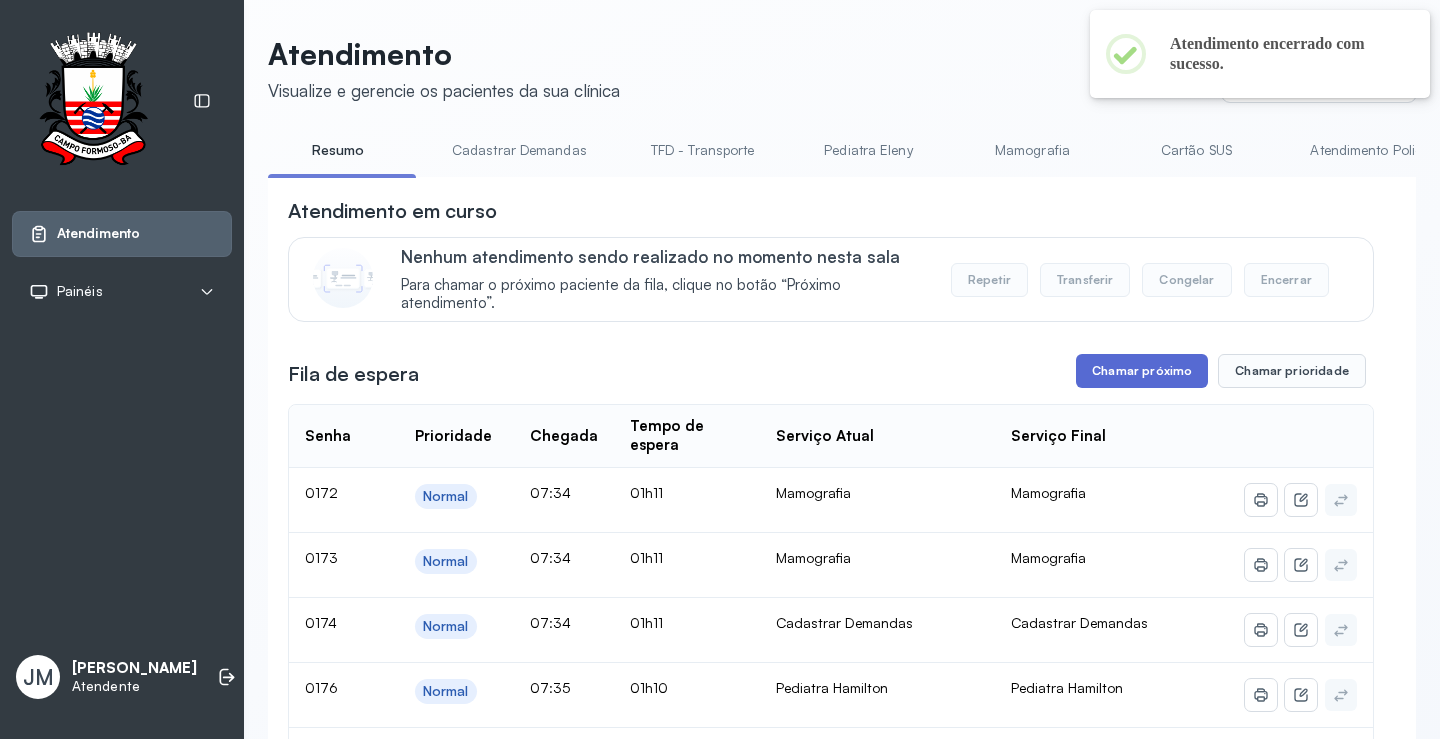 click on "Chamar próximo" at bounding box center (1142, 371) 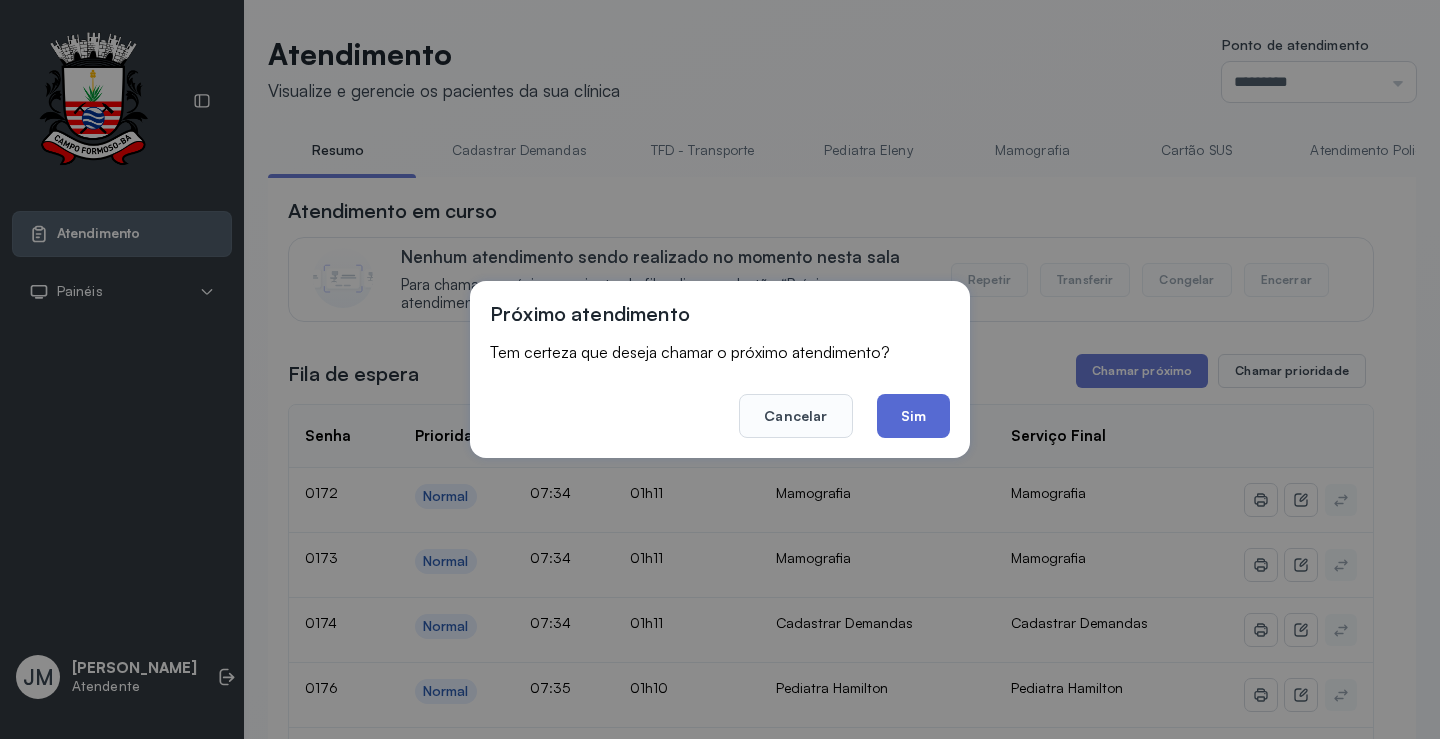 click on "Sim" 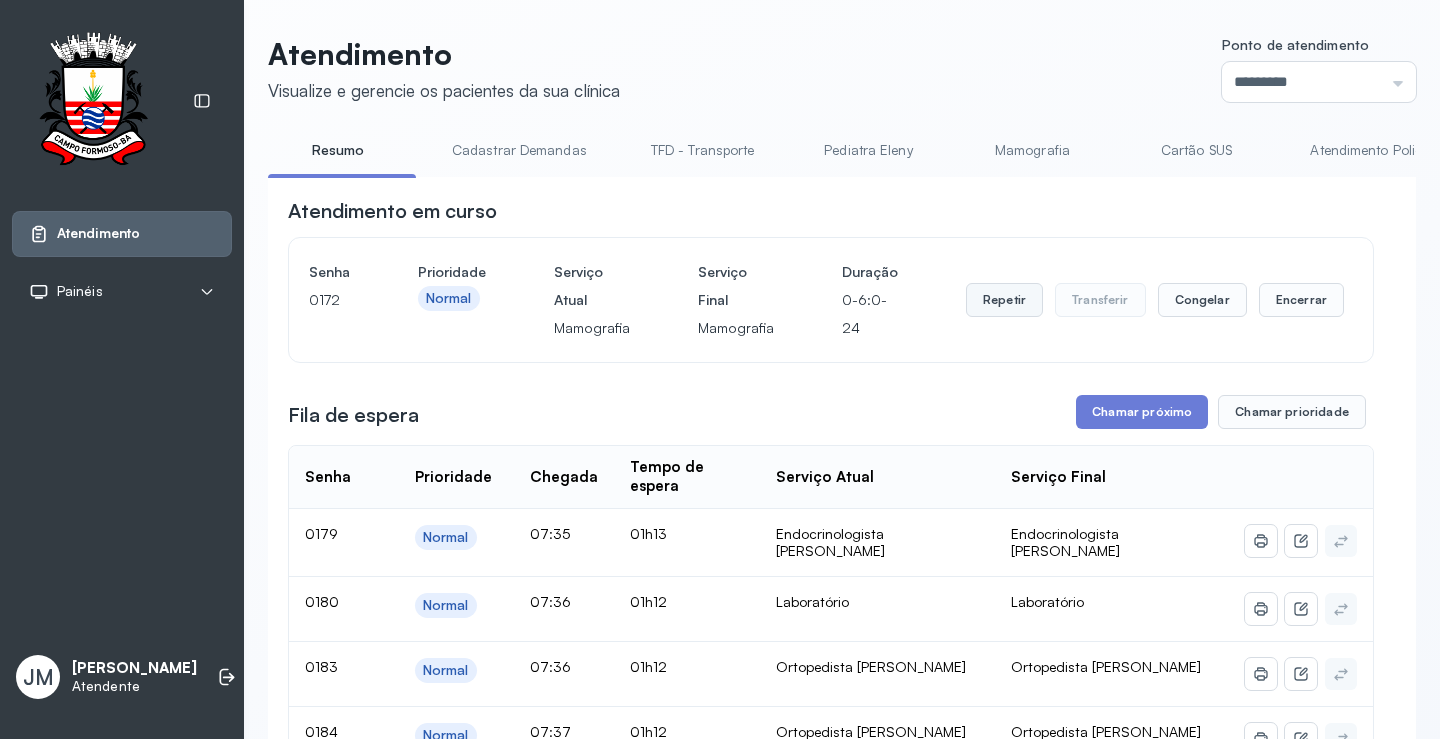 click on "Repetir" at bounding box center (1004, 300) 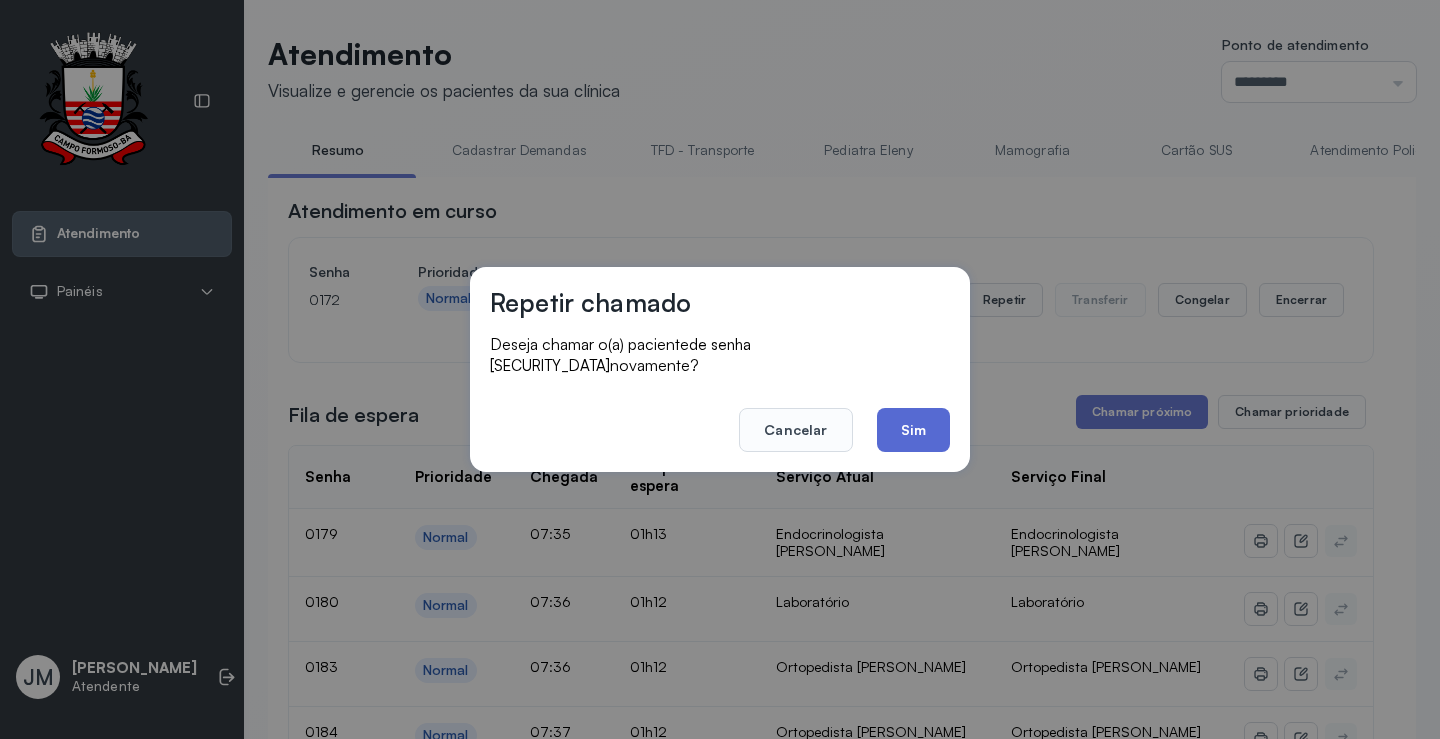 click on "Sim" 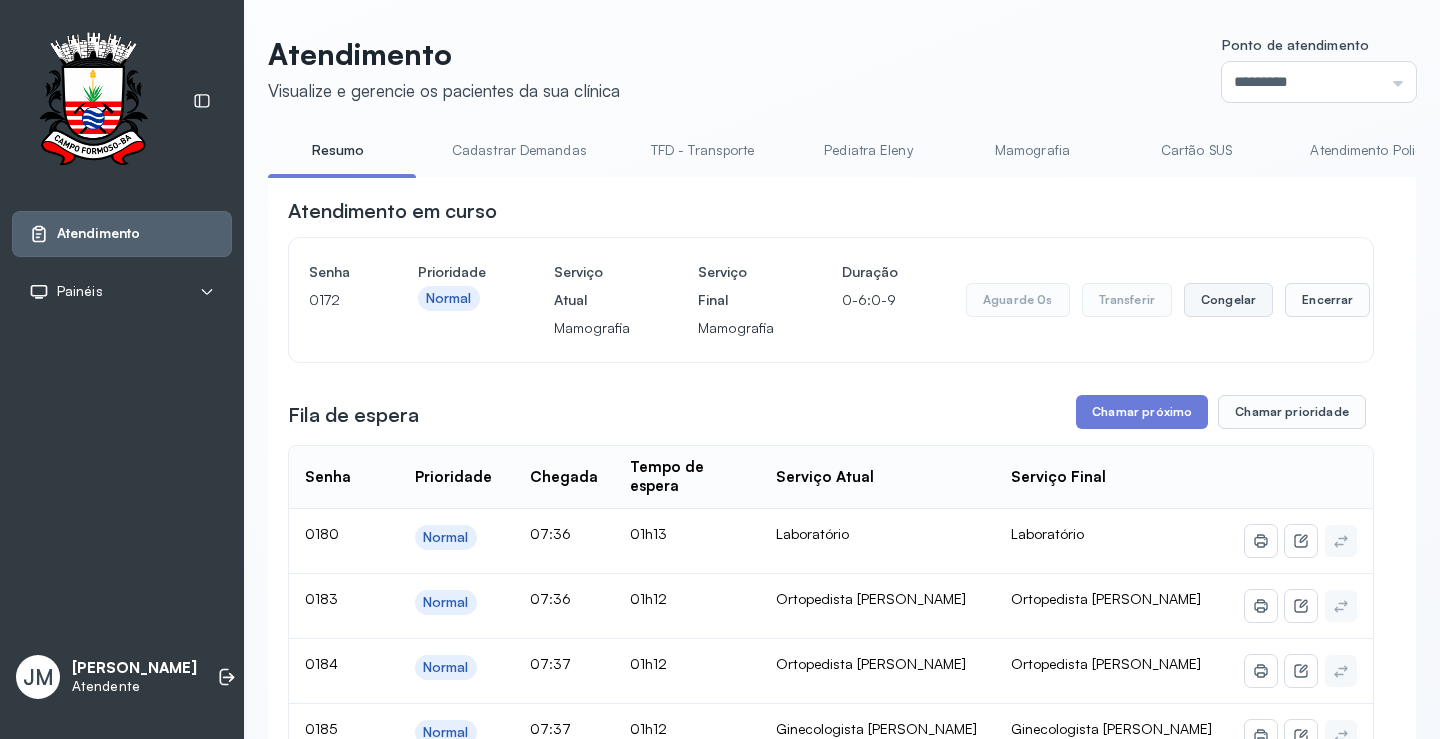 click on "Congelar" at bounding box center (1228, 300) 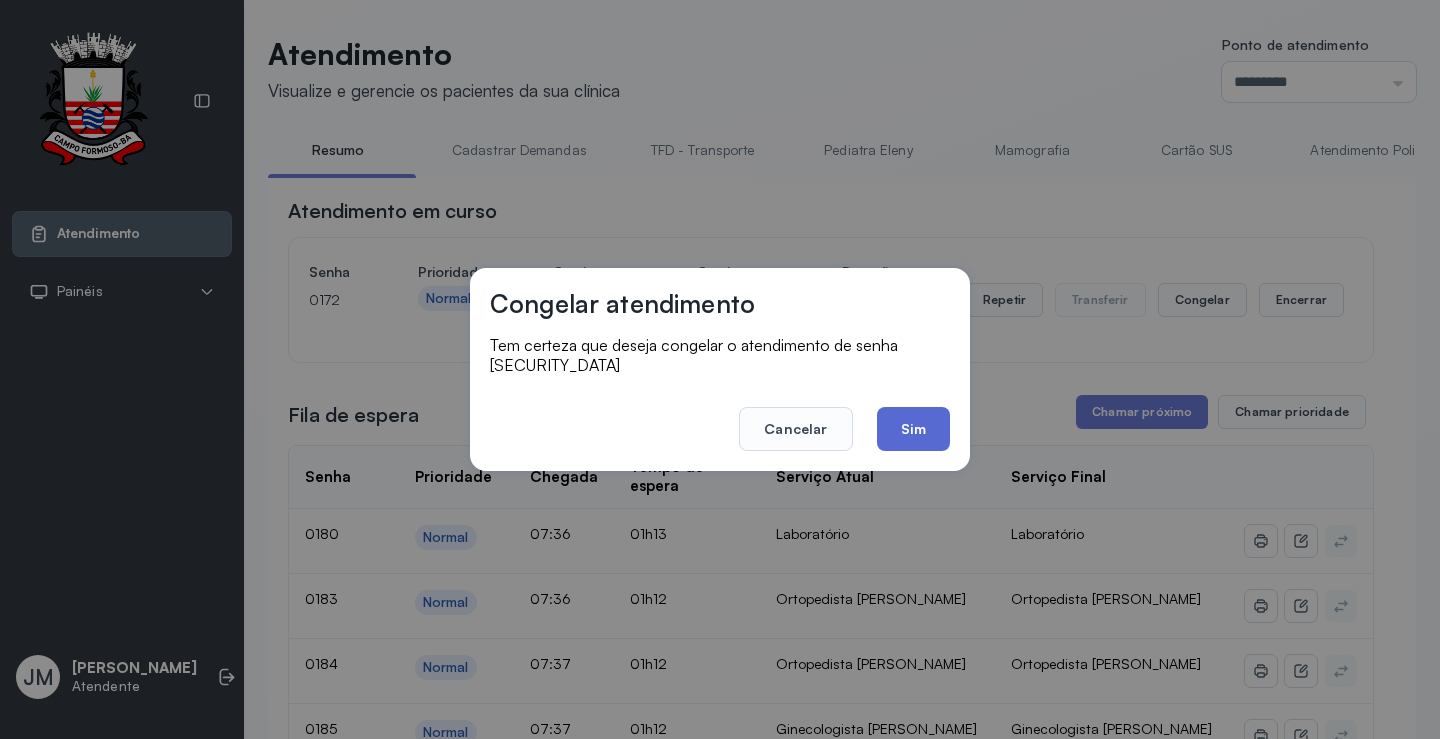 click on "Sim" 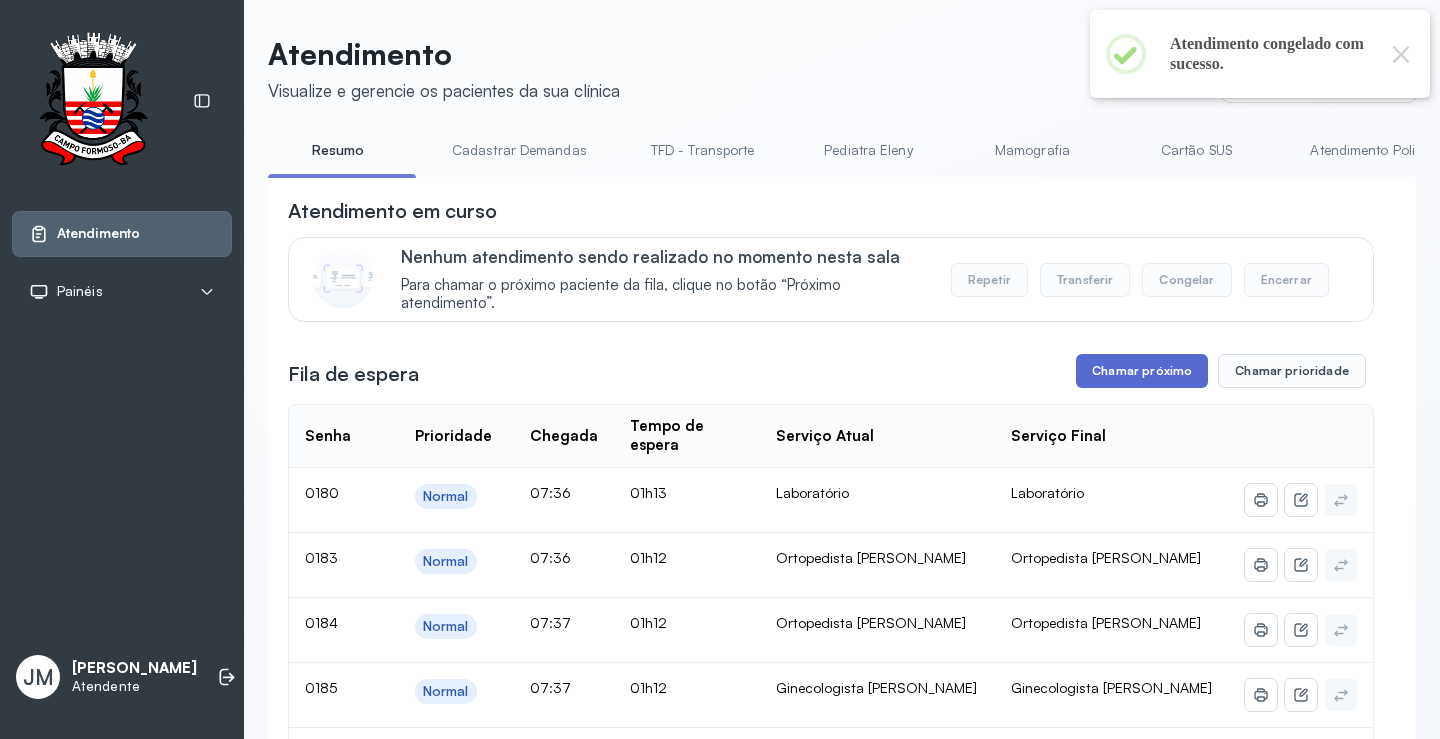 click on "Chamar próximo" at bounding box center (1142, 371) 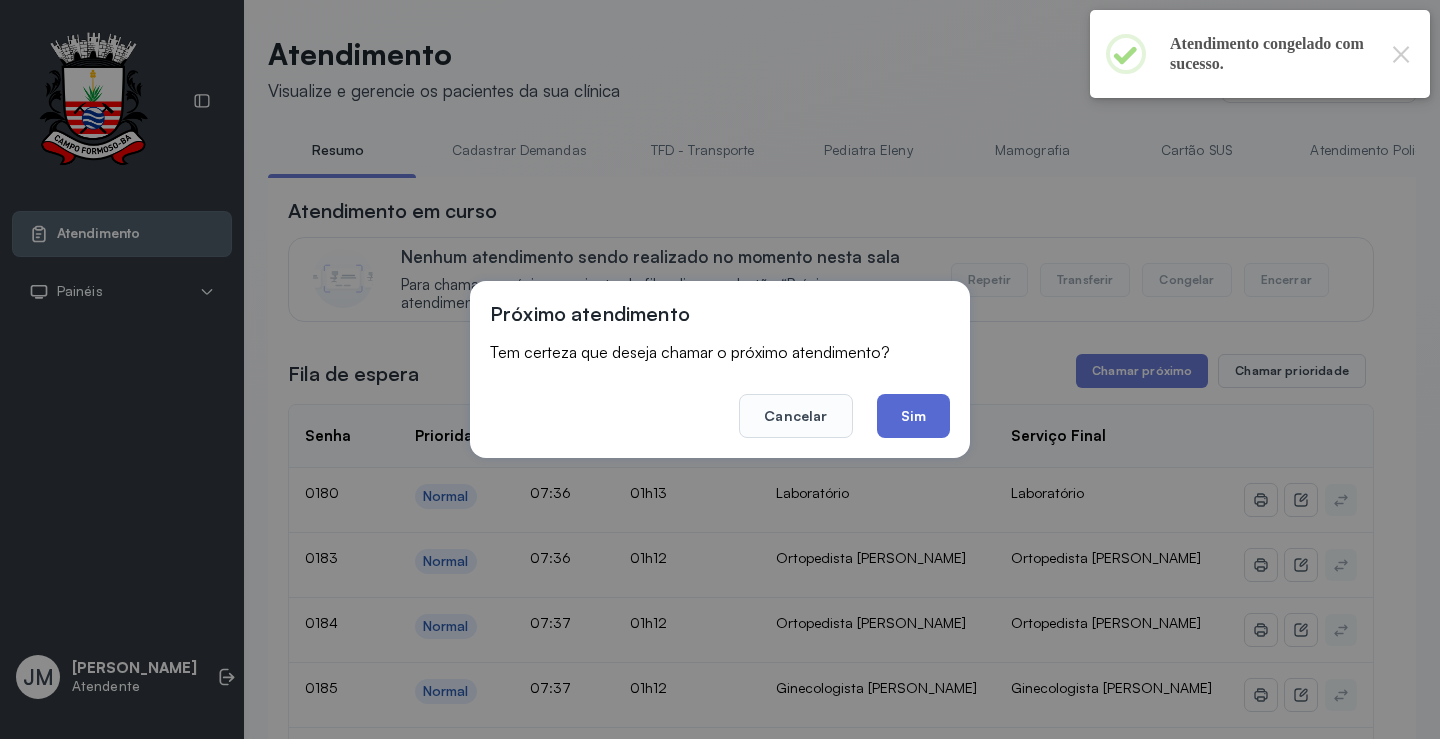 click on "Sim" 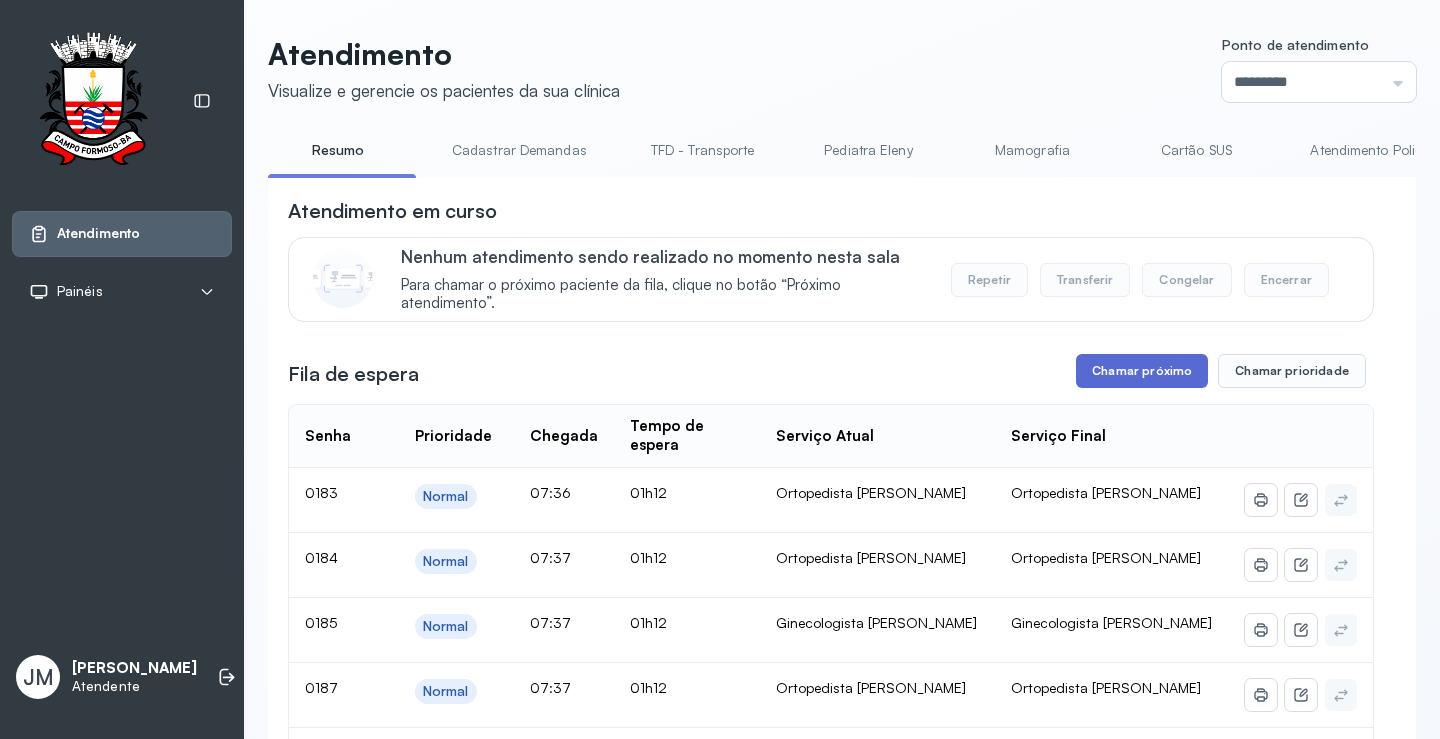 click on "Chamar próximo" at bounding box center [1142, 371] 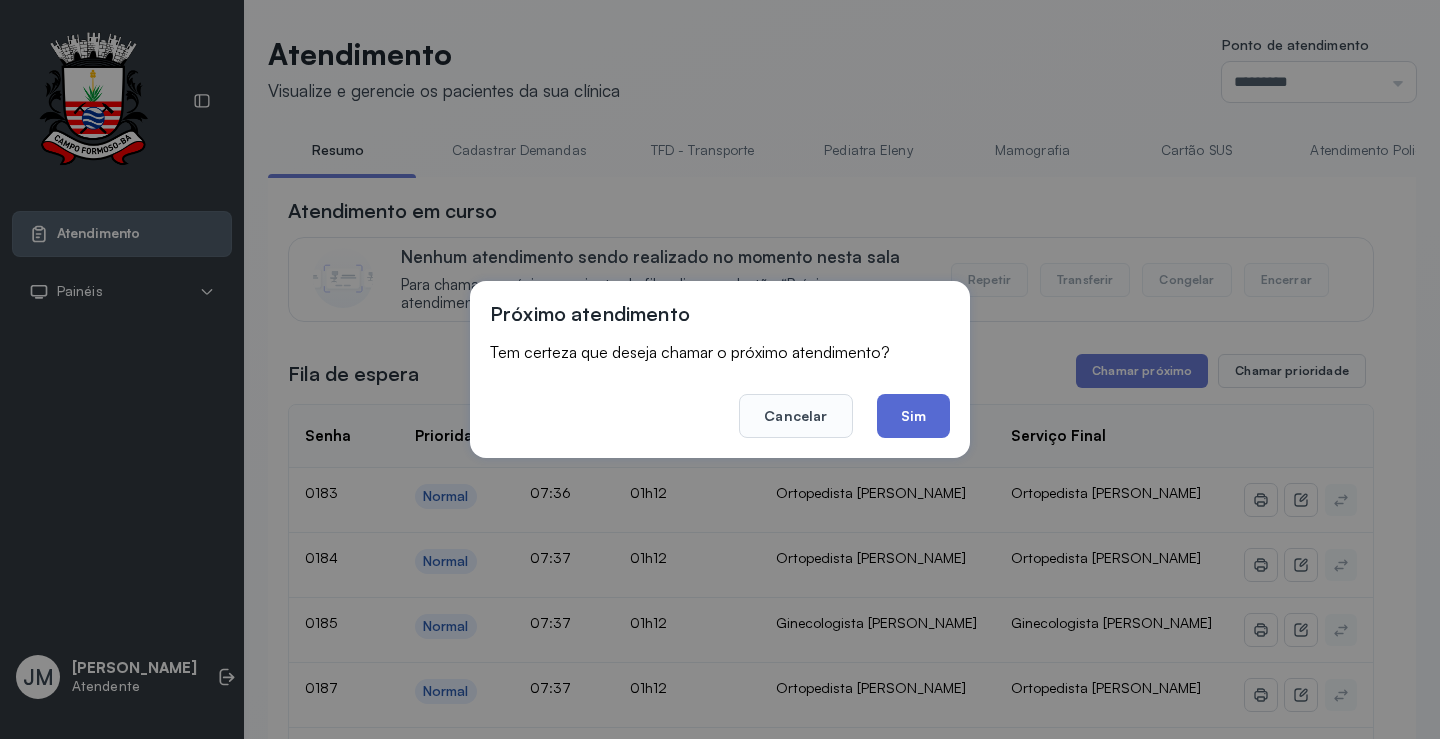 click on "Sim" 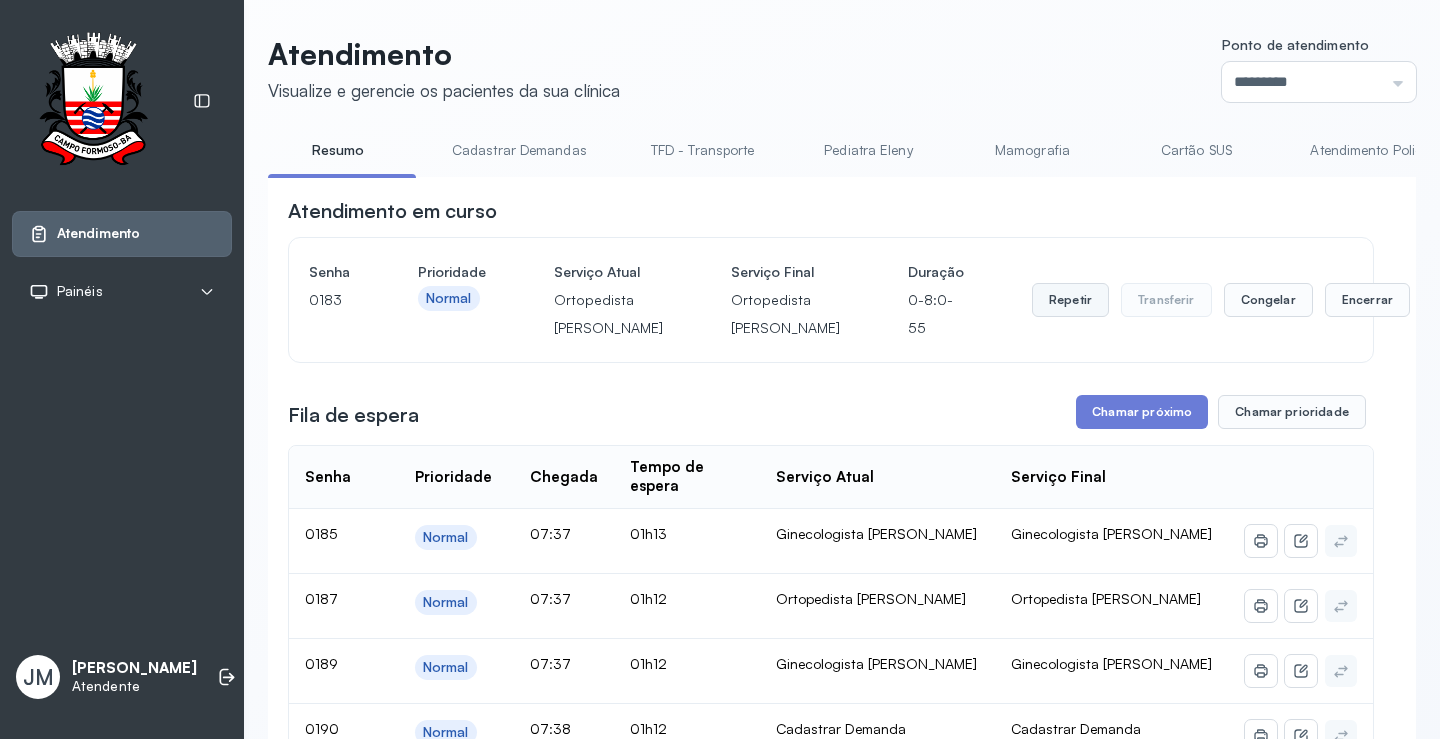 click on "Repetir" at bounding box center [1070, 300] 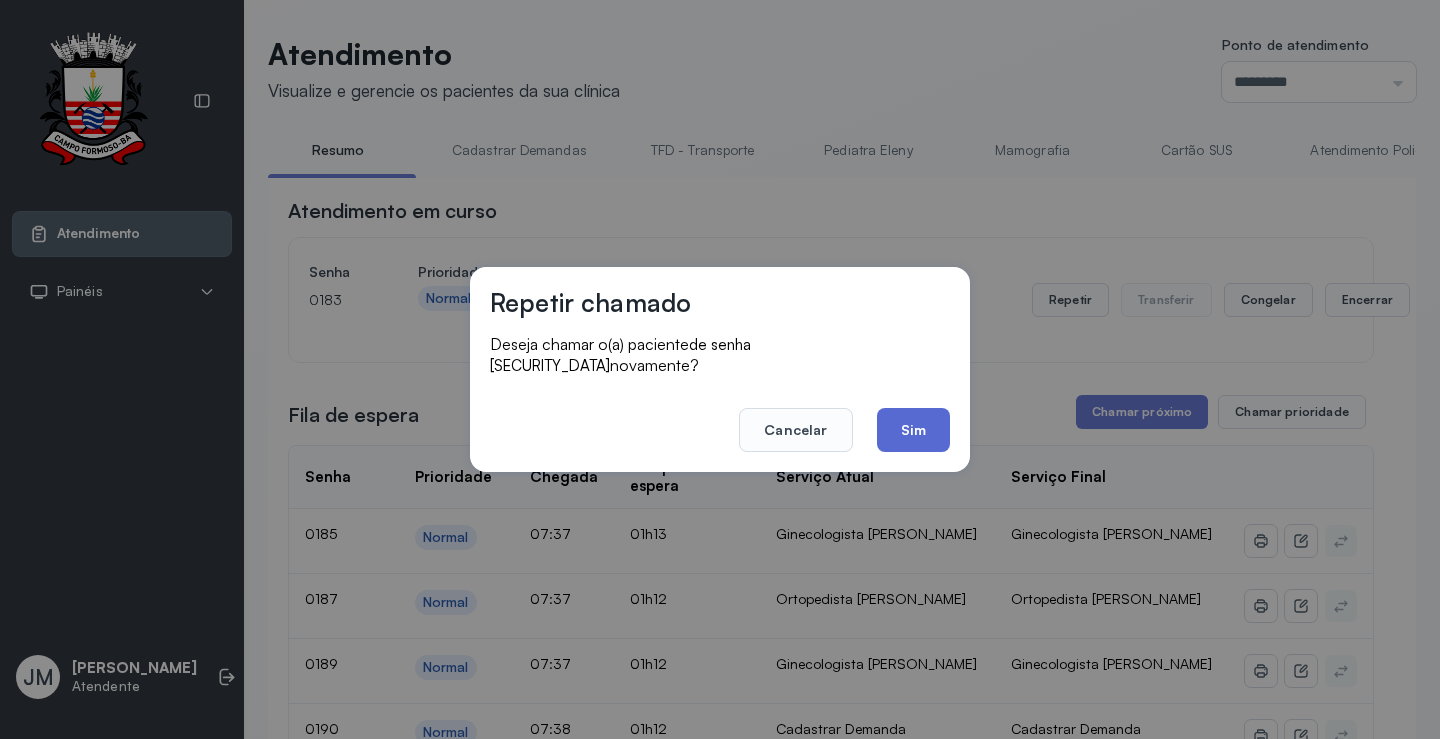 click on "Sim" 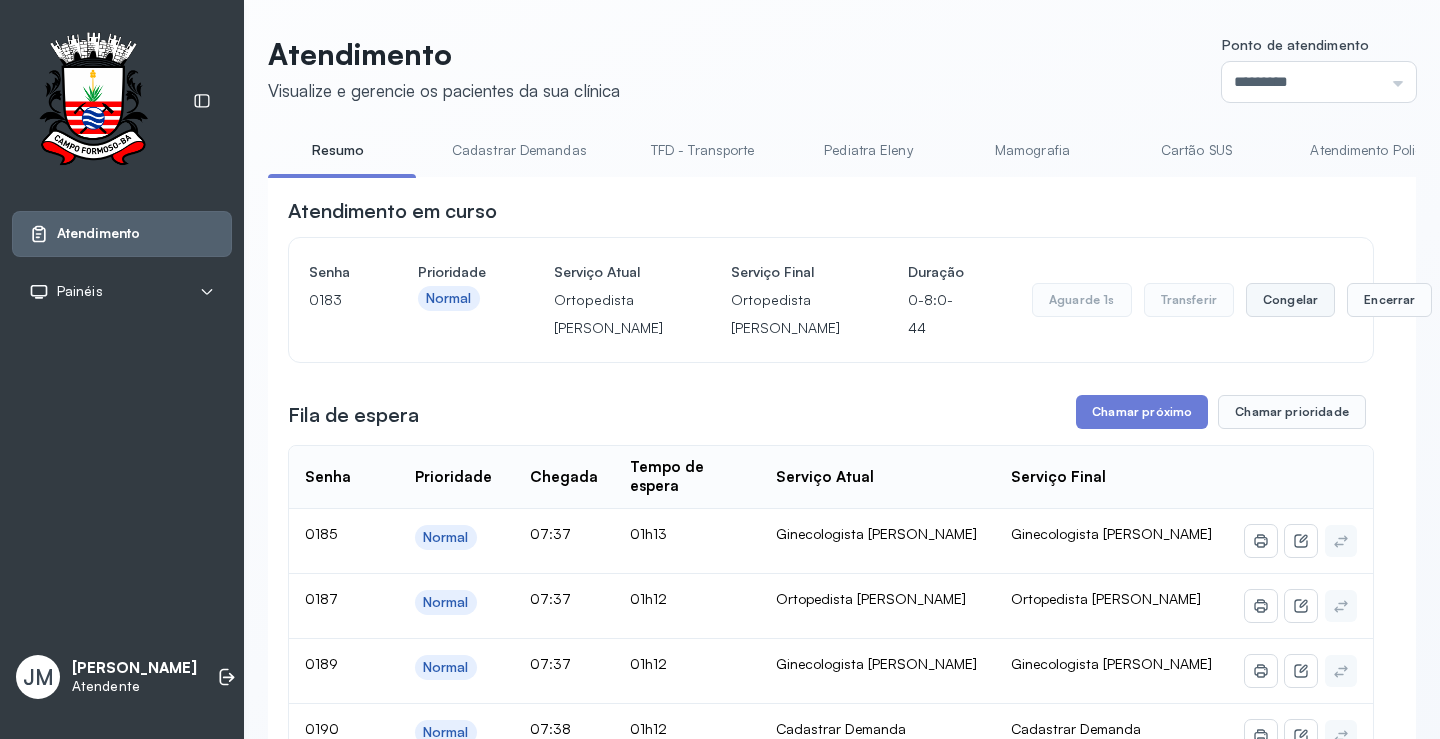 click on "Congelar" at bounding box center (1290, 300) 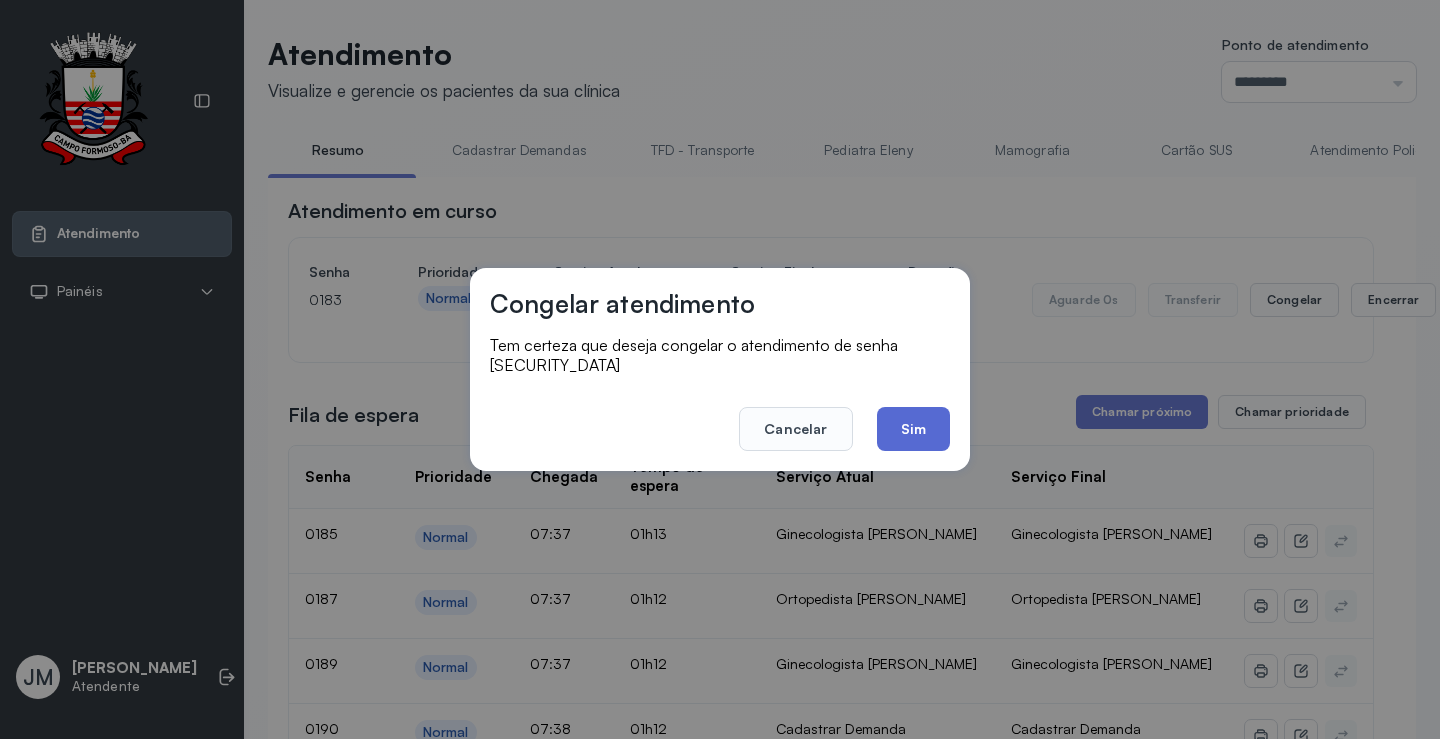 click on "Sim" 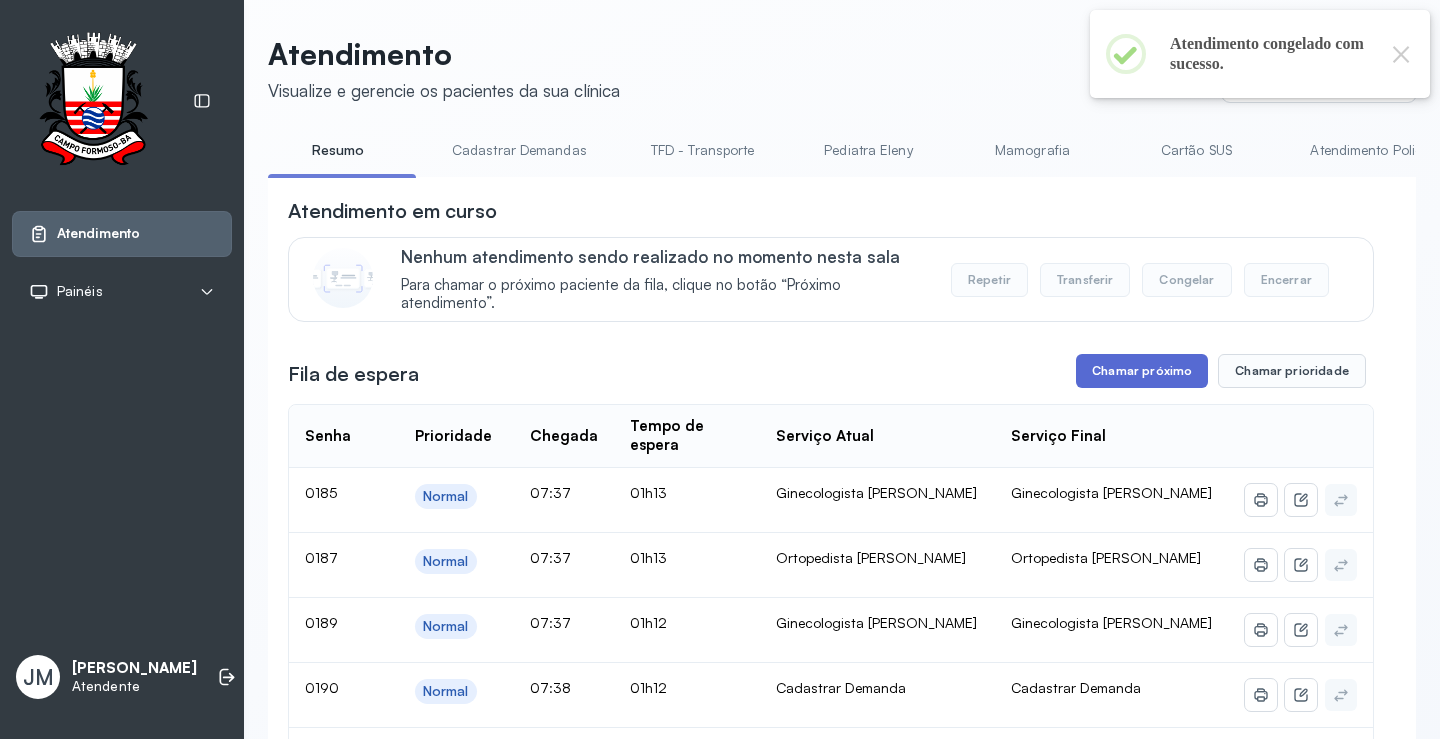 click on "Chamar próximo" at bounding box center (1142, 371) 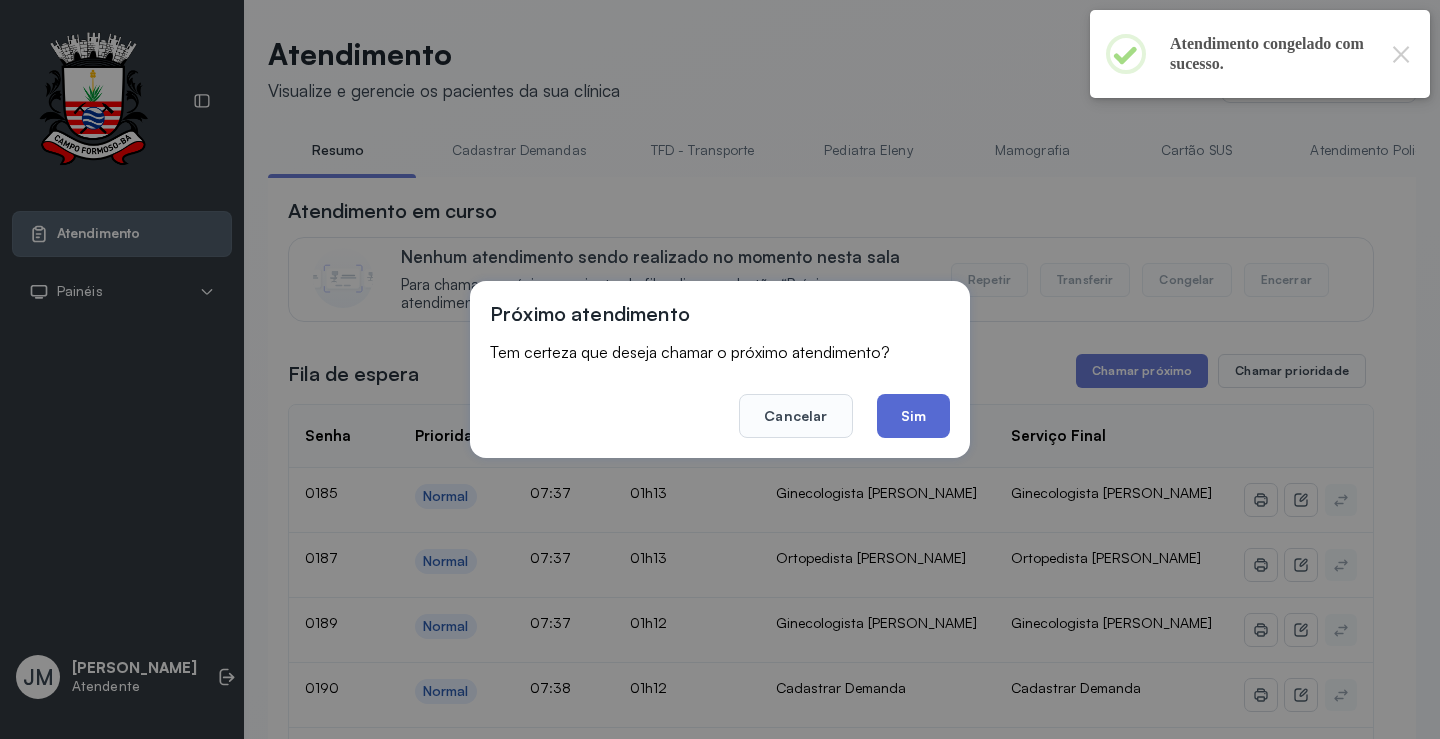 click on "Sim" 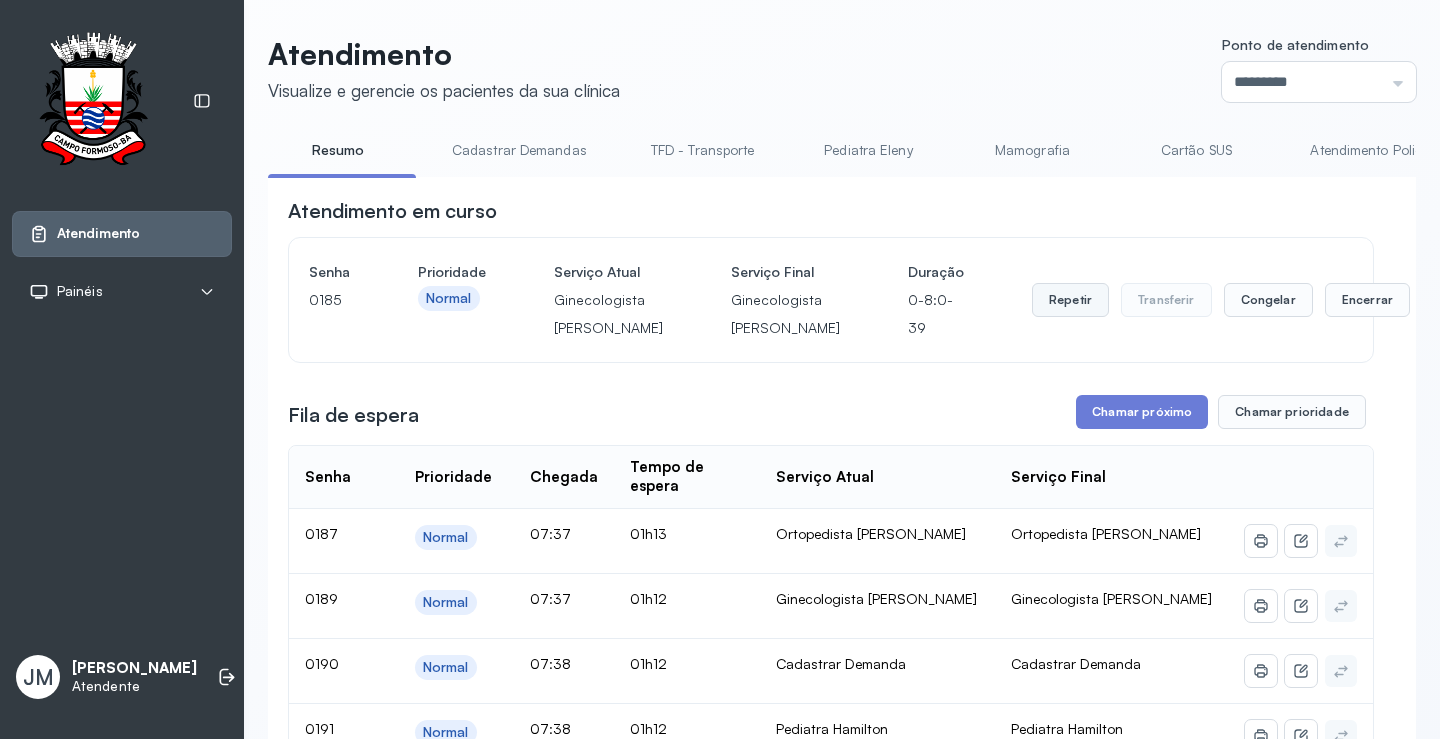 click on "Repetir" at bounding box center (1070, 300) 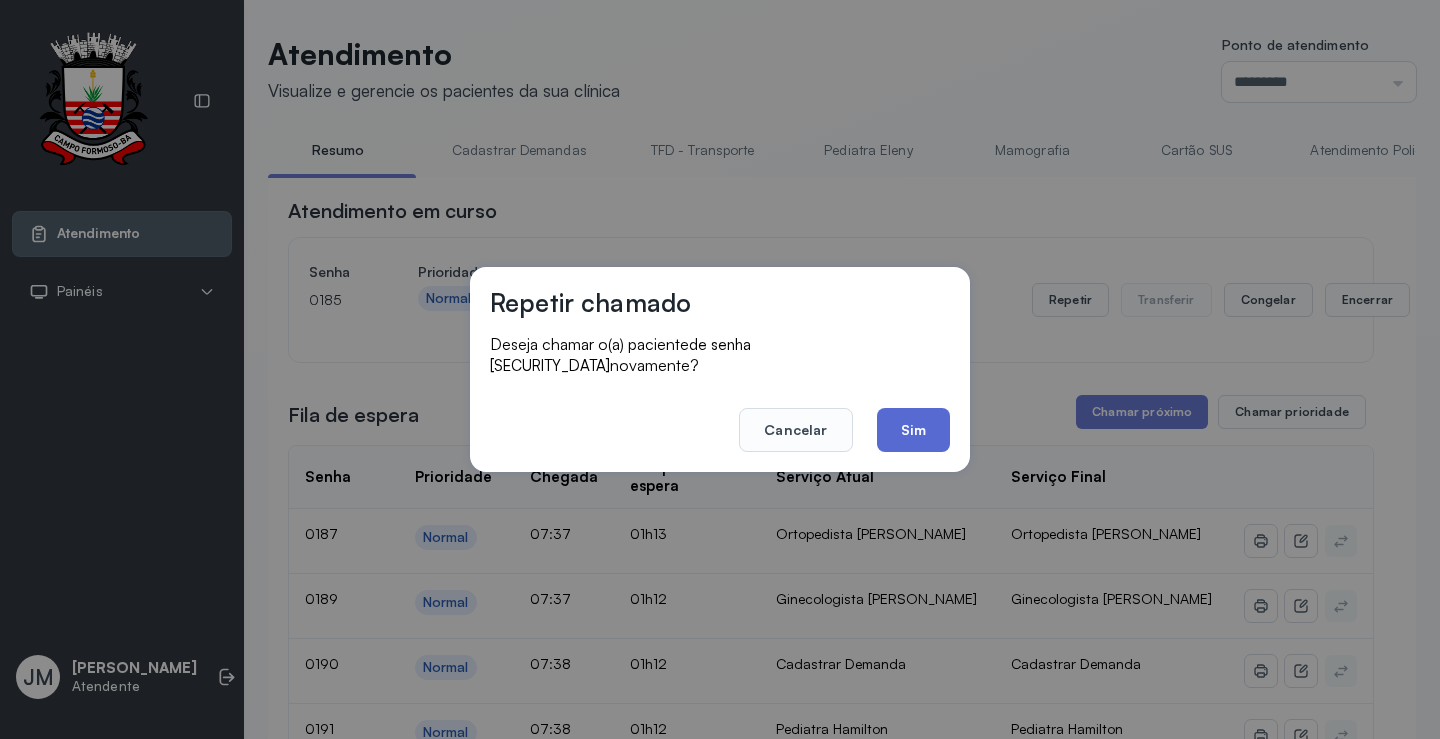 click on "Sim" 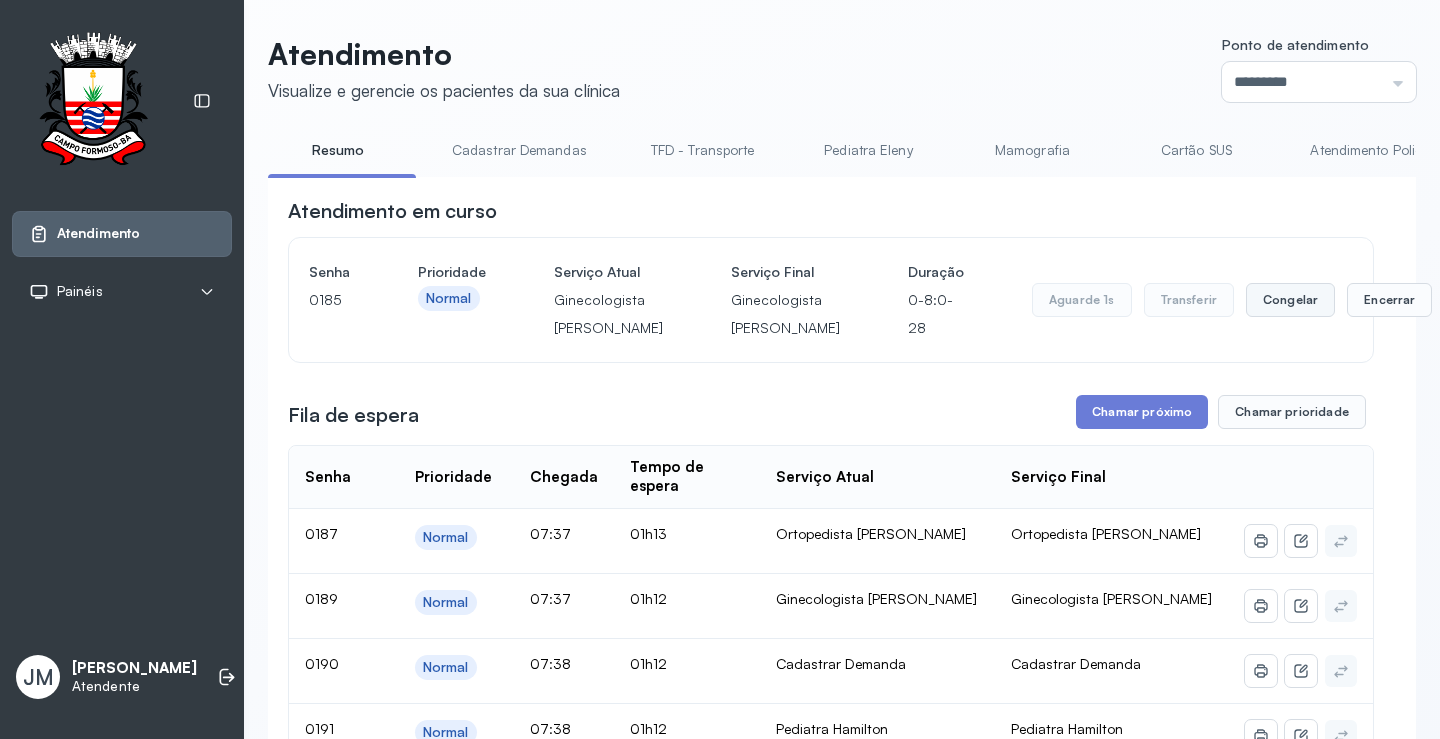 click on "Congelar" at bounding box center [1290, 300] 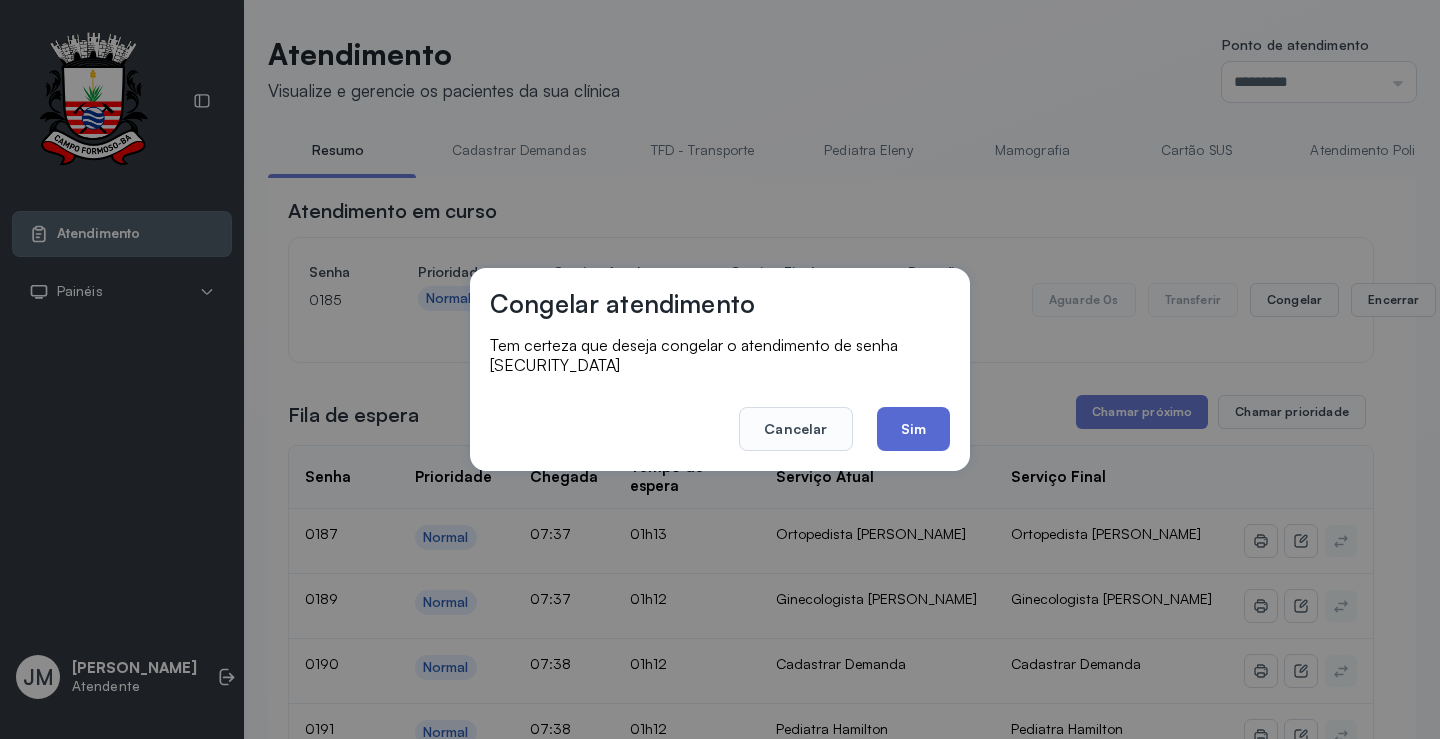 click on "Sim" 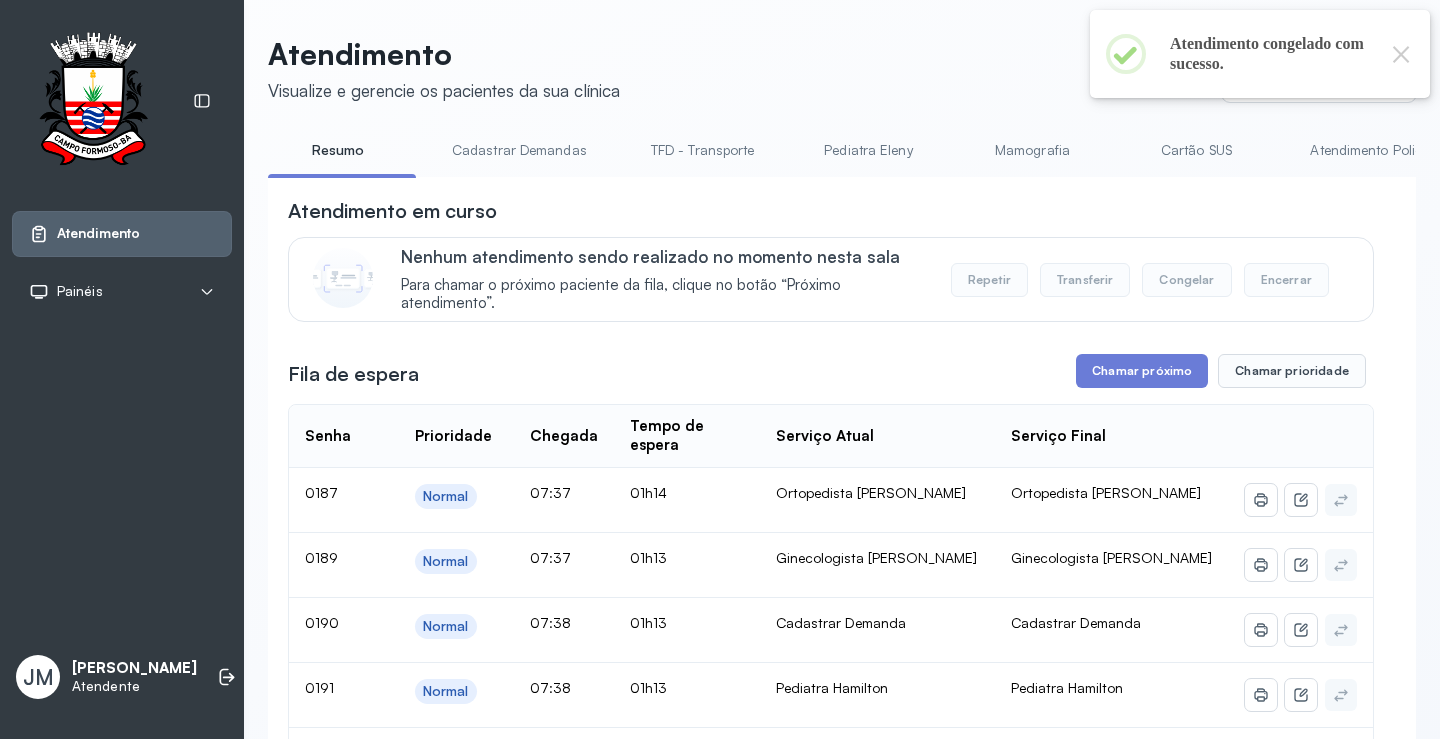 click on "Atendimento em curso Nenhum atendimento sendo realizado no momento nesta sala Para chamar o próximo paciente da fila, clique no botão “Próximo atendimento”. Repetir Transferir Congelar Encerrar Fila de espera Chamar próximo Chamar prioridade Senha    Prioridade  Chegada  Tempo de espera  Serviço Atual  Serviço Final    0187 Normal 07:37 01h14 Ortopedista Mauricio Ortopedista Mauricio 0189 Normal 07:37 01h13 Ginecologista Amilton Ginecologista Amilton 0190 Normal 07:38 01h13 Cadastrar Demanda Cadastrar Demanda 0191 Normal 07:38 01h13 Pediatra Hamilton Pediatra Hamilton 0196 Normal 07:40 01h10 Cadastrar Demandas Cadastrar Demandas 0198 Normal 07:41 01h10 Cadastrar Demandas Cadastrar Demandas 0200 Normal 07:42 01h09 Pediatra Eleny Pediatra Eleny 0201 Normal 07:42 01h08 Ginecologista Amilton Ginecologista Amilton 0203 Normal 07:44 01h07 Ortopedista Ramon Ortopedista Ramon 0204 Normal 07:44 01h06 Endocrinologista Poliercio Endocrinologista Poliercio 0206 Normal 07:45 01h06 Laboratório Laboratório 0207" at bounding box center [831, 4238] 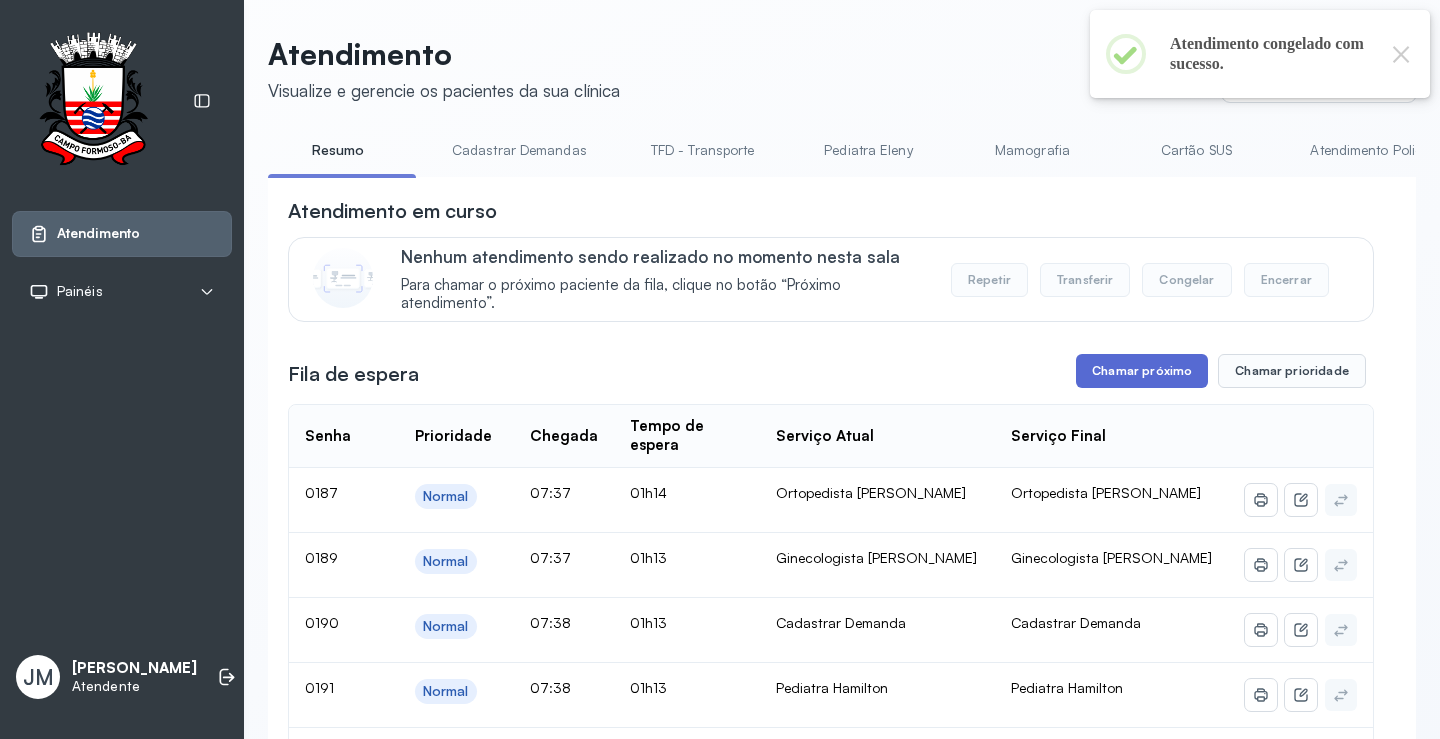 click on "Chamar próximo" at bounding box center (1142, 371) 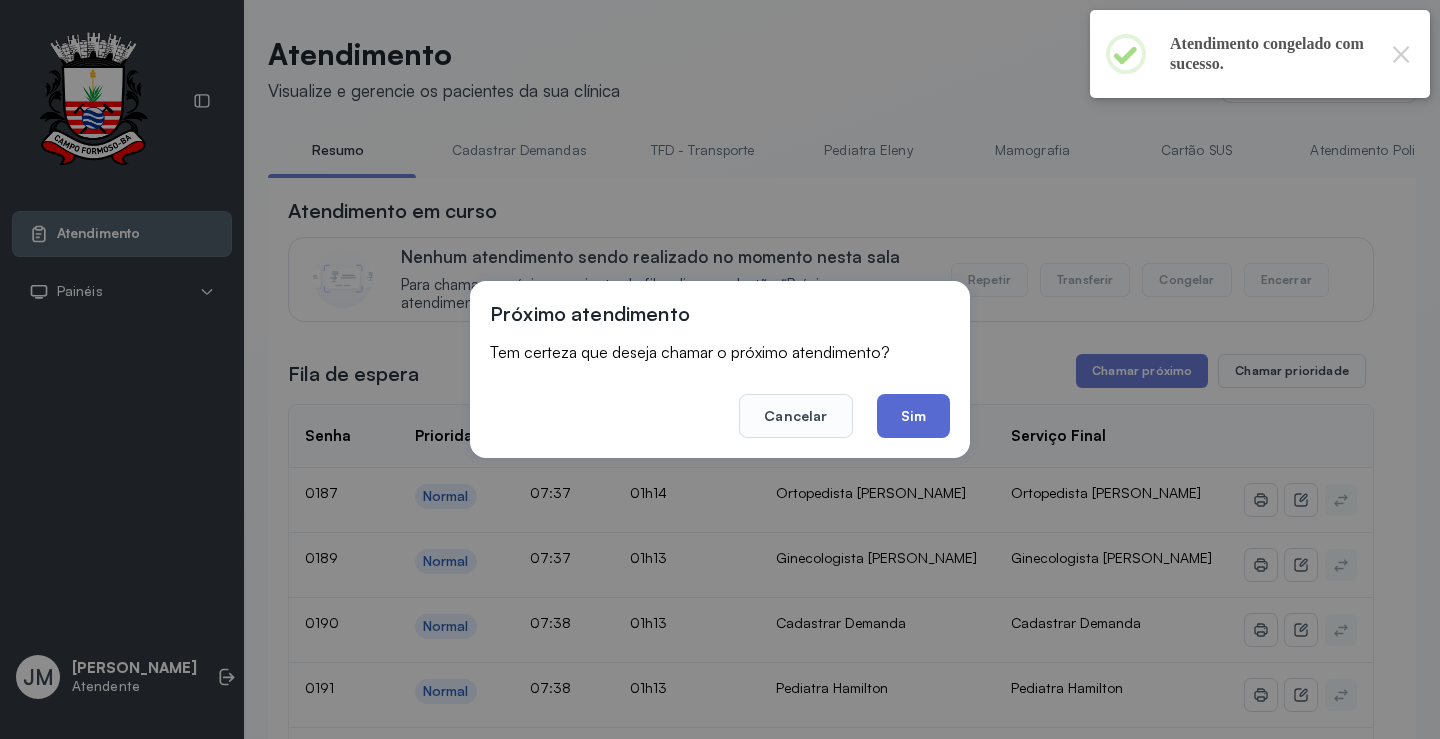 click on "Sim" 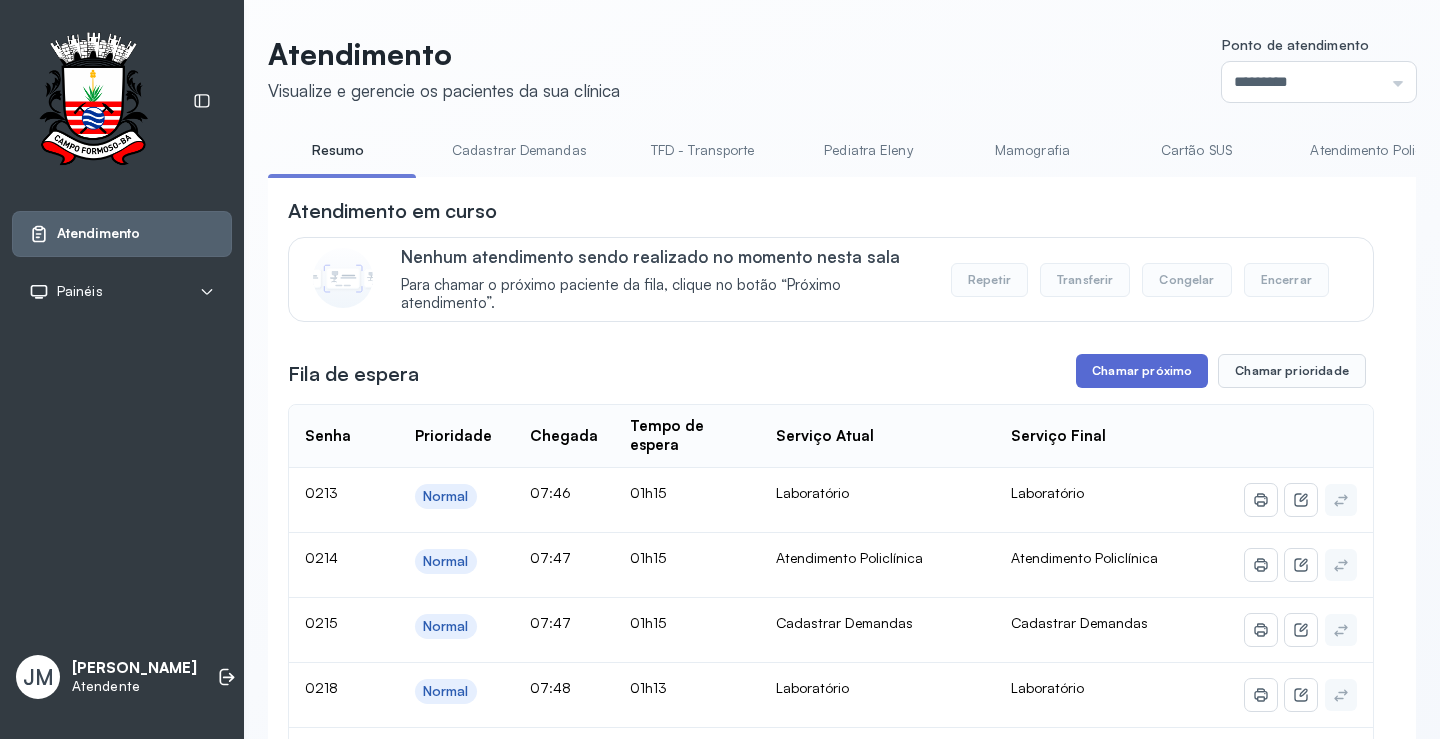 click on "Chamar próximo" at bounding box center [1142, 371] 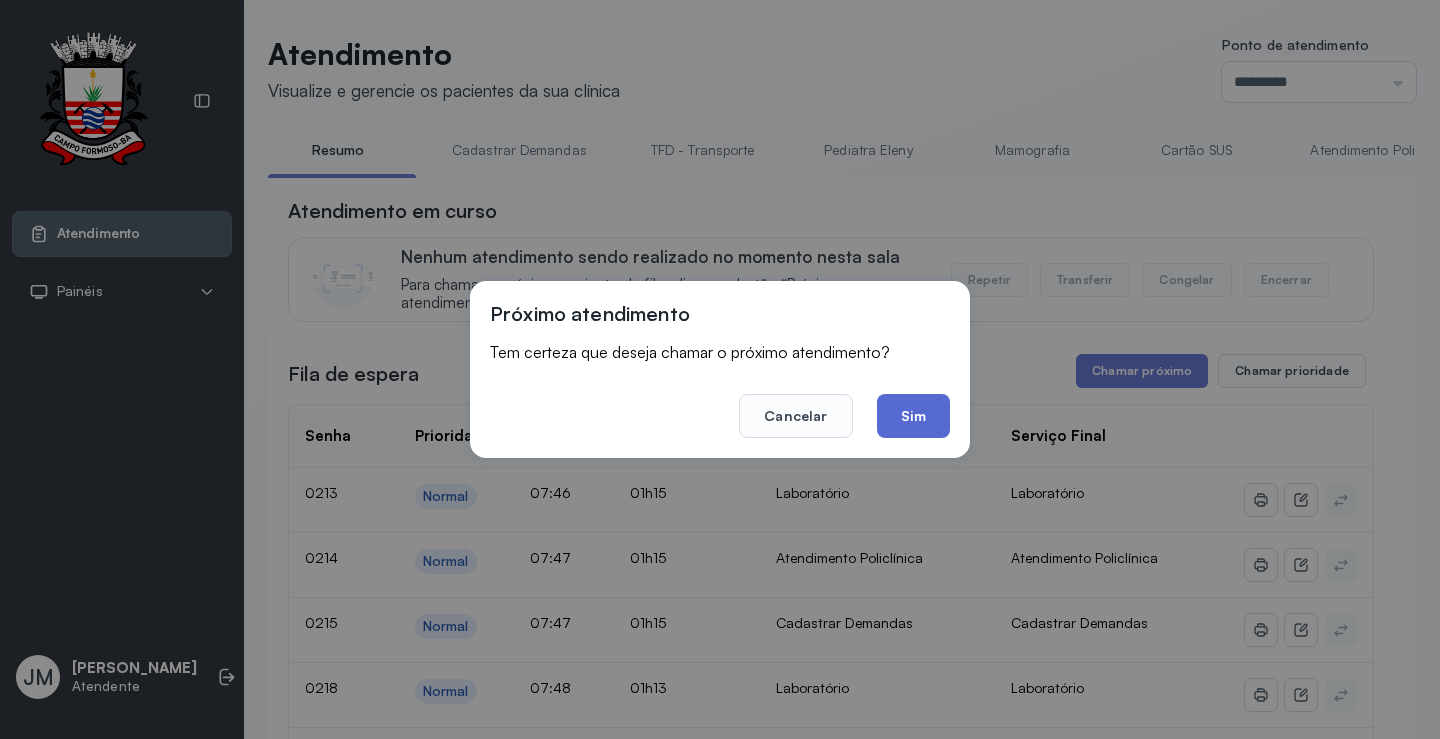 click on "Sim" 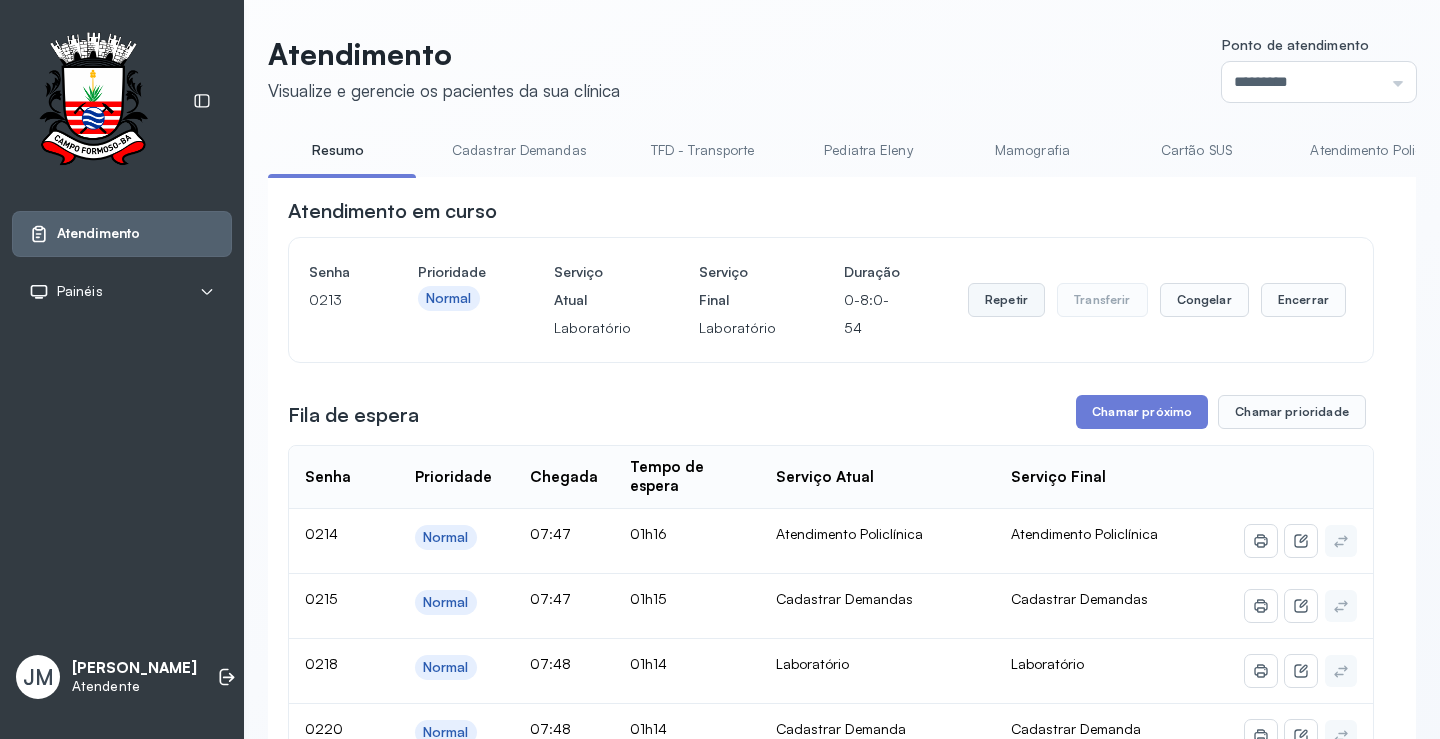 click on "Repetir" at bounding box center [1006, 300] 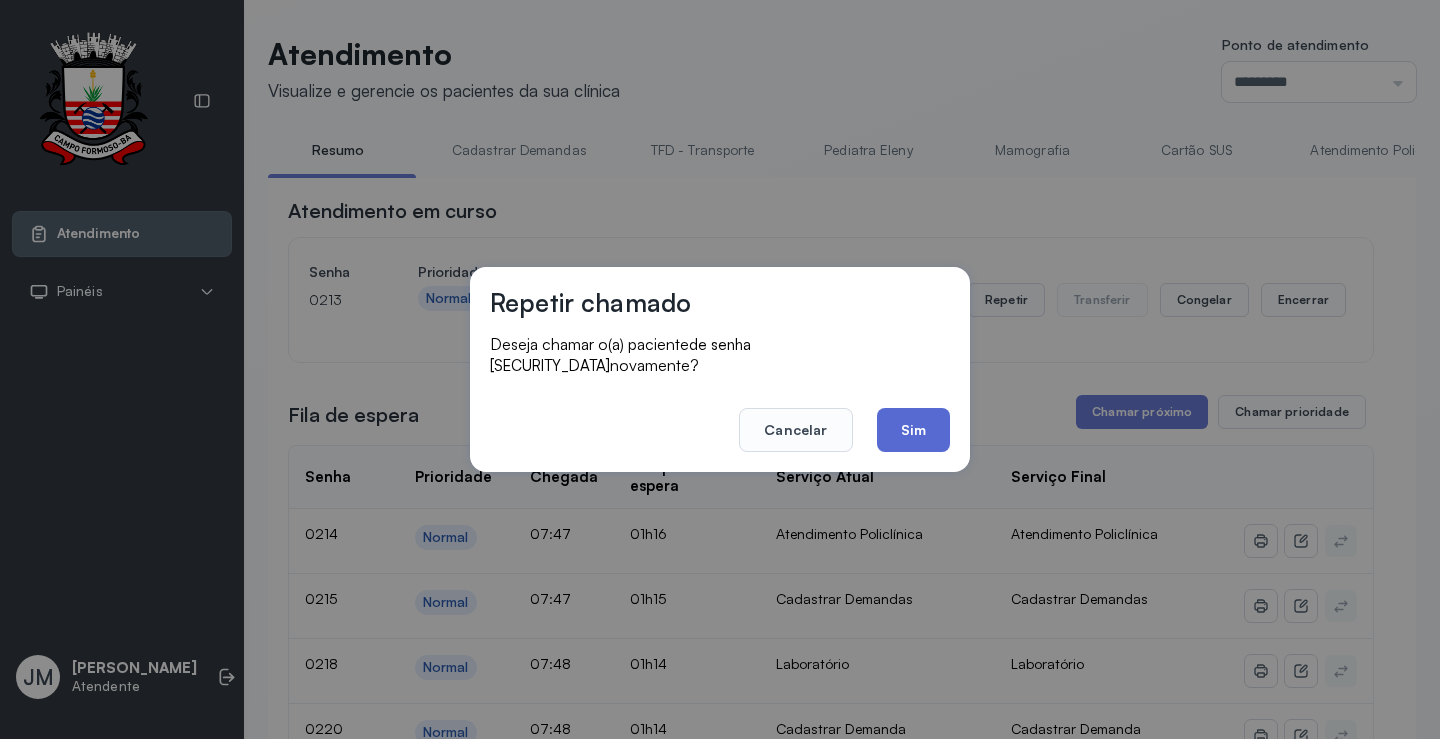 click on "Sim" 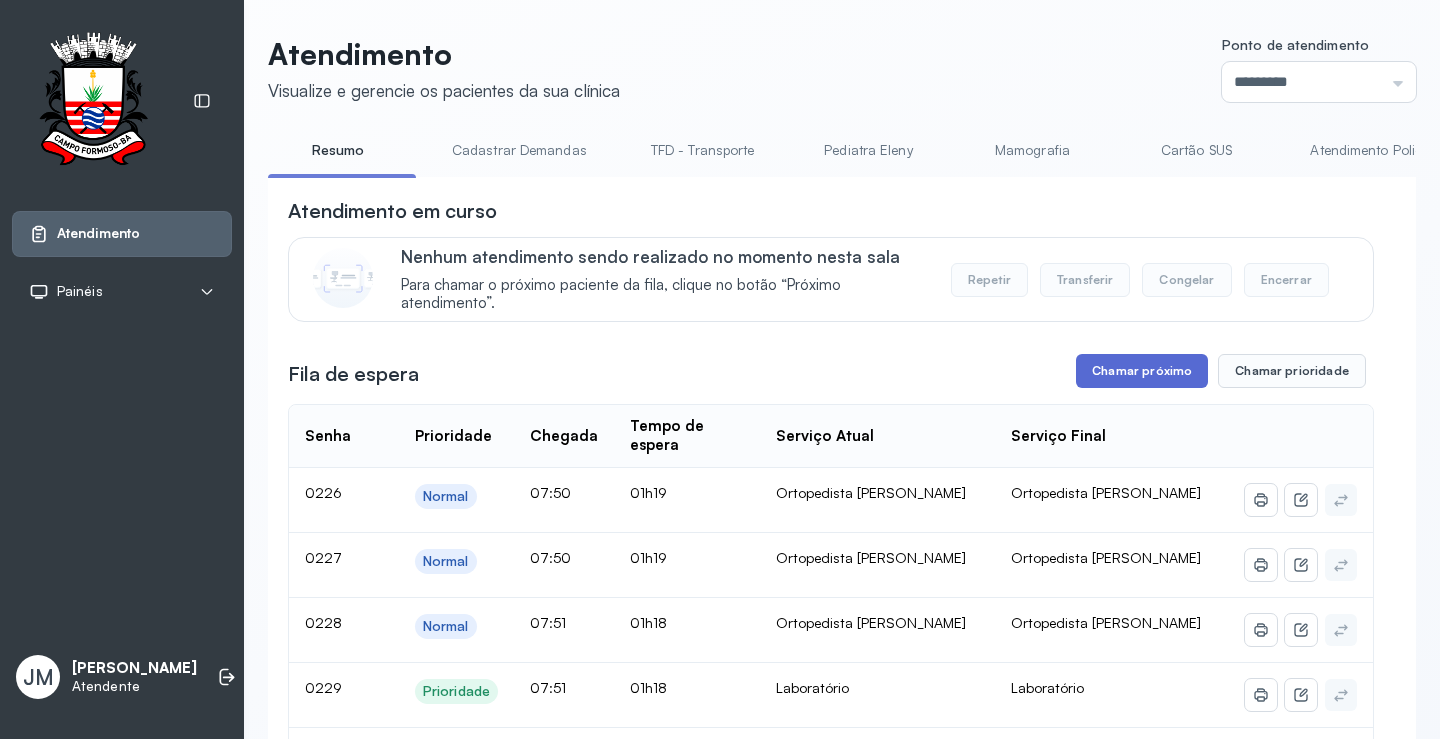 click on "Chamar próximo" at bounding box center [1142, 371] 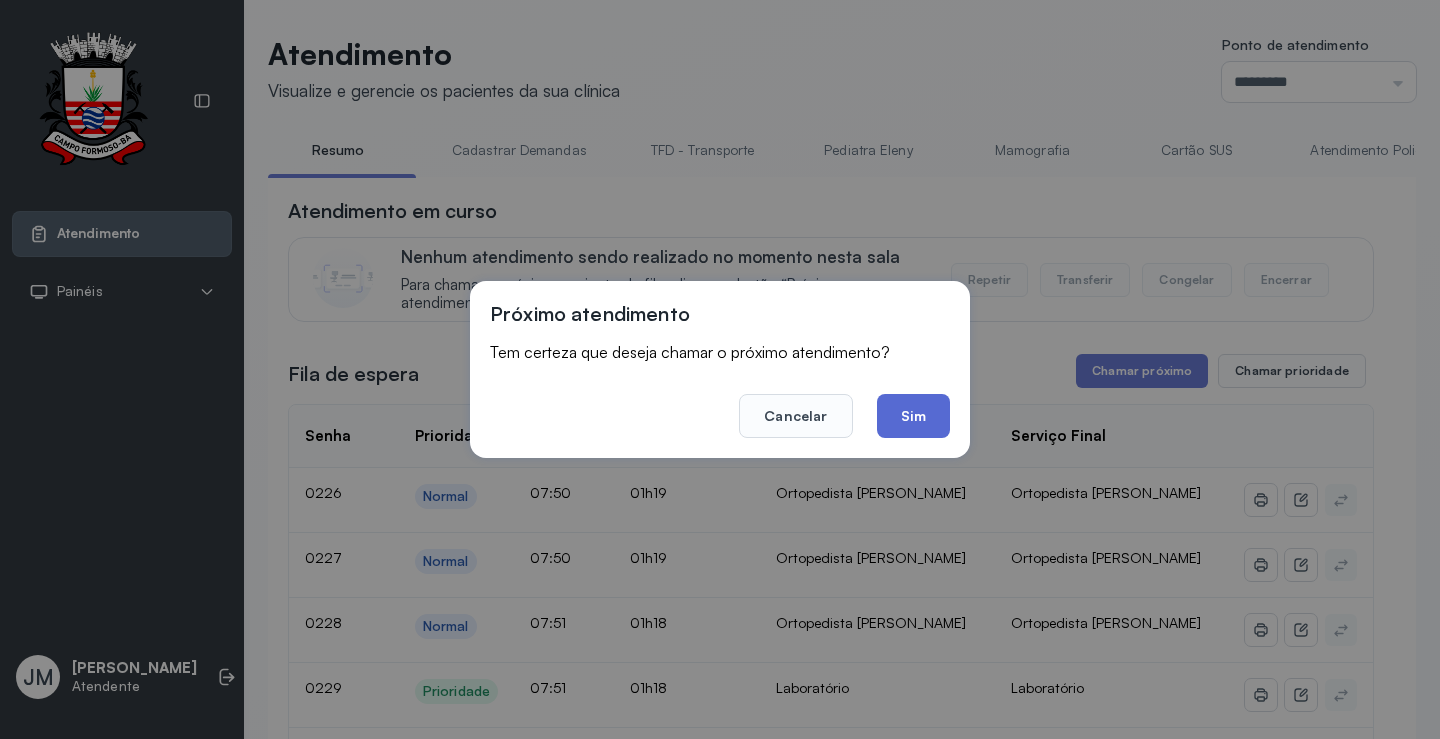 click on "Sim" 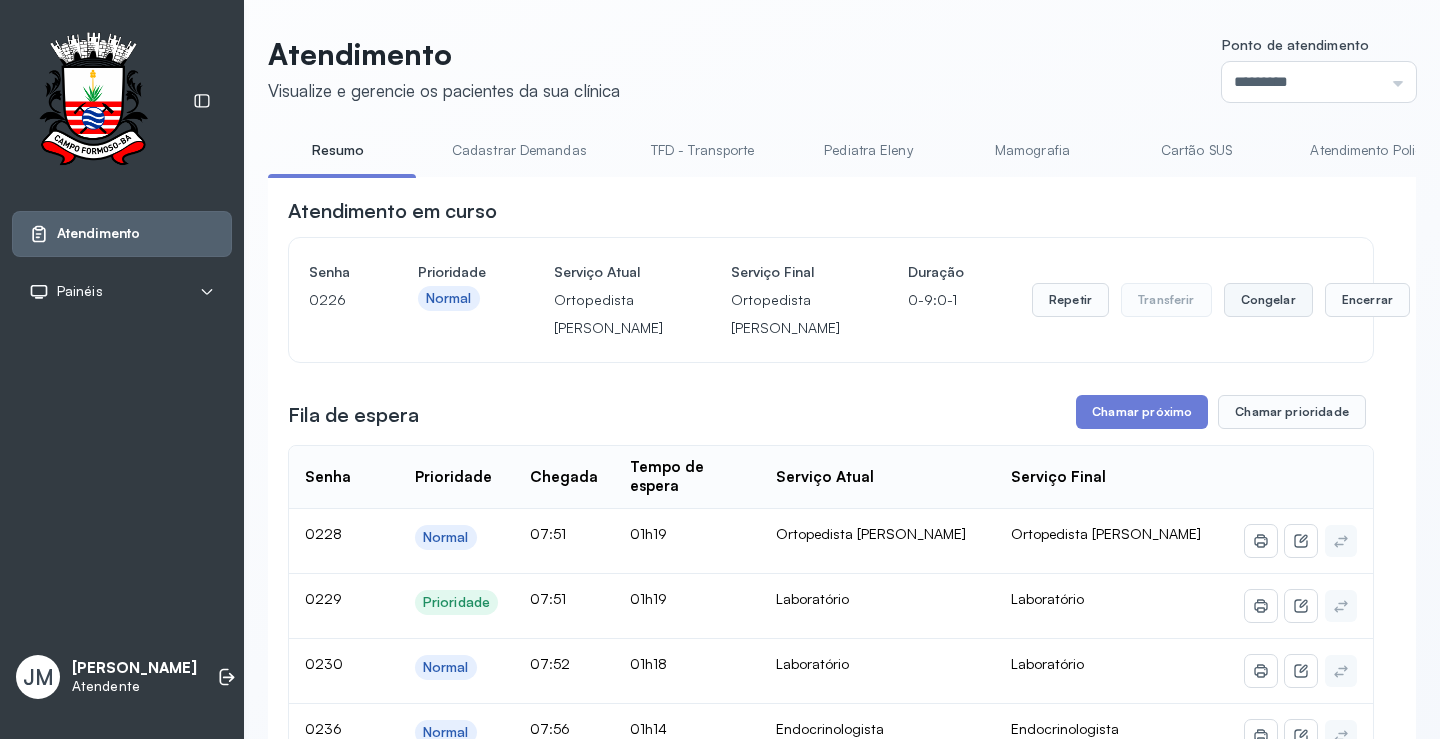 click on "Congelar" at bounding box center [1268, 300] 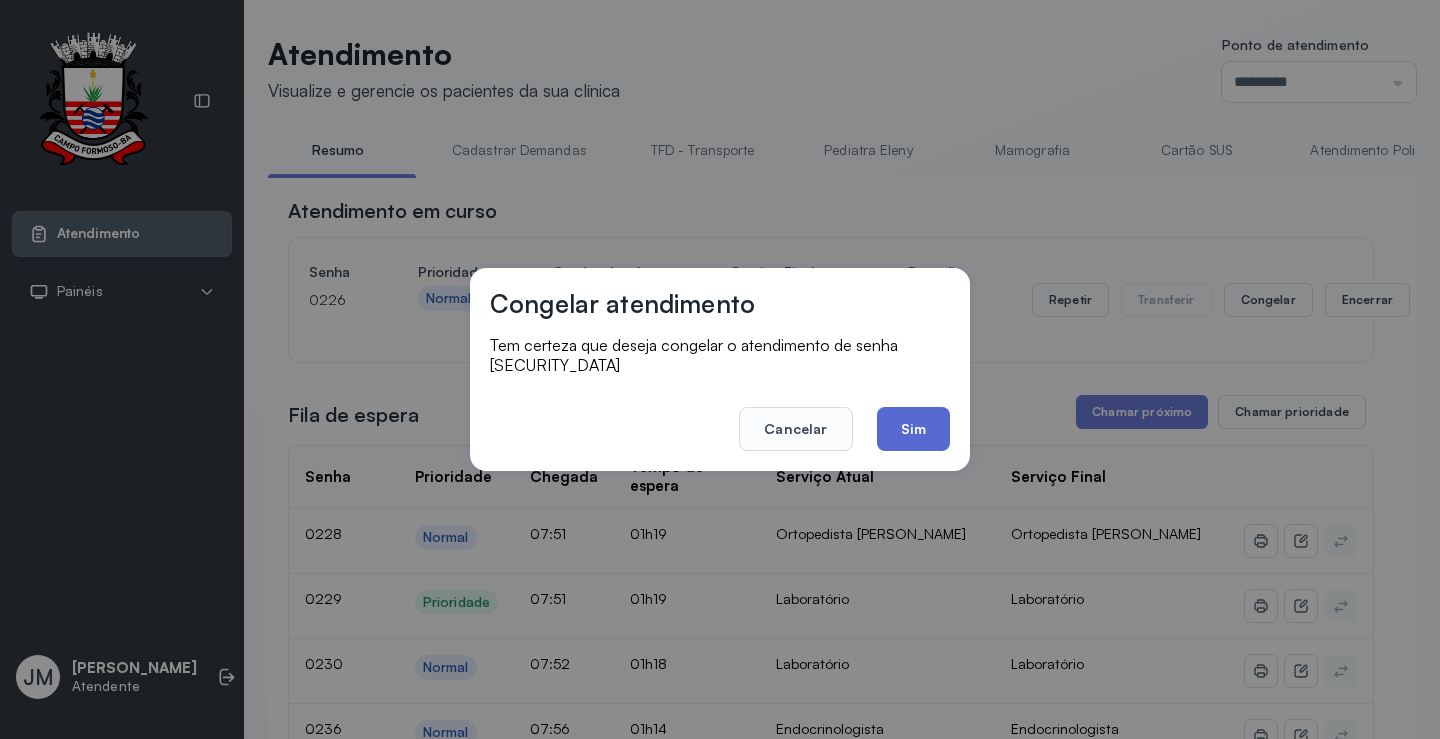 click on "Sim" 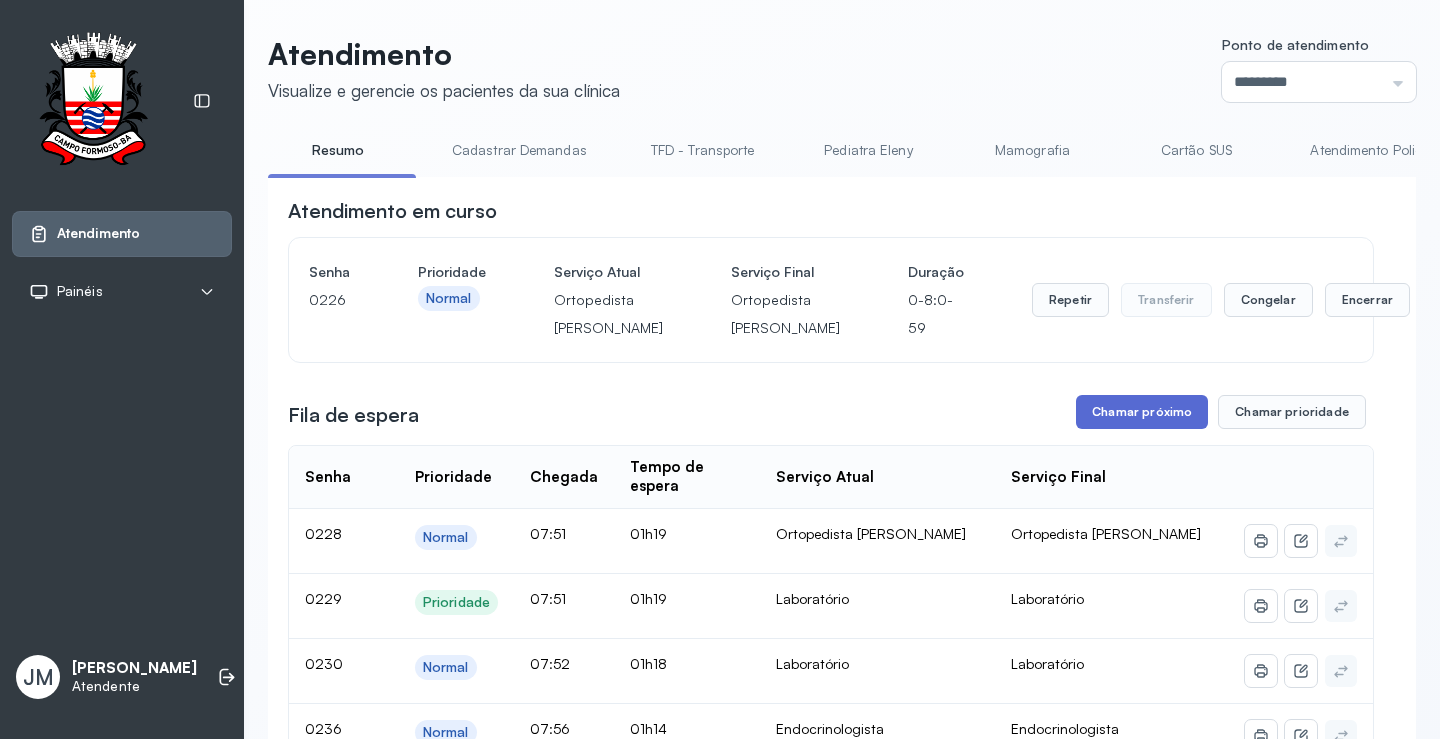 click on "Chamar próximo" at bounding box center [1142, 412] 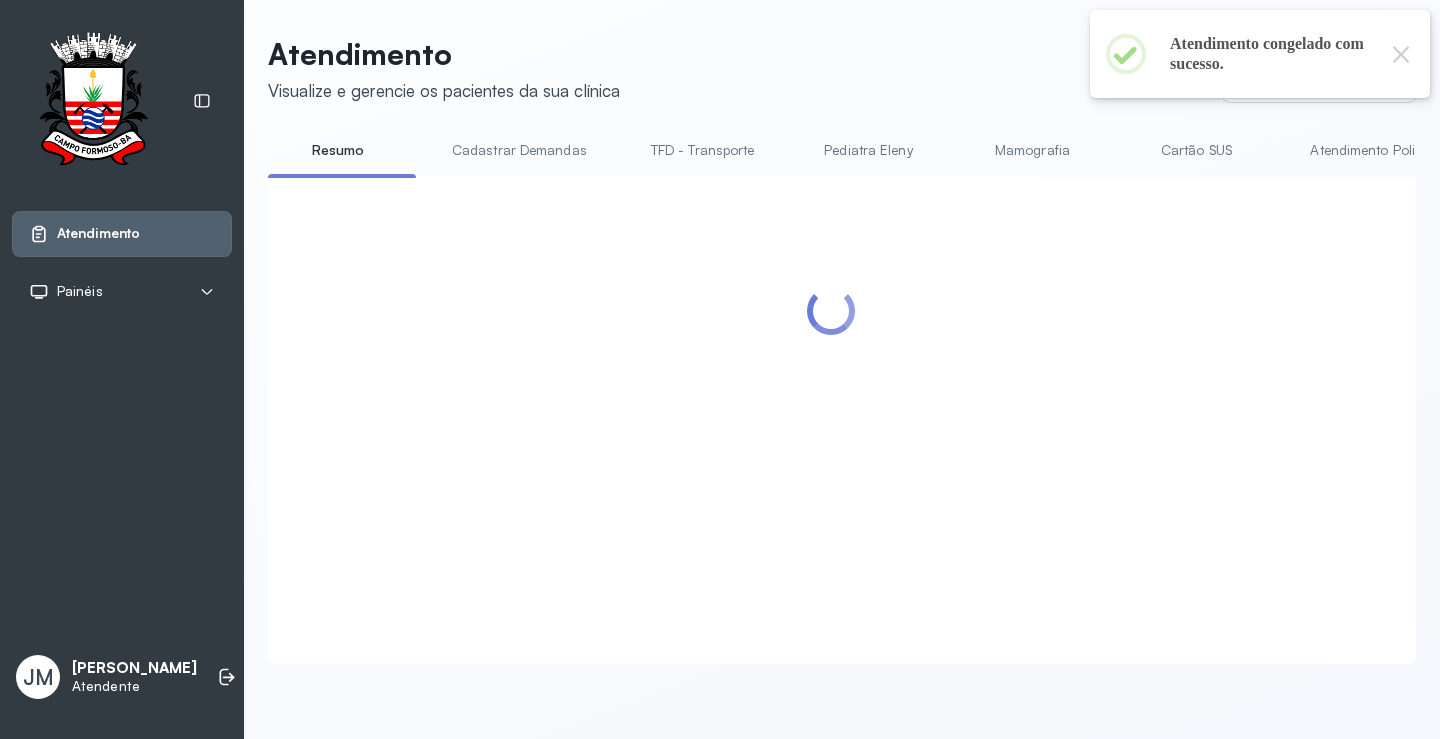 click at bounding box center (831, 396) 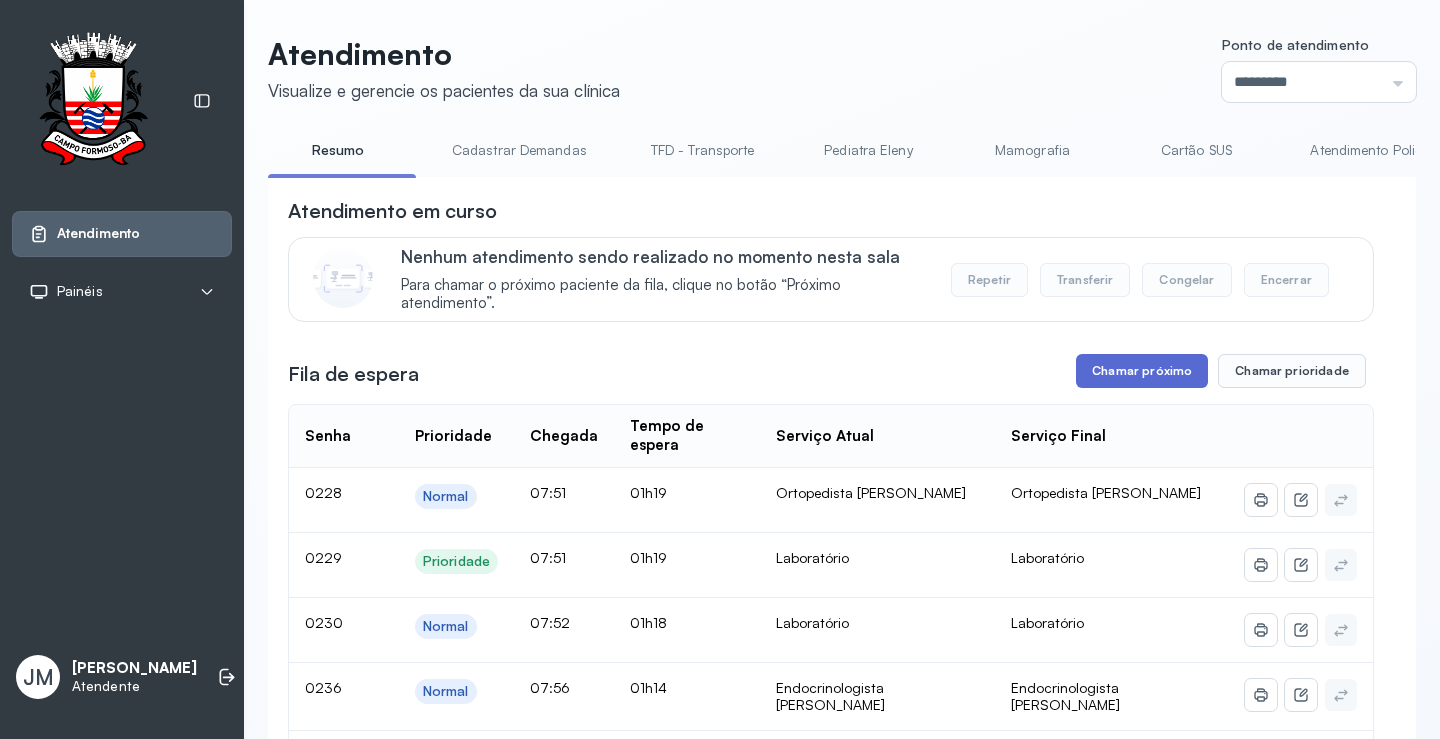 click on "Chamar próximo" at bounding box center [1142, 371] 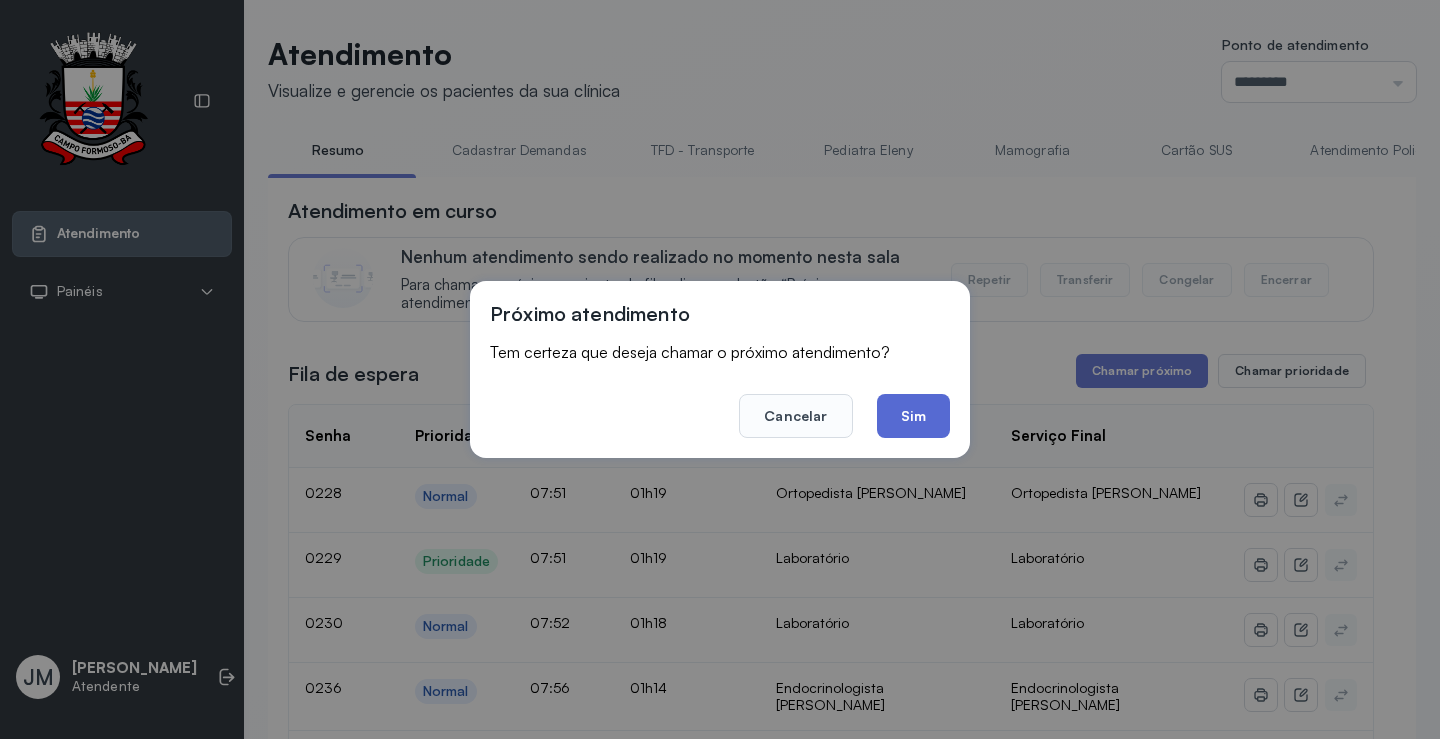 click on "Sim" 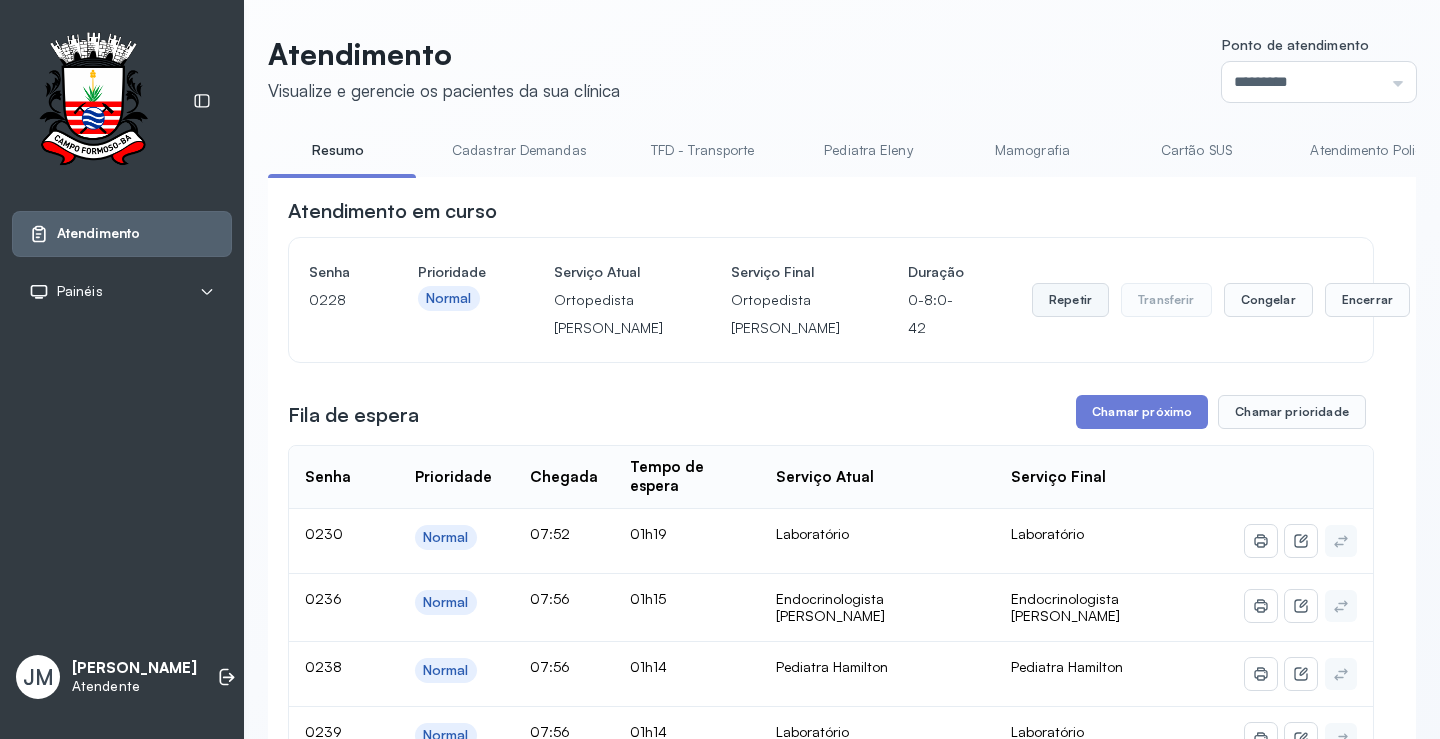click on "Repetir" at bounding box center [1070, 300] 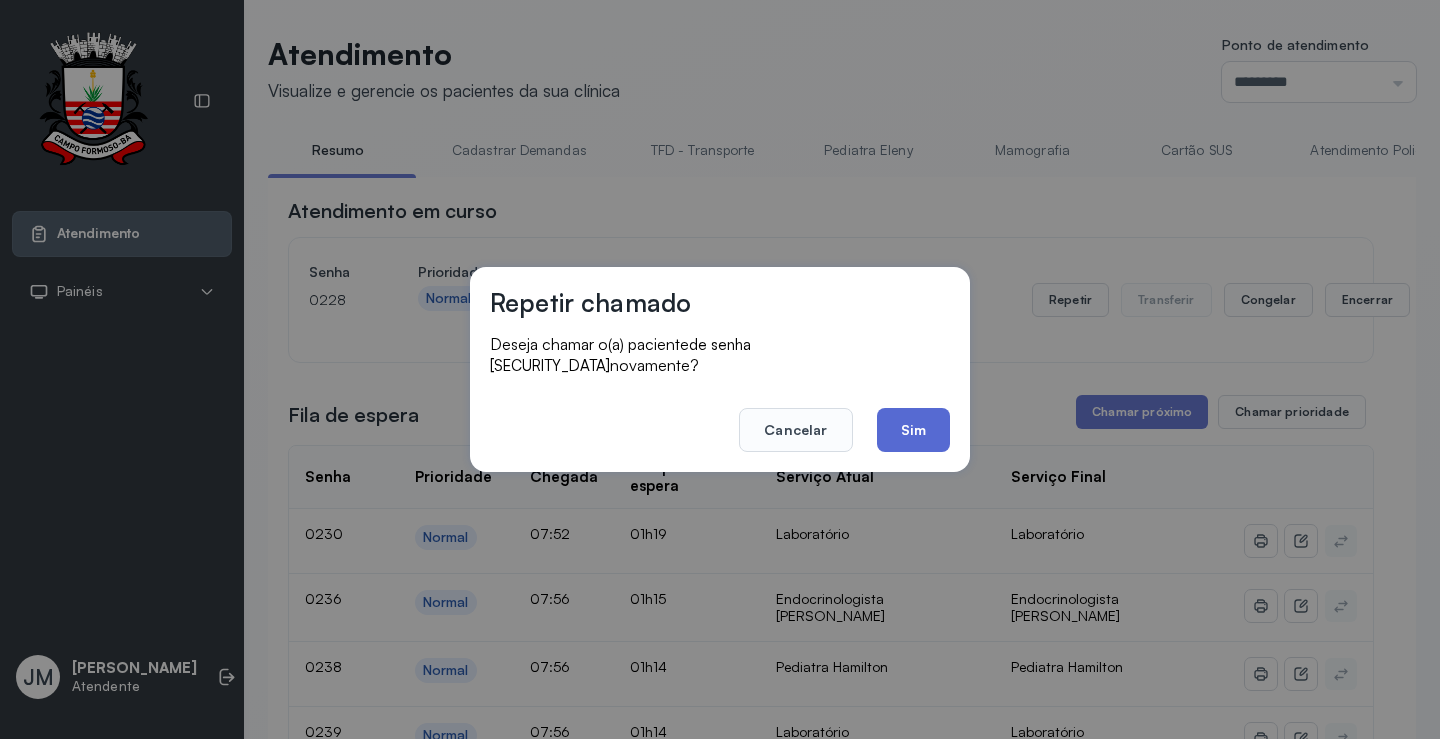 click on "Sim" 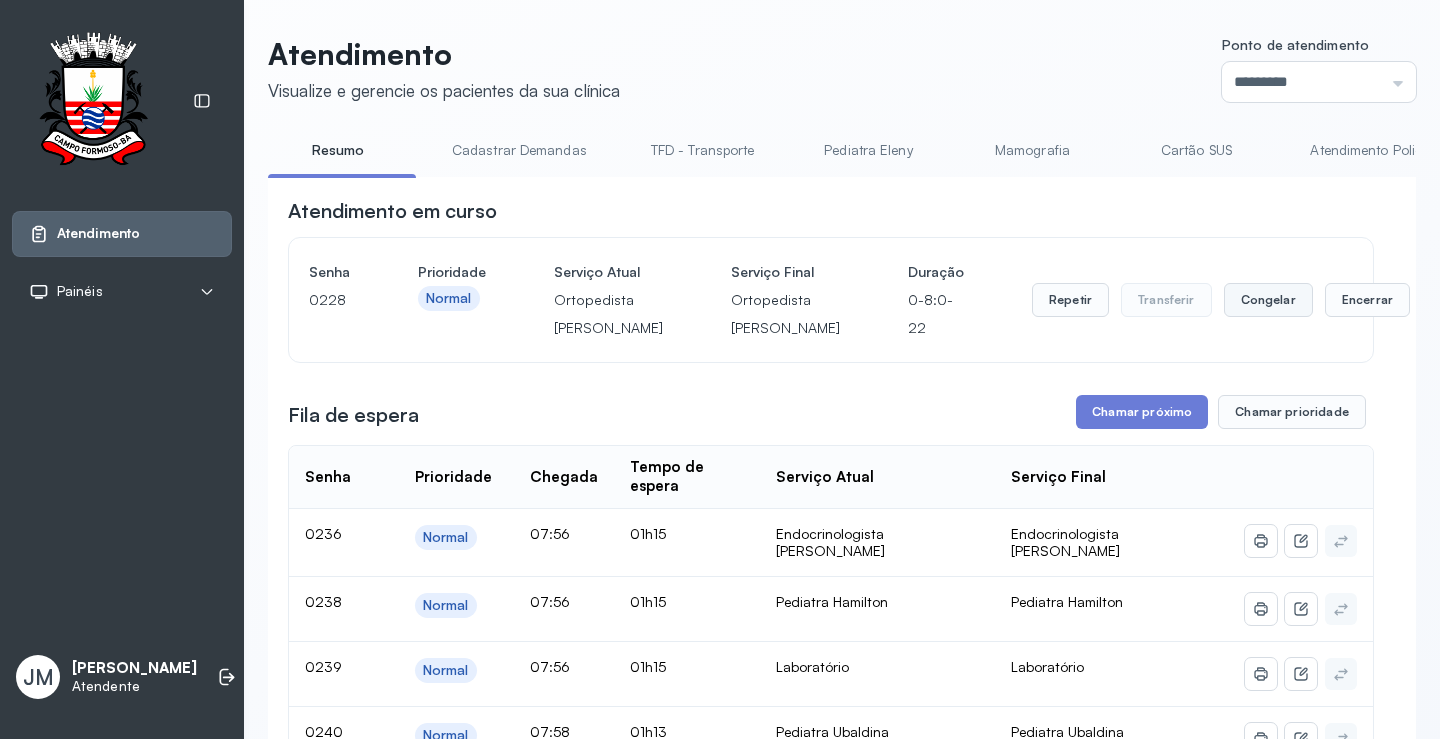 click on "Congelar" at bounding box center [1268, 300] 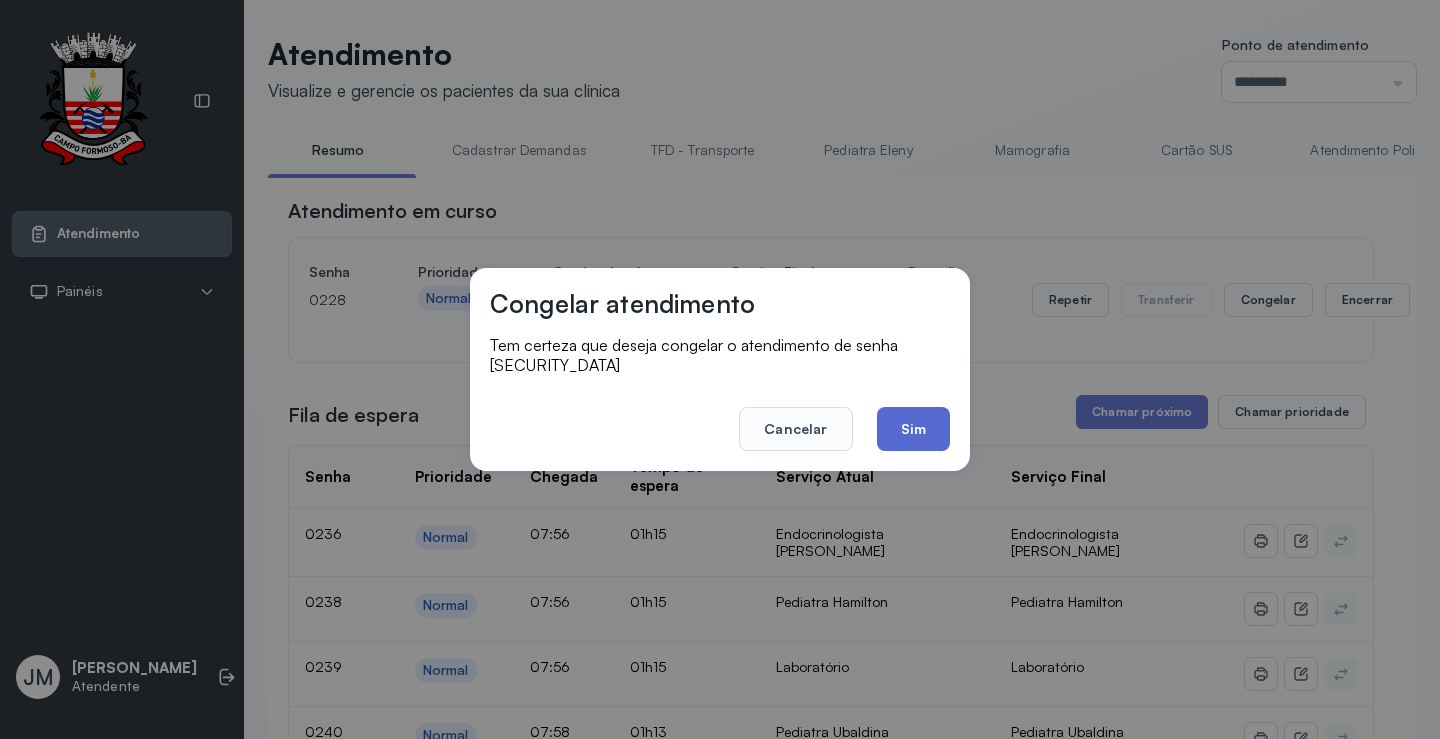 click on "Sim" 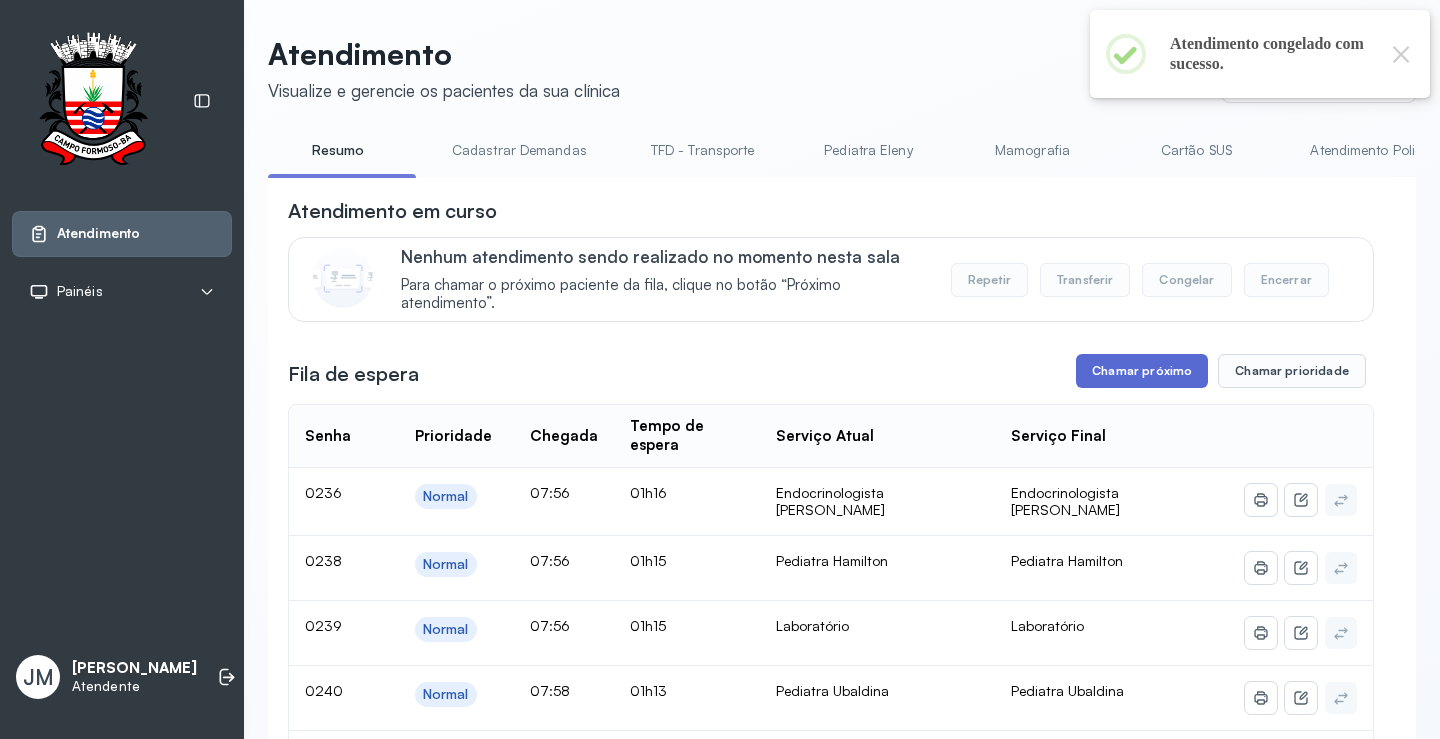 click on "Chamar próximo" at bounding box center [1142, 371] 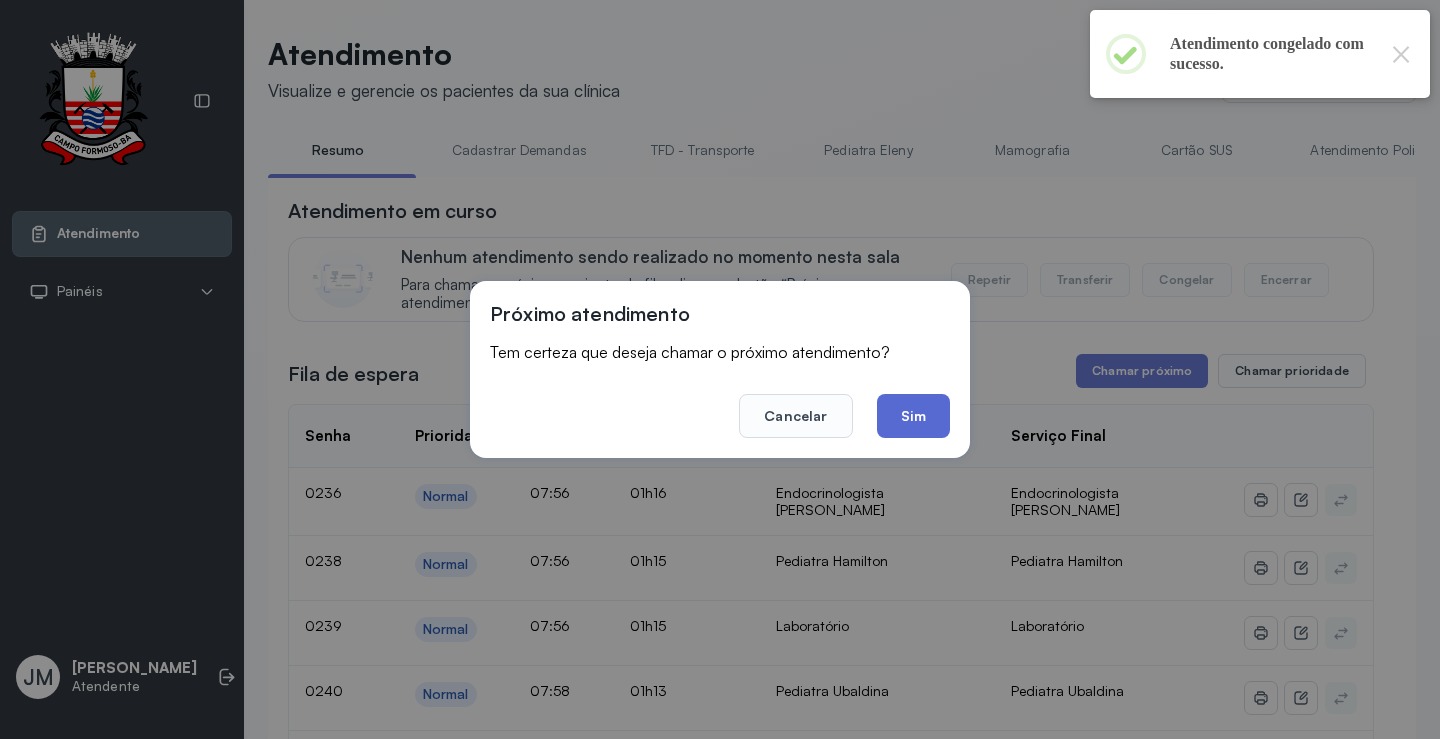 click on "Sim" 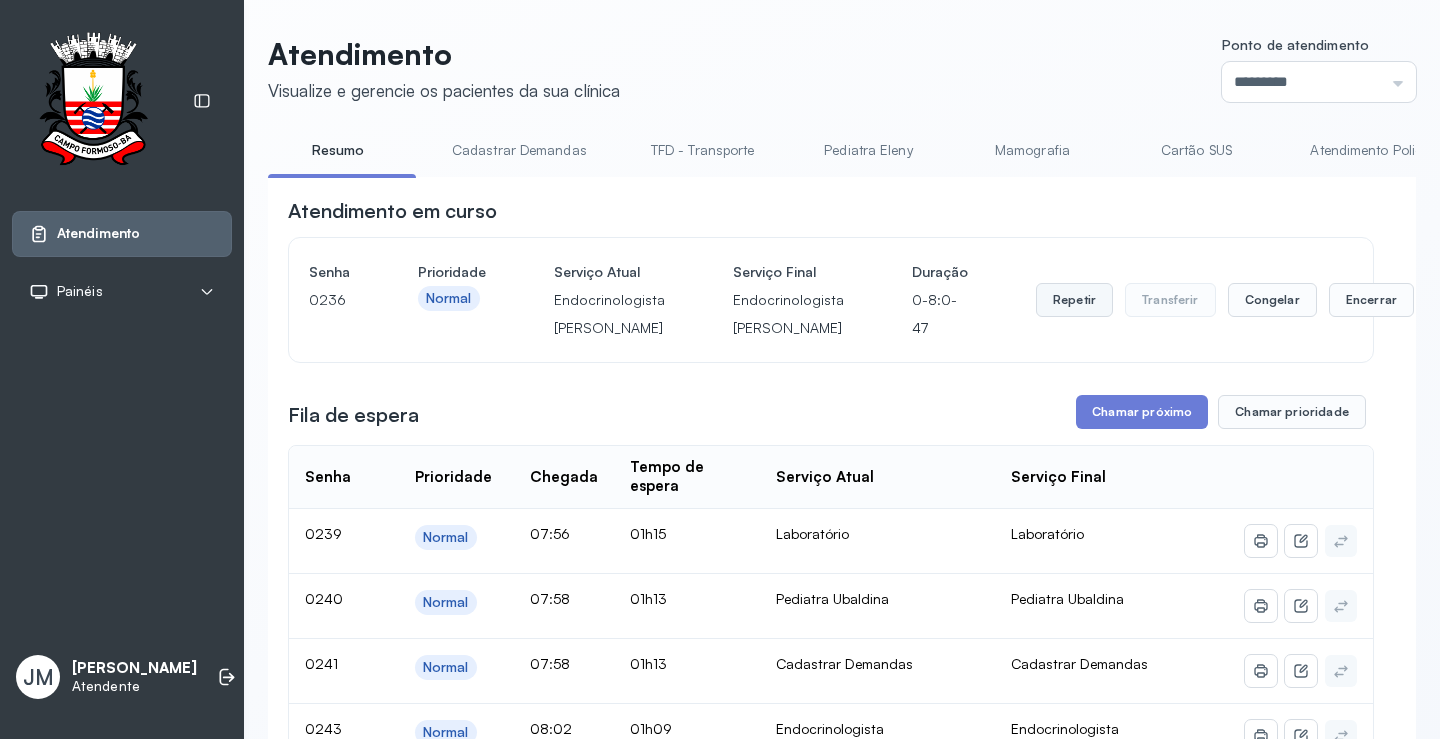 click on "Repetir" at bounding box center (1074, 300) 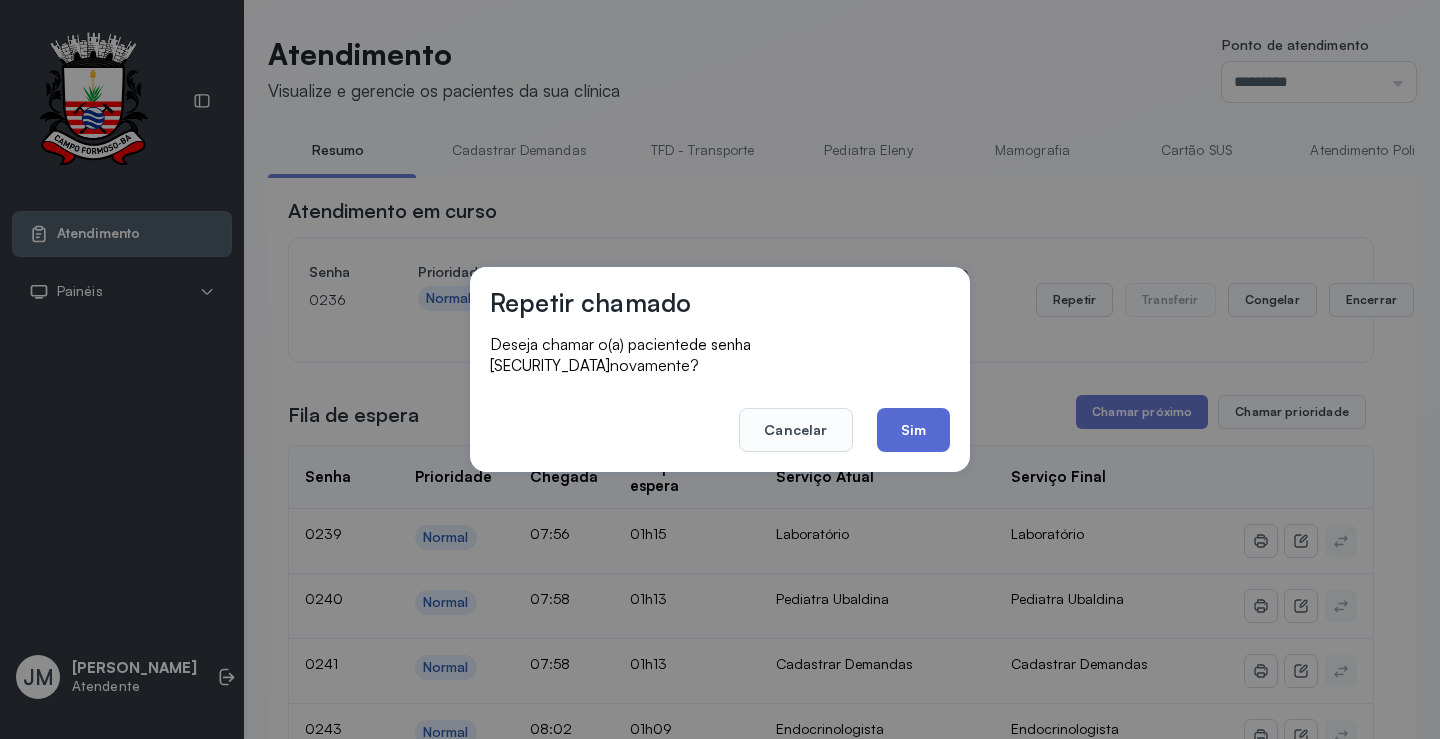 click on "Sim" 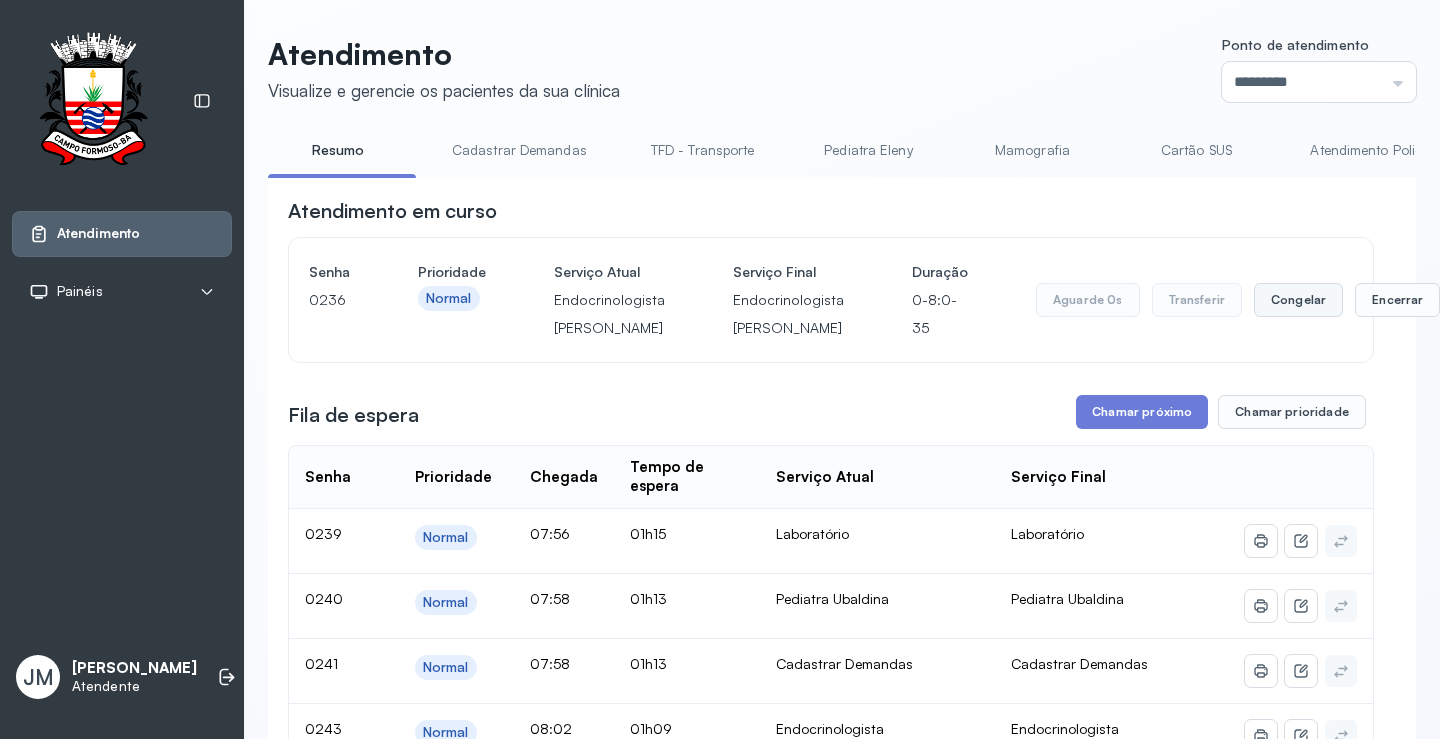 click on "Congelar" at bounding box center [1298, 300] 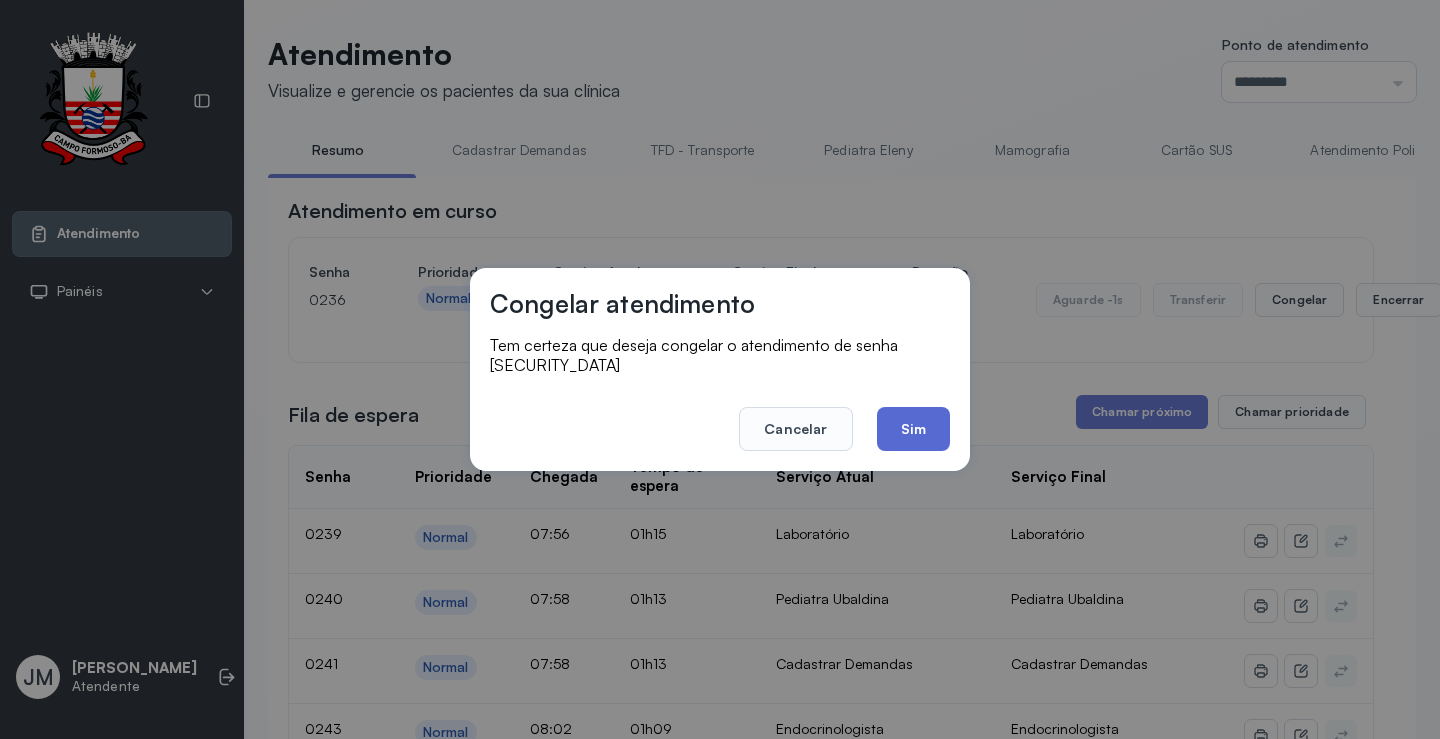 click on "Sim" 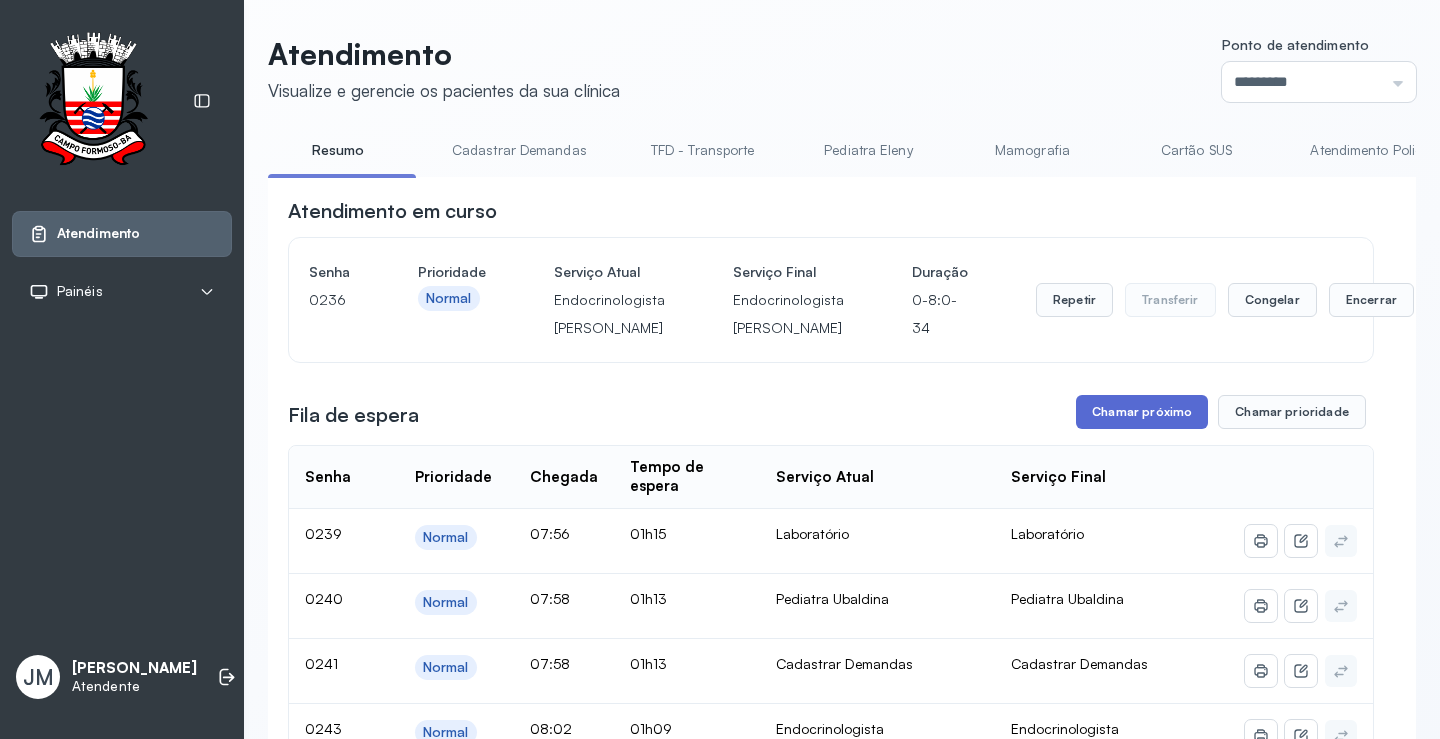 click on "Chamar próximo" at bounding box center [1142, 412] 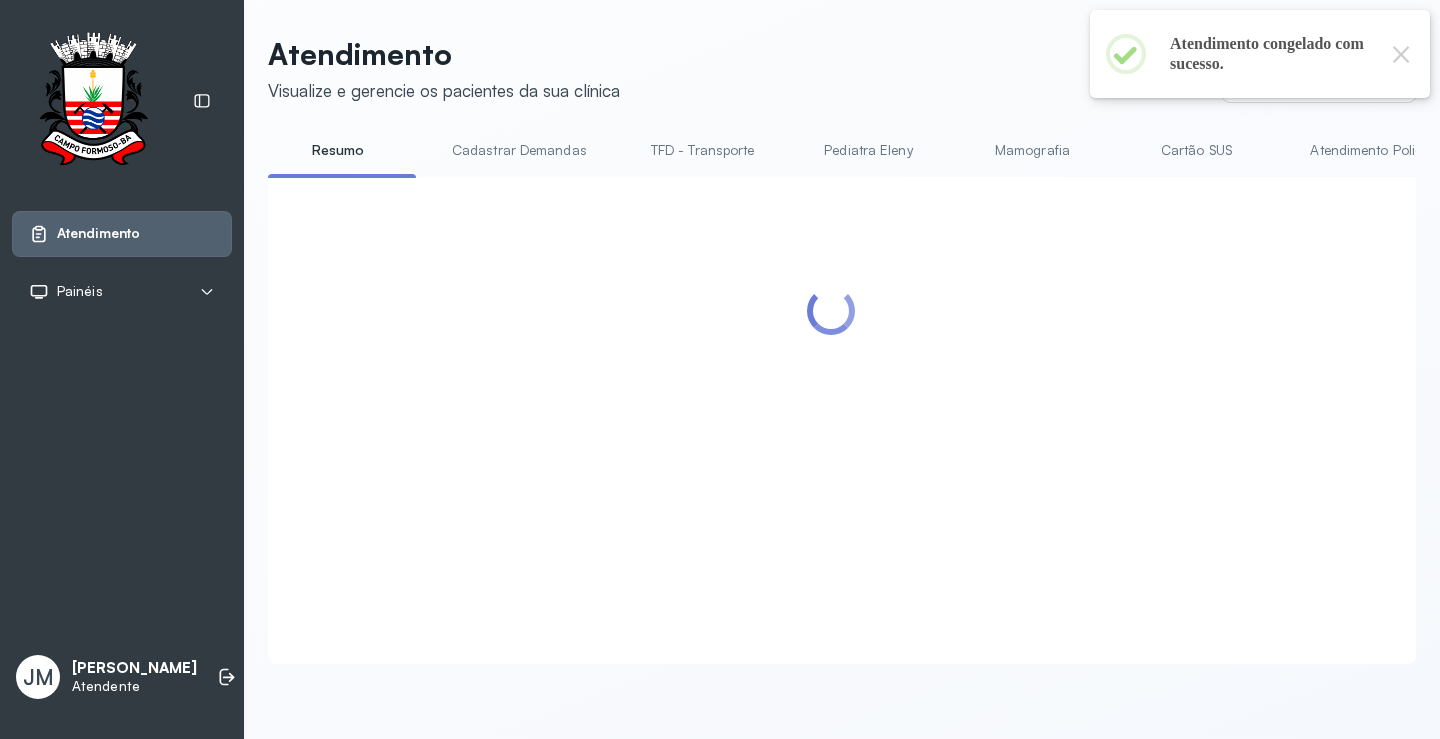 click at bounding box center (831, 396) 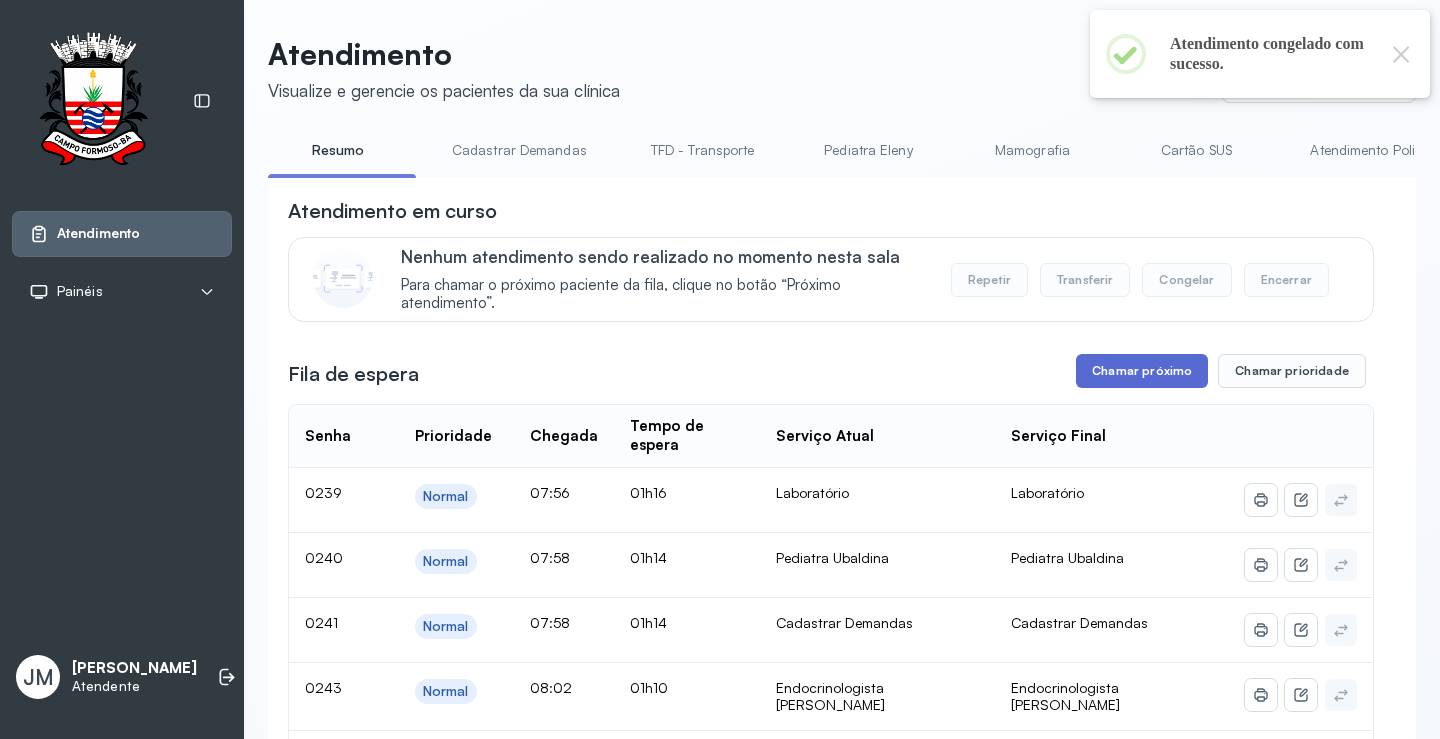 click on "Chamar próximo" at bounding box center [1142, 371] 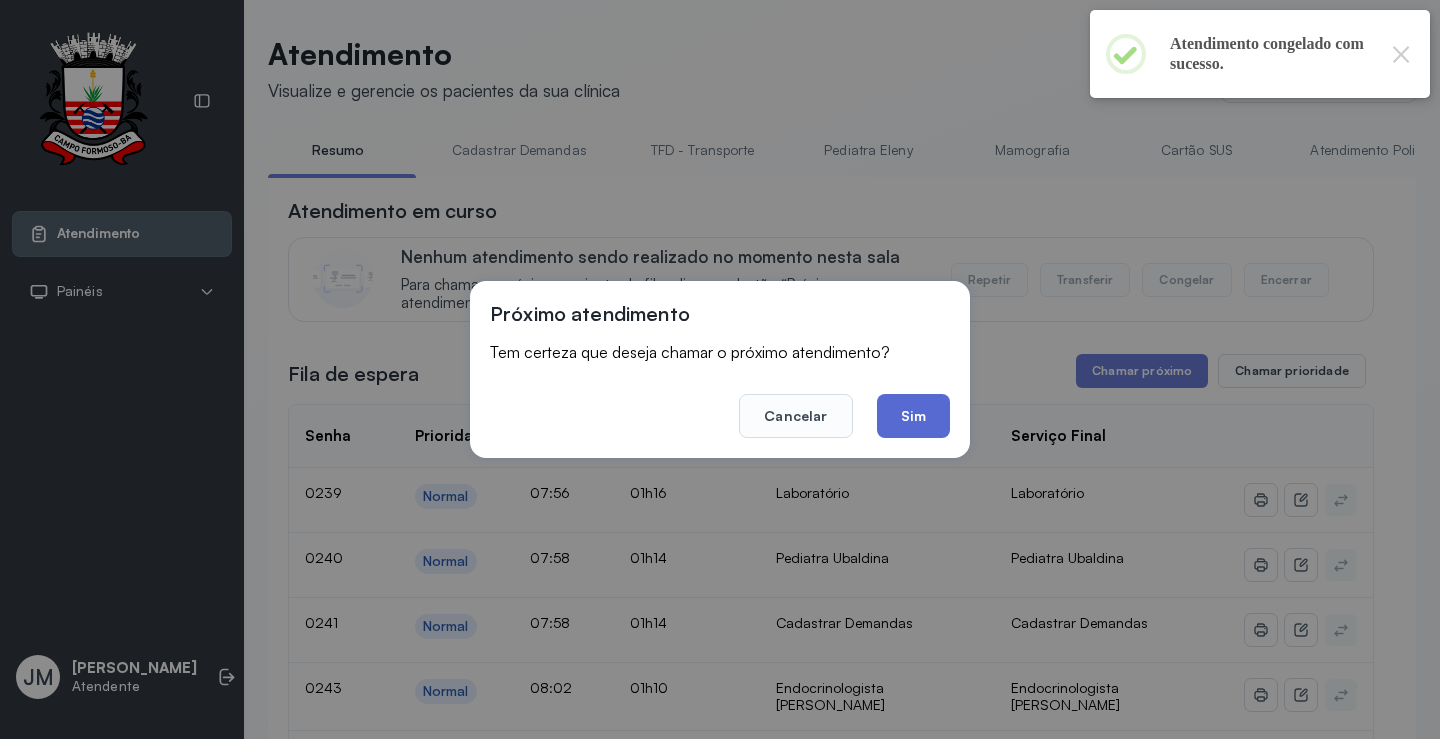 click on "Sim" 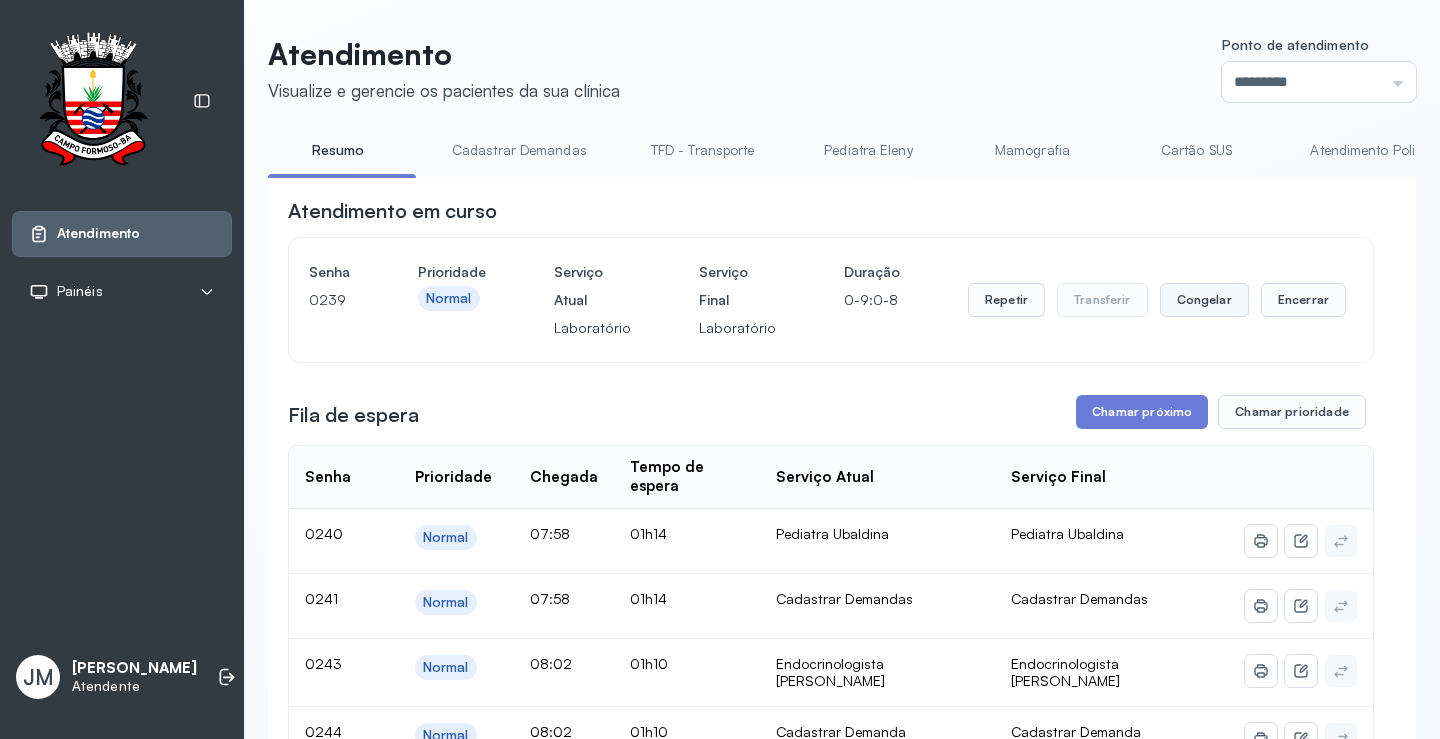 click on "Congelar" at bounding box center (1204, 300) 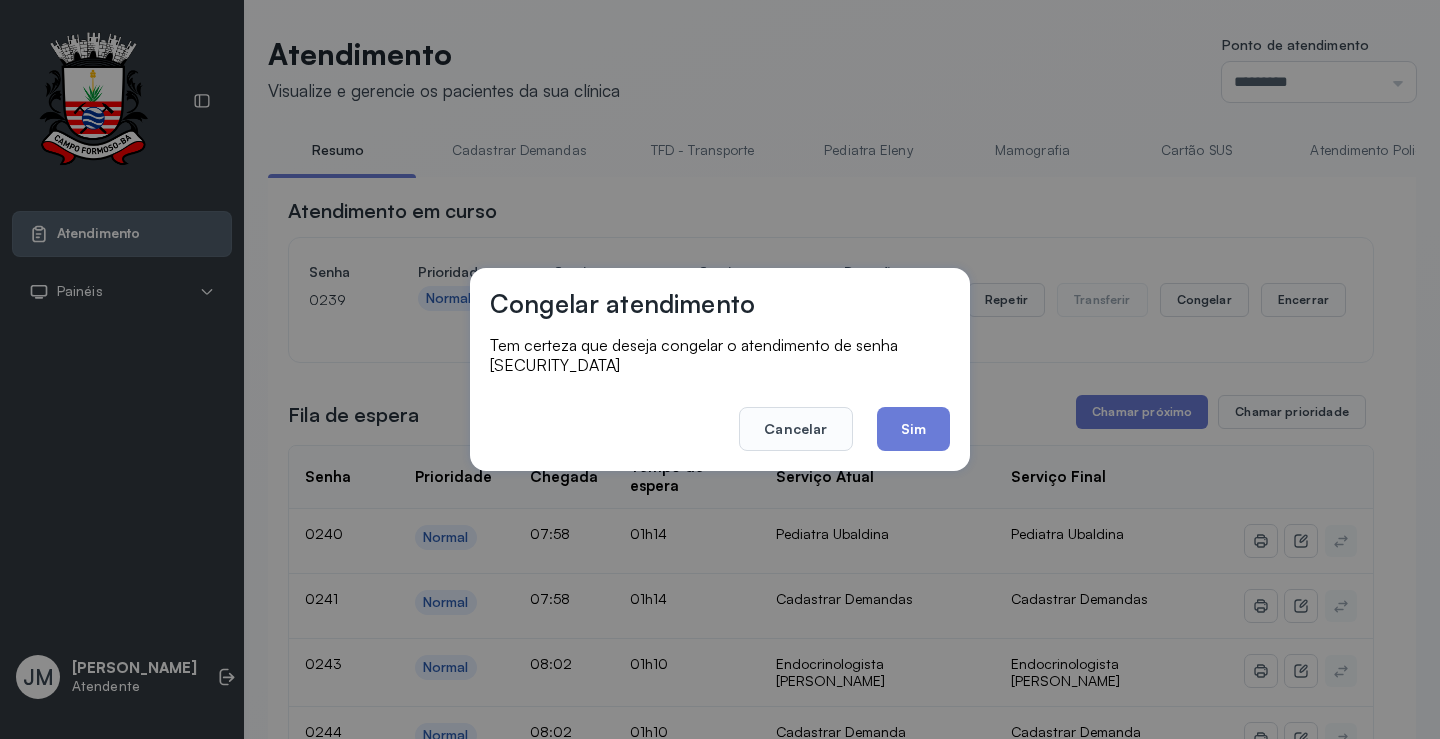 click on "Sim" 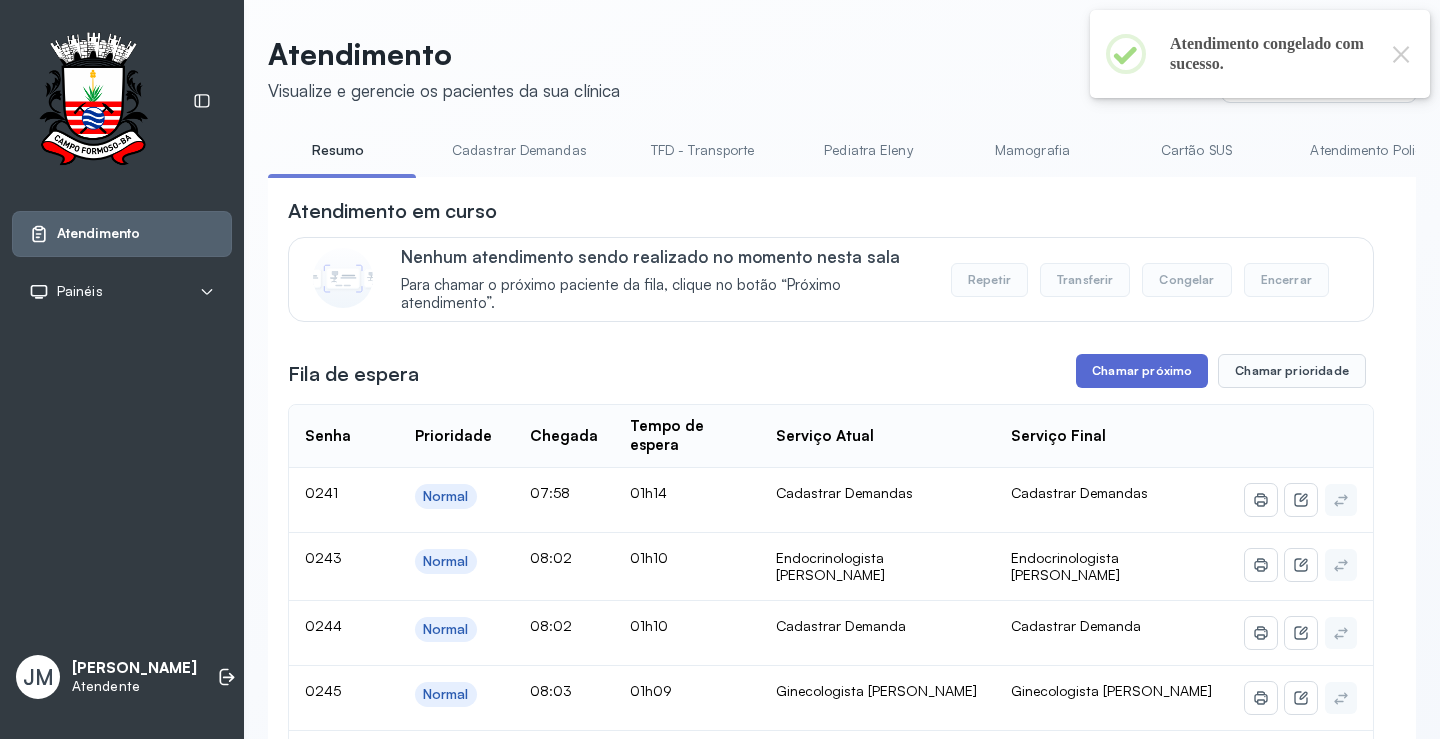 click on "Chamar próximo" at bounding box center (1142, 371) 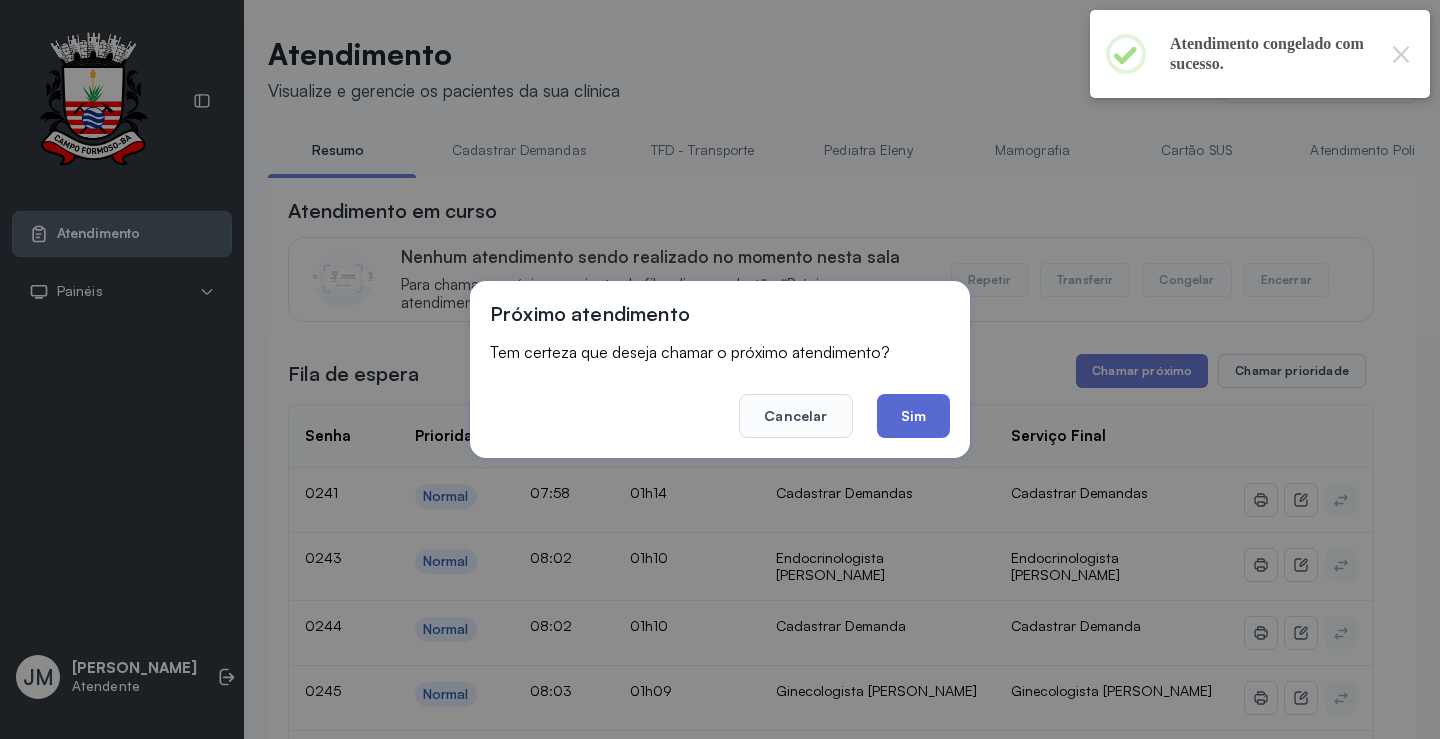 click on "Sim" 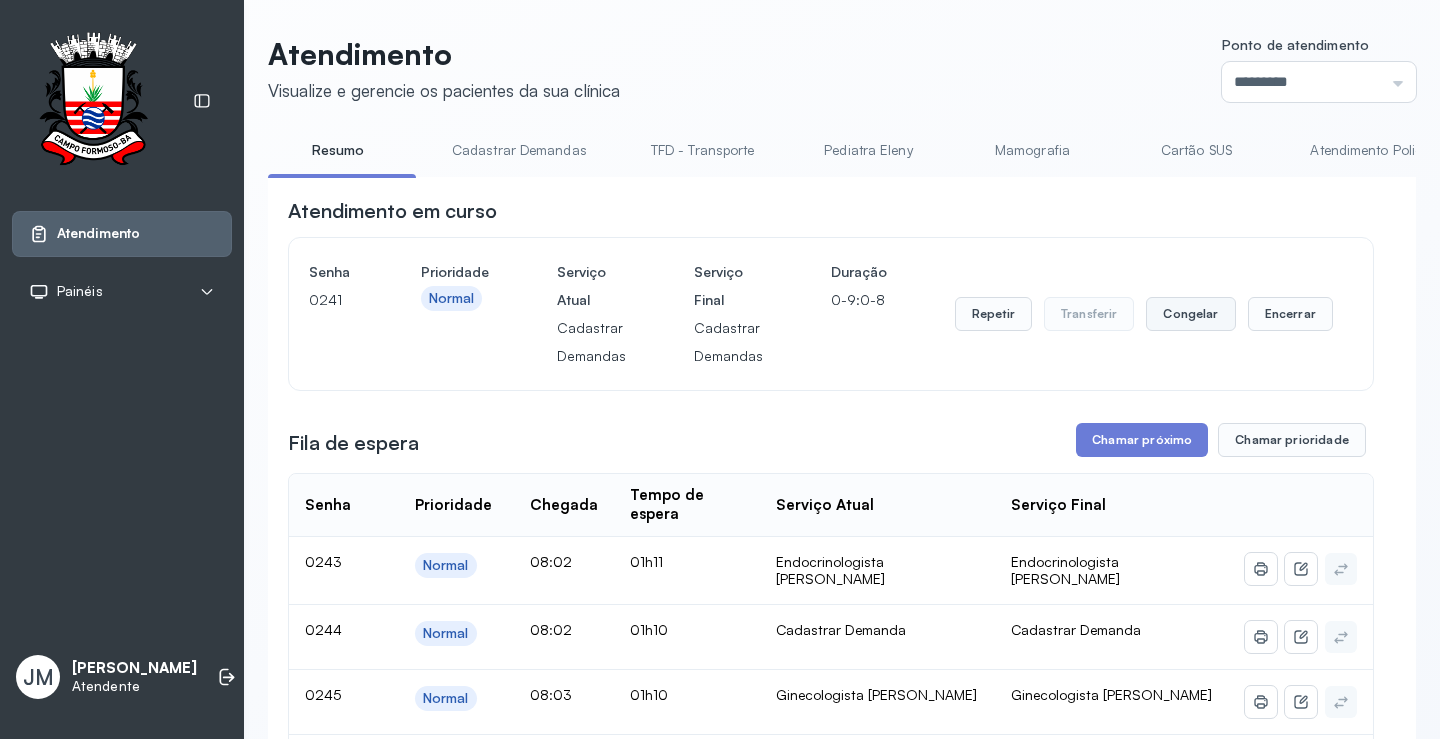 click on "Congelar" at bounding box center (1190, 314) 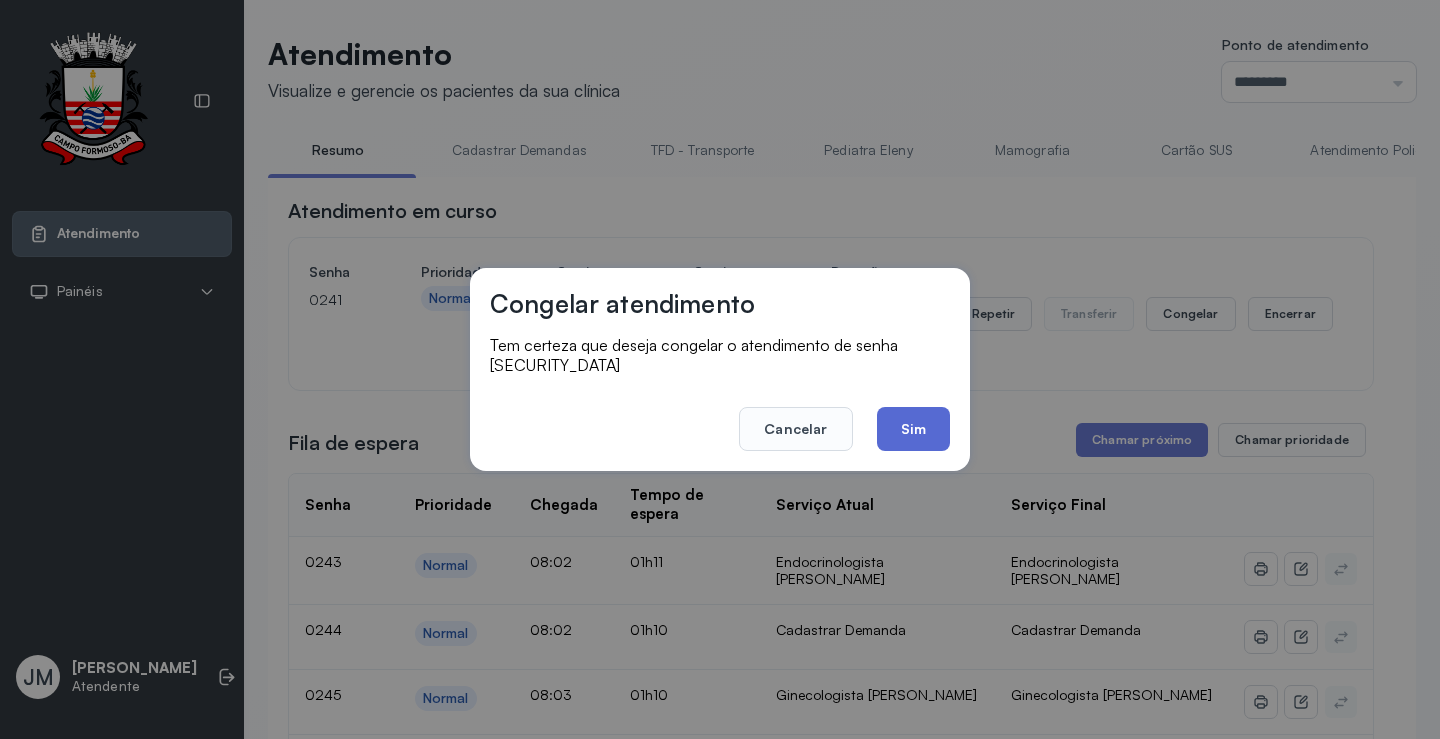 click on "Sim" 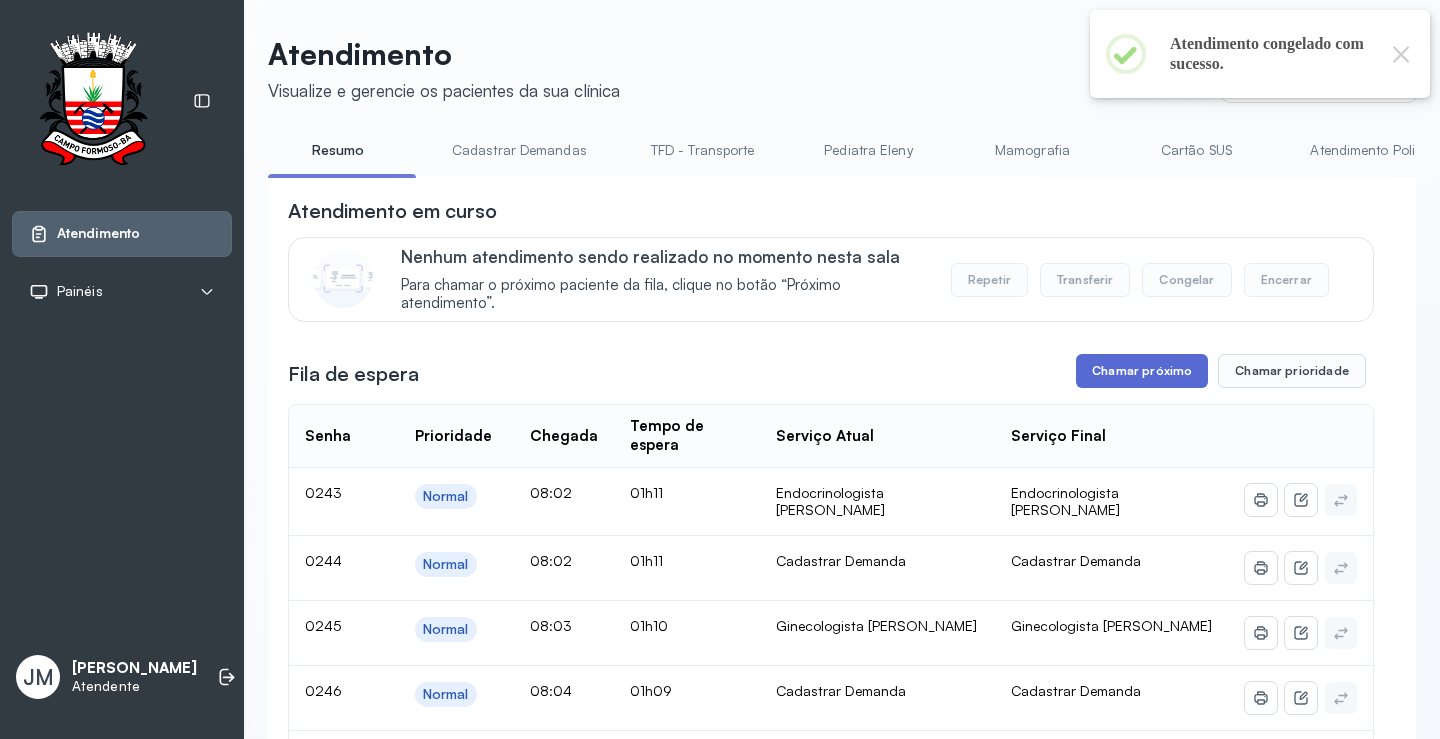 click on "Chamar próximo" at bounding box center (1142, 371) 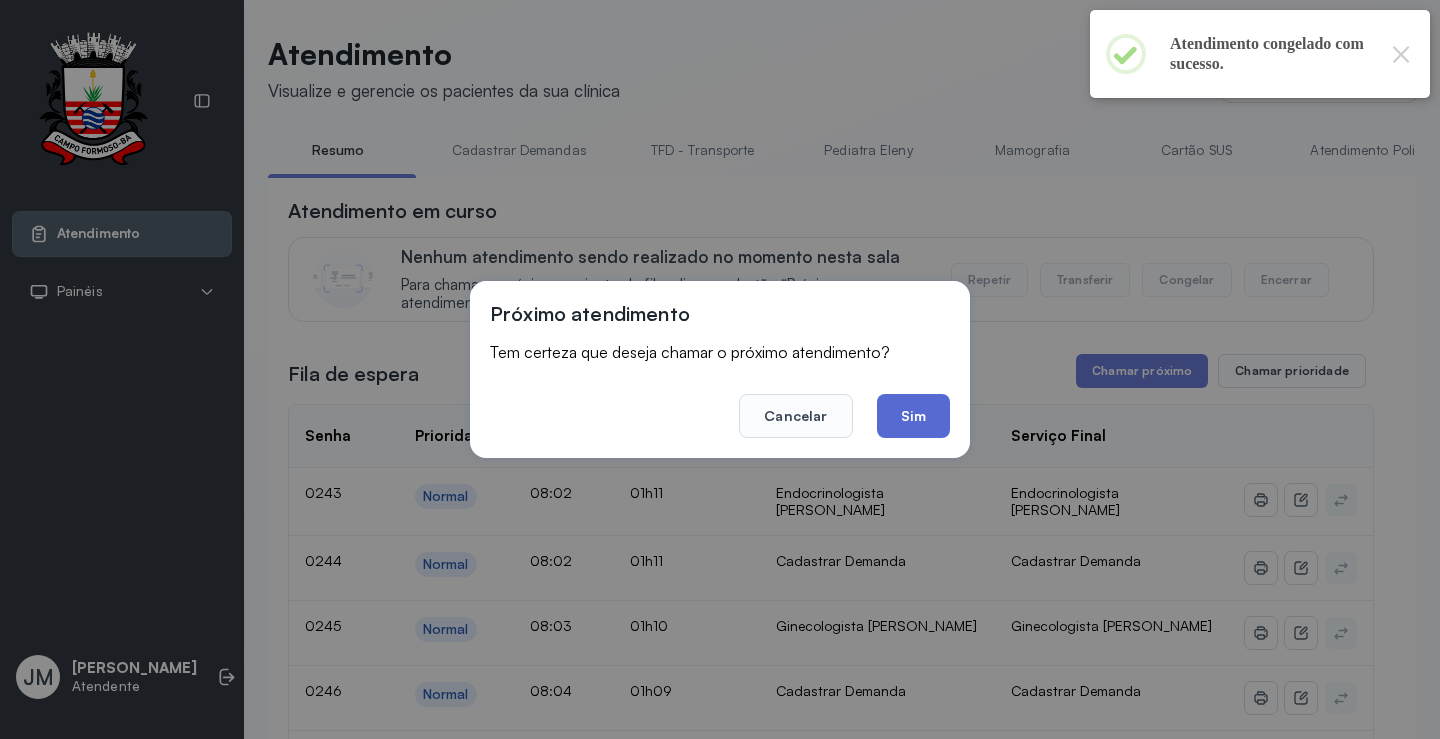 click on "Sim" 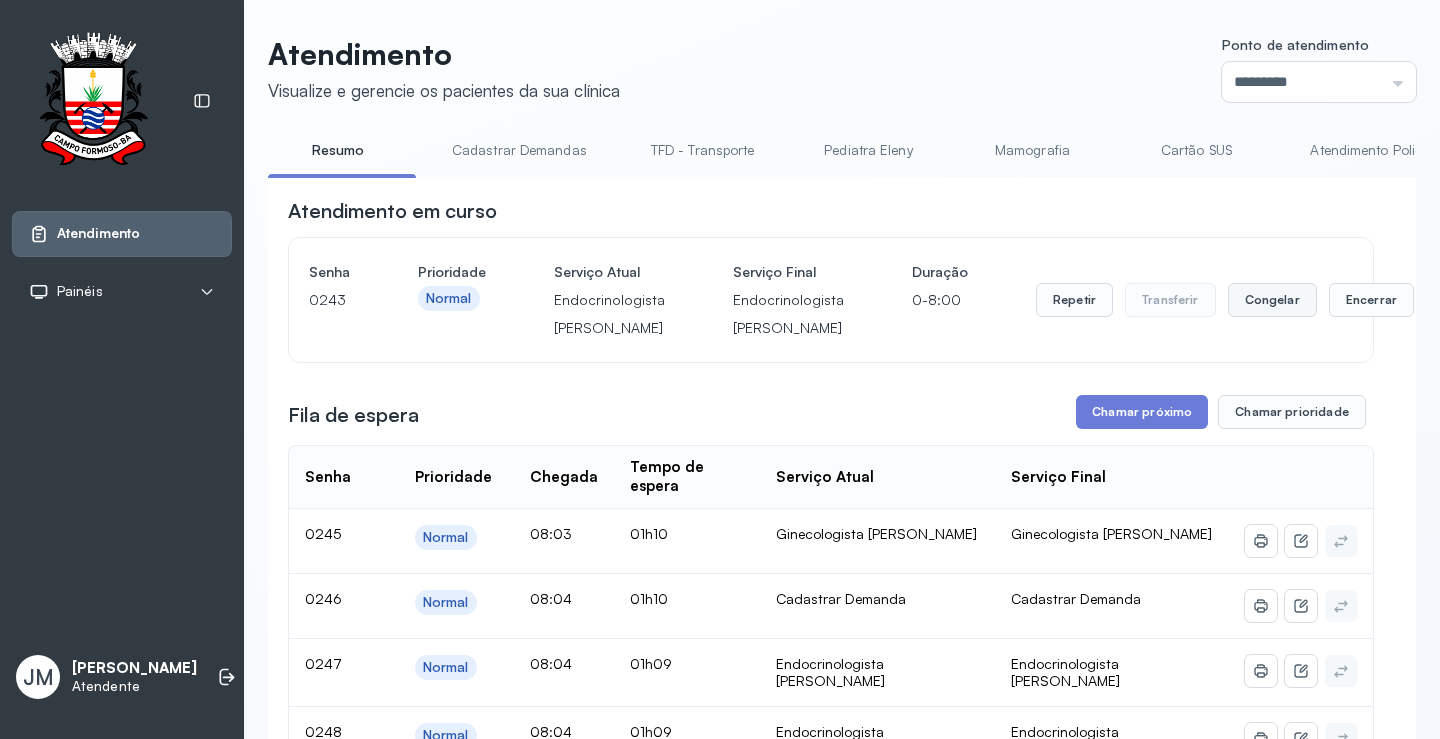 click on "Congelar" at bounding box center [1272, 300] 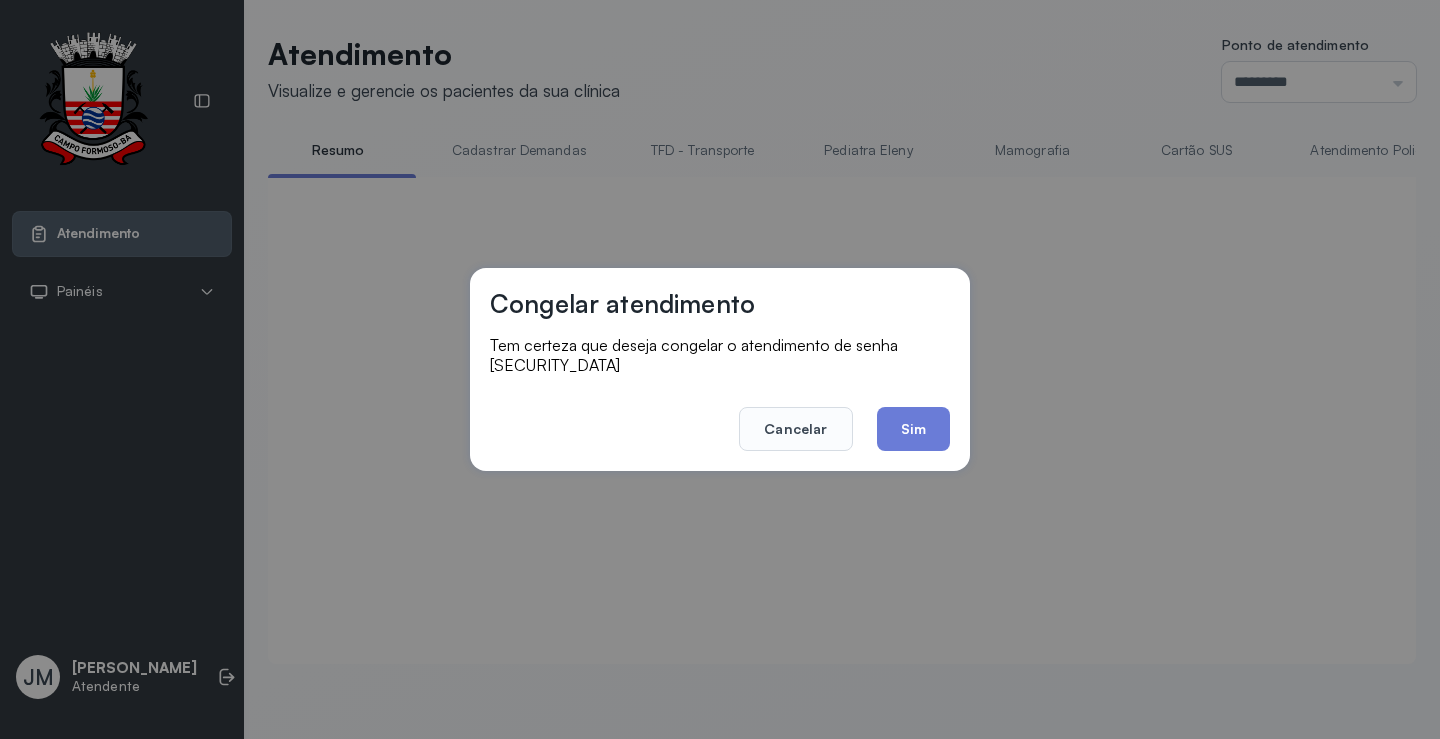 click on "Congelar atendimento  Tem certeza que deseja congelar o atendimento de senha 0243?  Cancelar Sim" at bounding box center [720, 369] 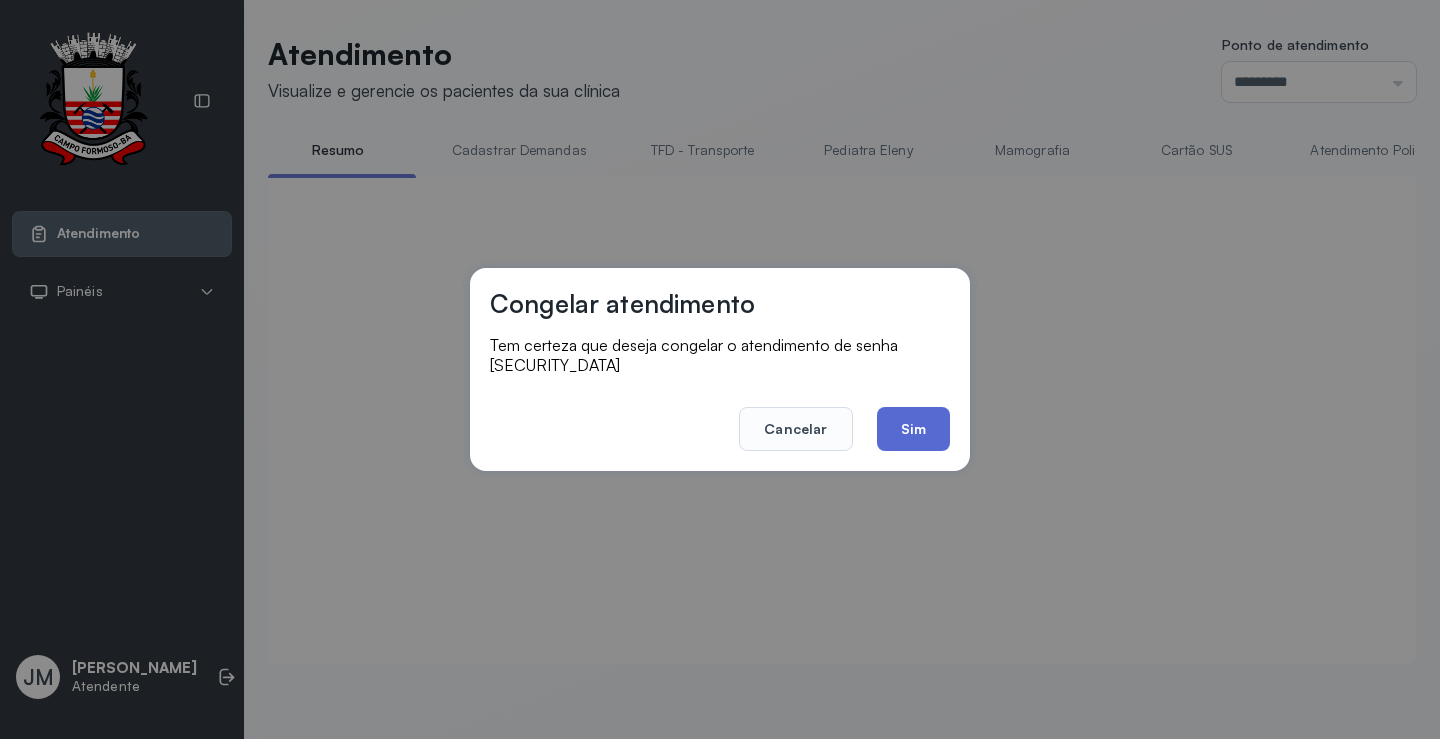 click on "Sim" 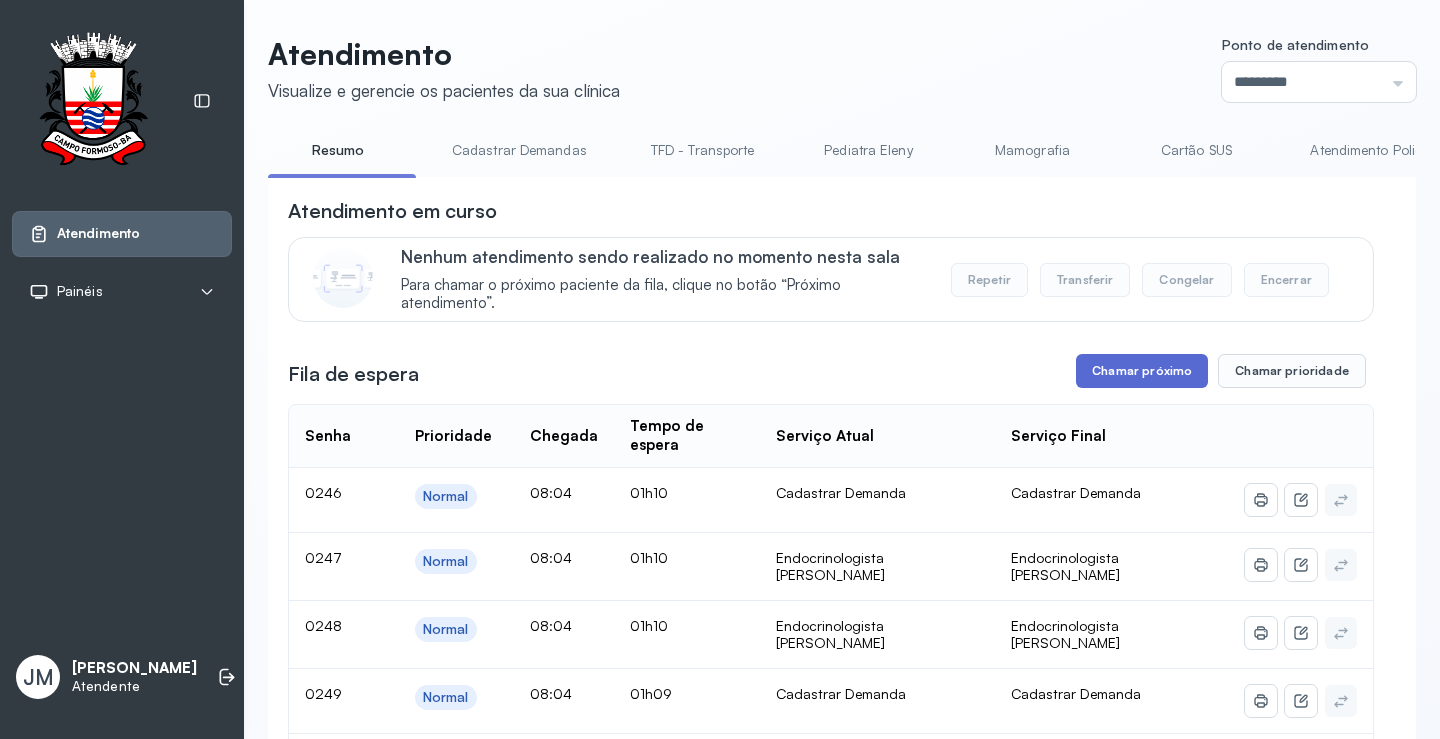 click on "Chamar próximo" at bounding box center [1142, 371] 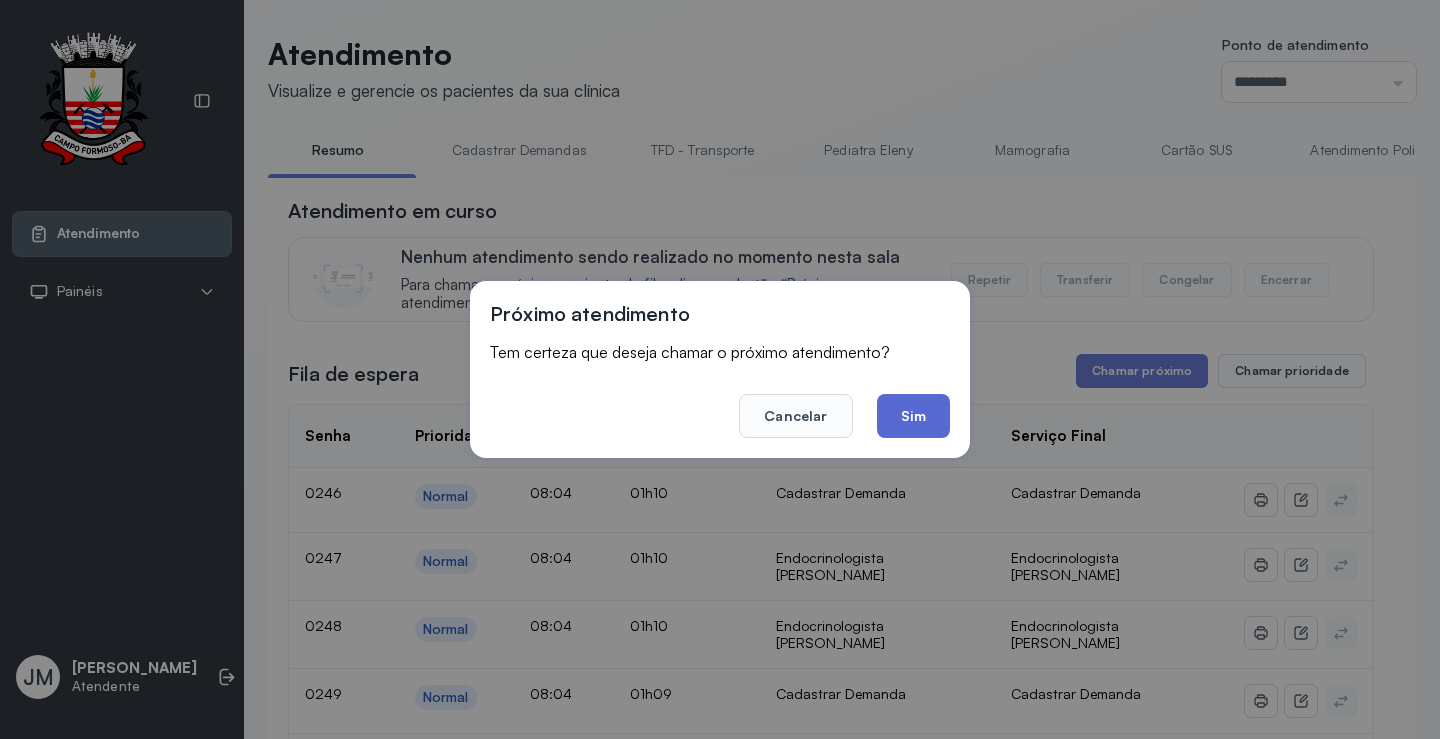 click on "Sim" 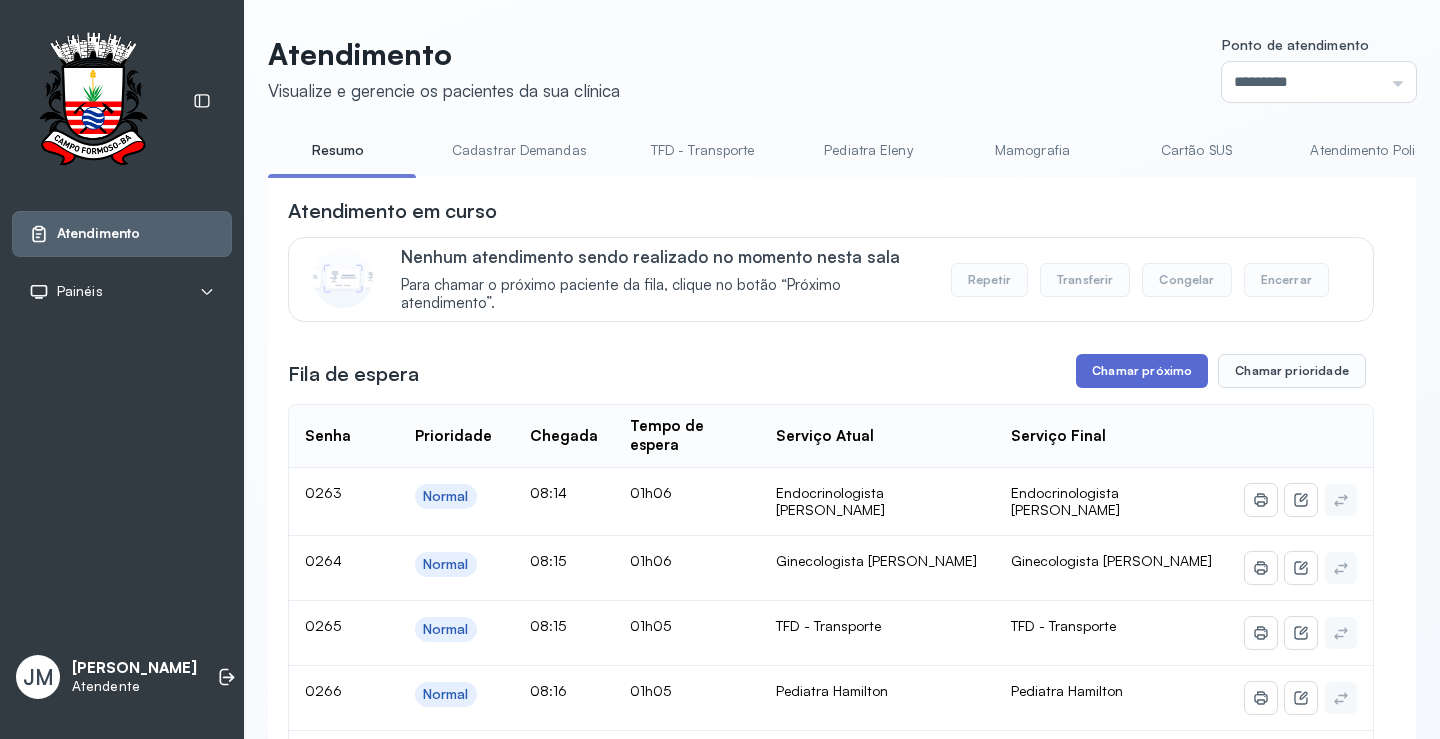 click on "Chamar próximo" at bounding box center (1142, 371) 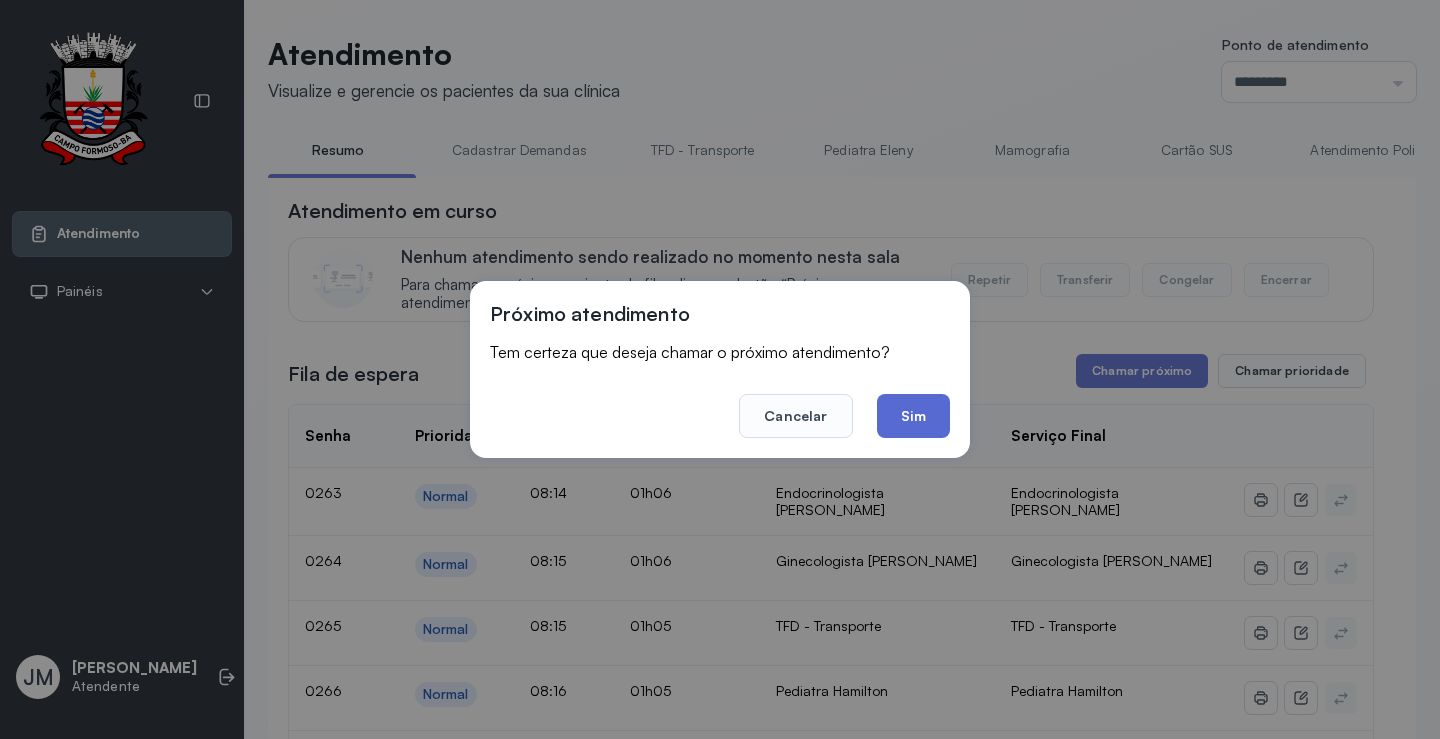 click on "Sim" 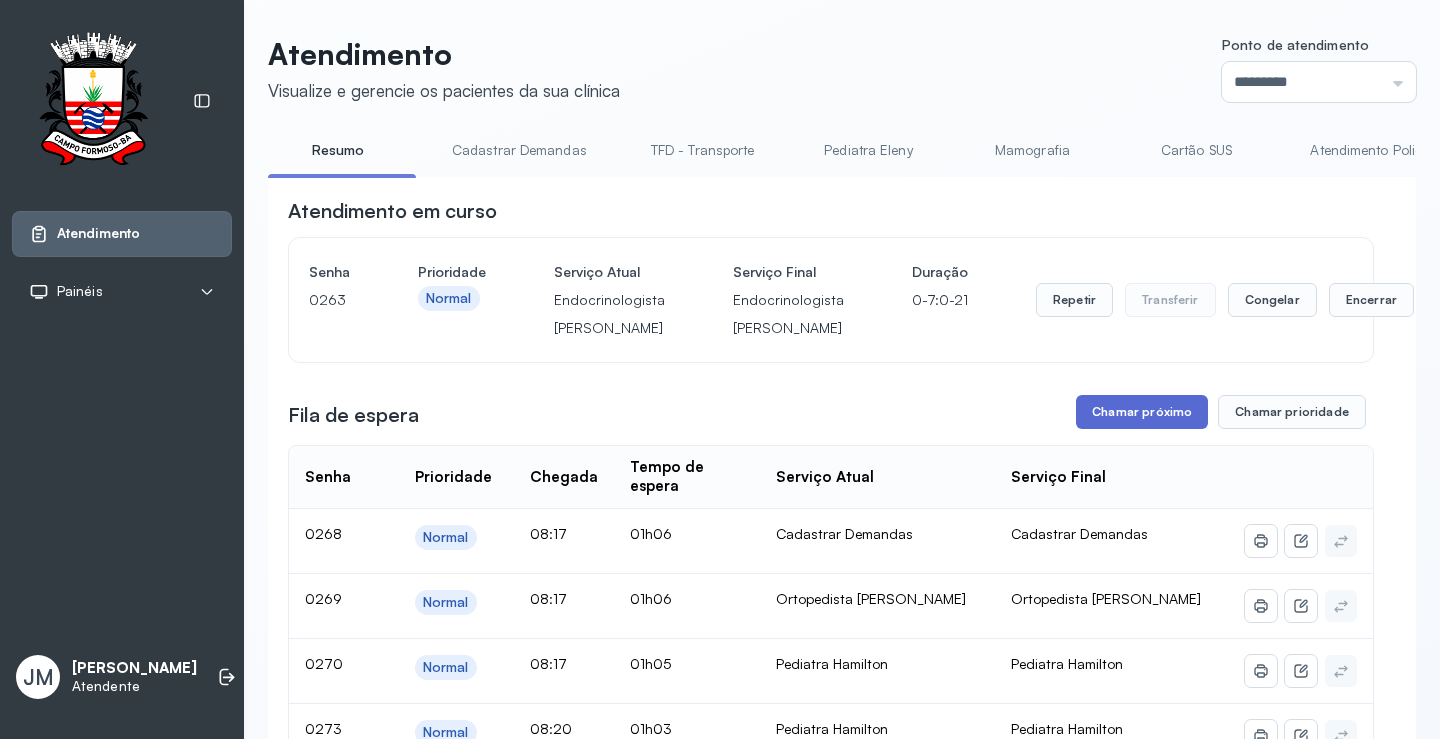 click on "Chamar próximo" at bounding box center (1142, 412) 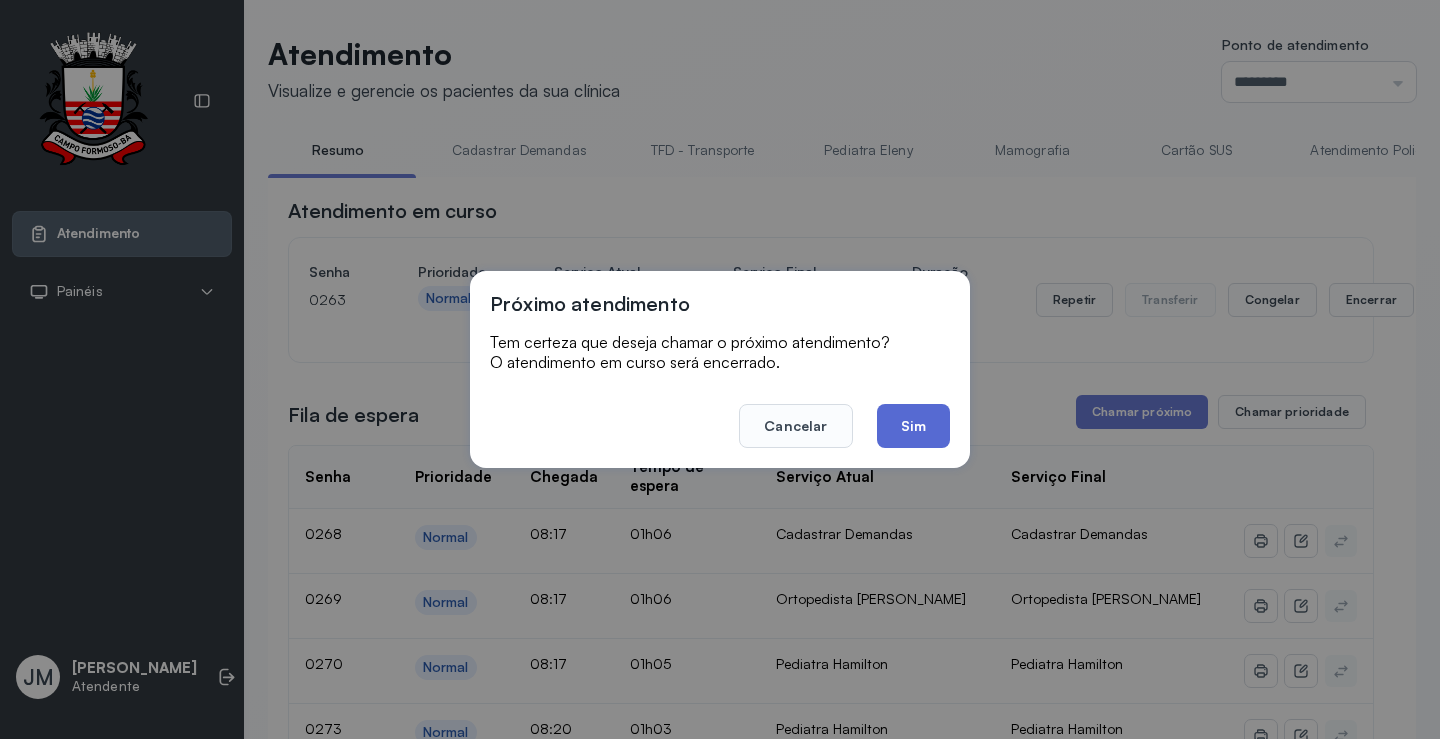 click on "Sim" 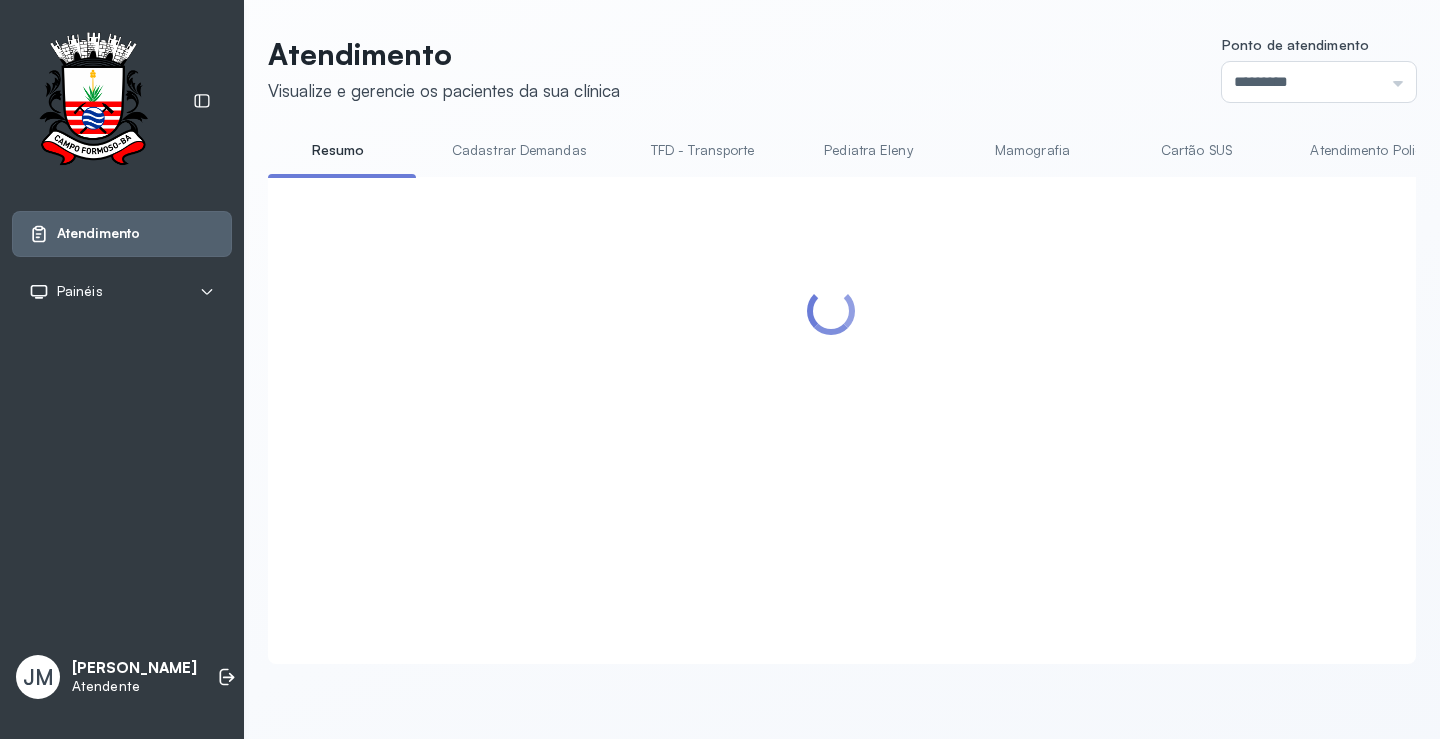 scroll, scrollTop: 1, scrollLeft: 0, axis: vertical 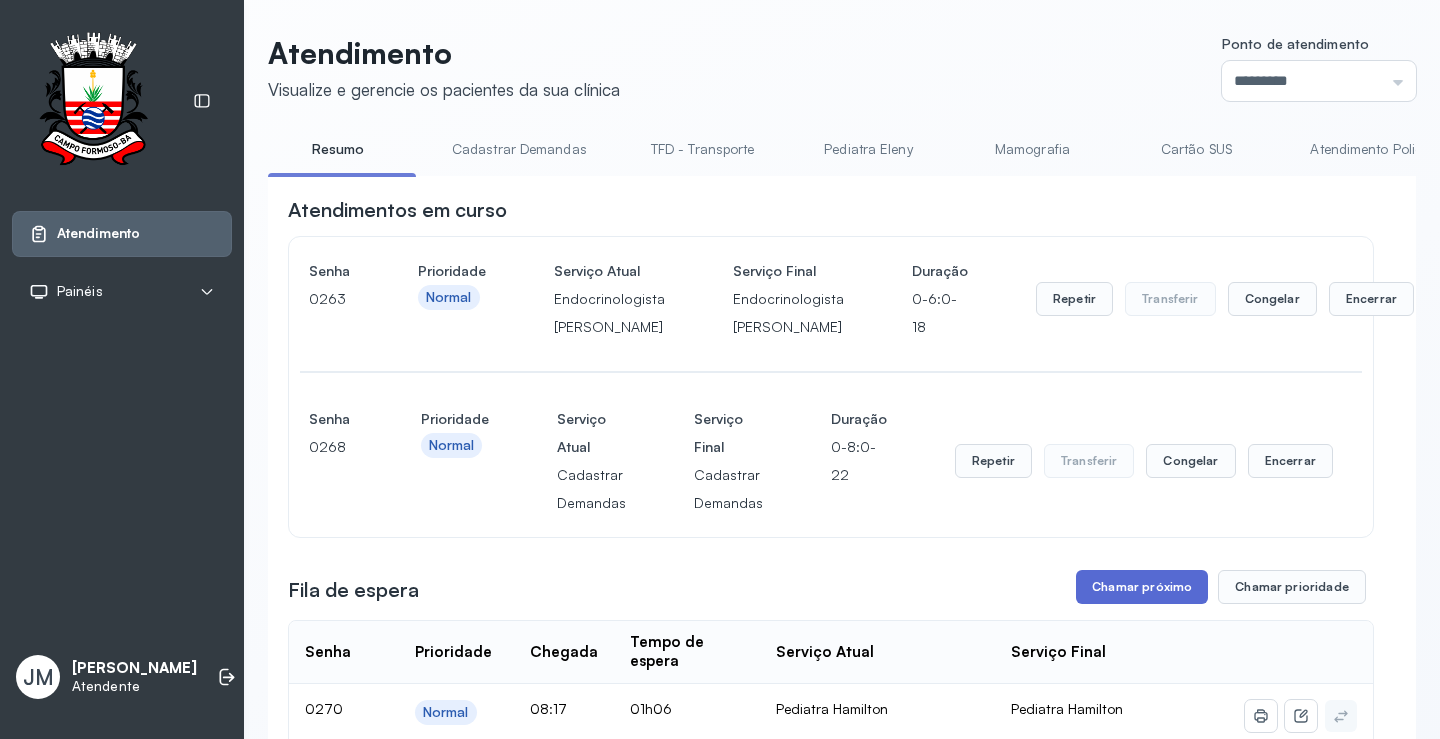 click on "Chamar próximo" at bounding box center [1142, 587] 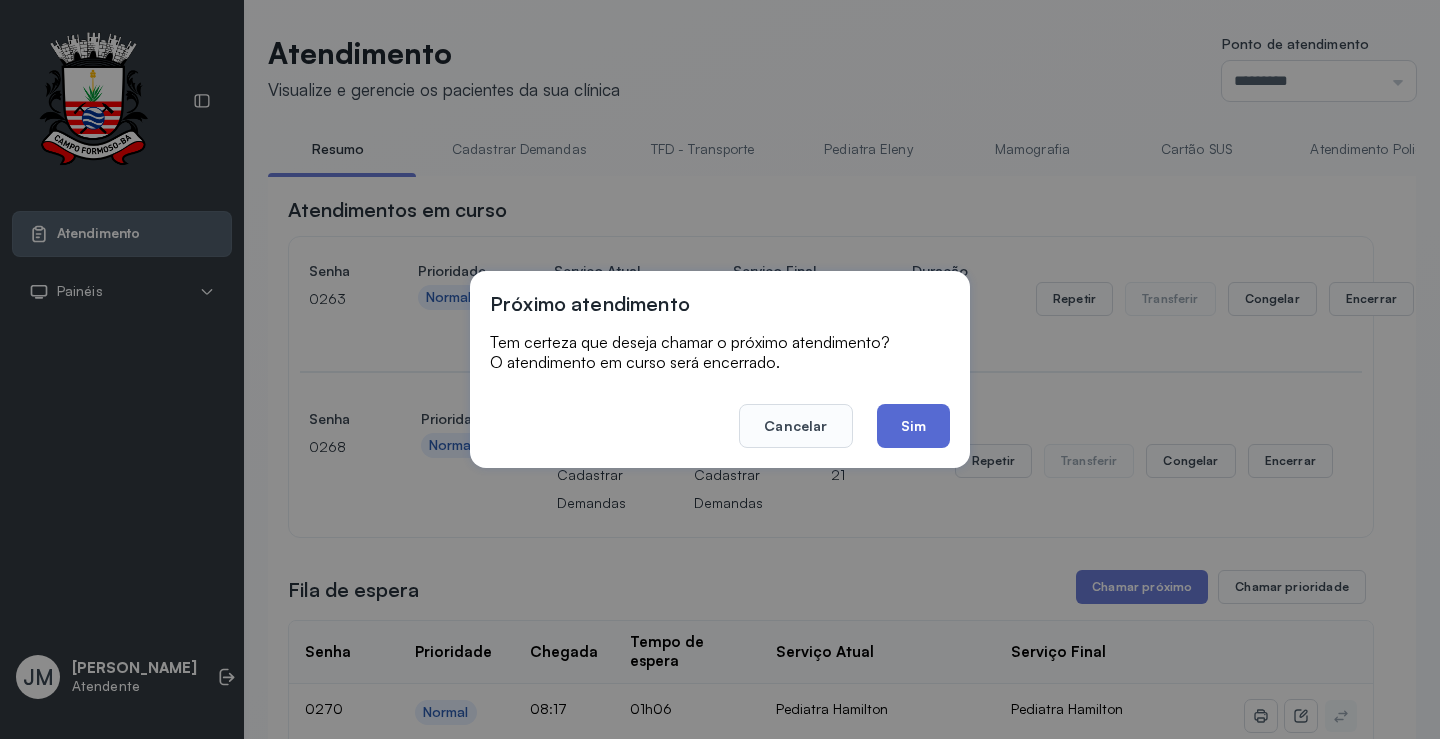 click on "Sim" 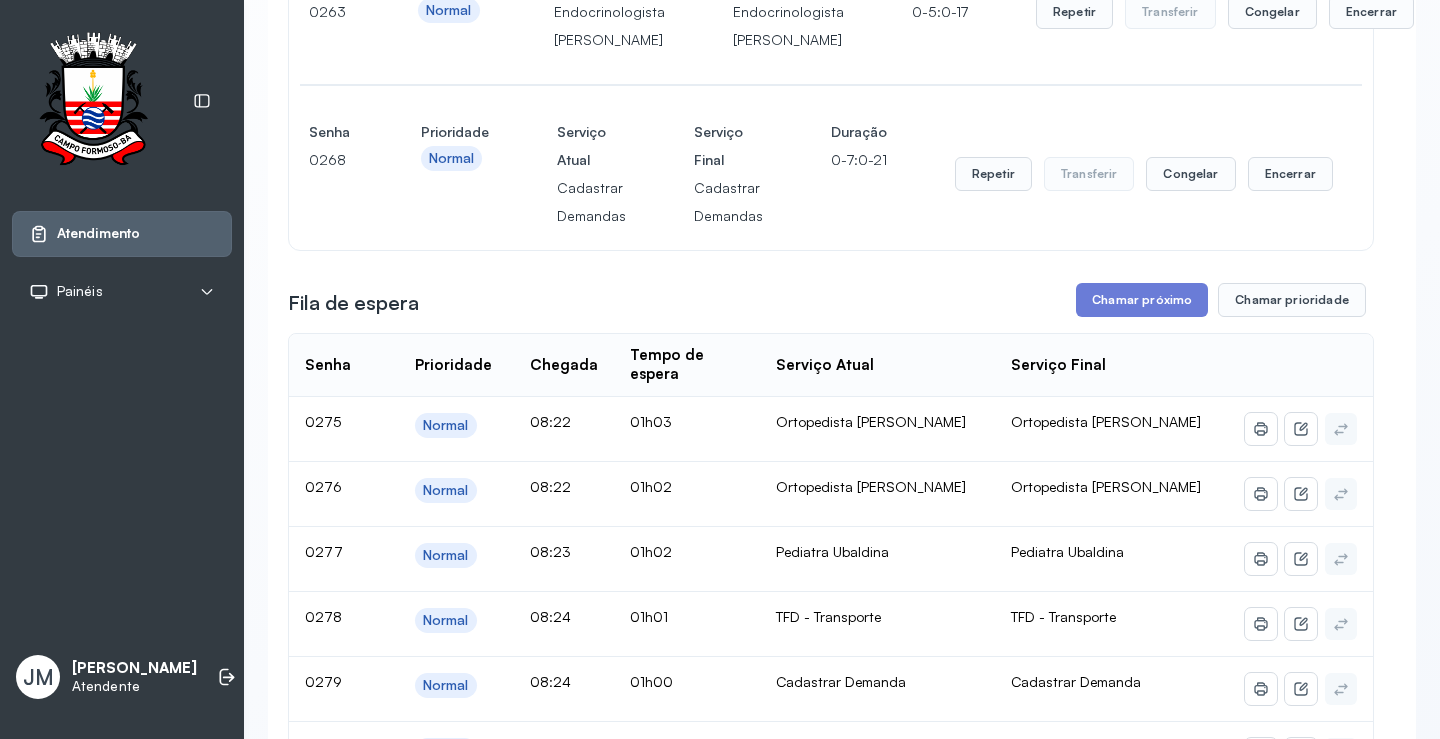 scroll, scrollTop: 300, scrollLeft: 0, axis: vertical 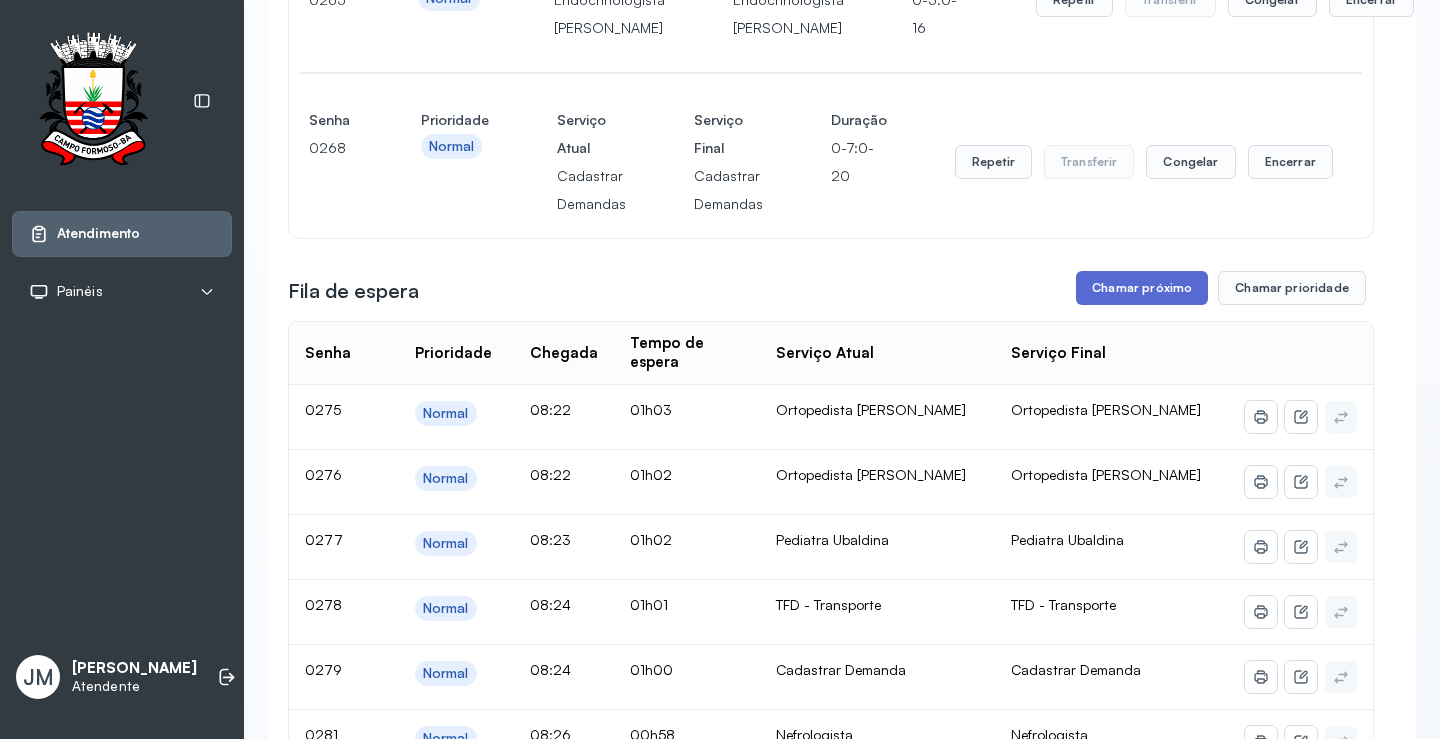 click on "Chamar próximo" at bounding box center (1142, 288) 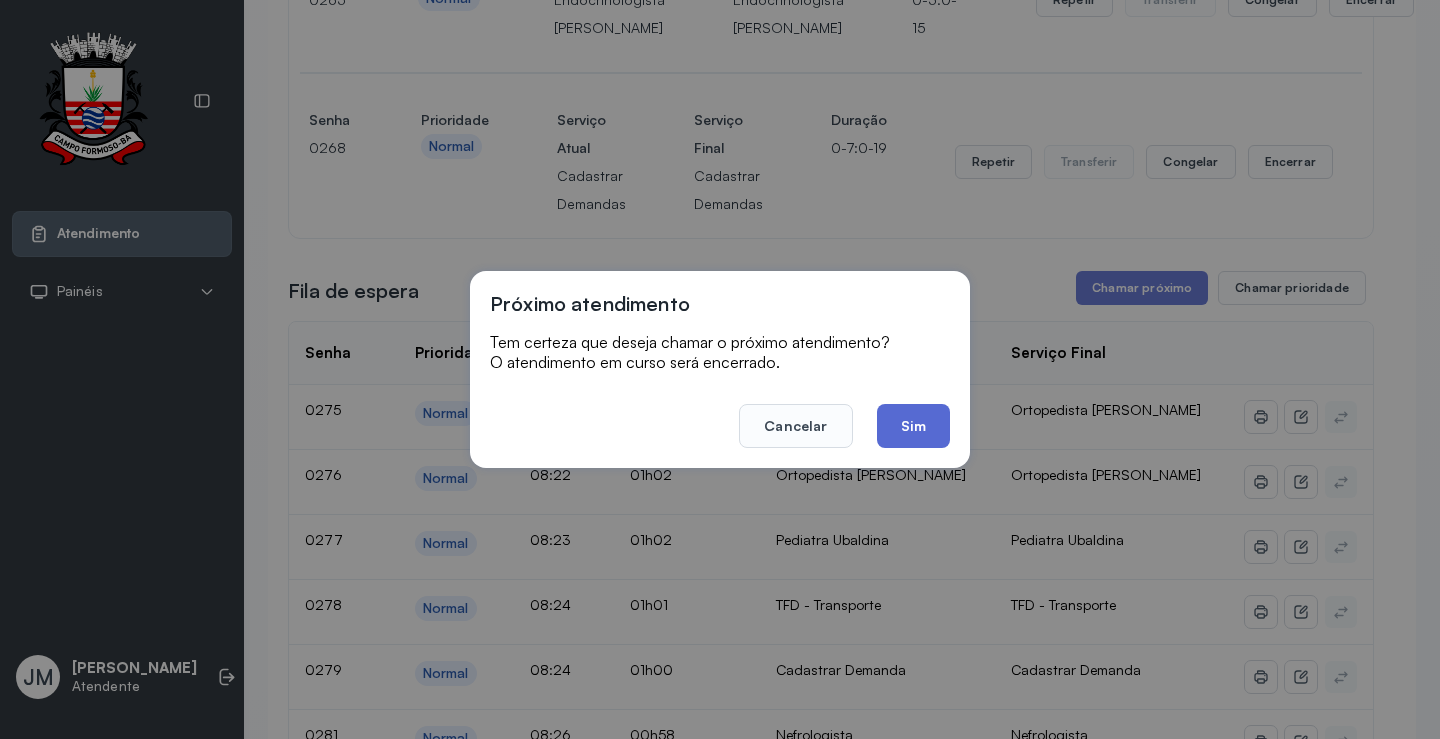 click on "Sim" 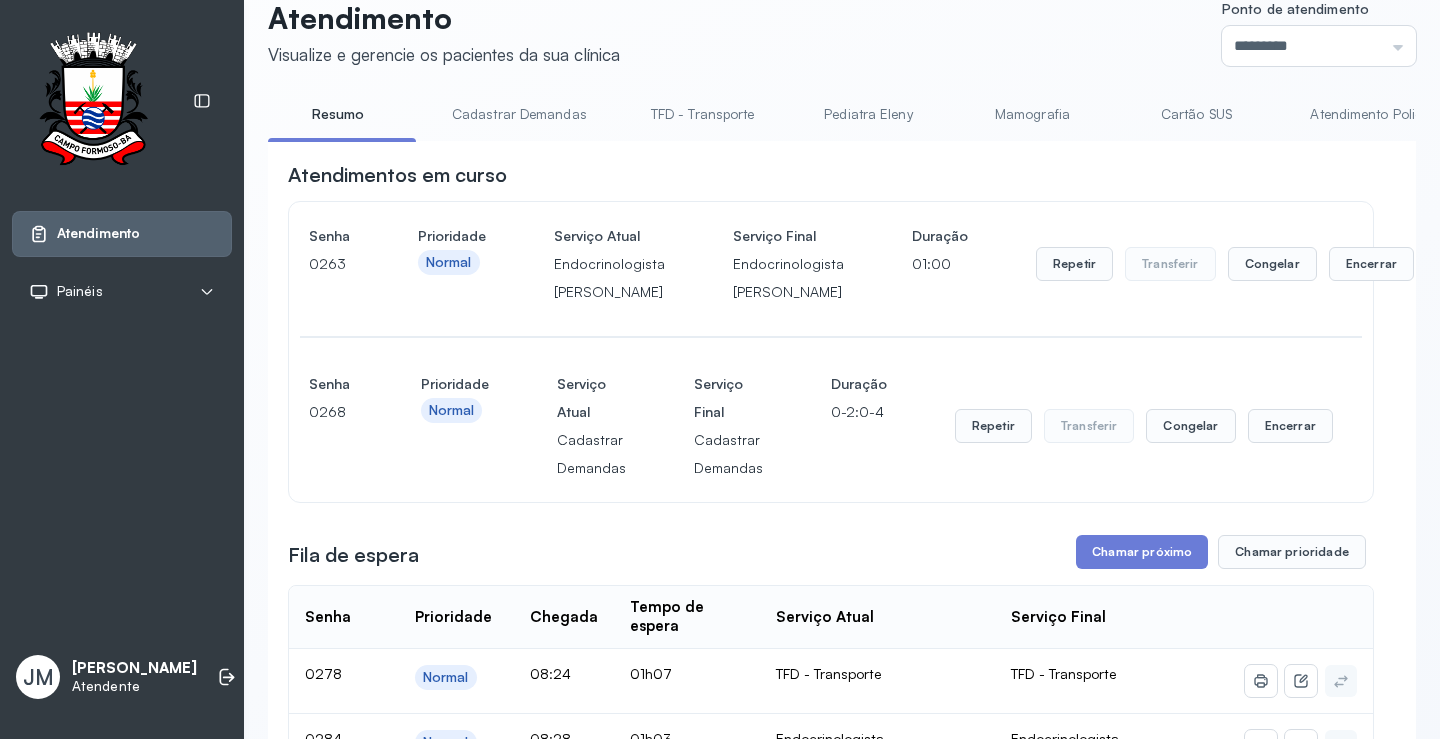 scroll, scrollTop: 0, scrollLeft: 0, axis: both 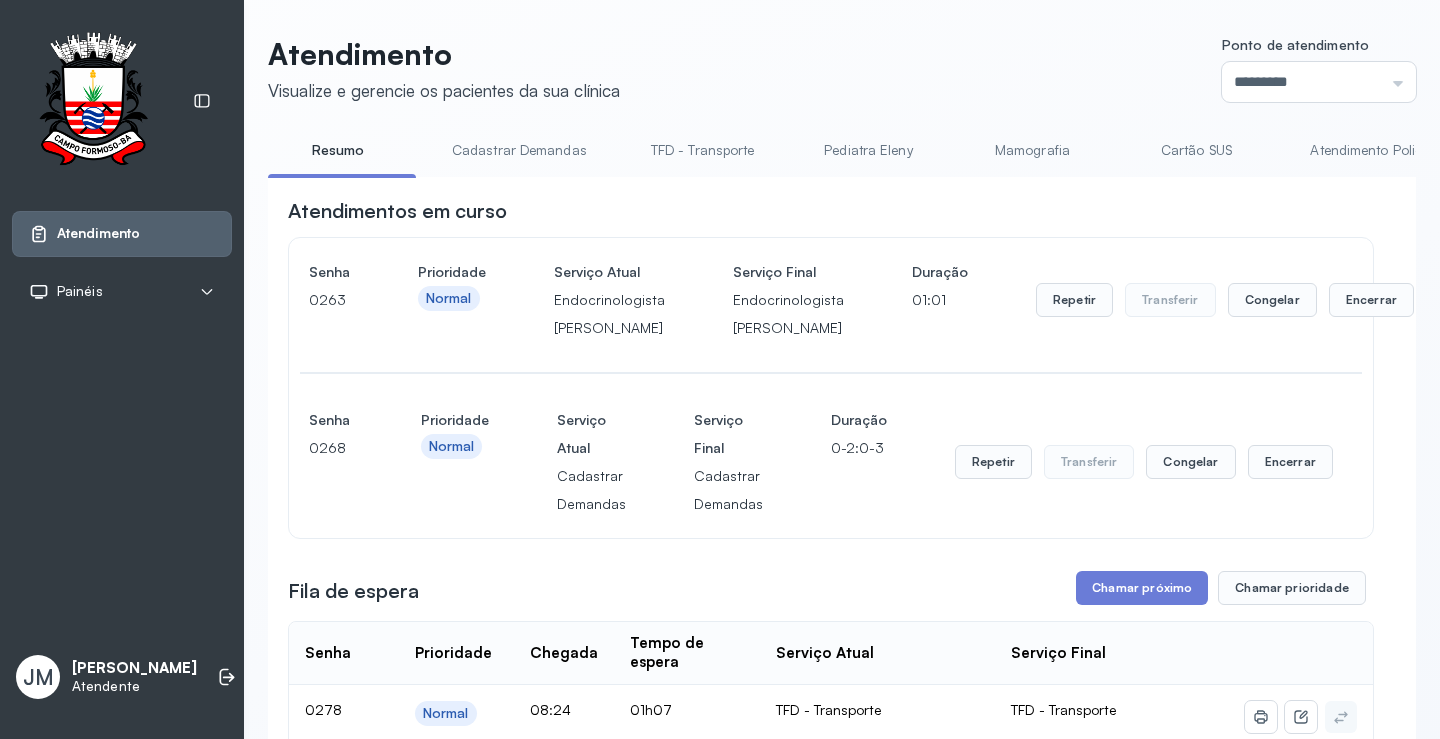 click on "TFD - Transporte" at bounding box center (703, 150) 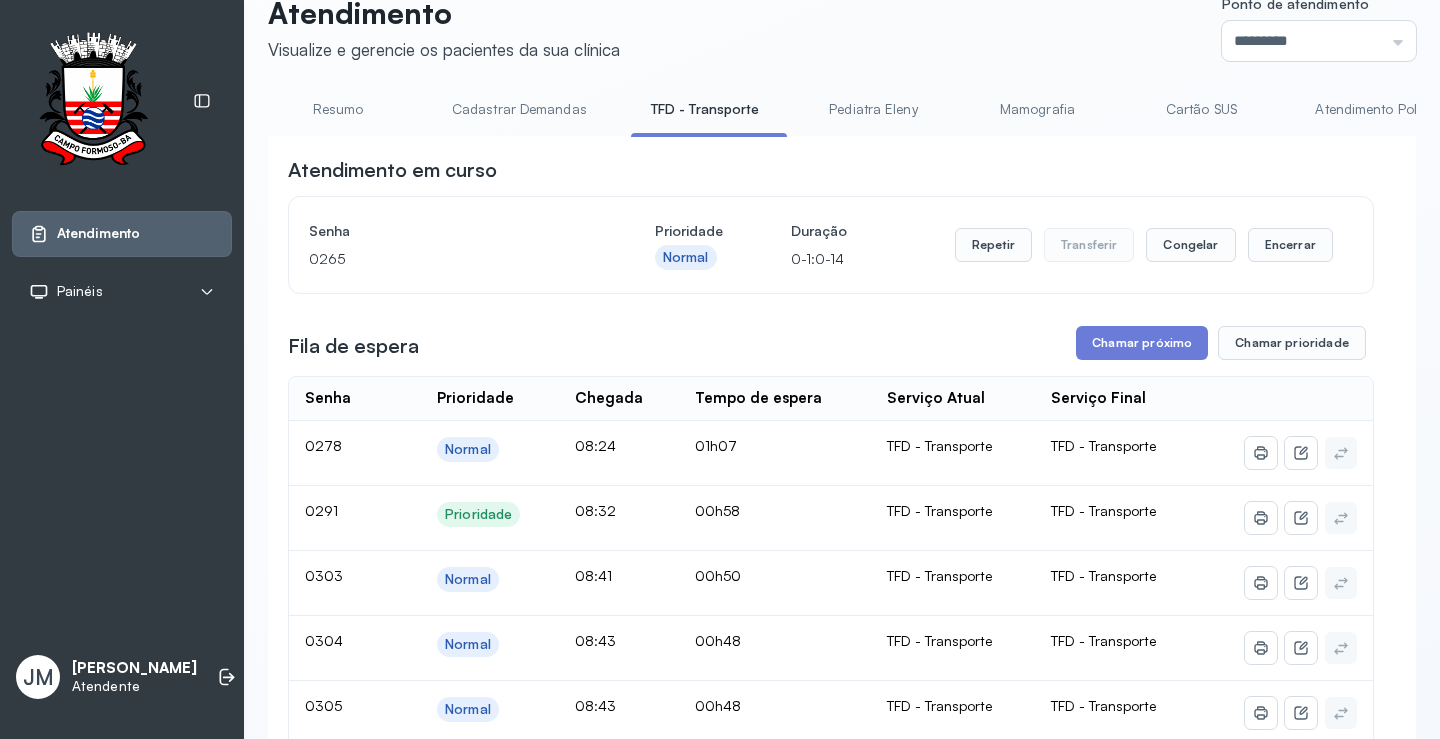 scroll, scrollTop: 0, scrollLeft: 0, axis: both 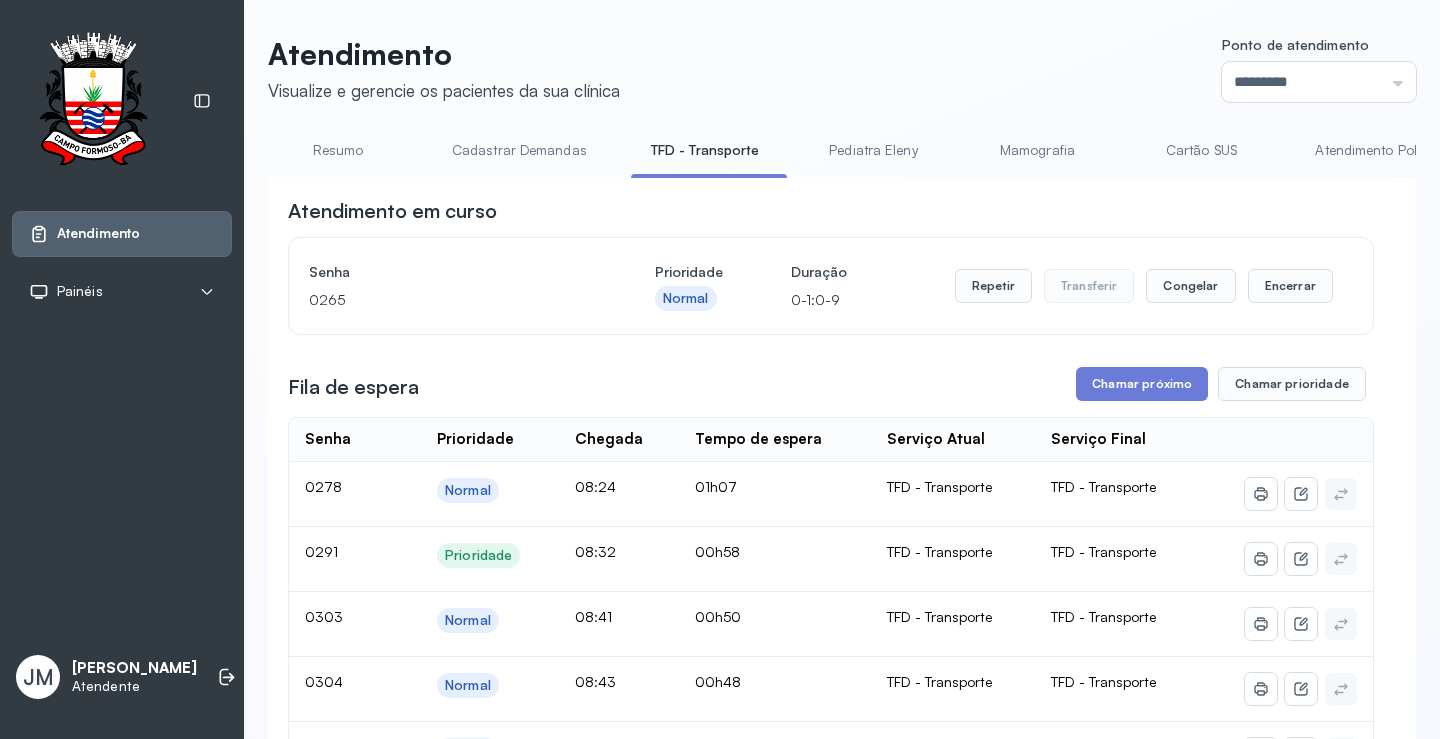 click on "Resumo" at bounding box center (338, 150) 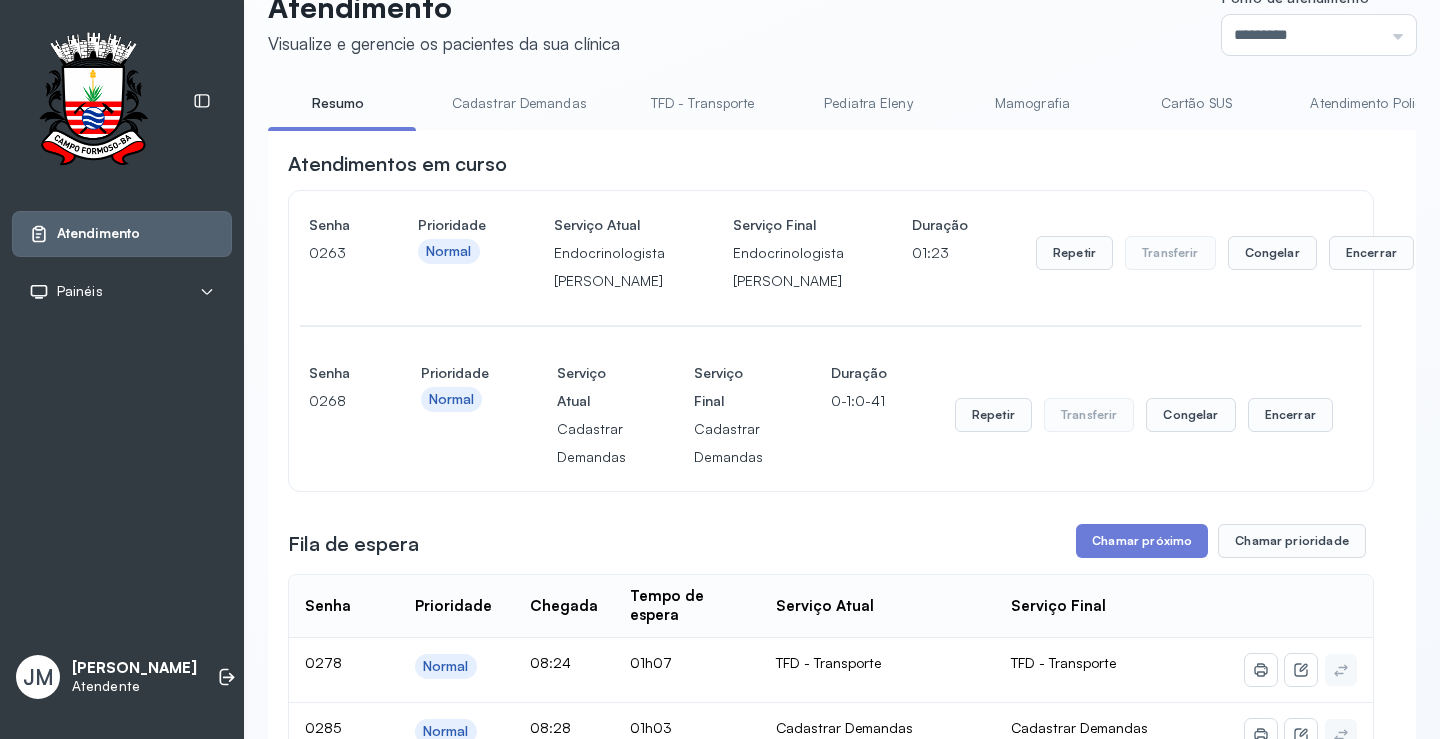 scroll, scrollTop: 0, scrollLeft: 0, axis: both 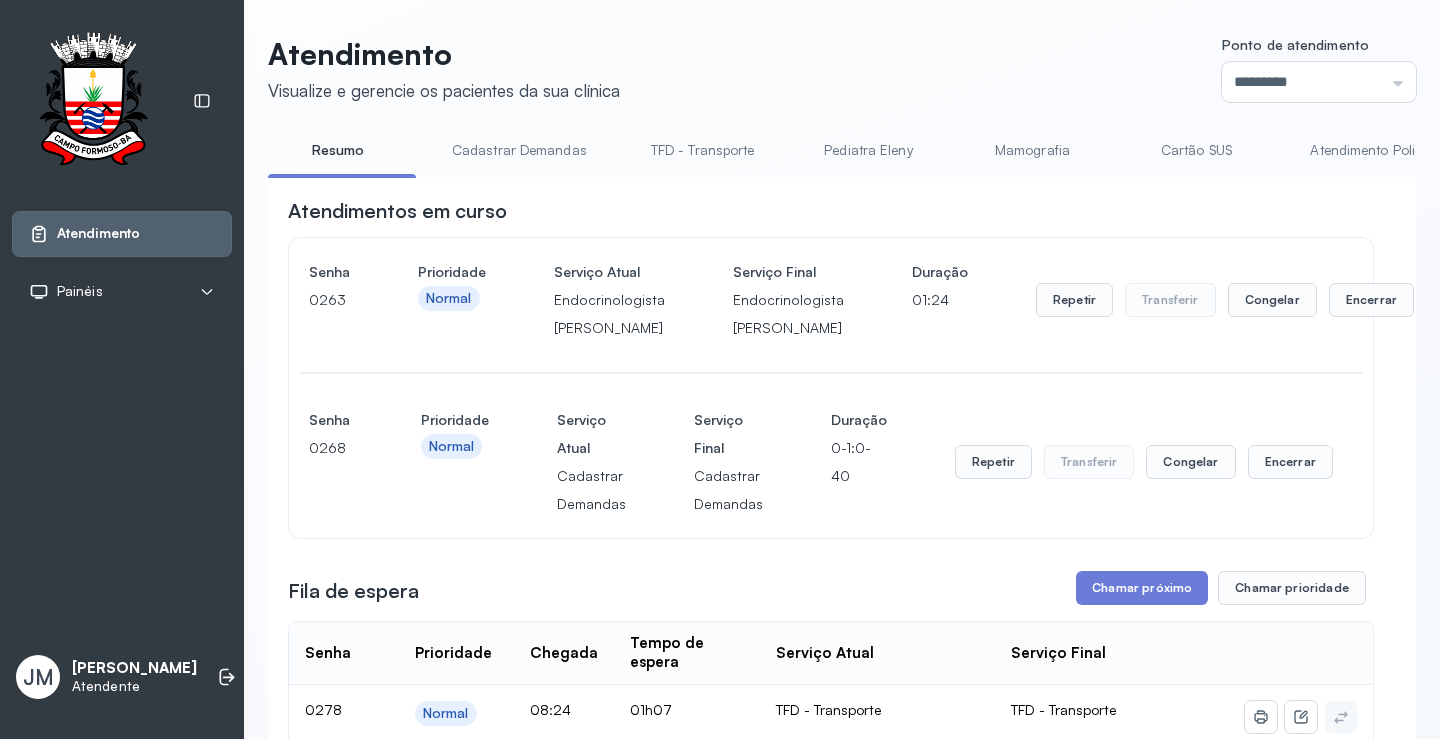 click on "Cadastrar Demandas" at bounding box center [519, 150] 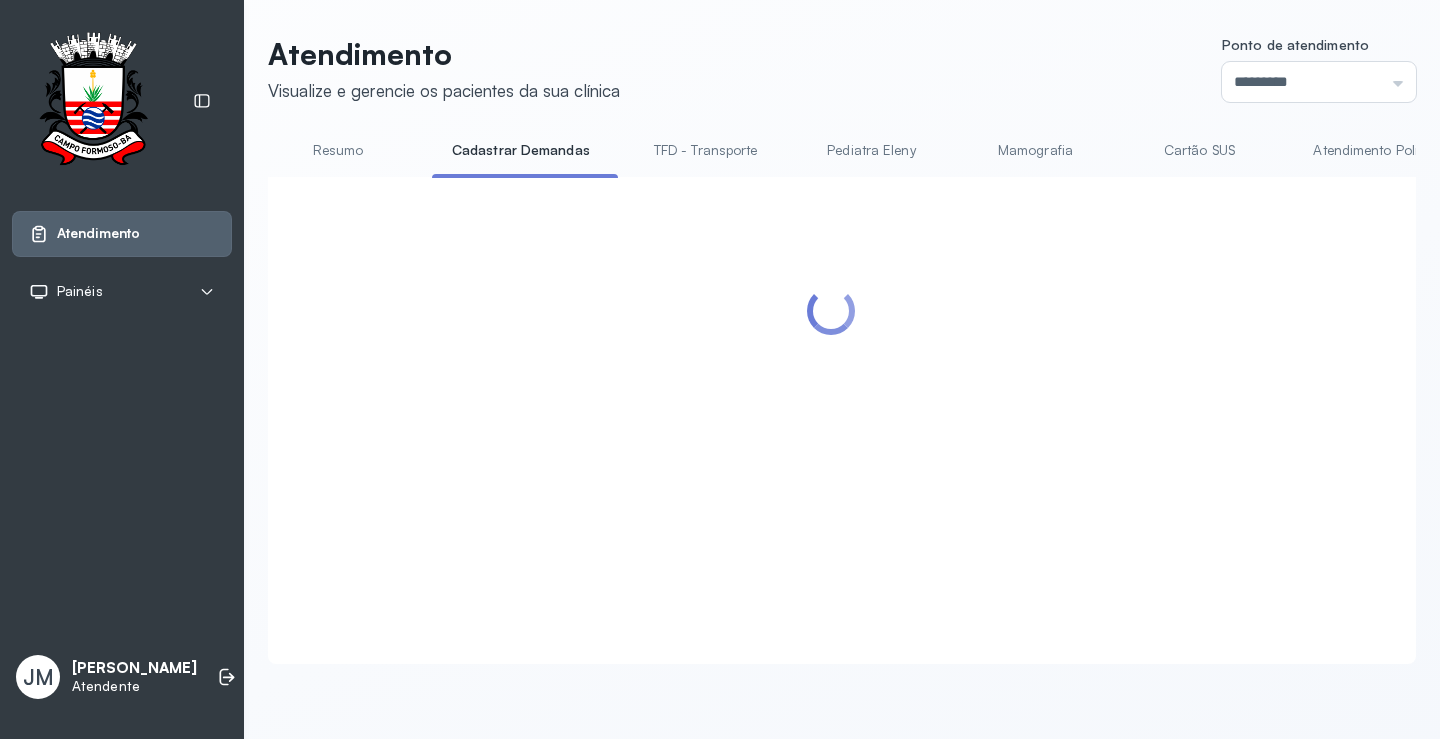 scroll, scrollTop: 0, scrollLeft: 513, axis: horizontal 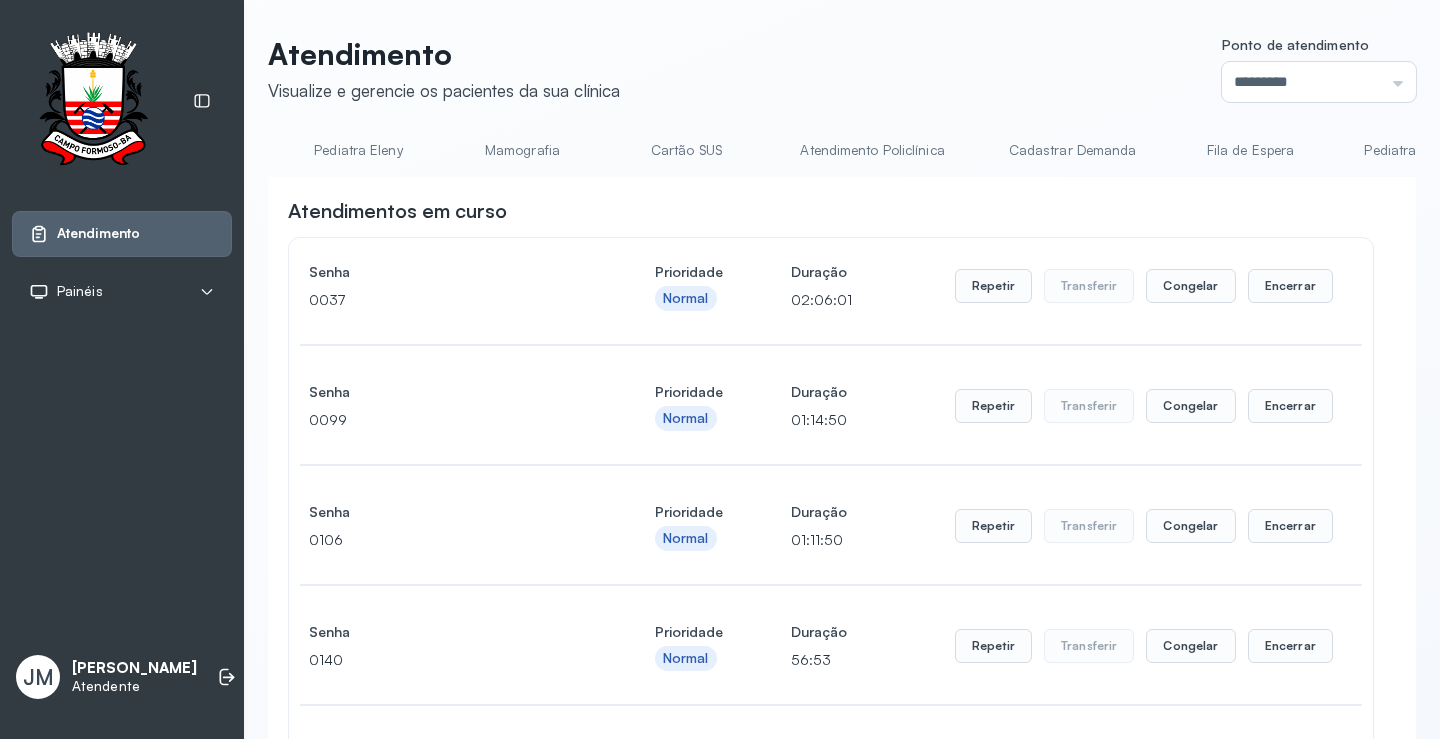 click on "Cadastrar Demanda" at bounding box center [1073, 150] 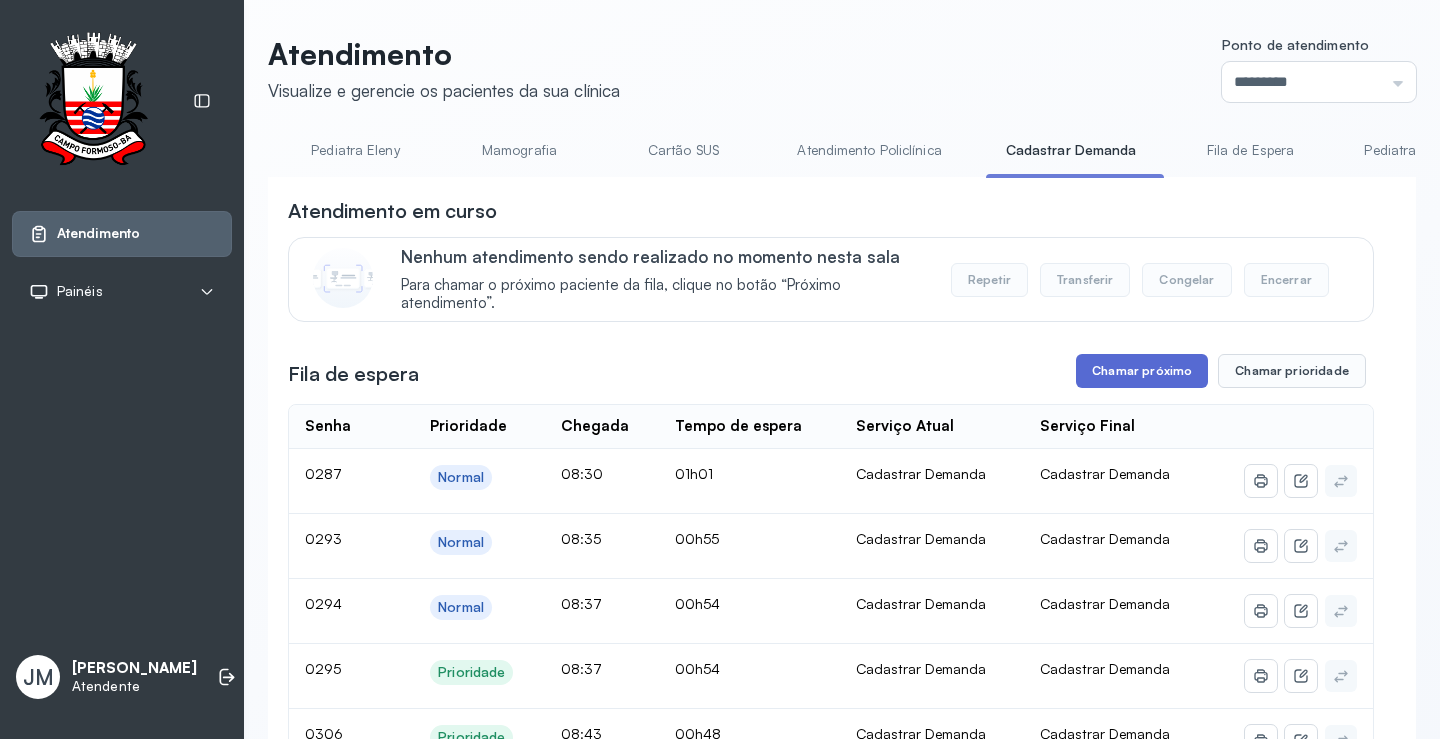 click on "Chamar próximo" at bounding box center [1142, 371] 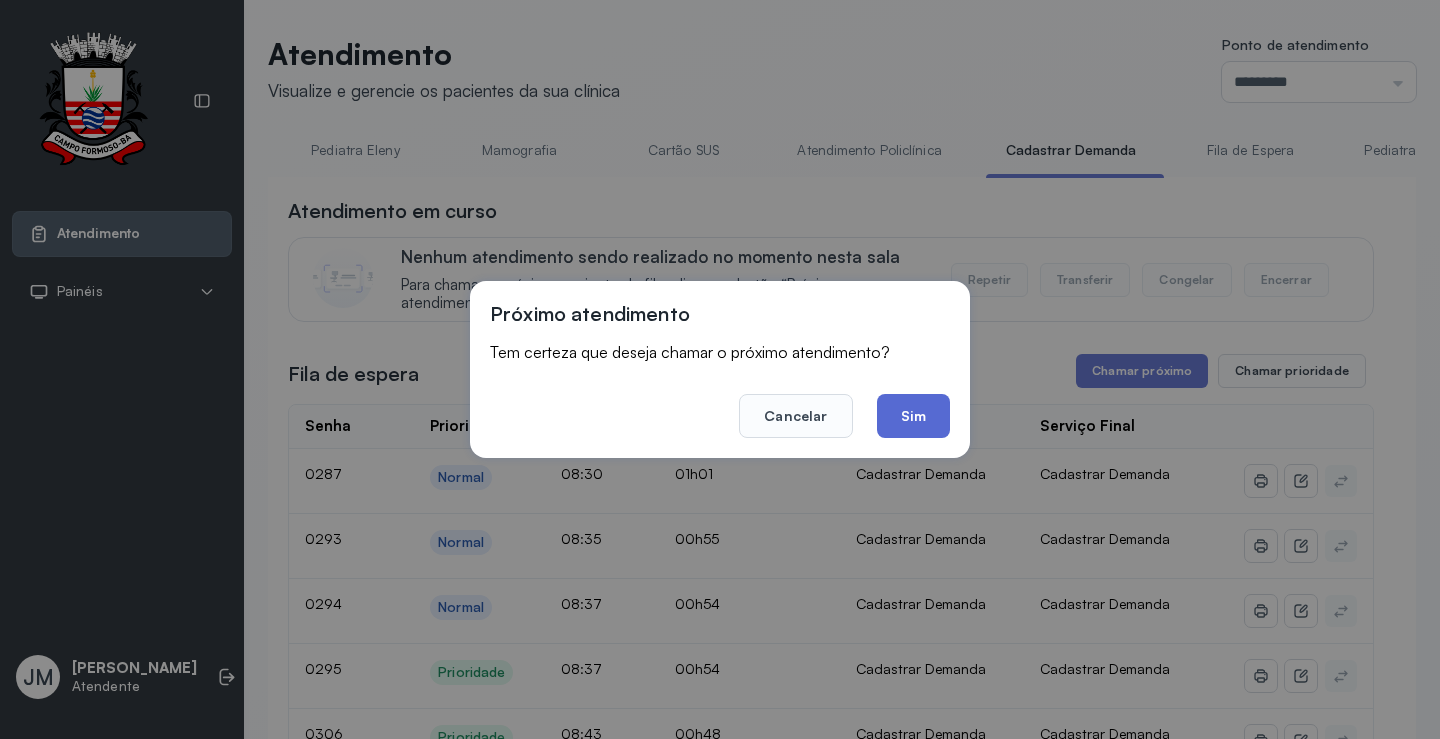 click on "Sim" 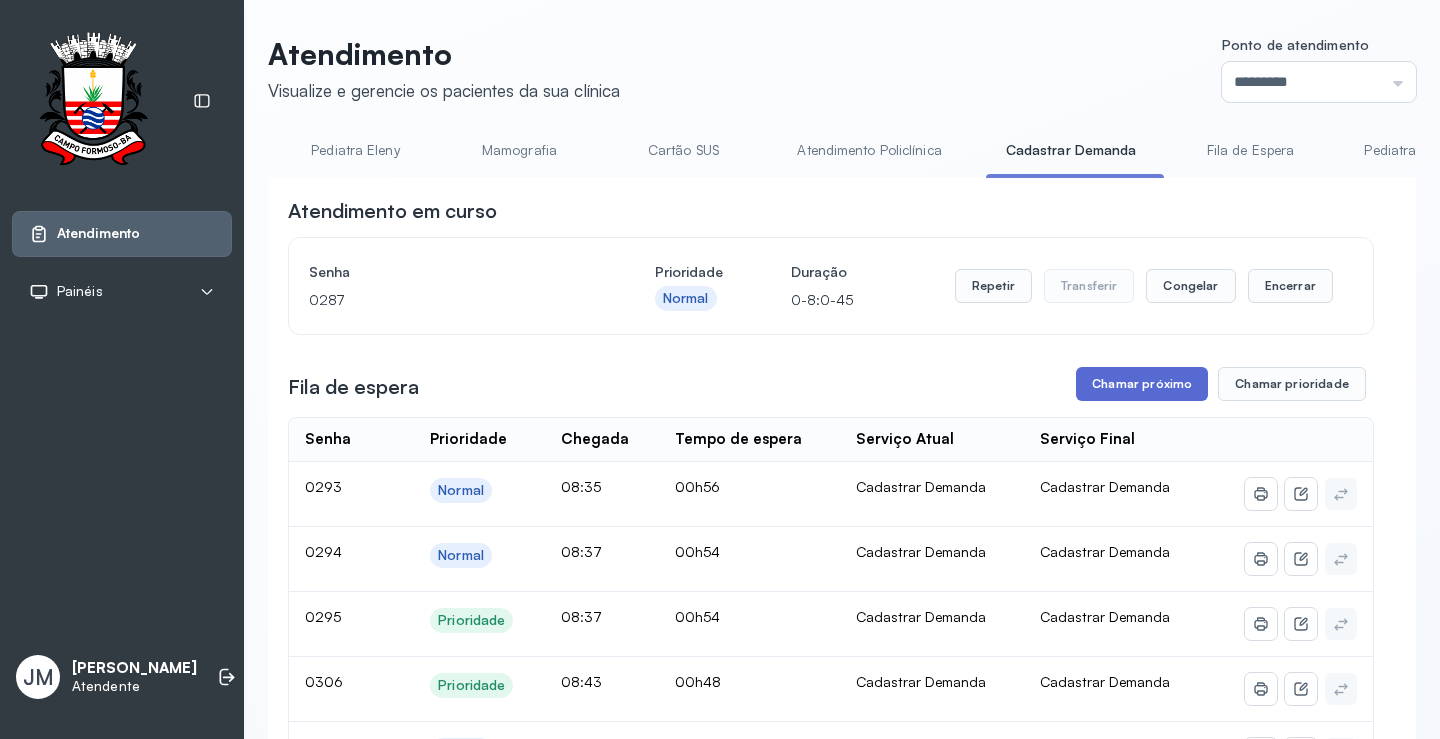click on "Chamar próximo" at bounding box center [1142, 384] 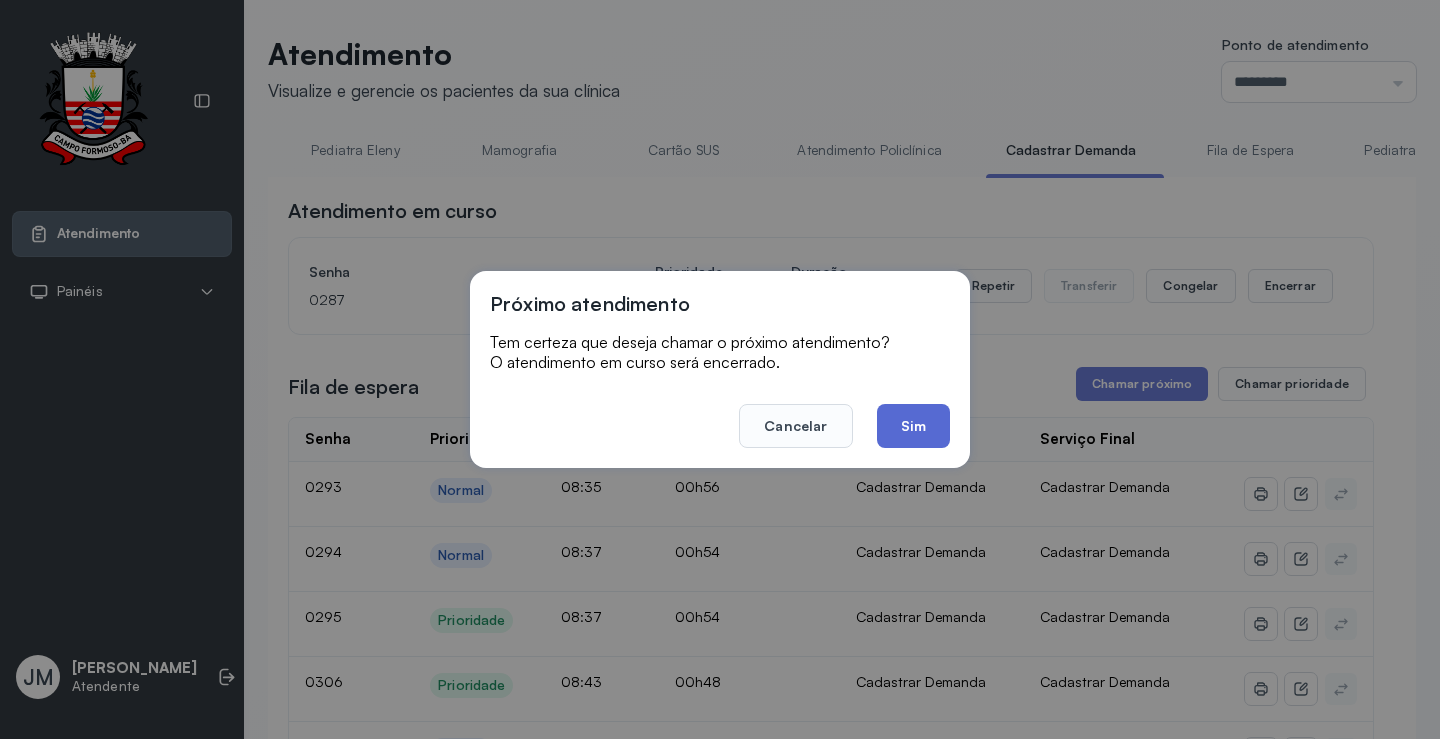 click on "Sim" 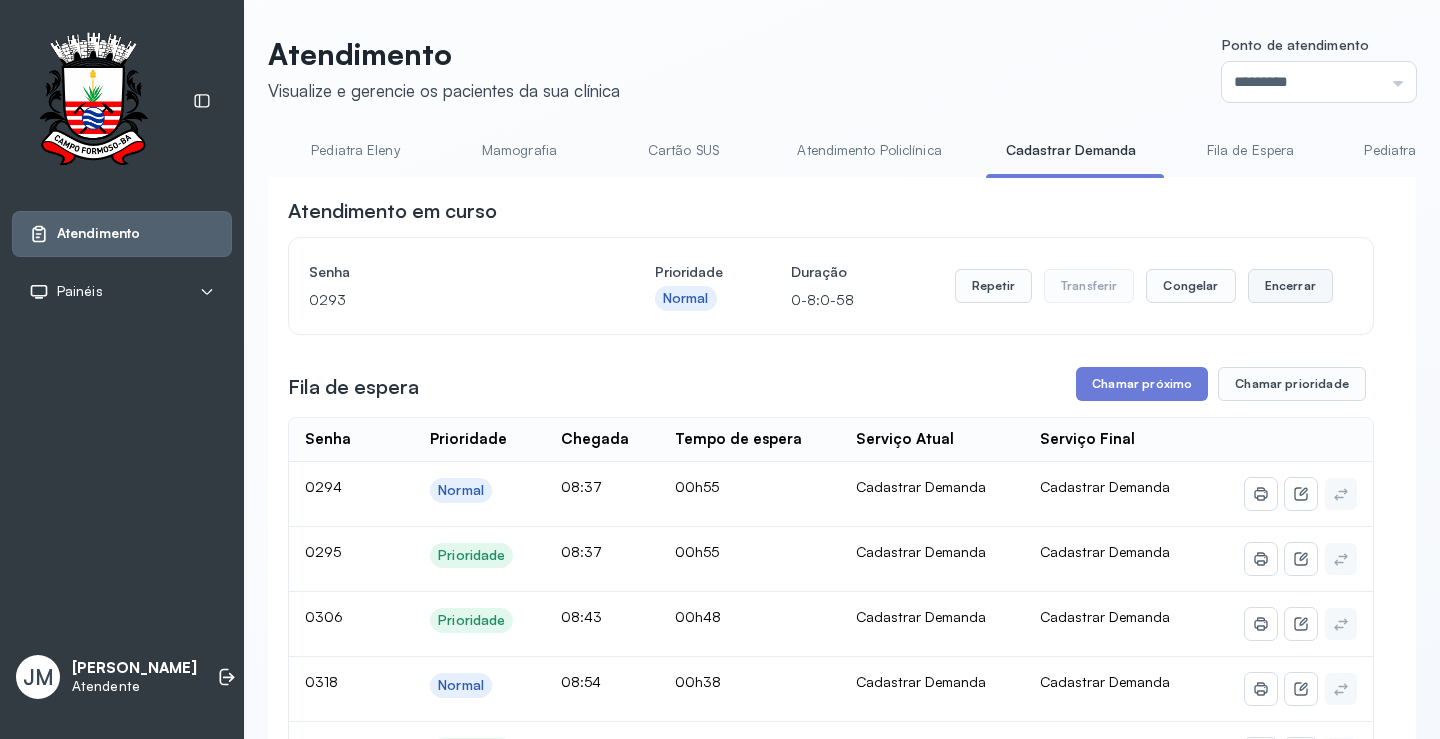 click on "Encerrar" at bounding box center (1290, 286) 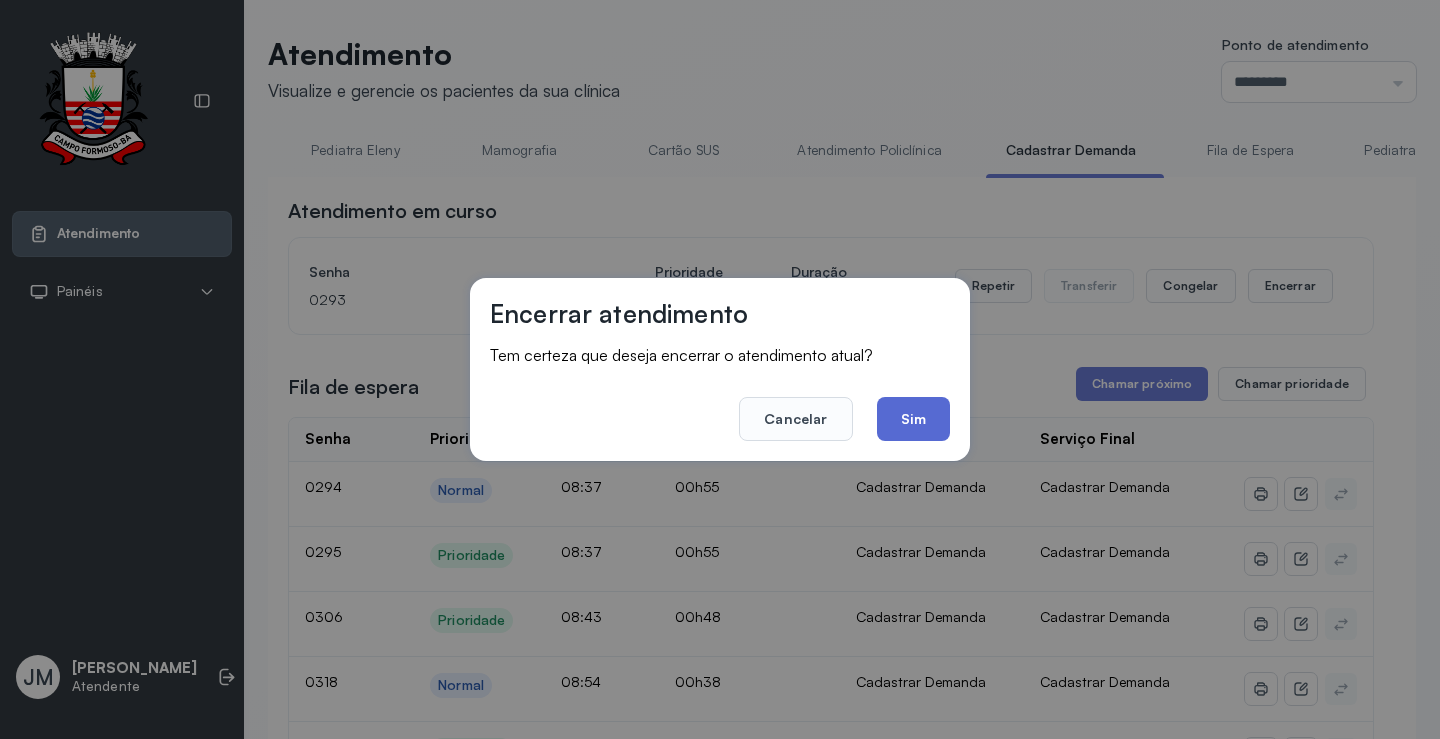 click on "Sim" 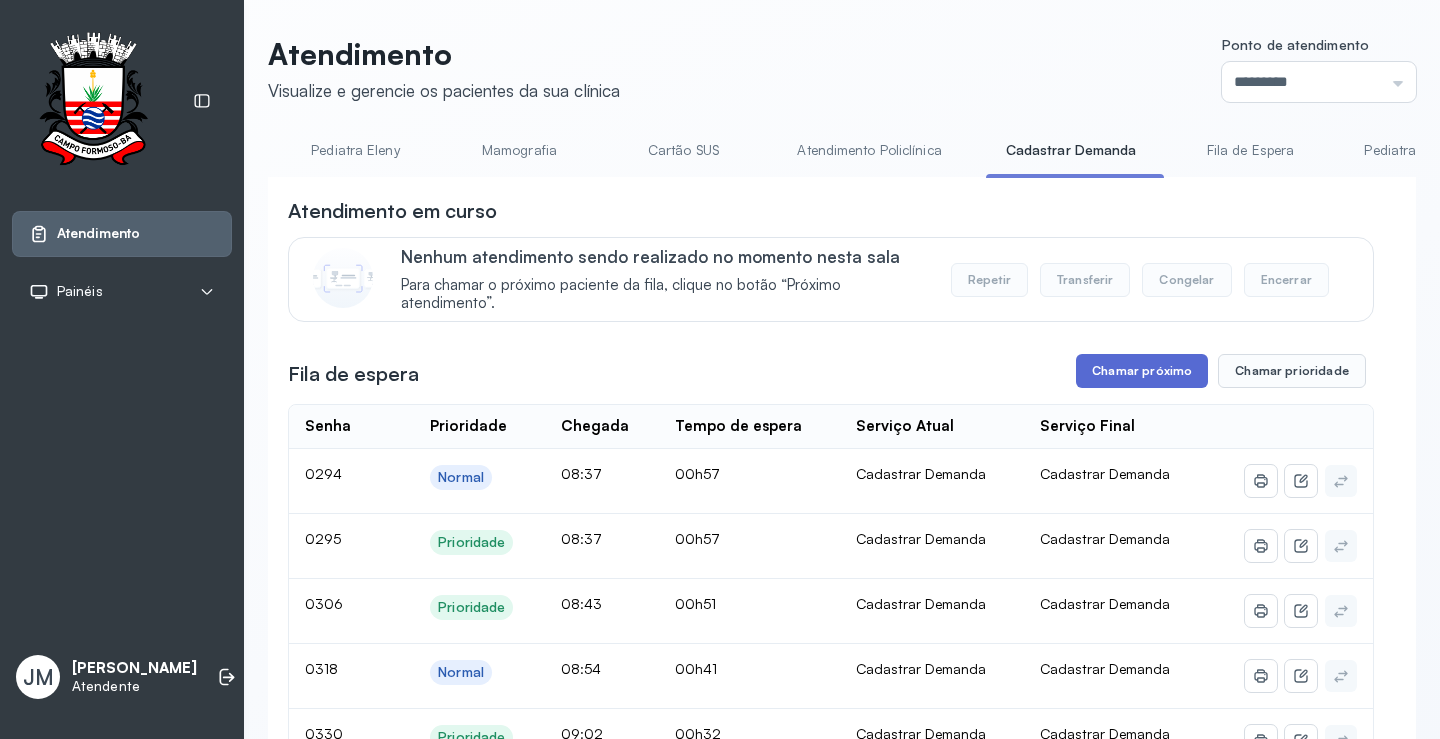 click on "Chamar próximo" at bounding box center [1142, 371] 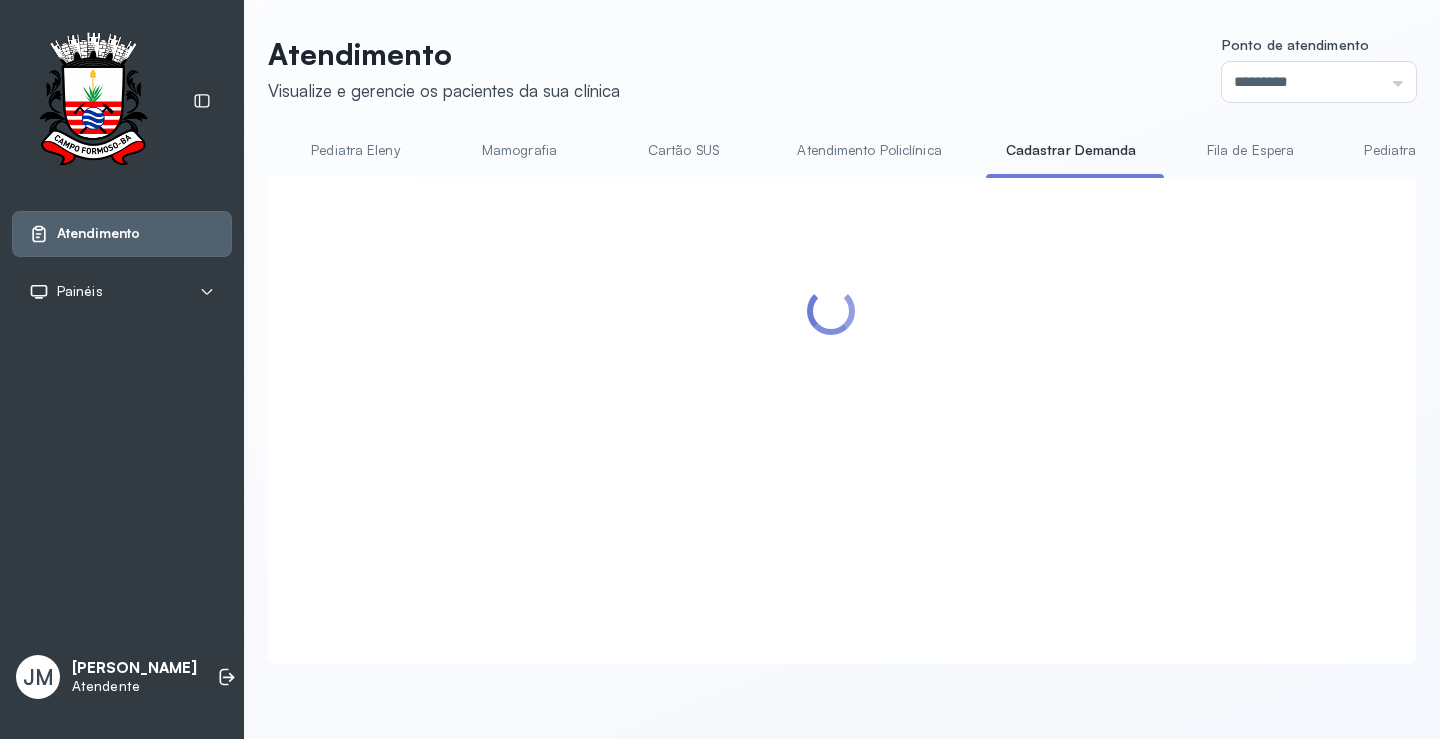click at bounding box center (831, 396) 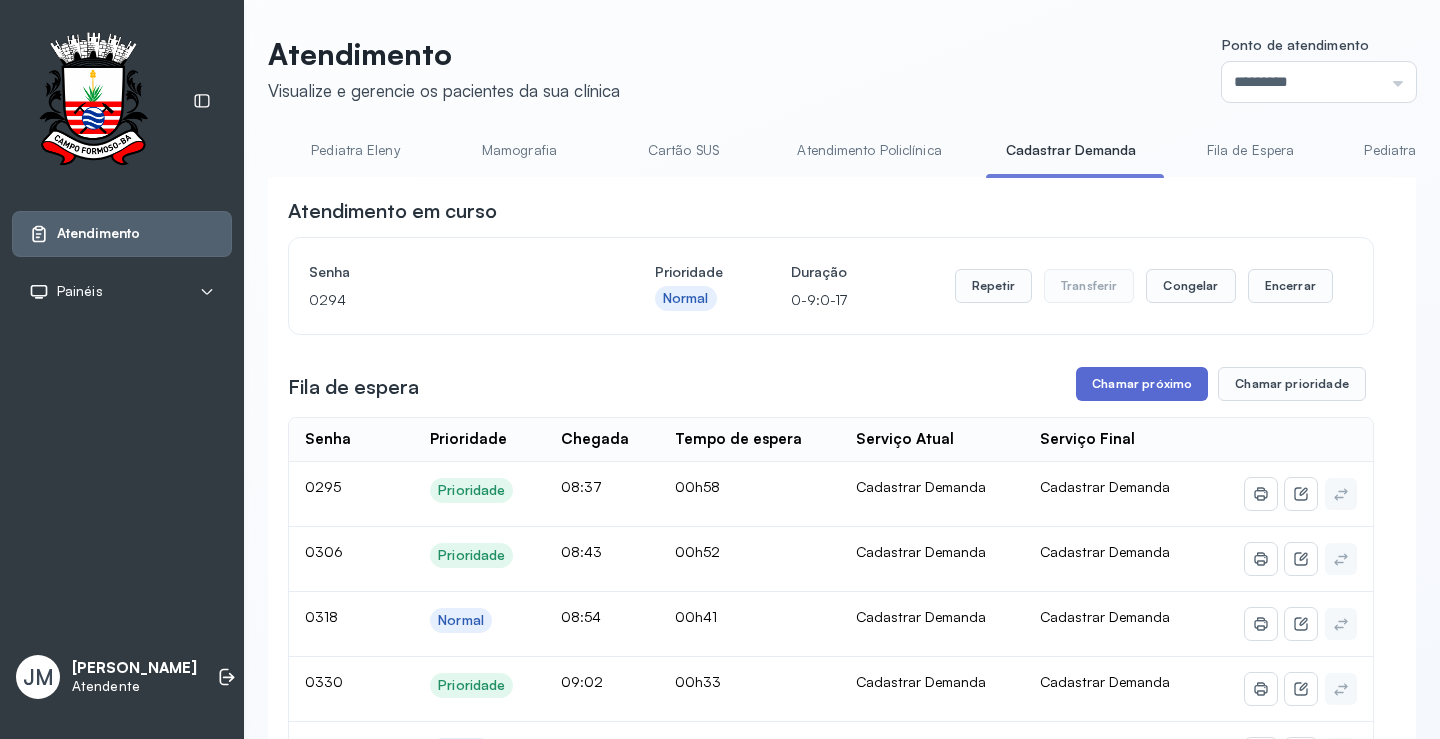 click on "Chamar próximo" at bounding box center (1142, 384) 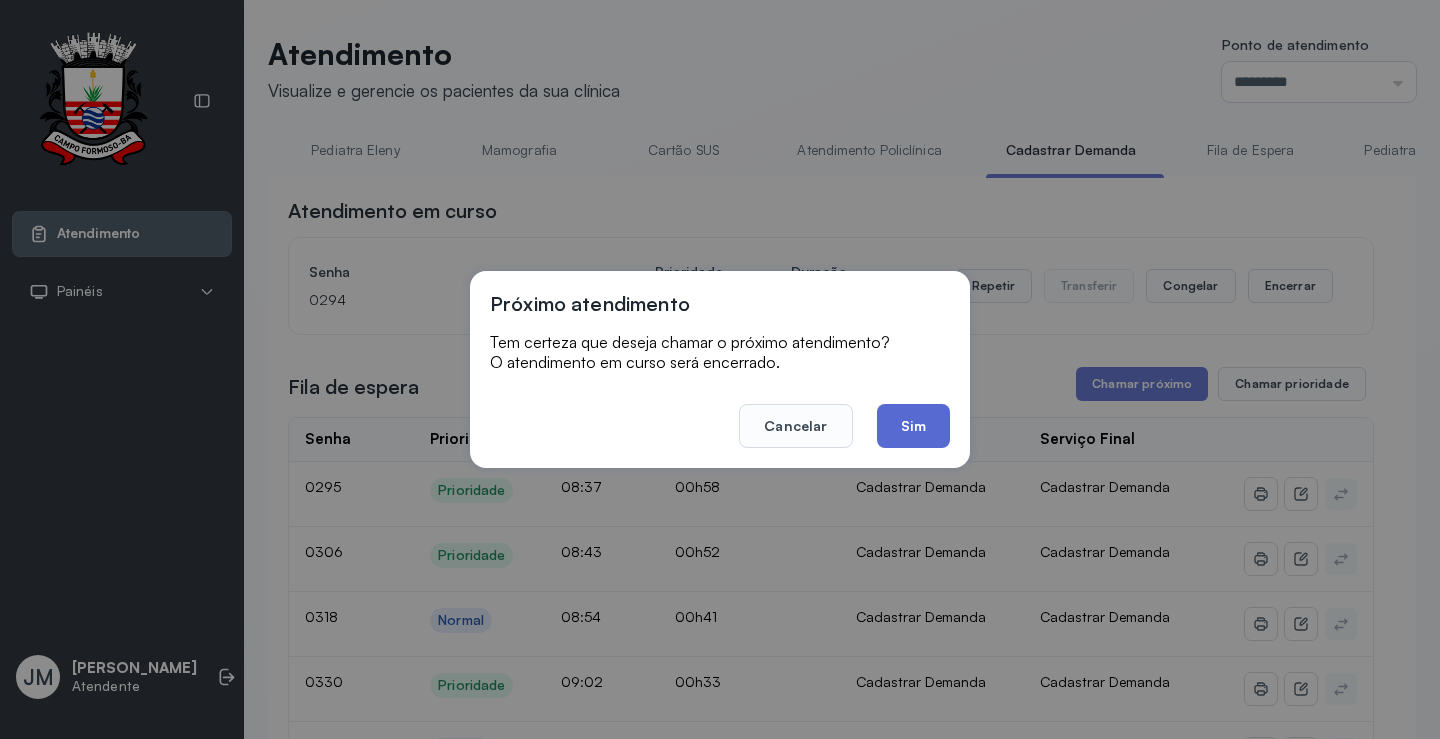 click on "Sim" 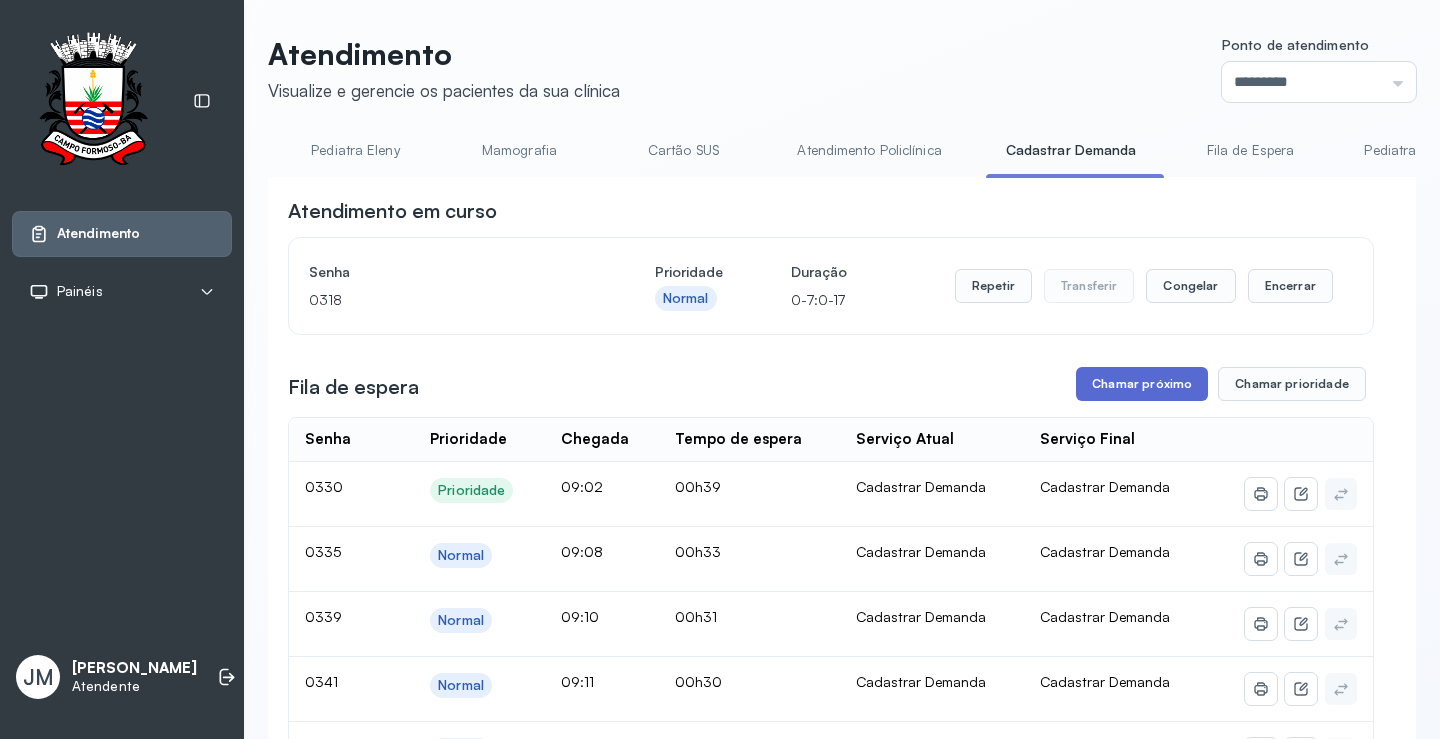click on "Chamar próximo" at bounding box center [1142, 384] 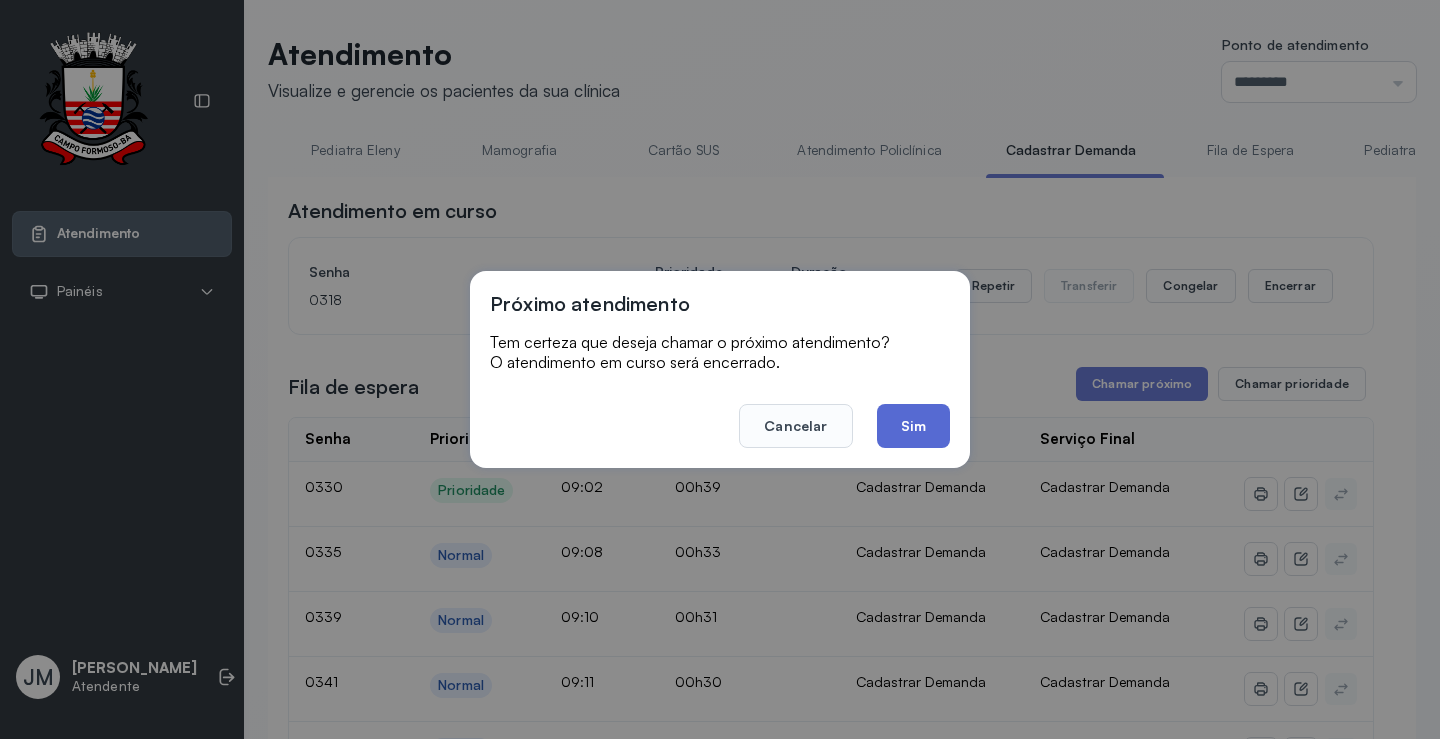 click on "Sim" 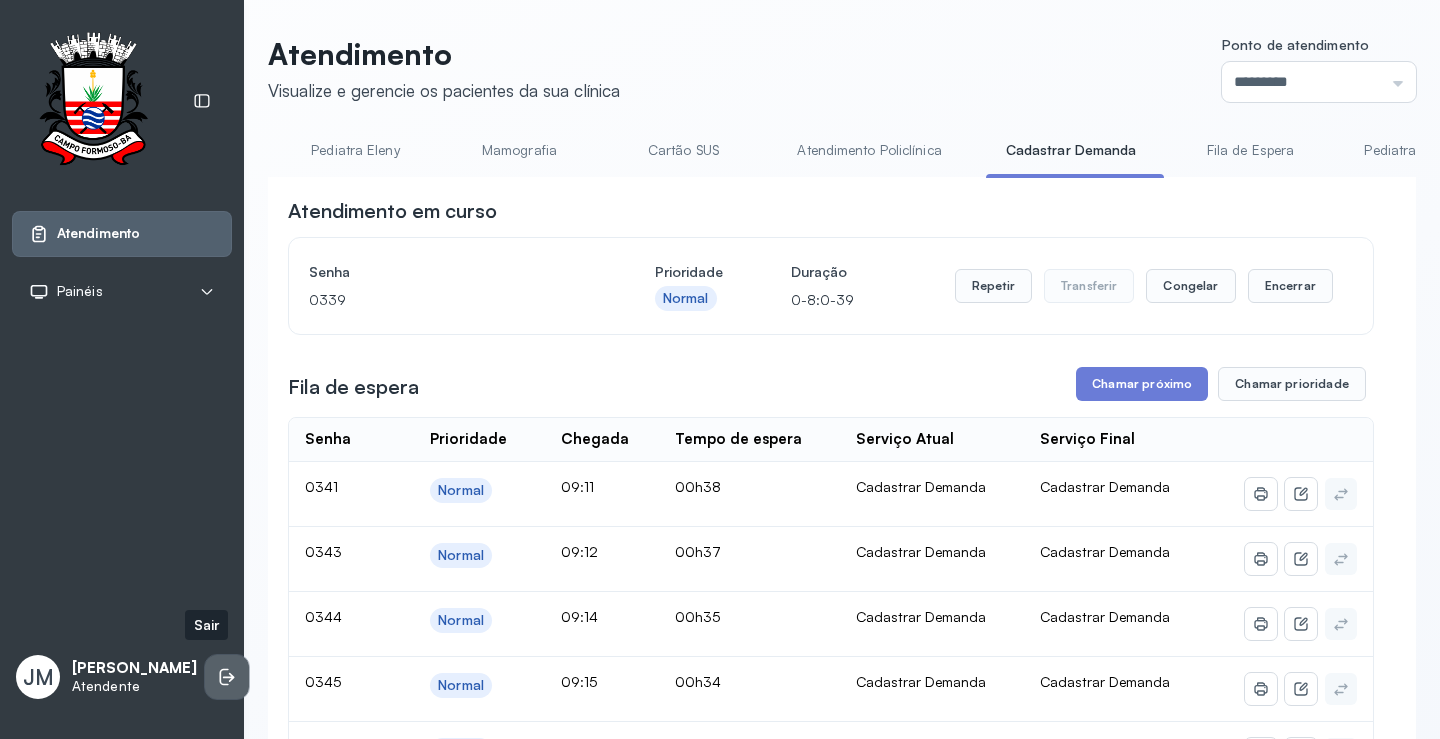 click 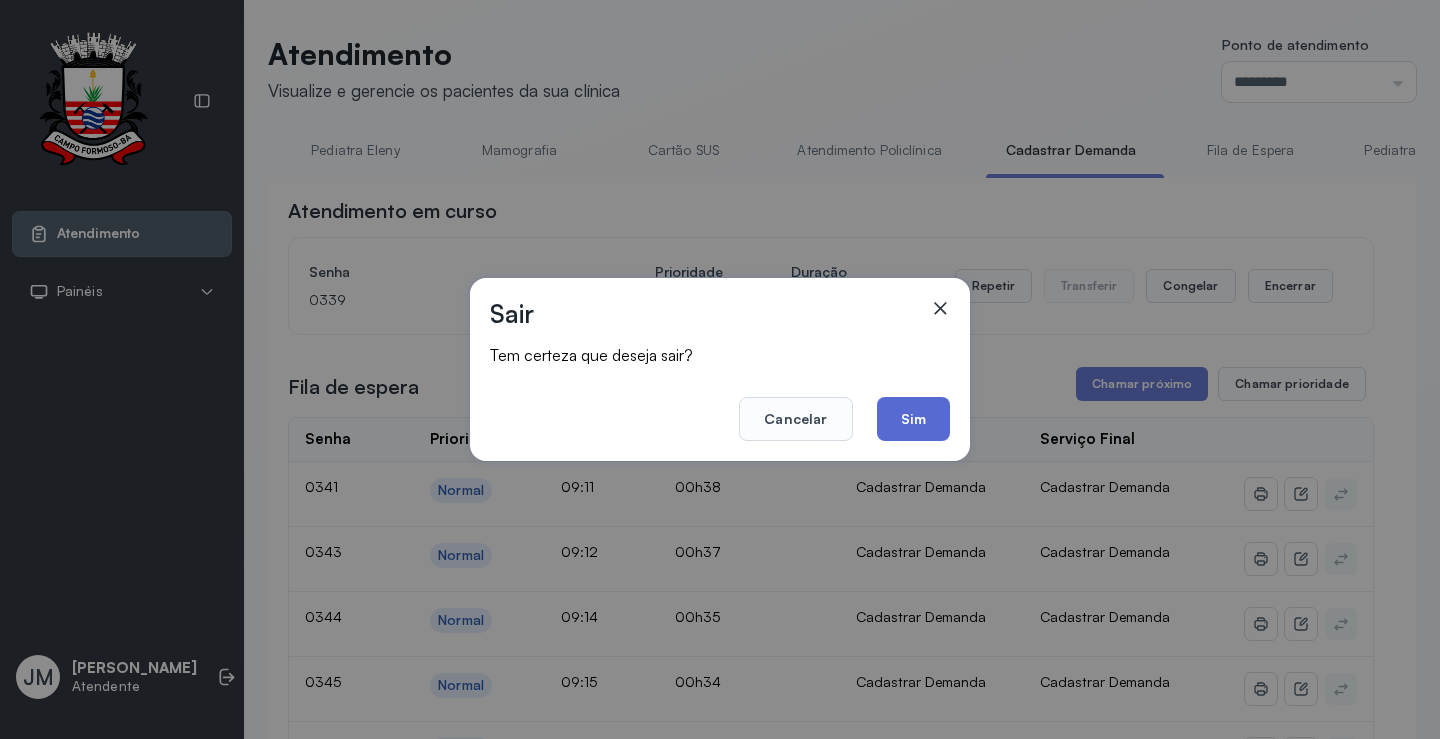 click on "Sim" 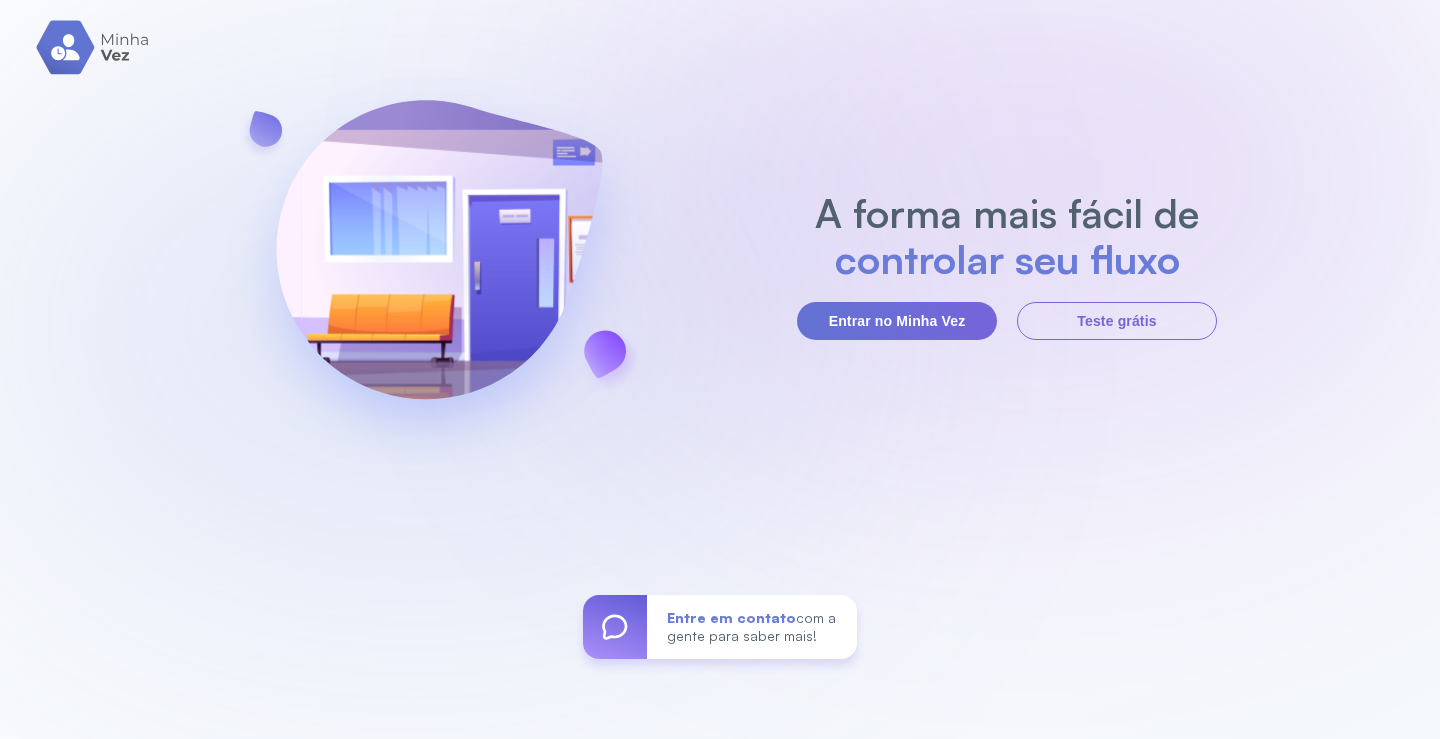 scroll, scrollTop: 0, scrollLeft: 0, axis: both 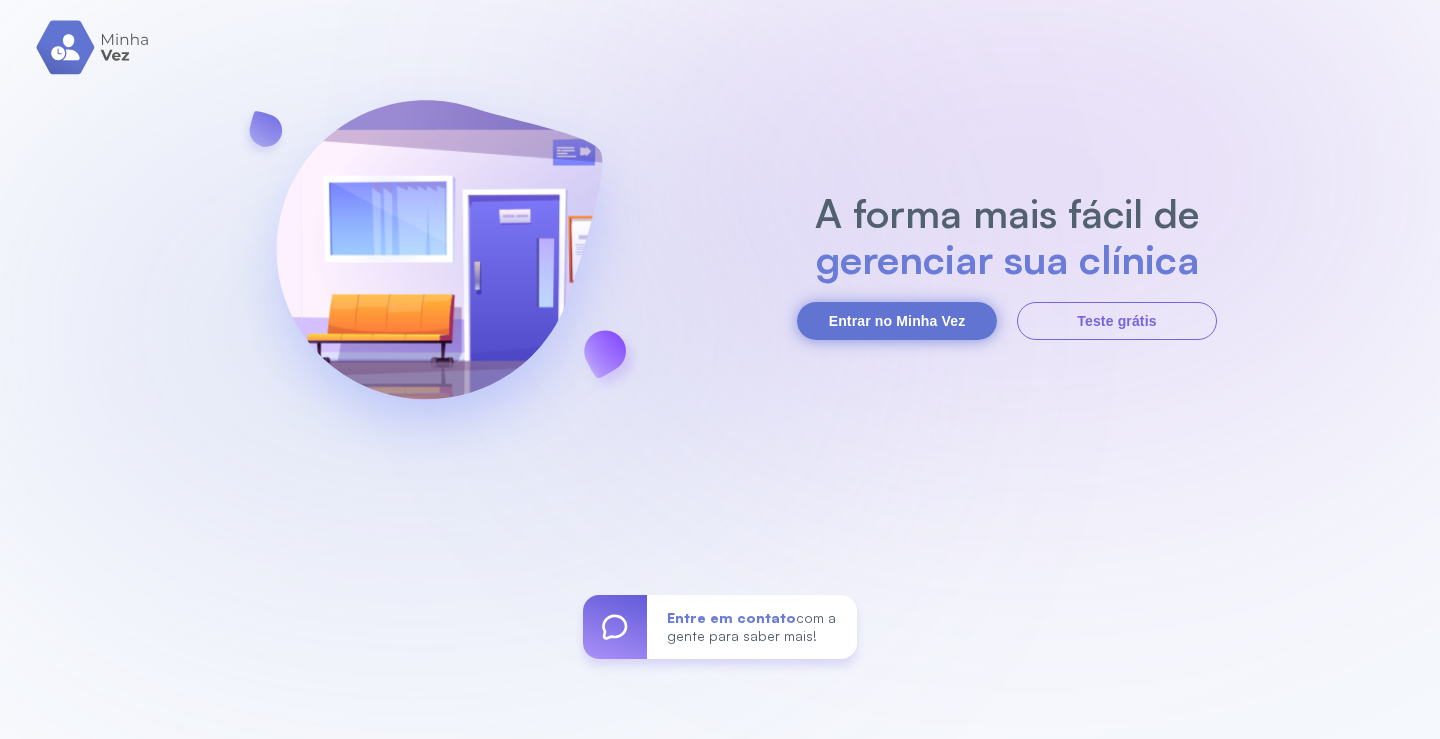 click on "Entrar no Minha Vez" at bounding box center [897, 321] 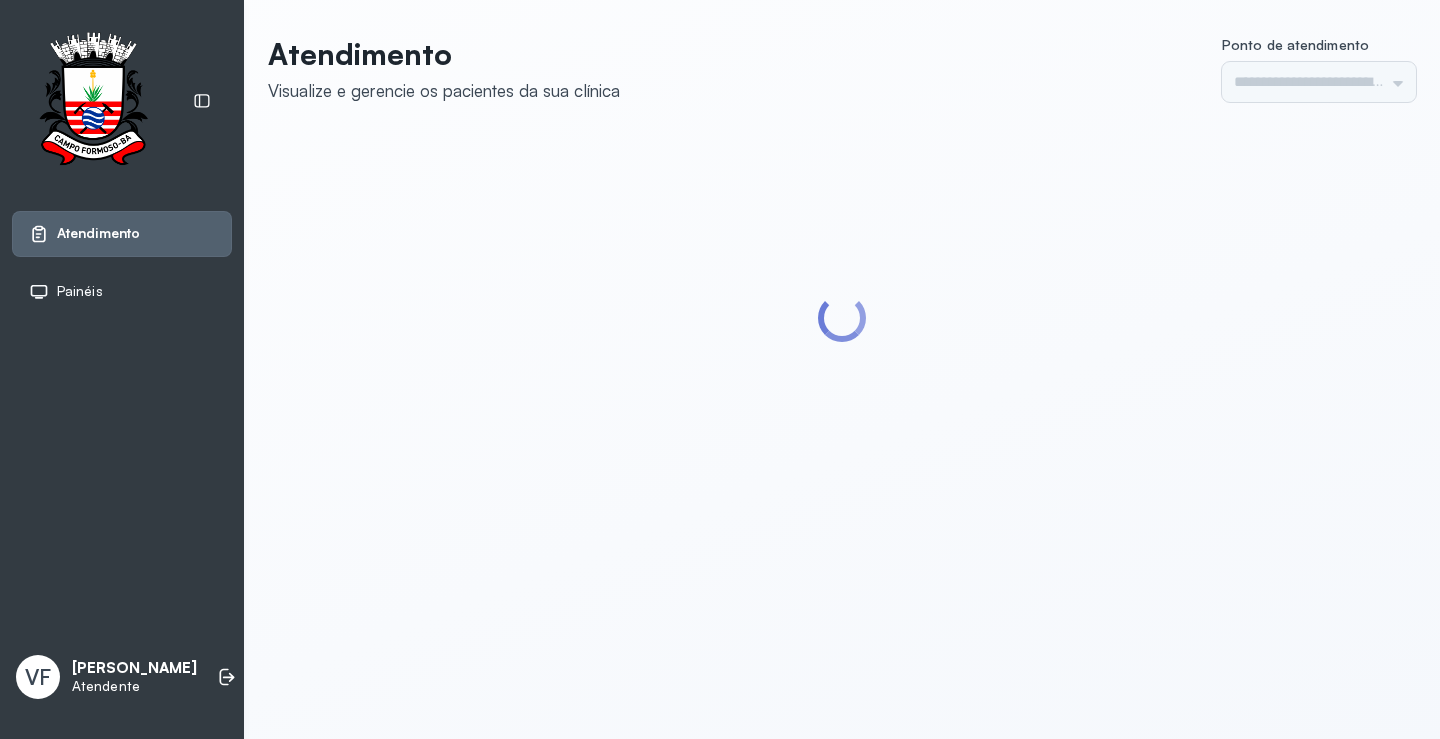 type on "*********" 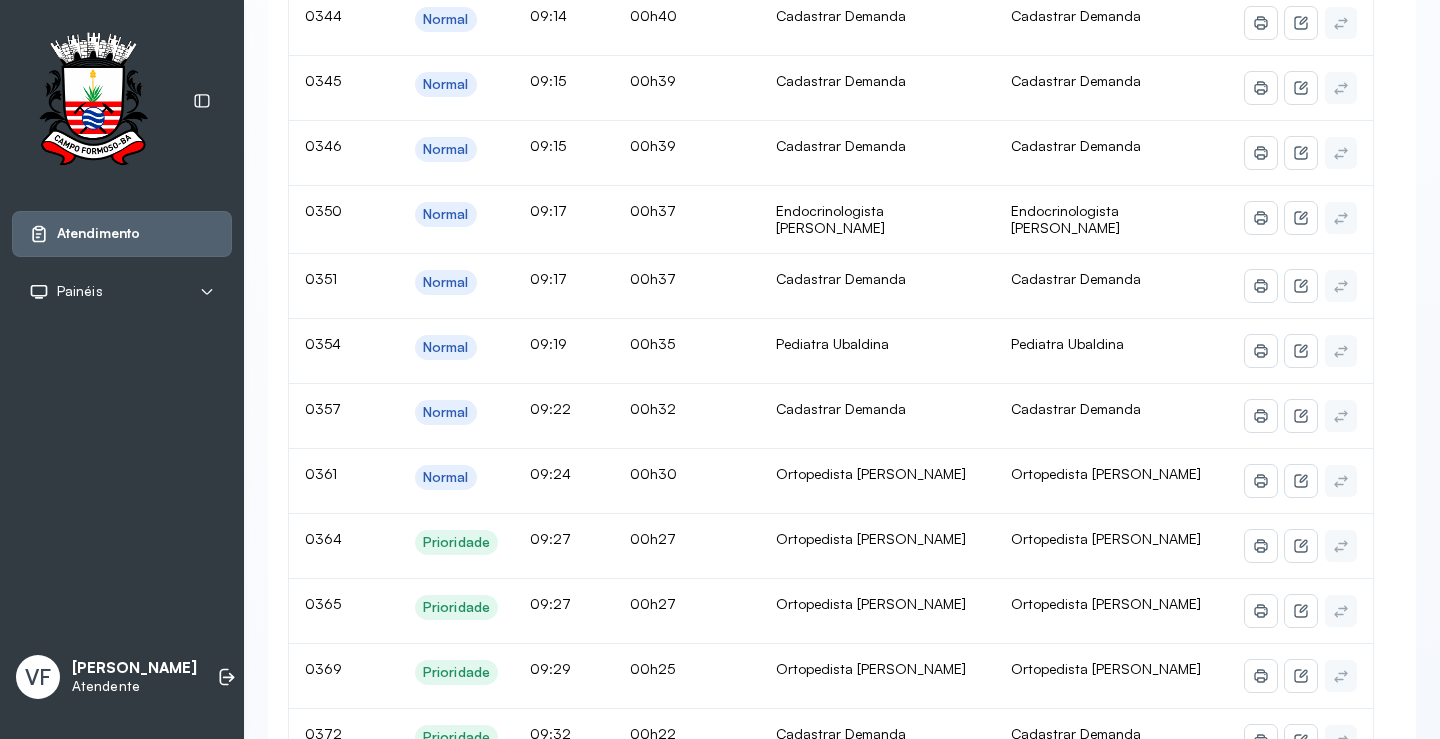 scroll, scrollTop: 200, scrollLeft: 0, axis: vertical 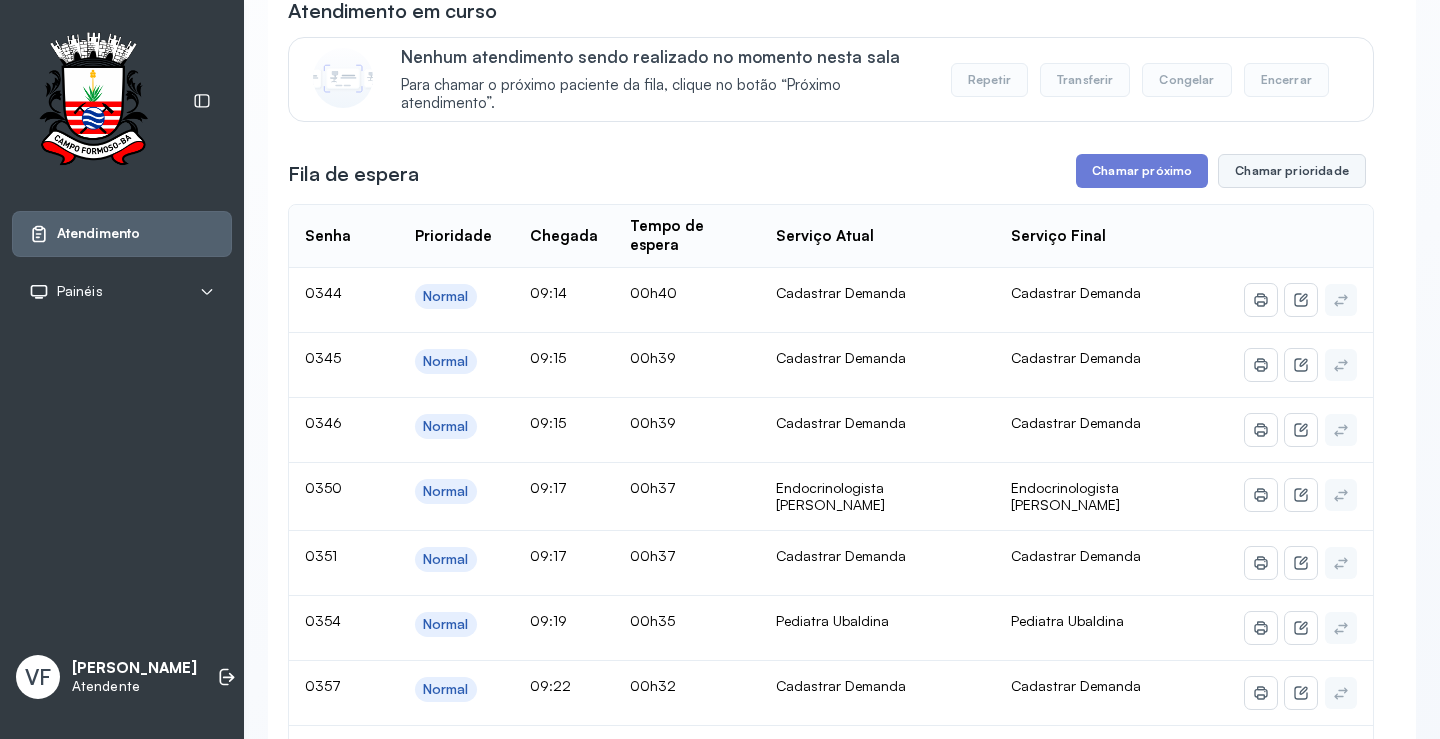 click on "Chamar prioridade" at bounding box center (1292, 171) 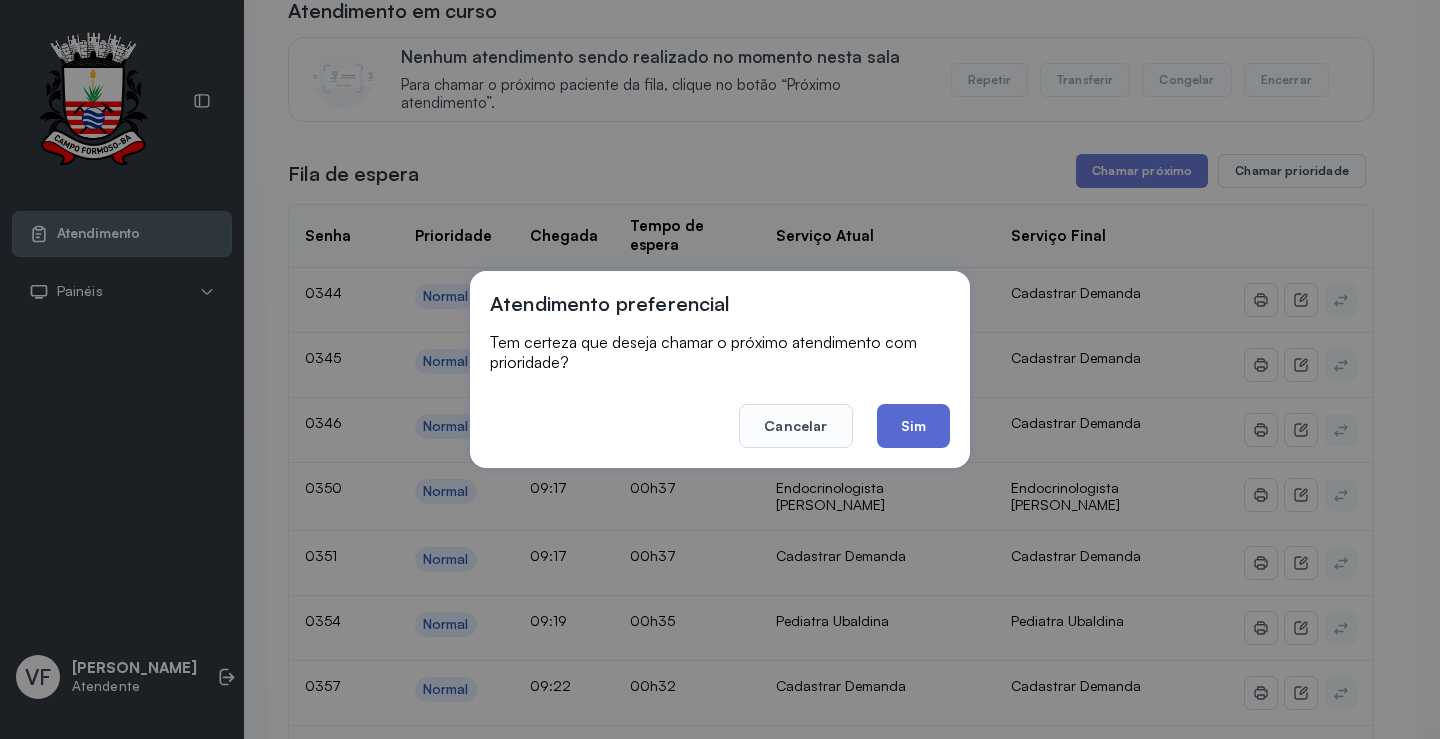 click on "Sim" 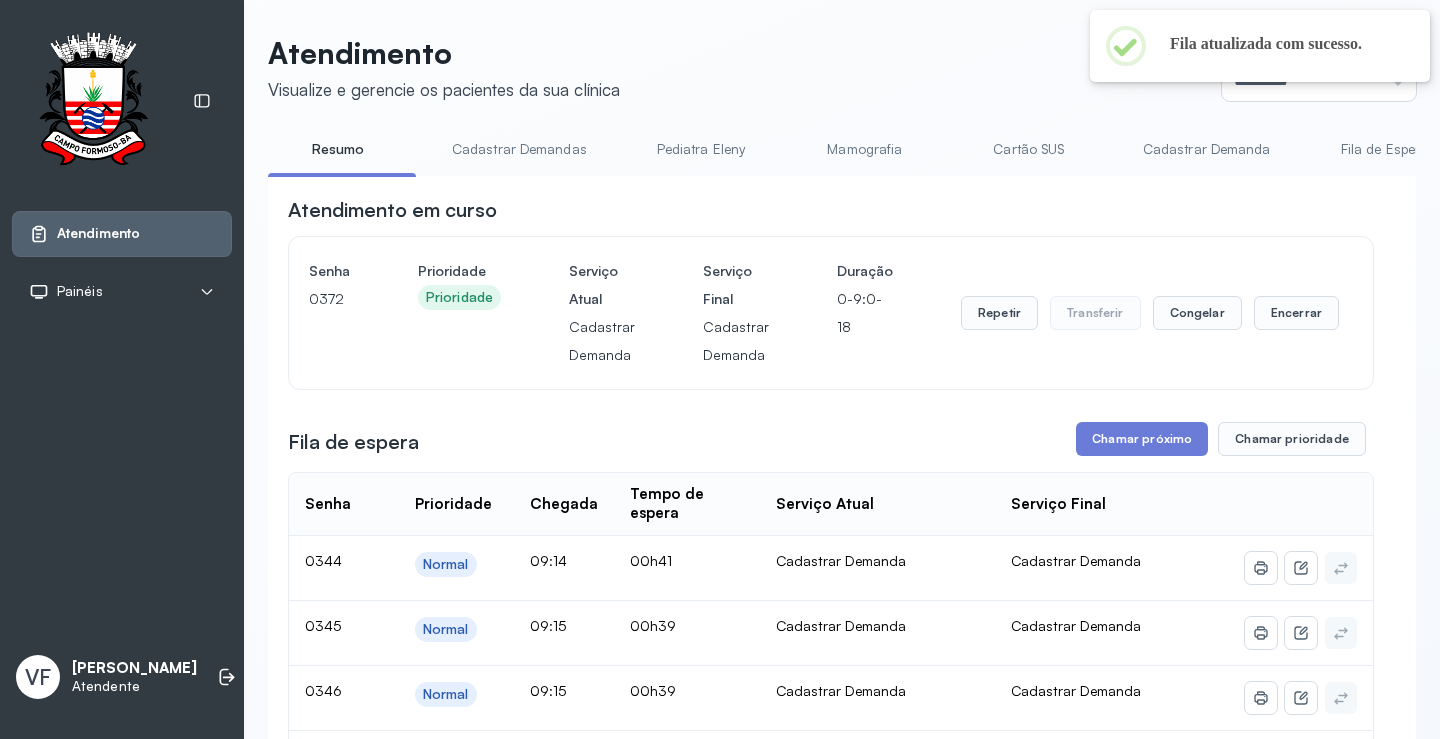 scroll, scrollTop: 200, scrollLeft: 0, axis: vertical 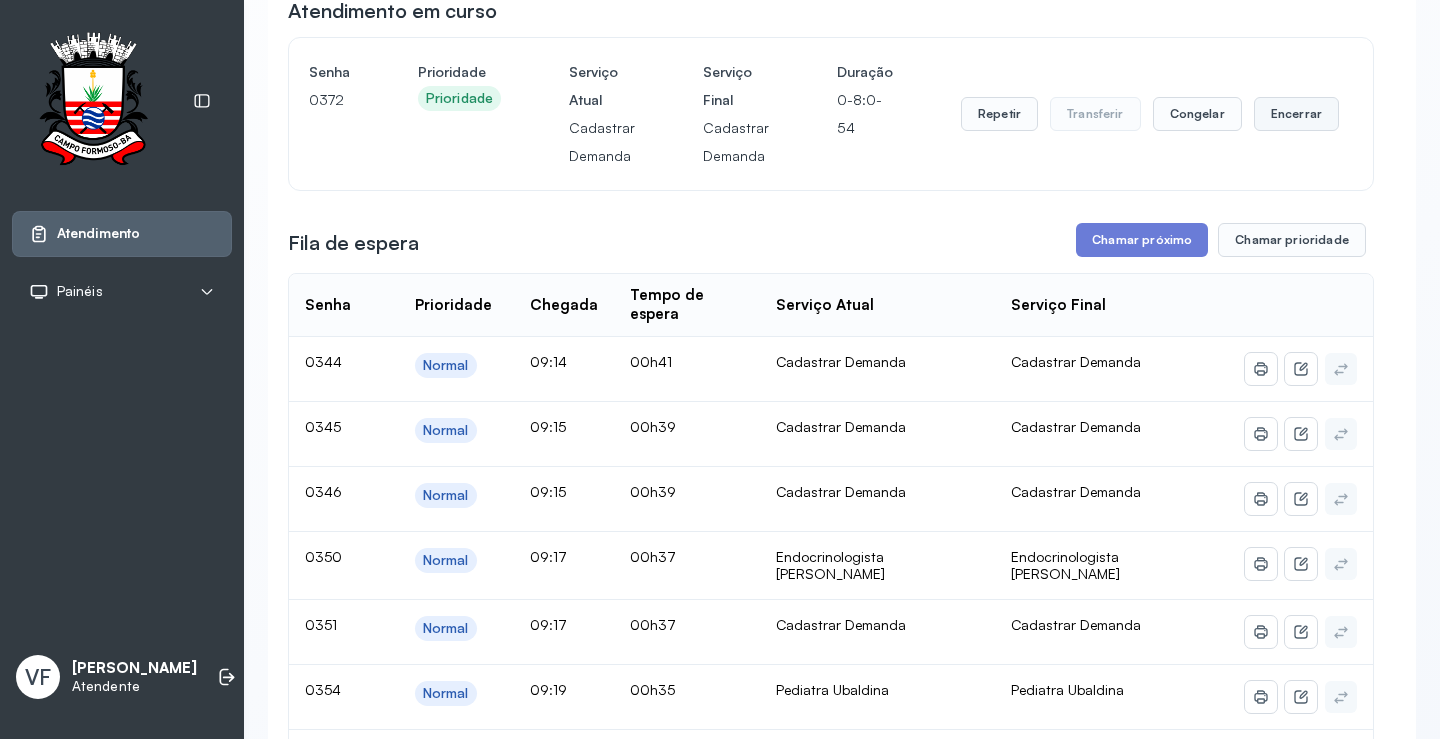 click on "Encerrar" at bounding box center (1296, 114) 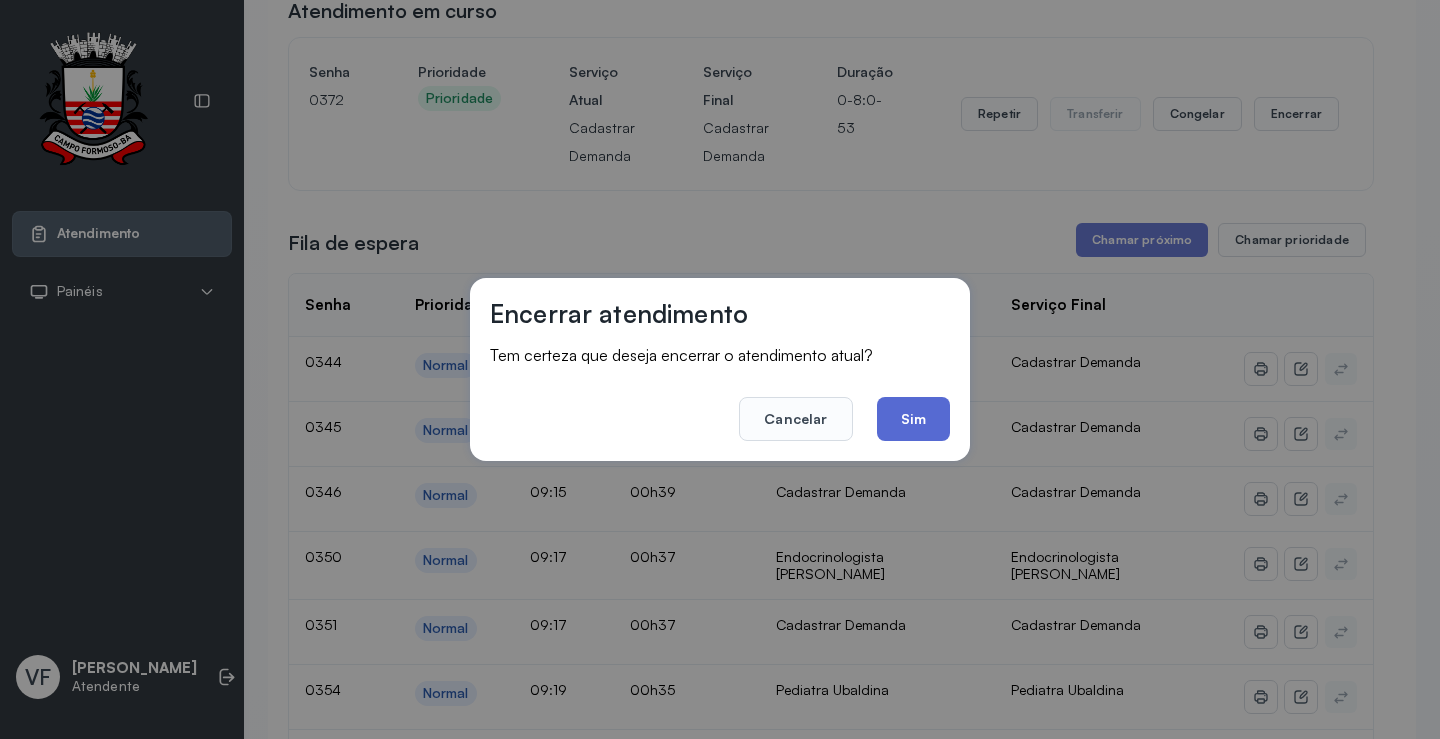 click on "Sim" 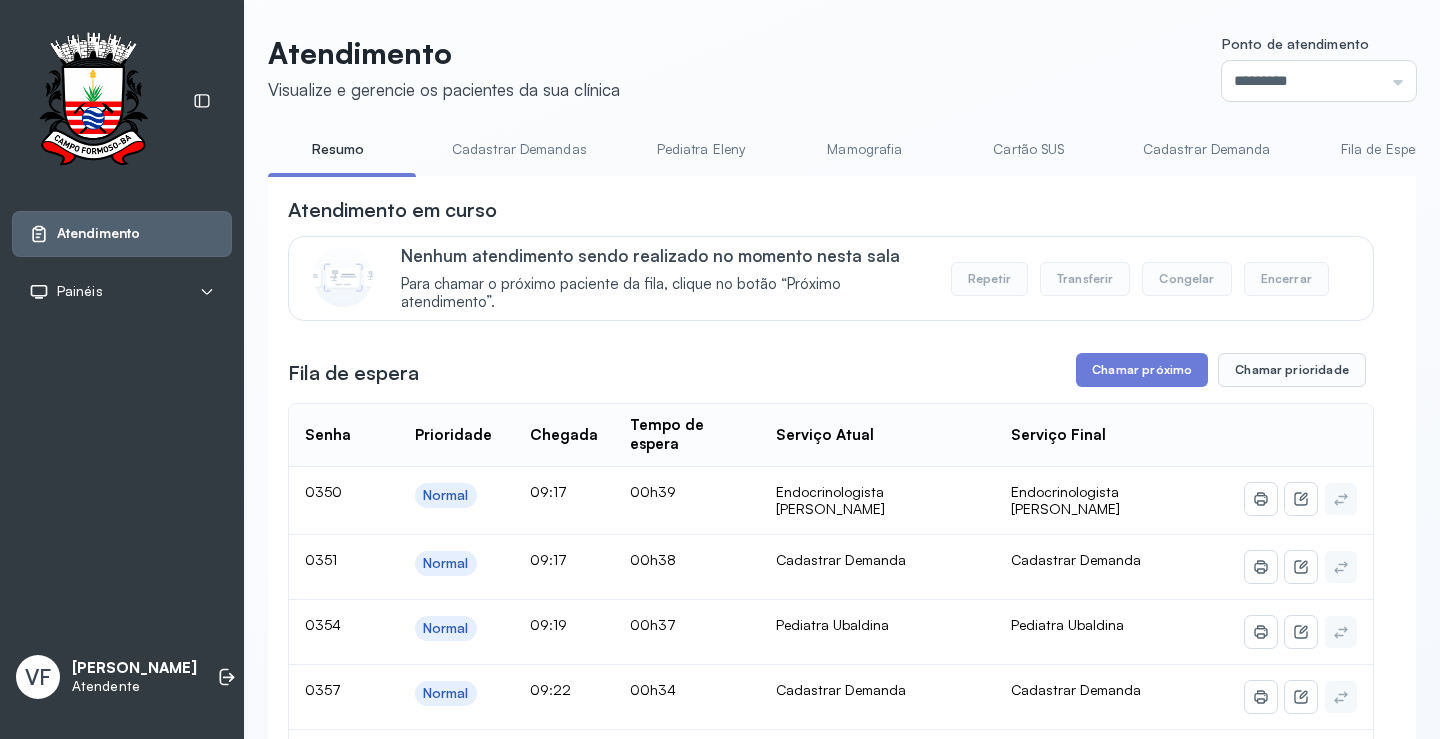 scroll, scrollTop: 200, scrollLeft: 0, axis: vertical 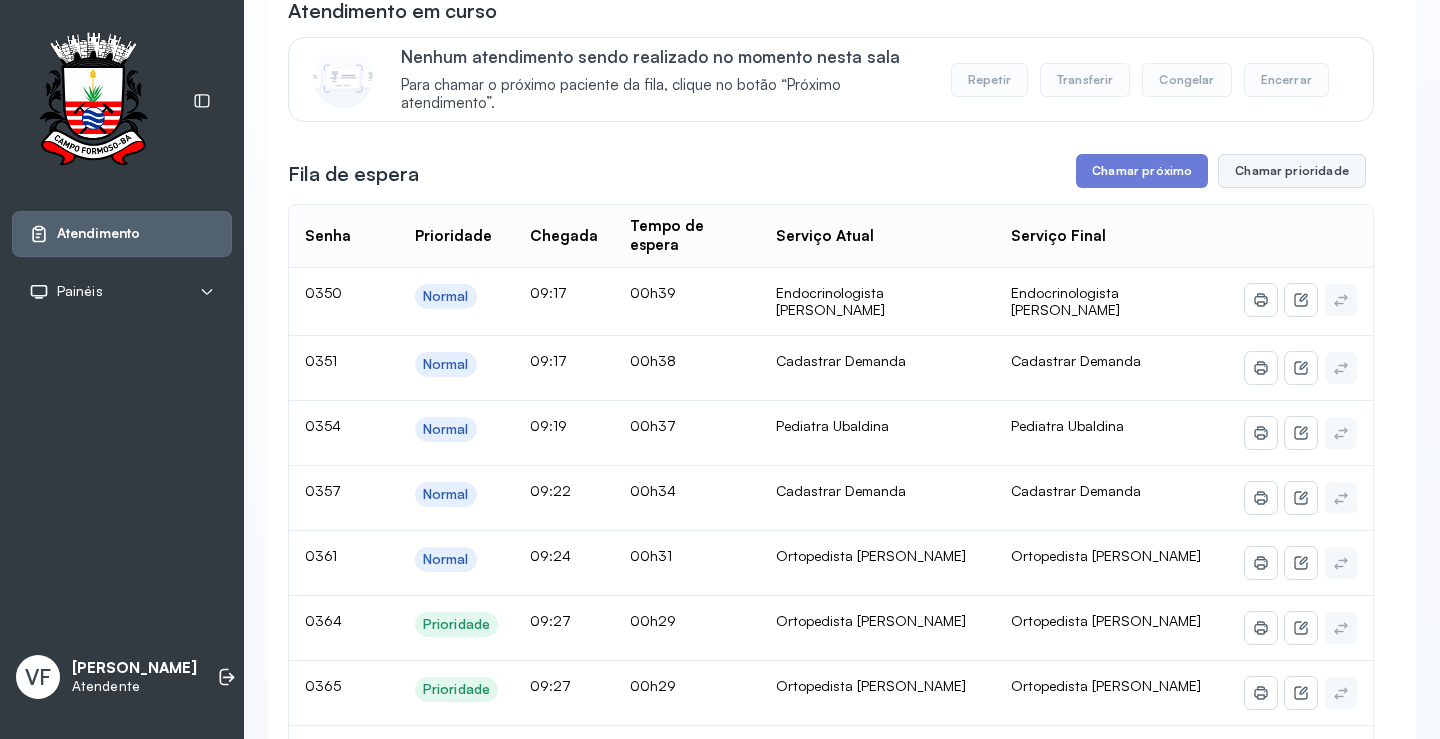 click on "Chamar prioridade" at bounding box center (1292, 171) 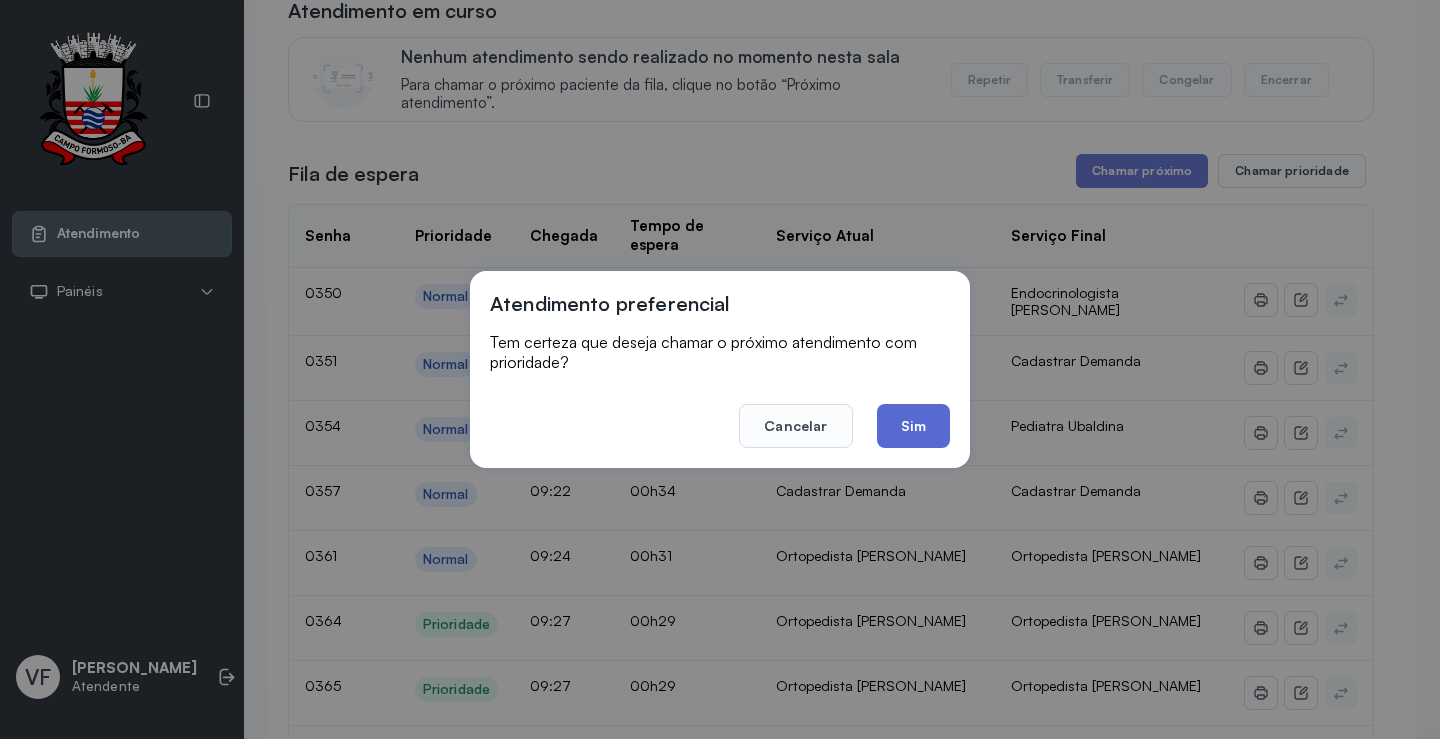 click on "Sim" 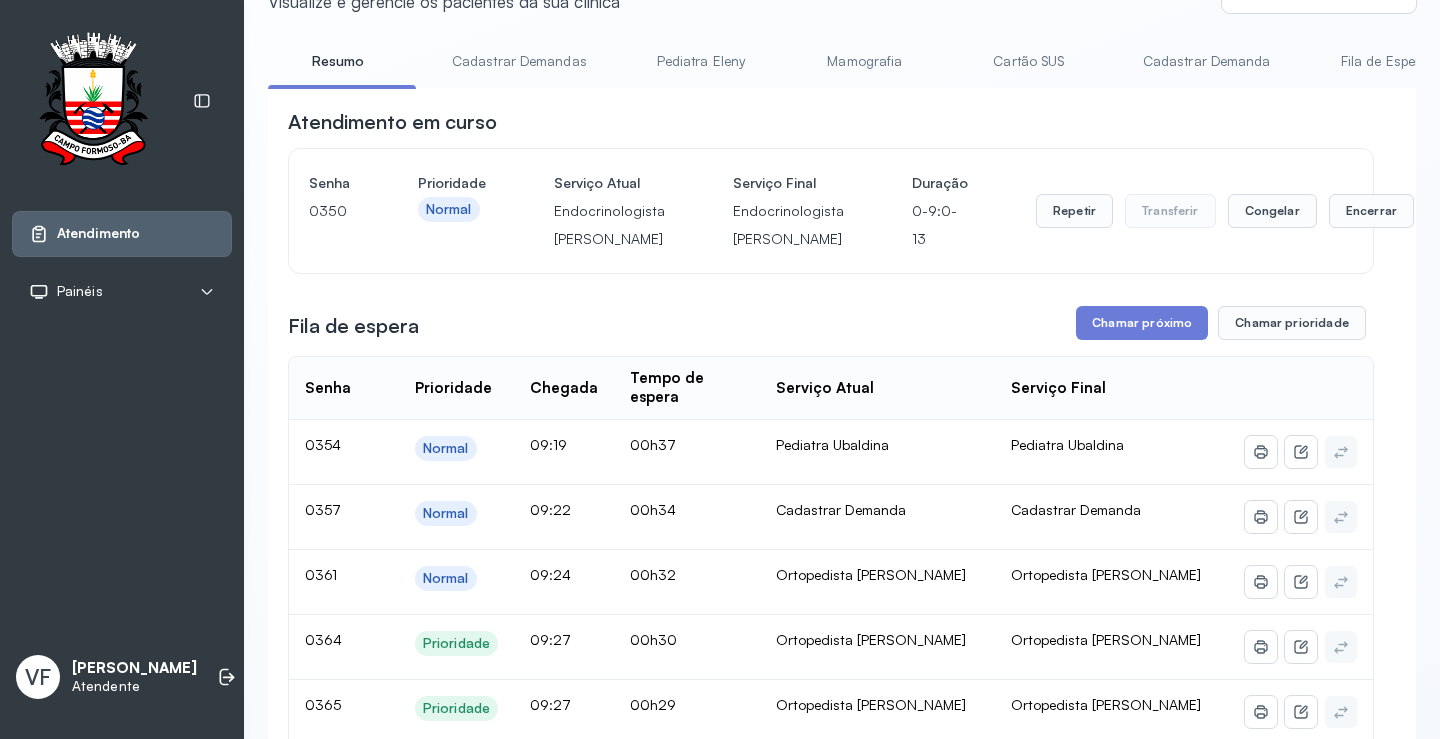 scroll, scrollTop: 0, scrollLeft: 0, axis: both 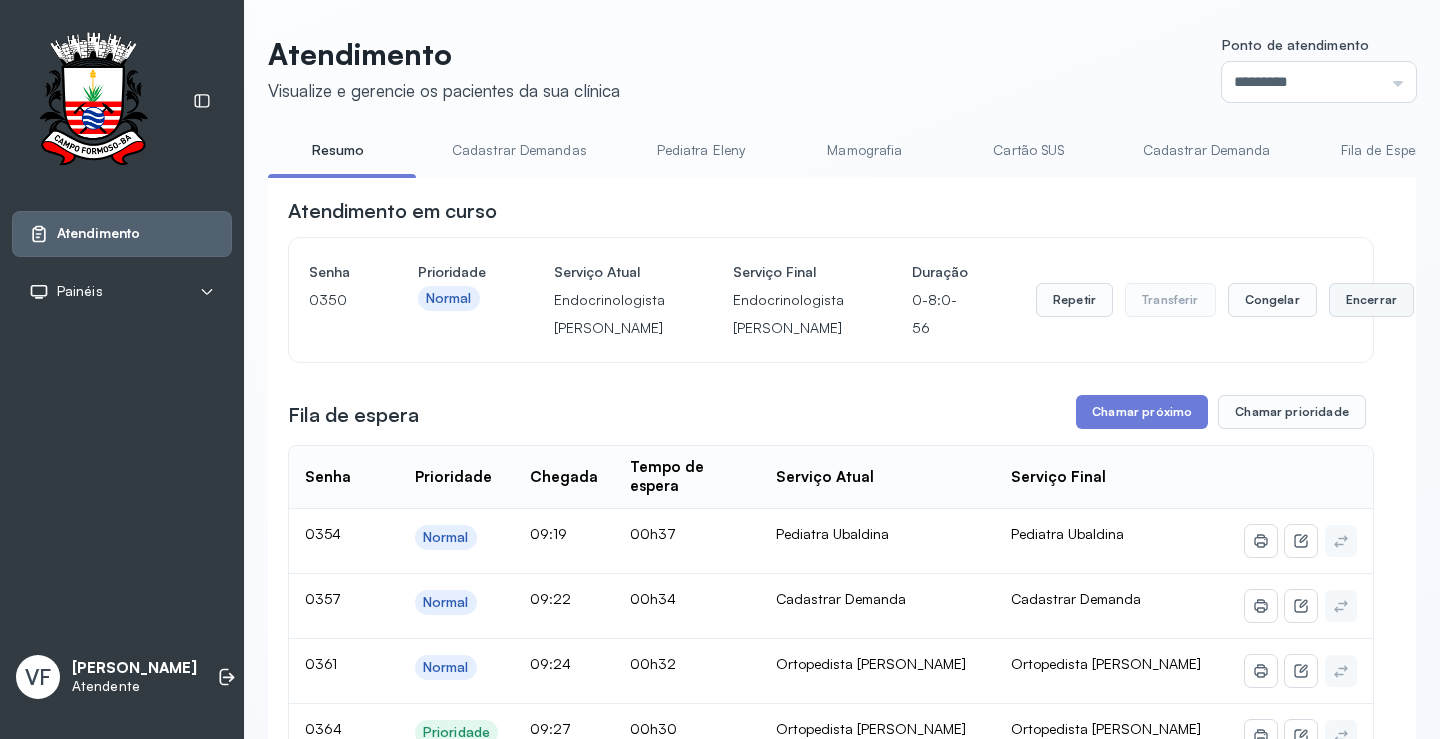 click on "Encerrar" at bounding box center (1371, 300) 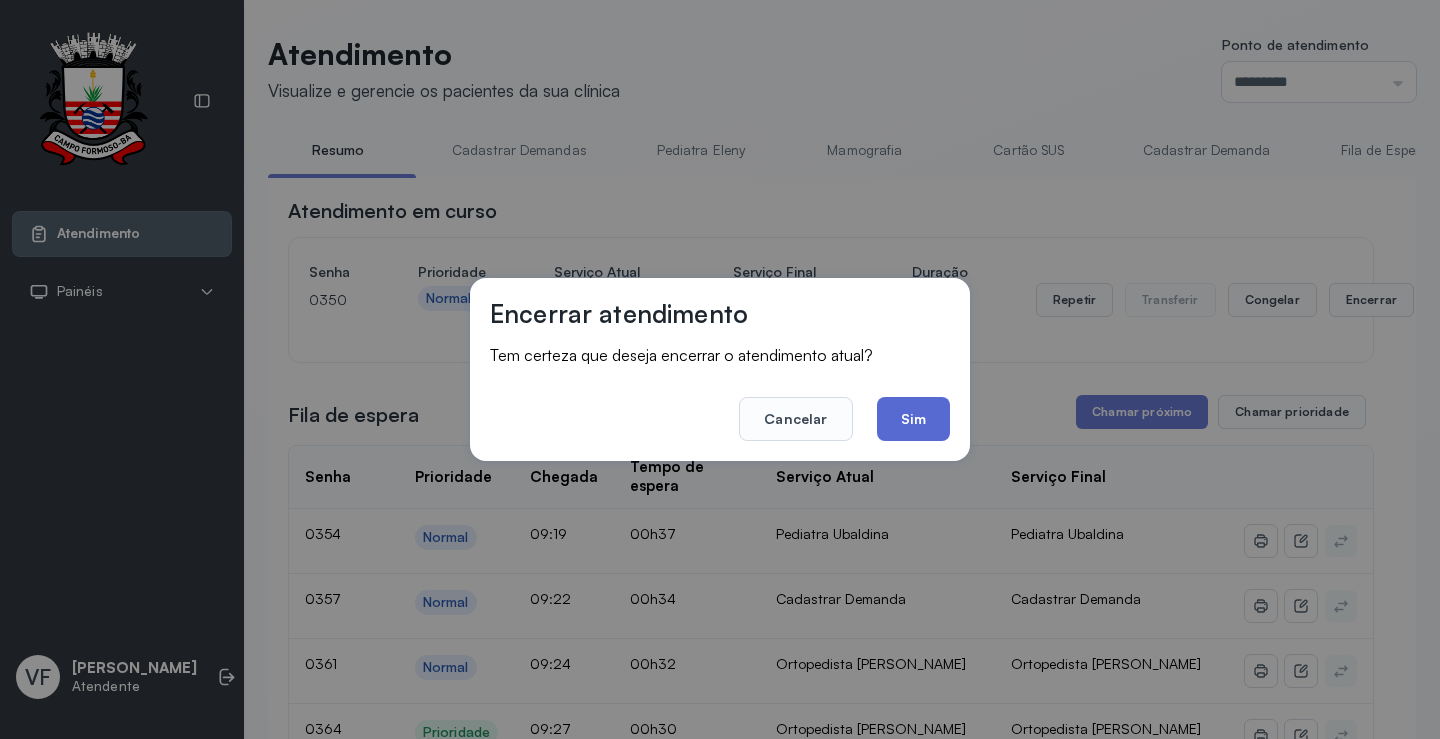 click on "Sim" 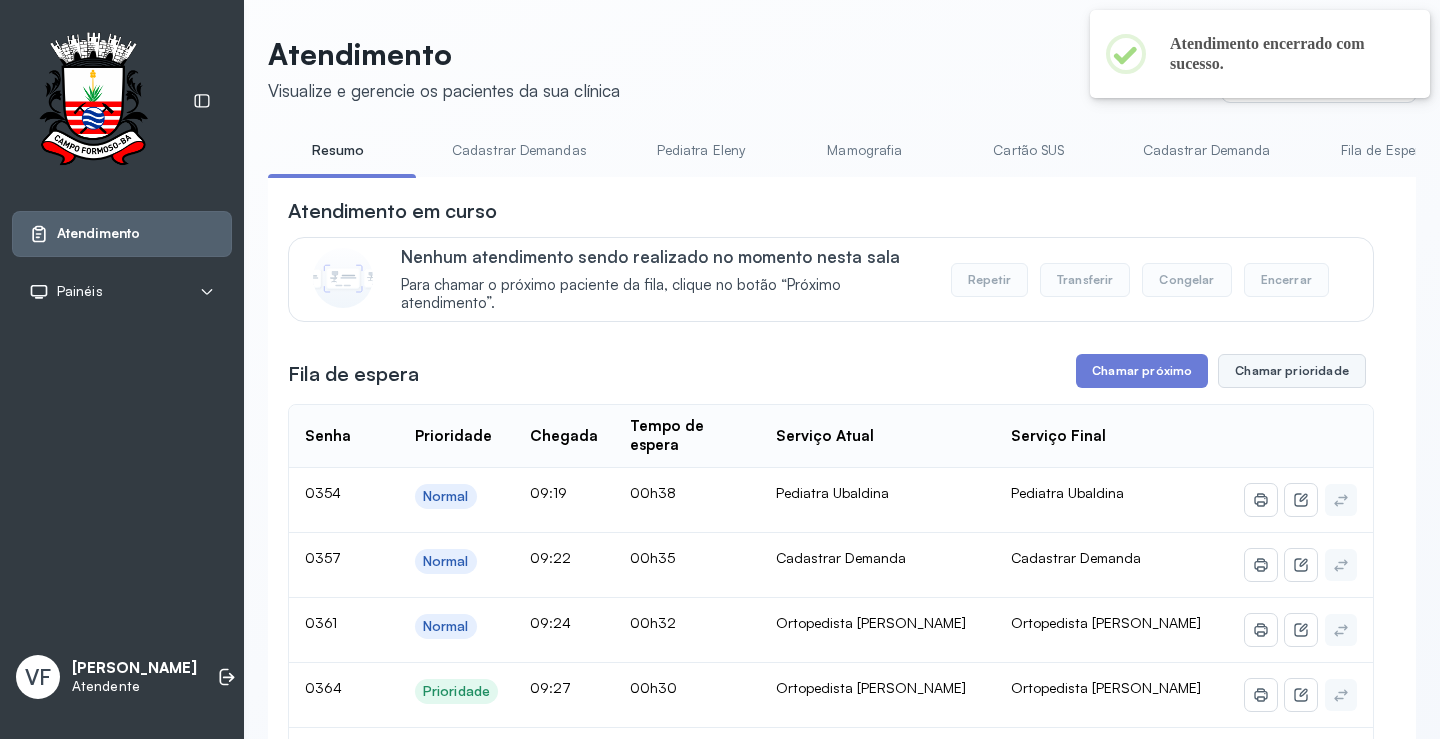 click on "Chamar prioridade" at bounding box center (1292, 371) 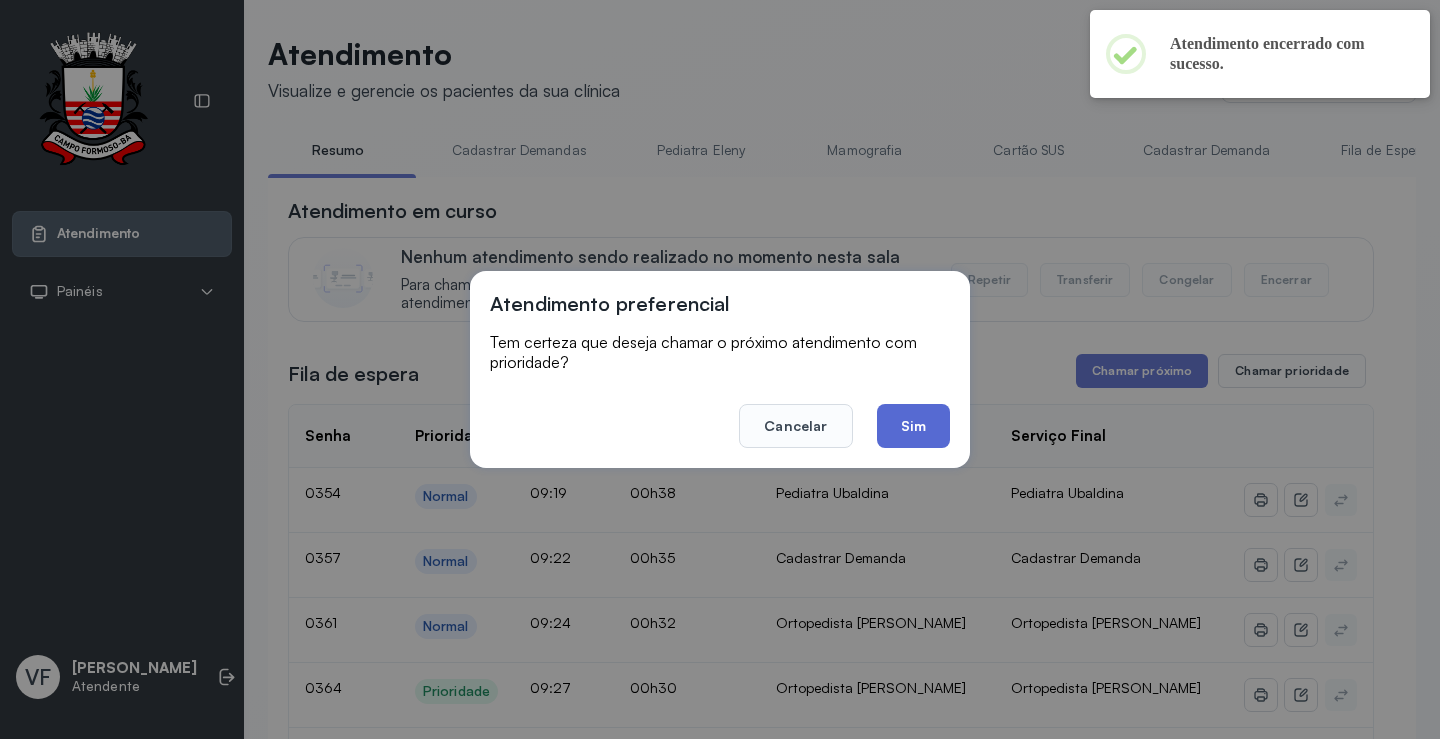 click on "Sim" 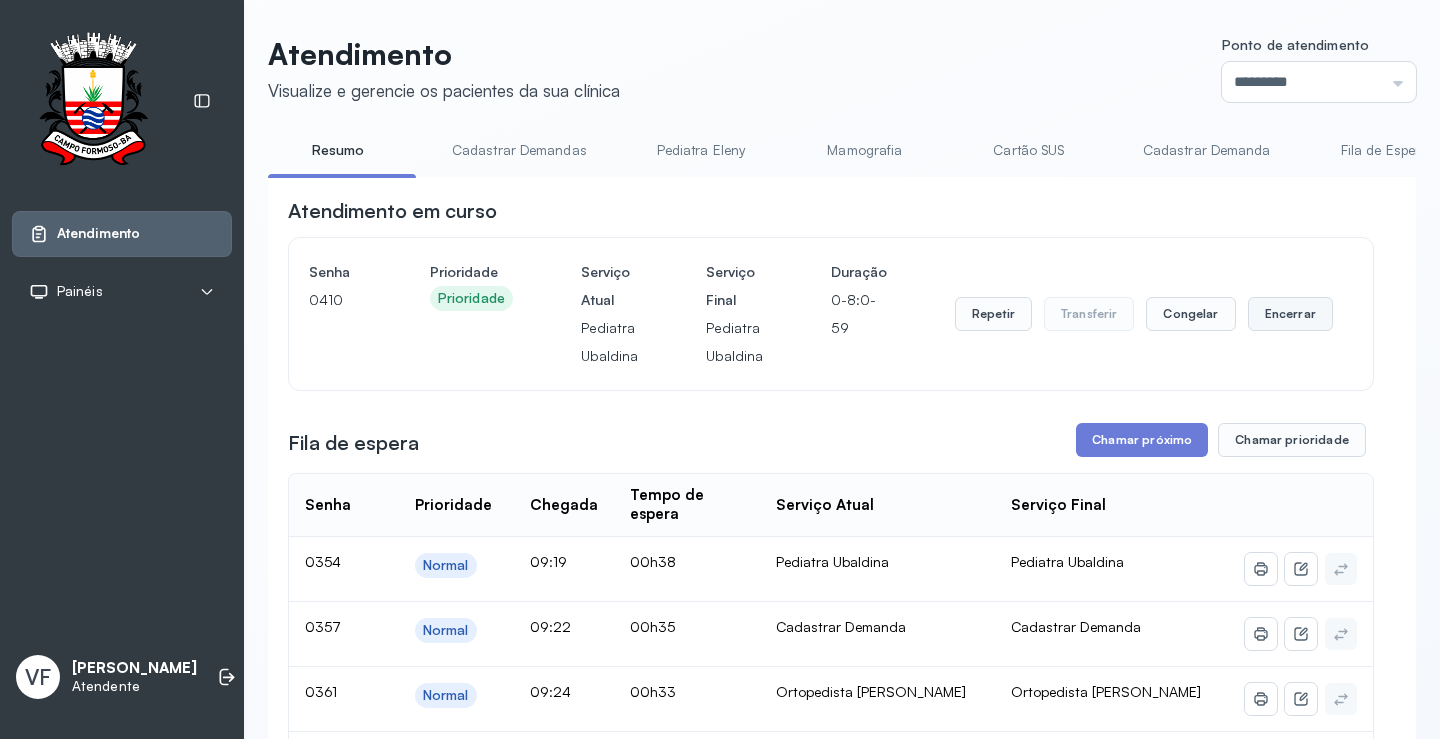click on "Encerrar" at bounding box center [1290, 314] 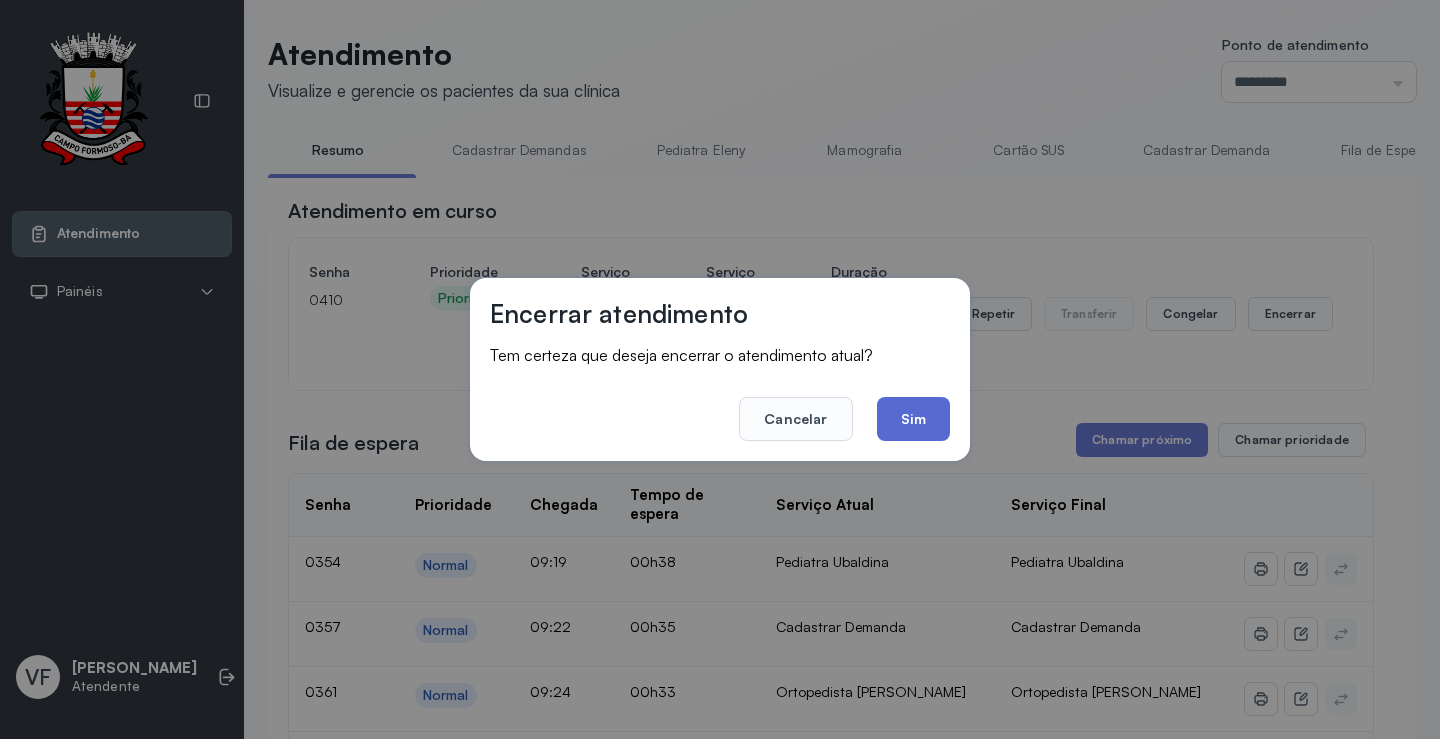 click on "Sim" 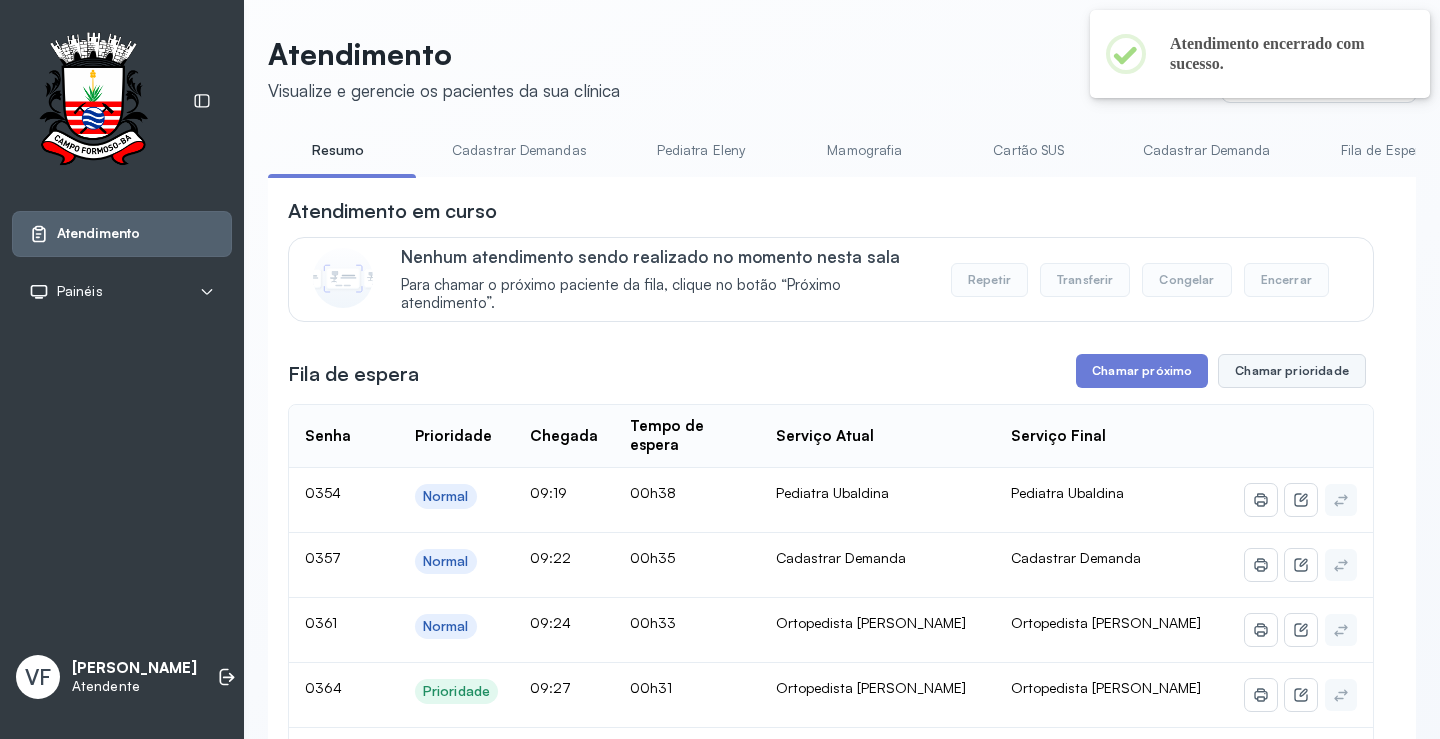 click on "Chamar prioridade" at bounding box center (1292, 371) 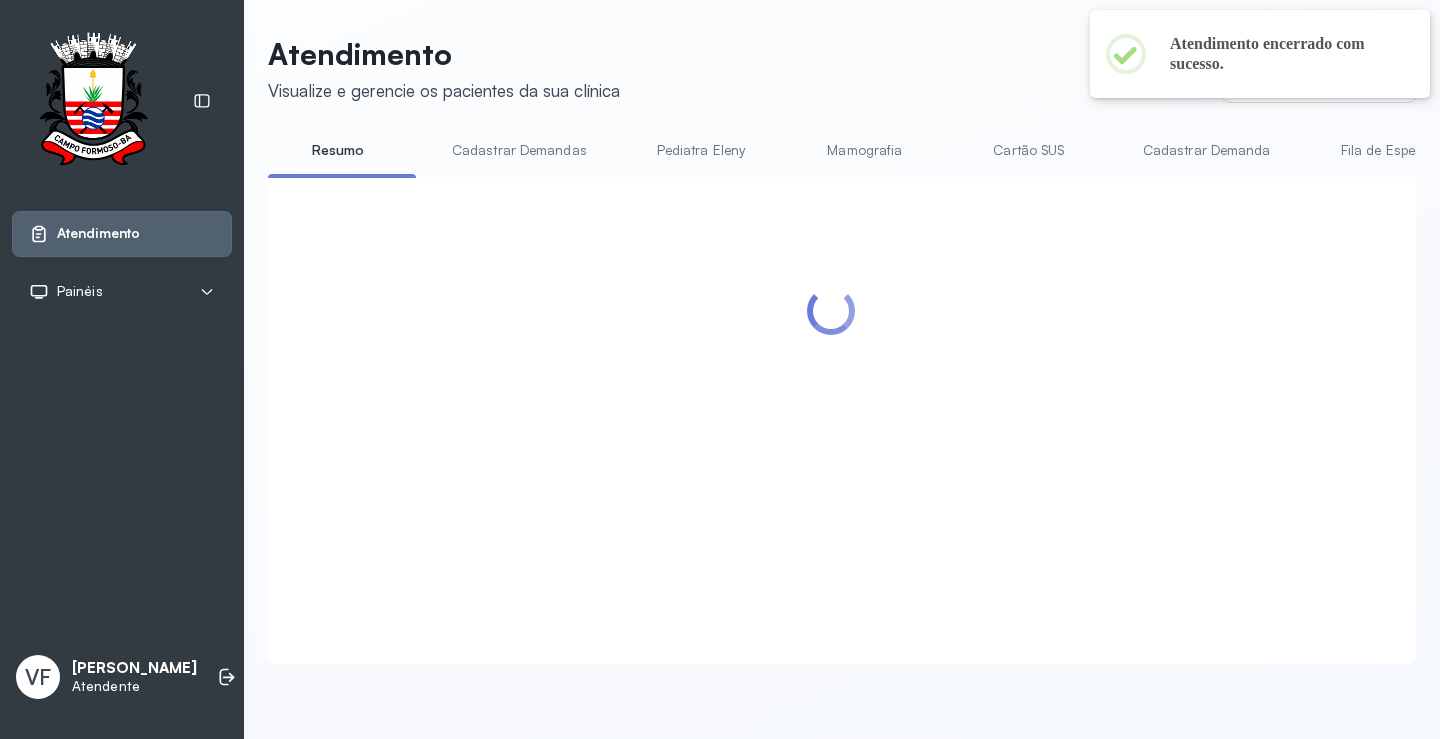 click at bounding box center (831, 396) 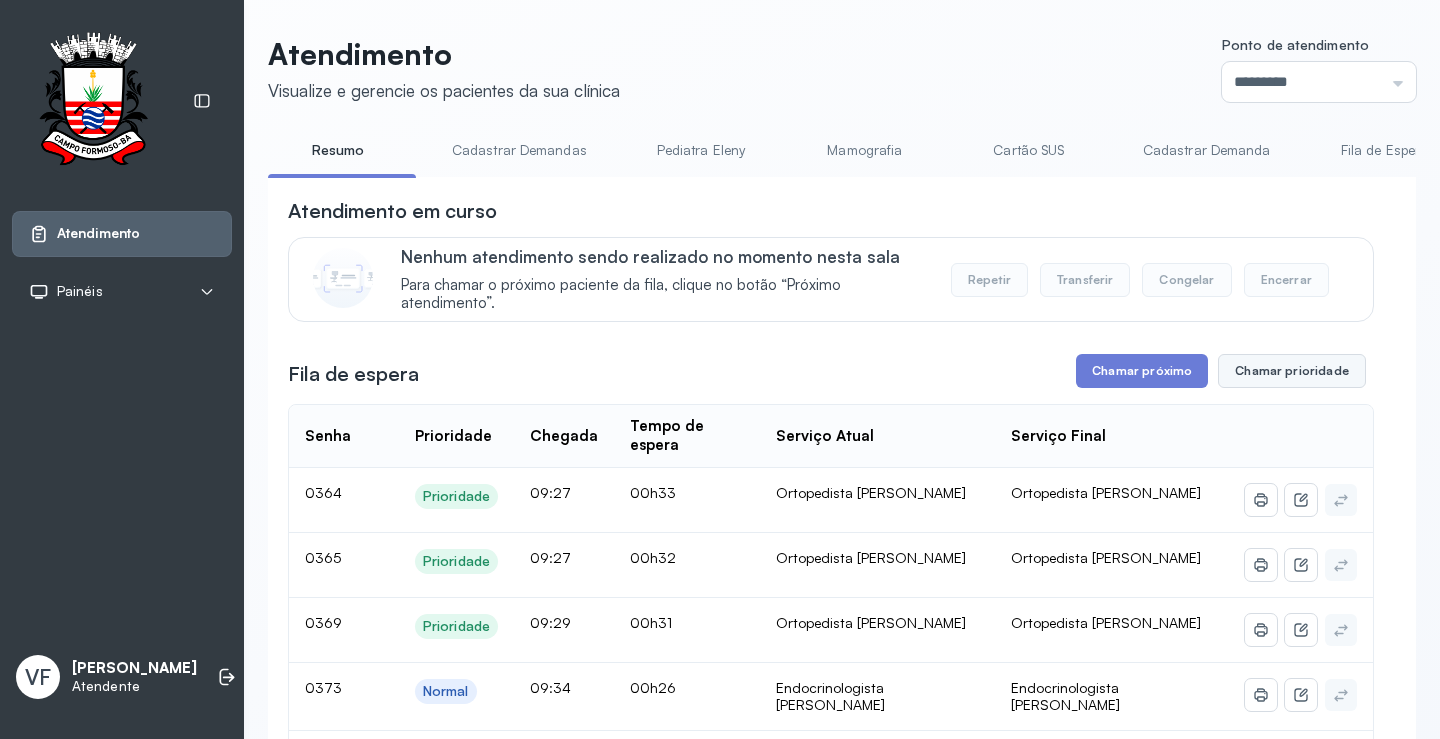 click on "Chamar prioridade" at bounding box center (1292, 371) 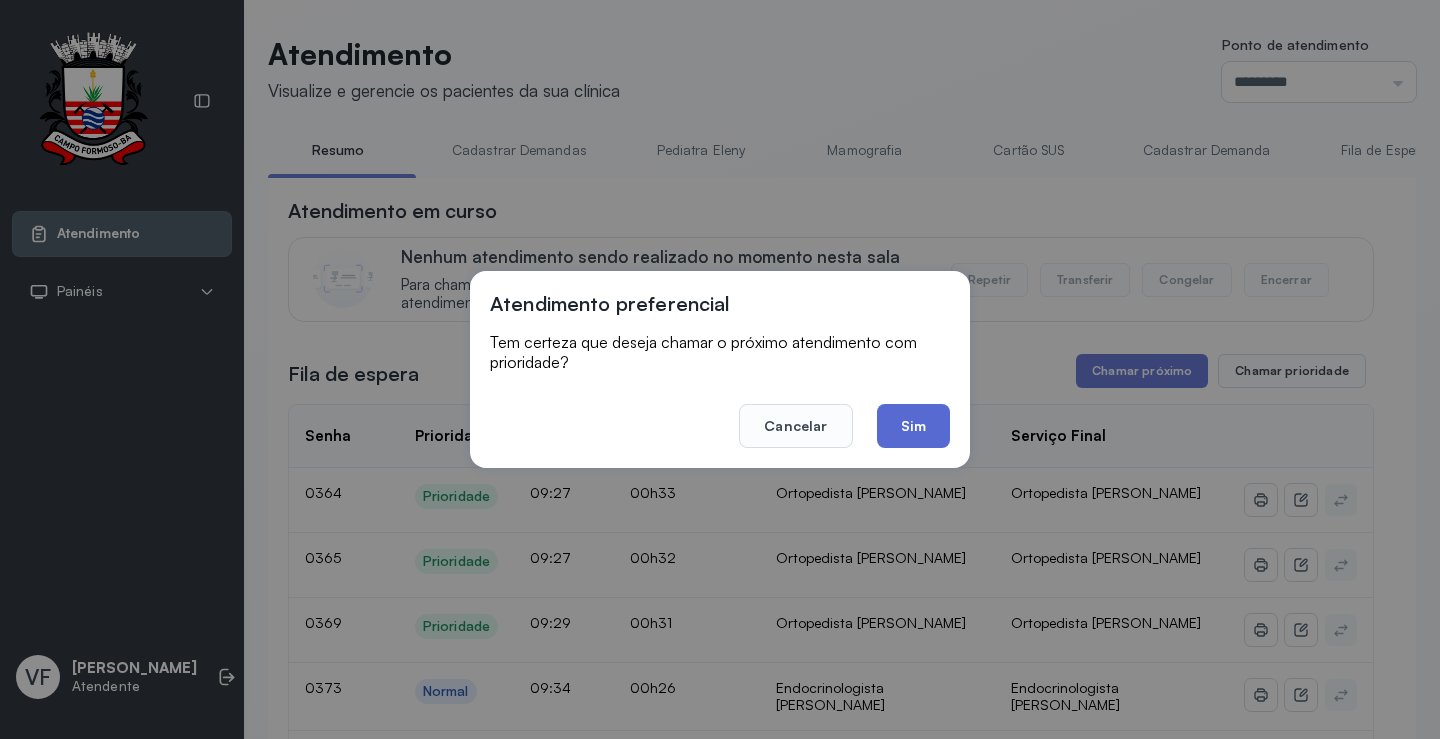 click on "Sim" 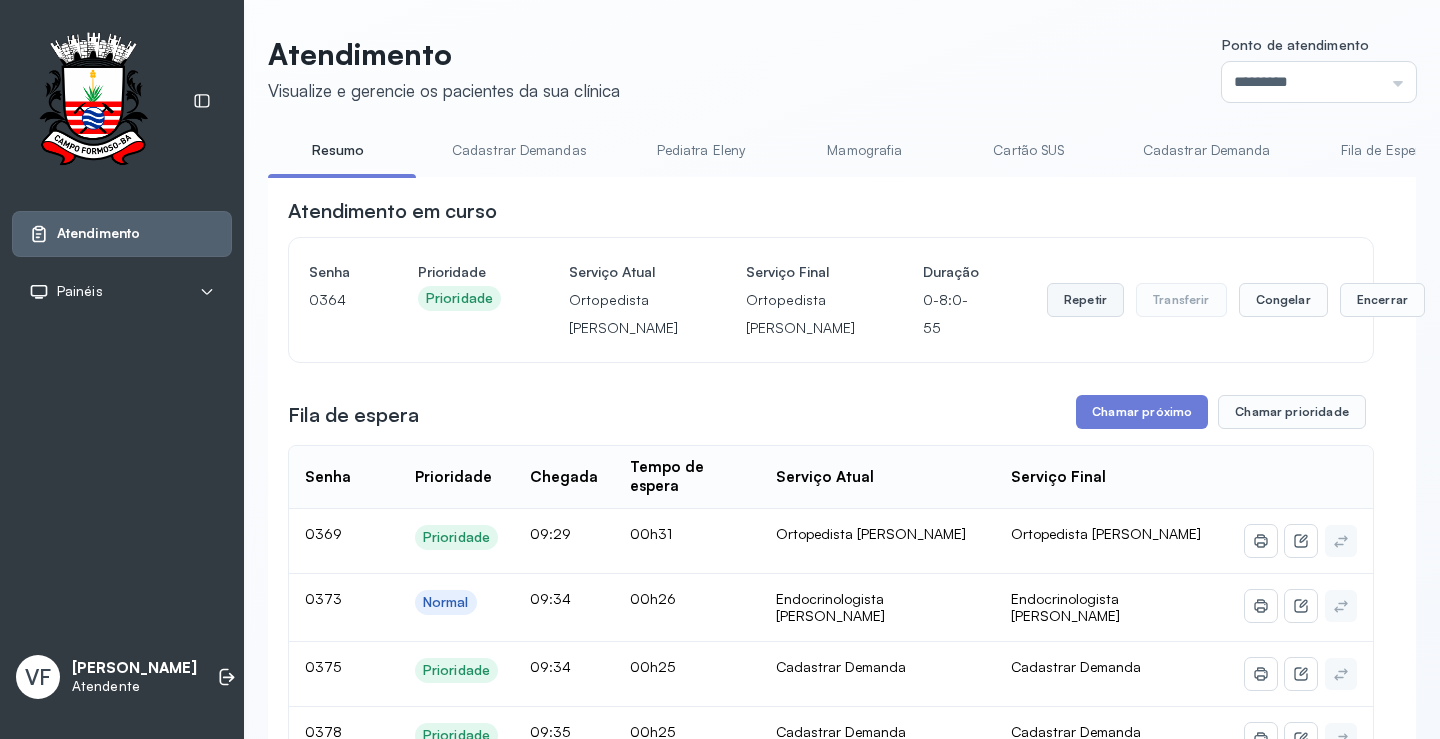 click on "Repetir" at bounding box center (1085, 300) 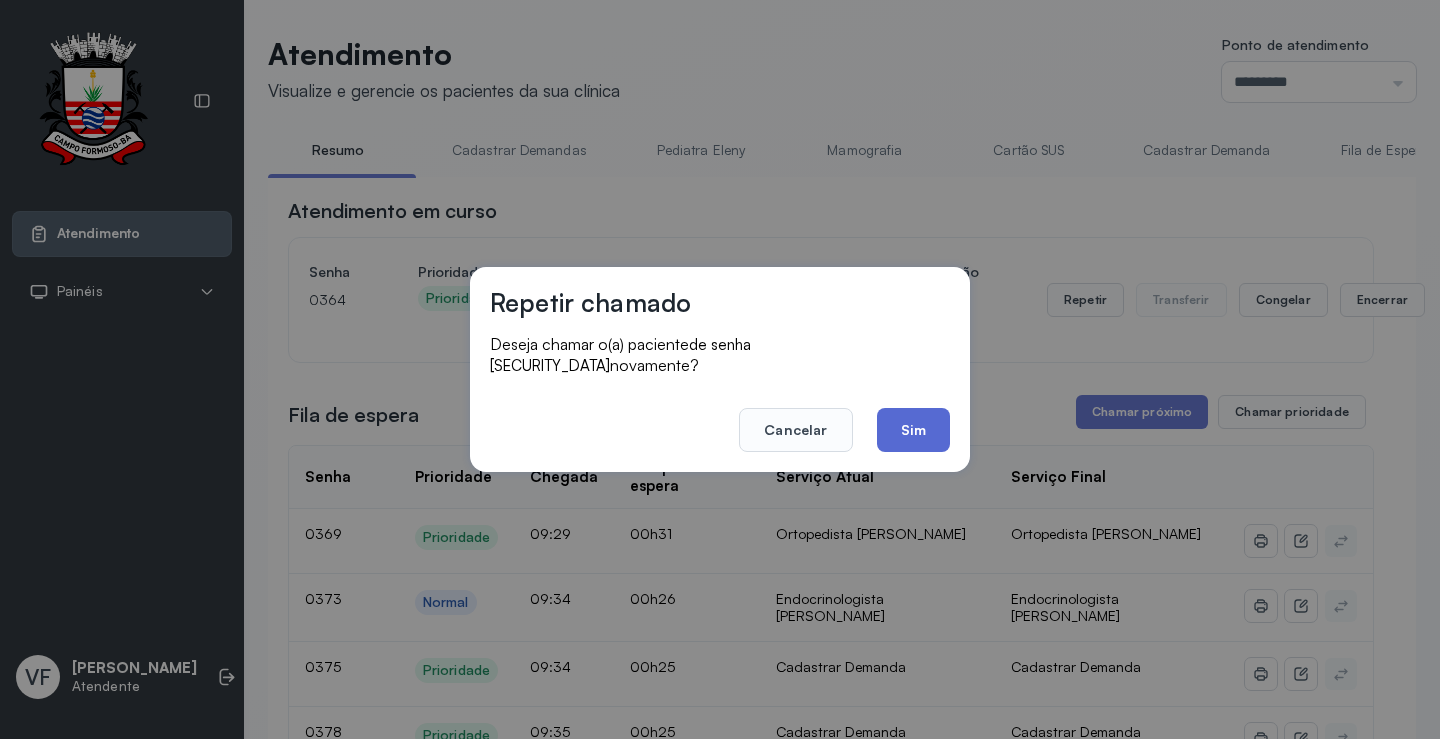 click on "Sim" 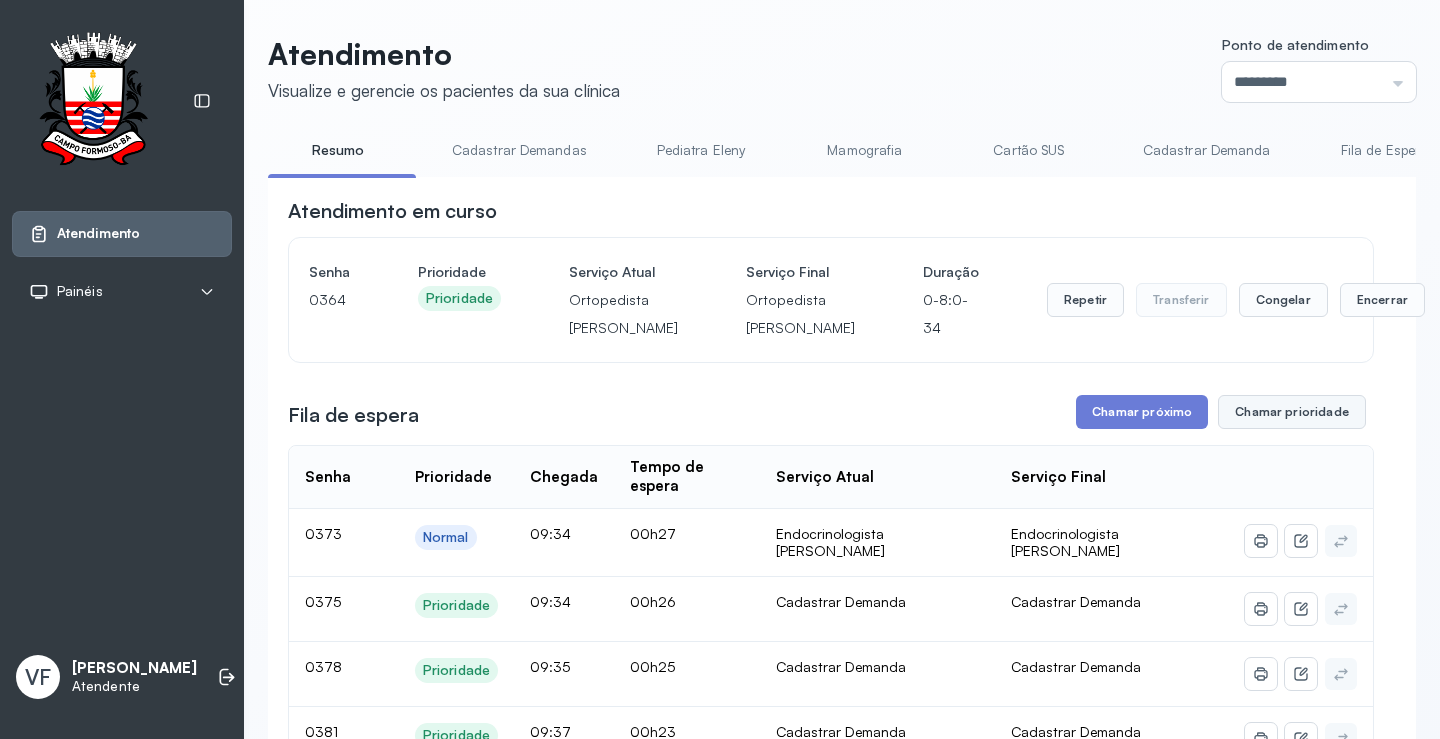 click on "Chamar prioridade" at bounding box center [1292, 412] 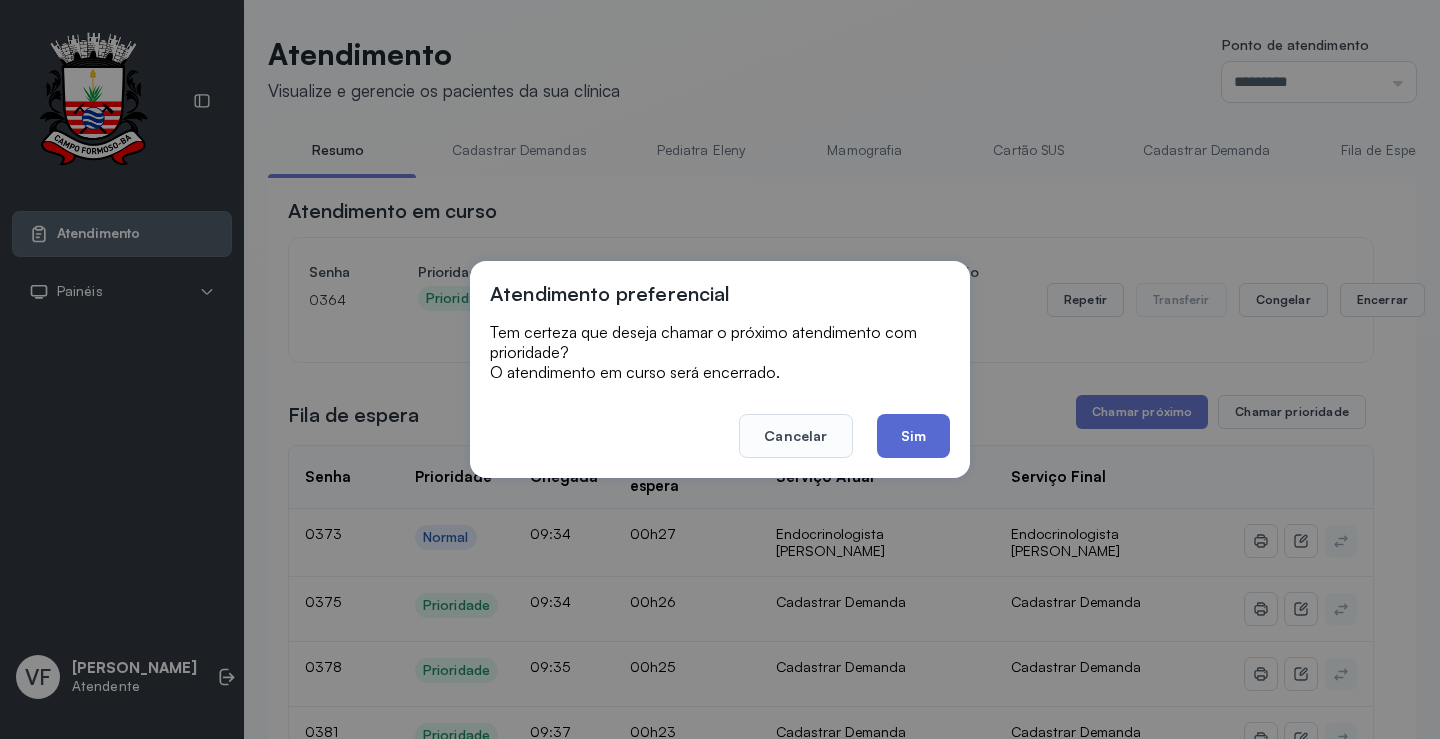 click on "Sim" 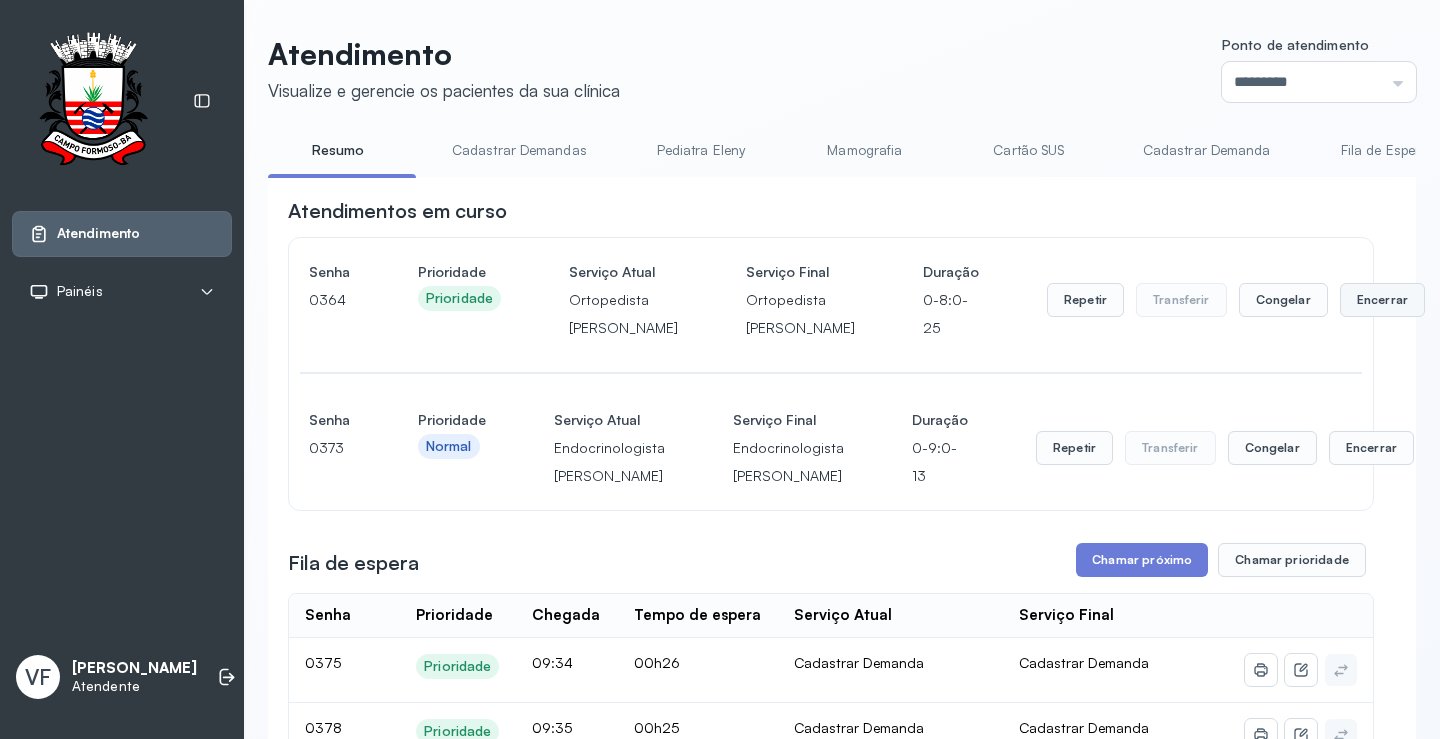 click on "Encerrar" at bounding box center (1382, 300) 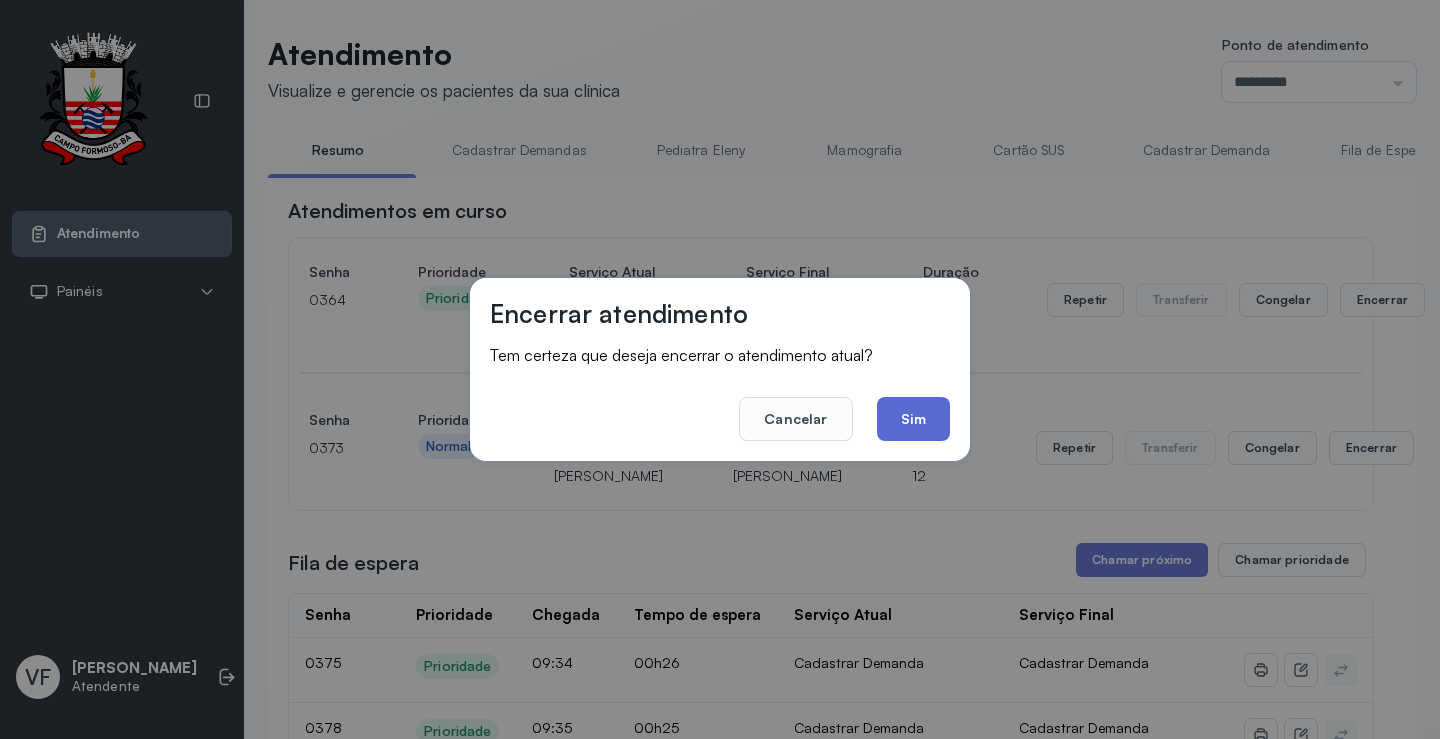 click on "Sim" 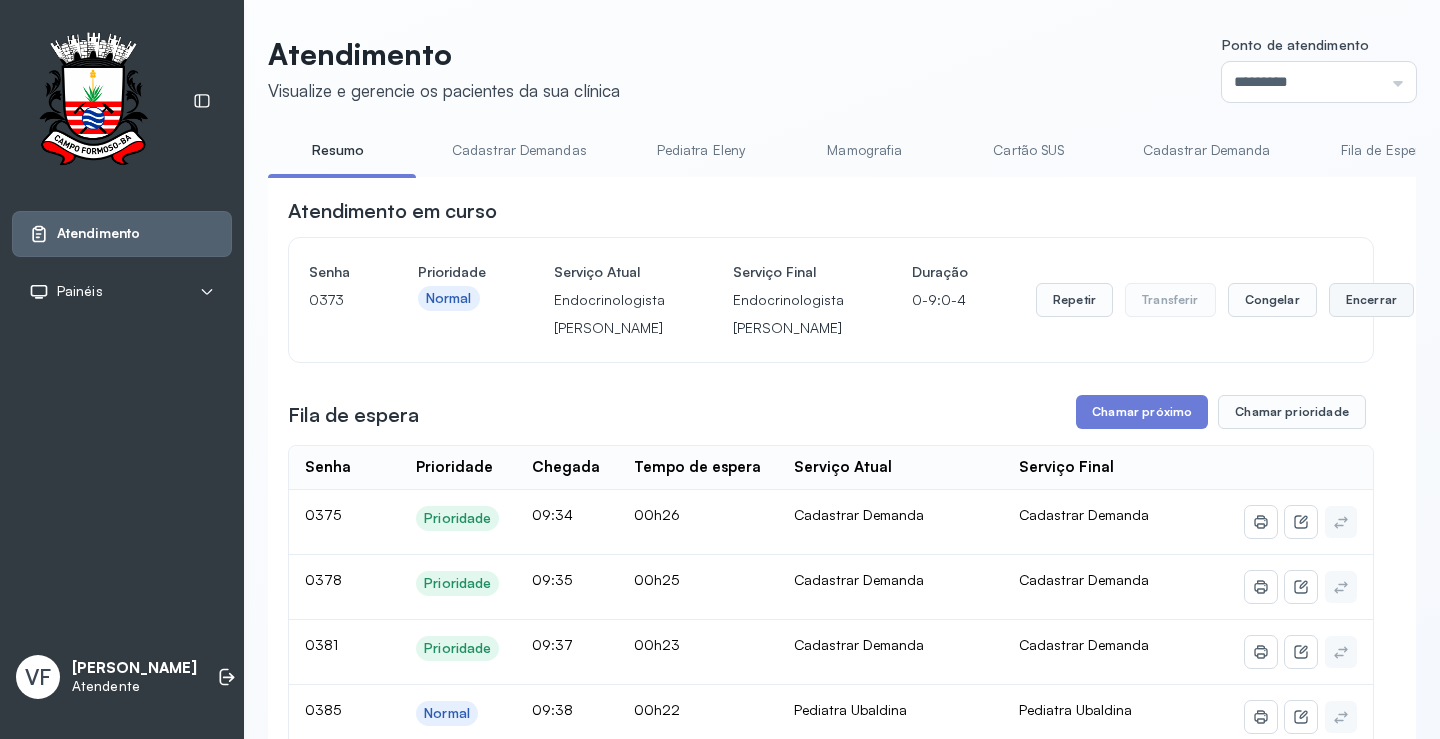 click on "Encerrar" at bounding box center [1371, 300] 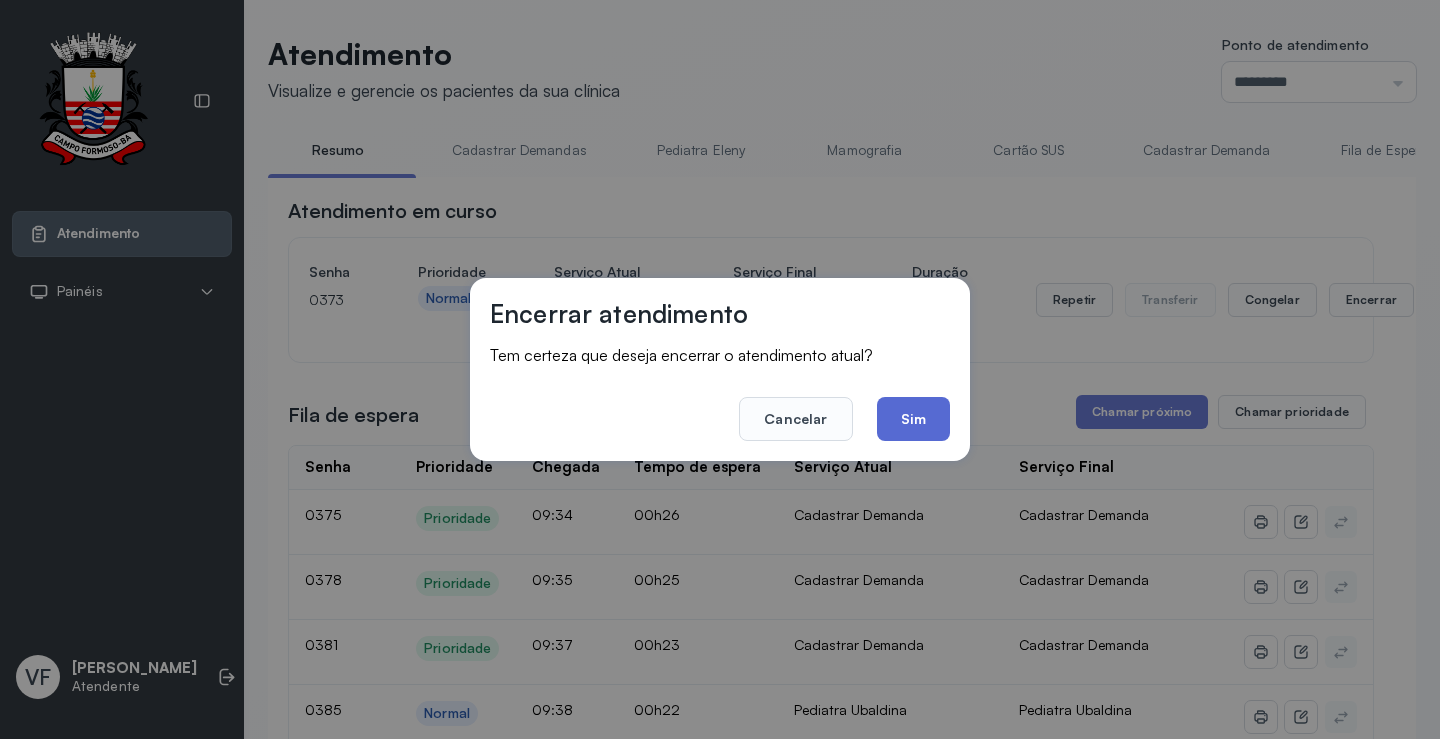 click on "Sim" 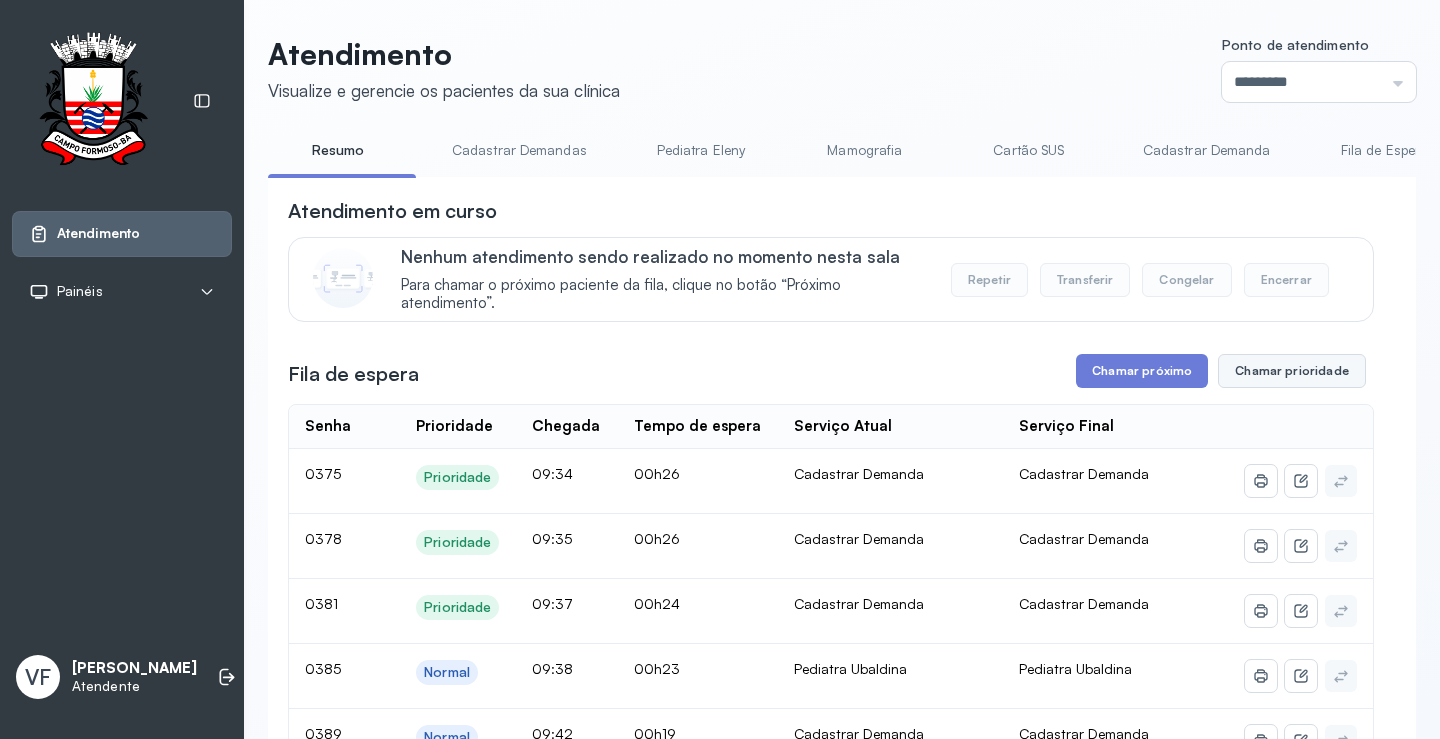 click on "Chamar prioridade" at bounding box center [1292, 371] 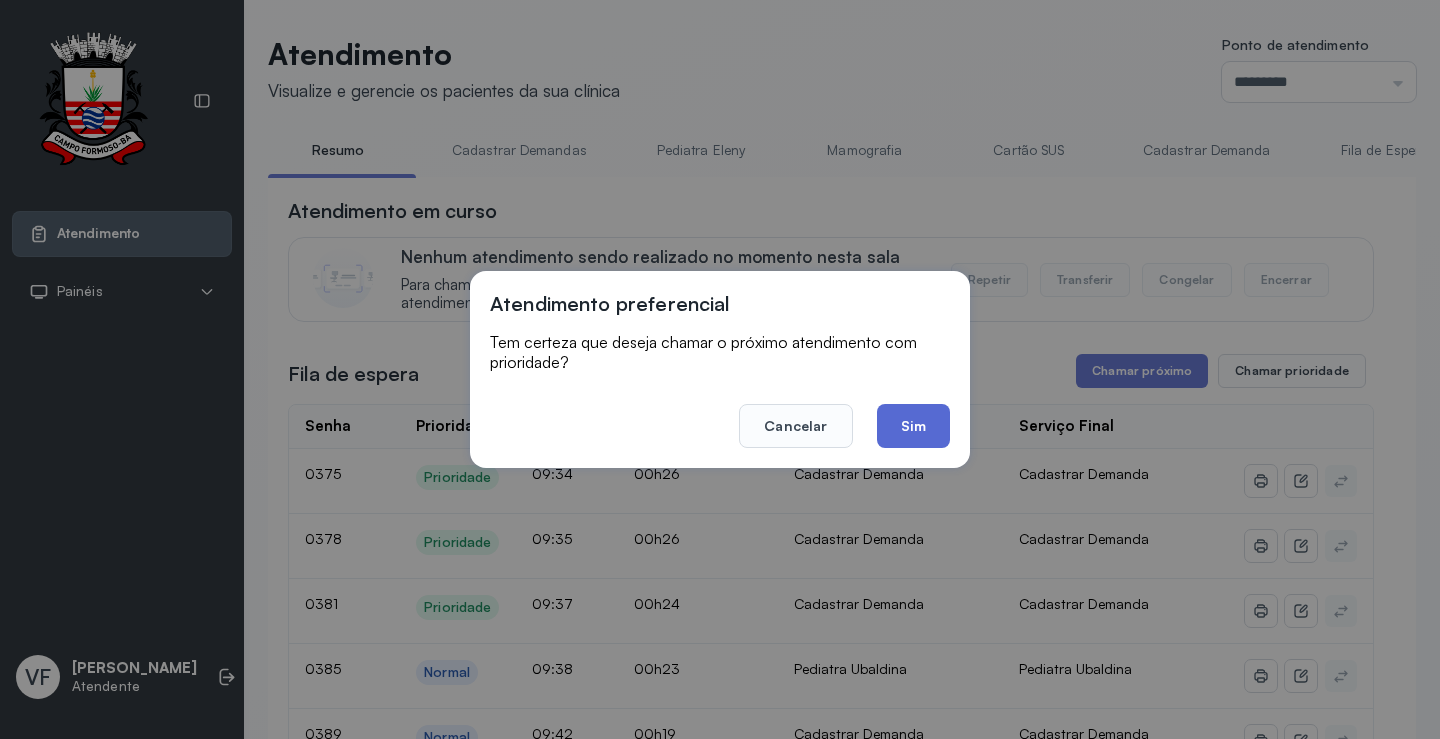click on "Sim" 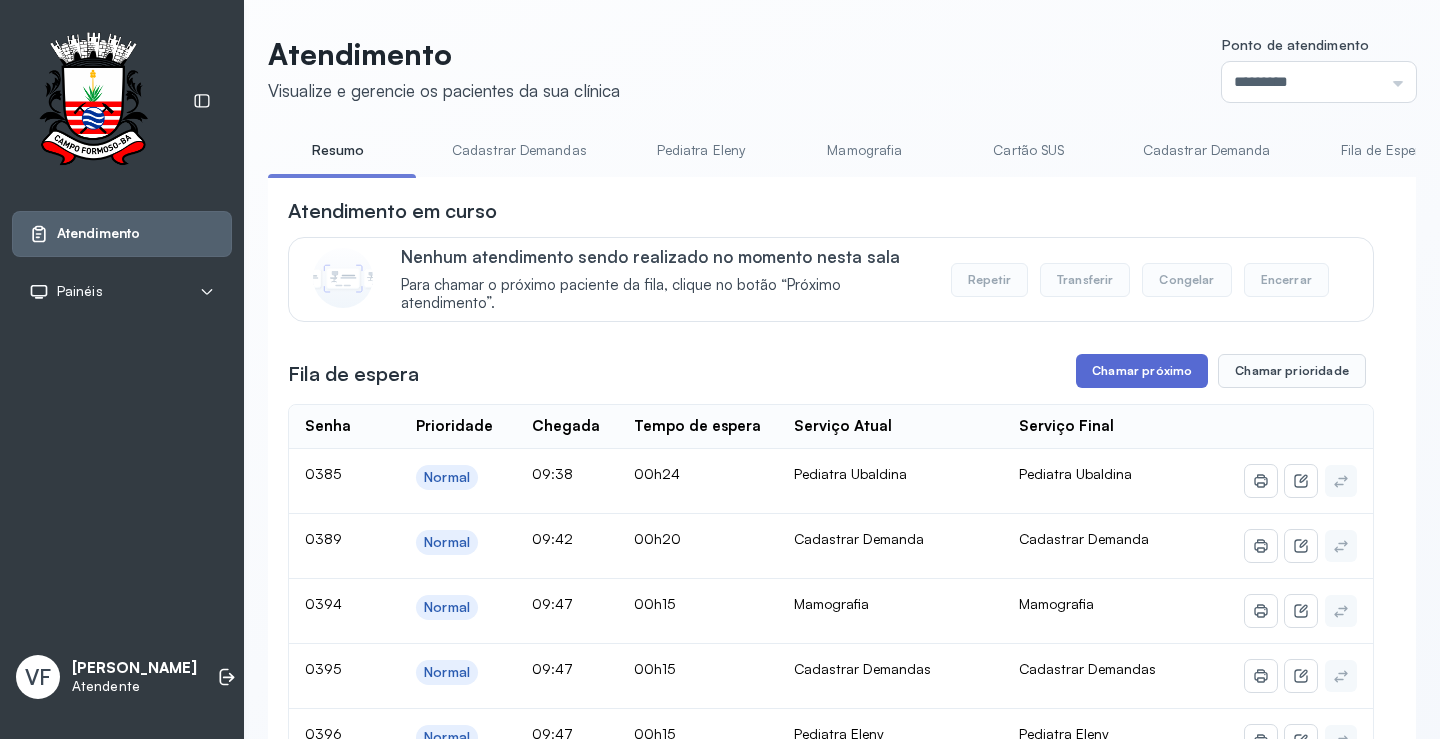 click on "Chamar próximo" at bounding box center (1142, 371) 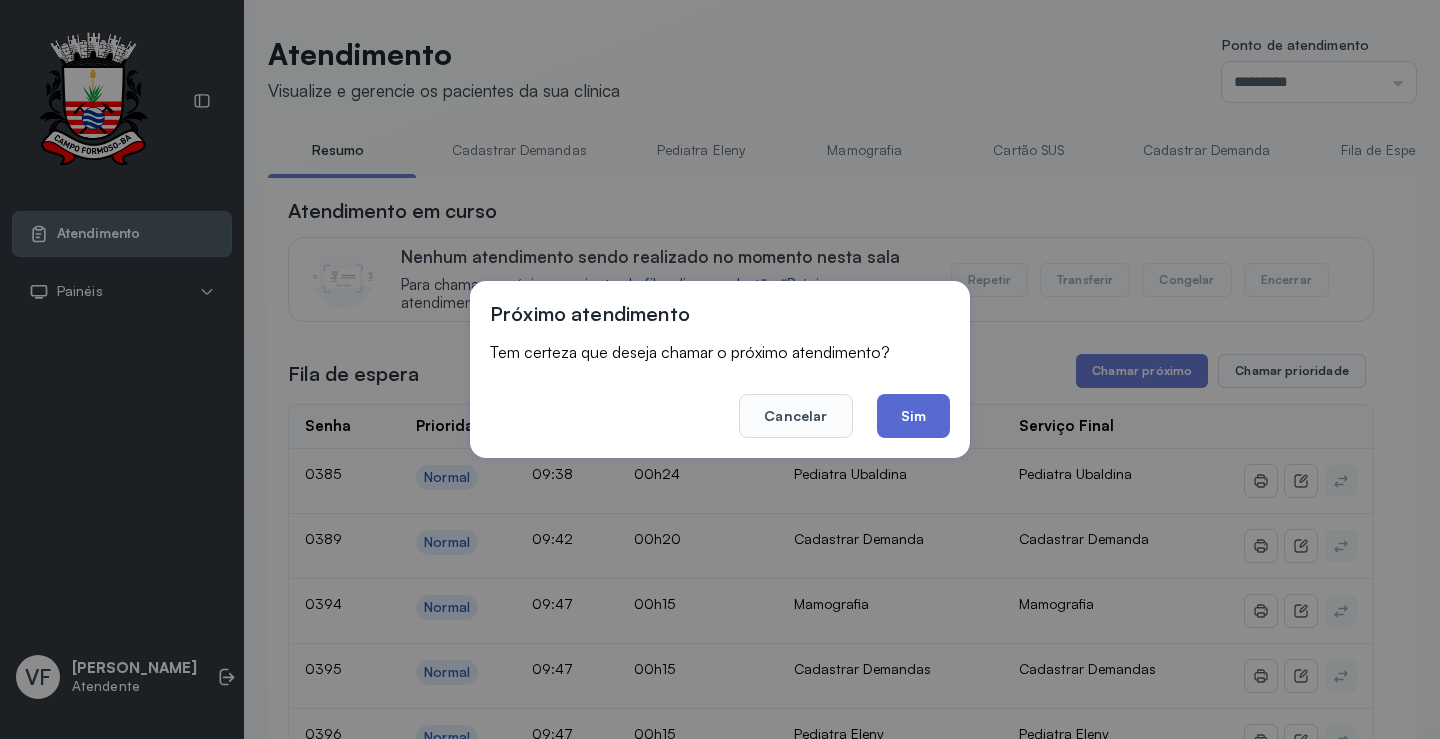 click on "Sim" 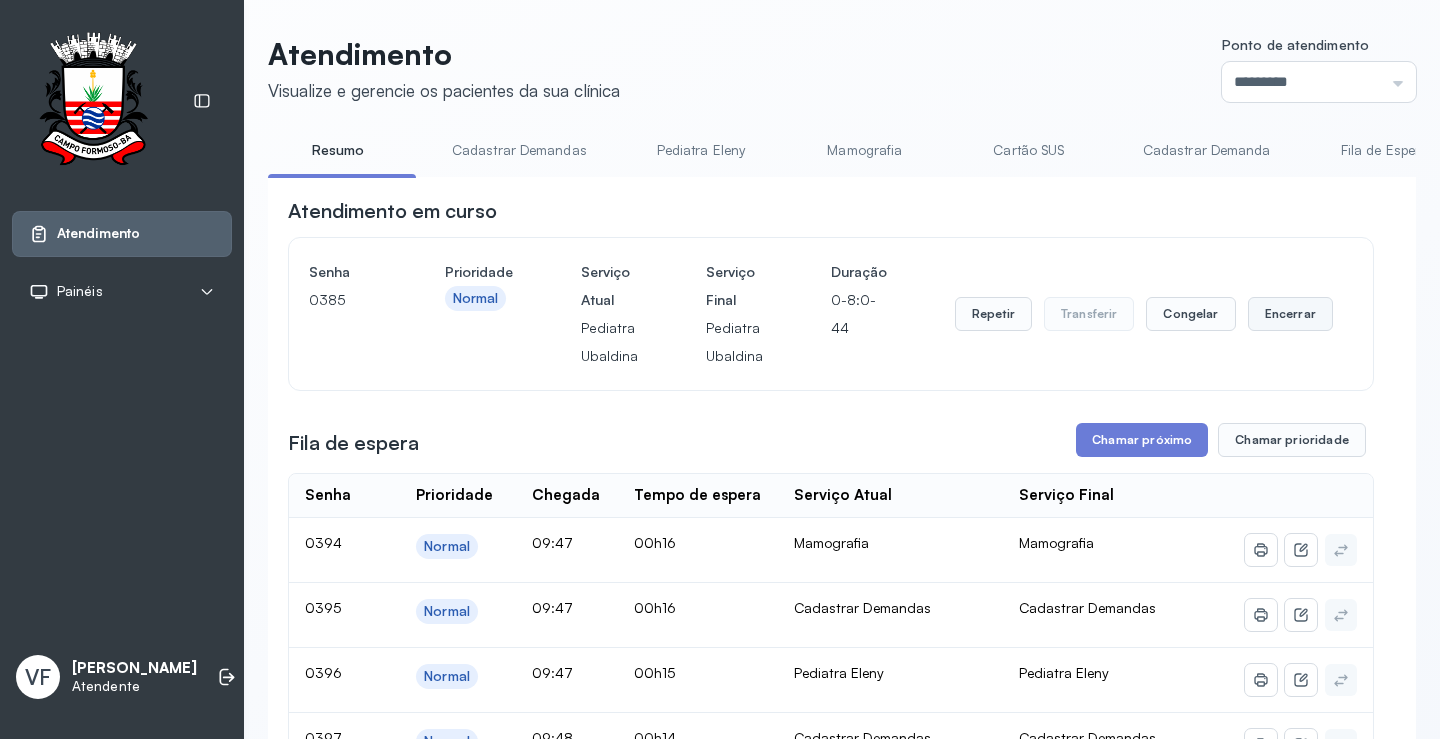 click on "Encerrar" at bounding box center (1290, 314) 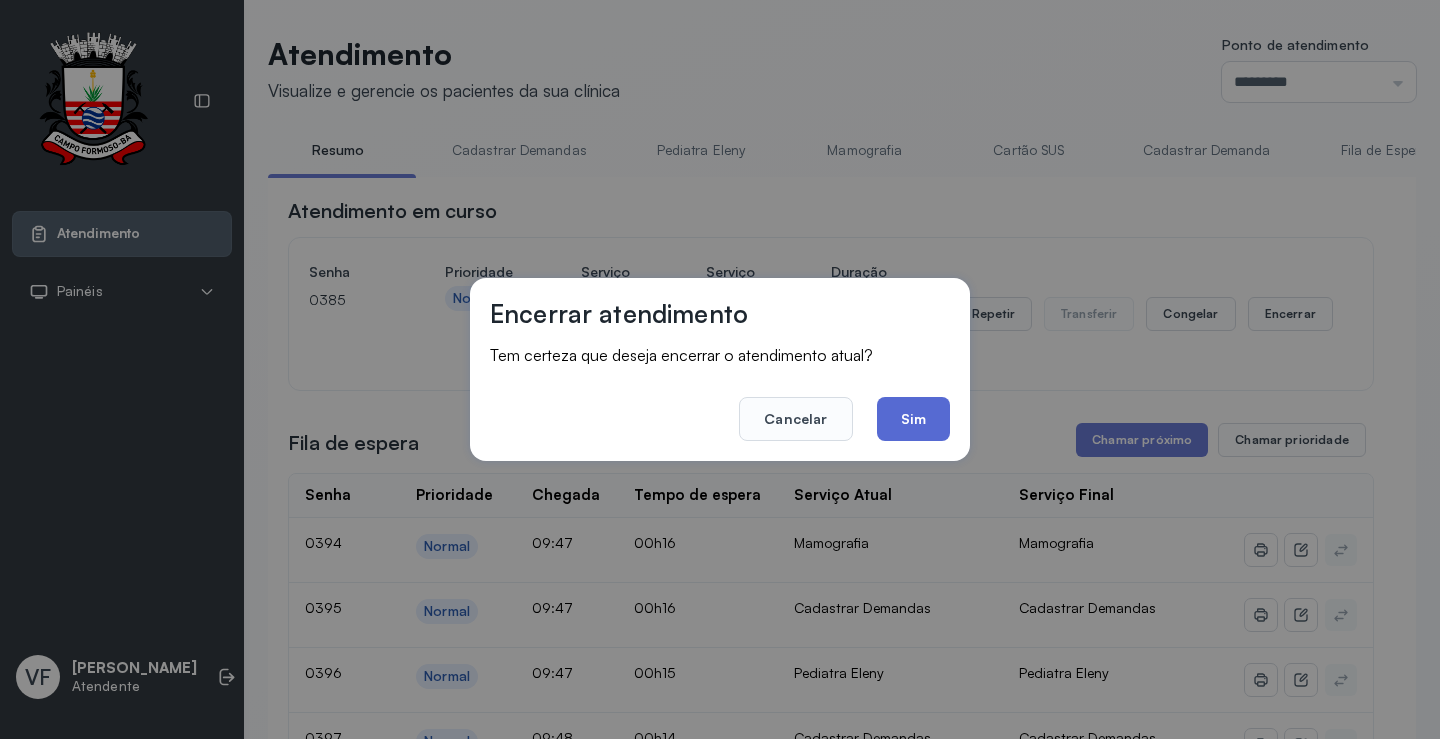 click on "Sim" 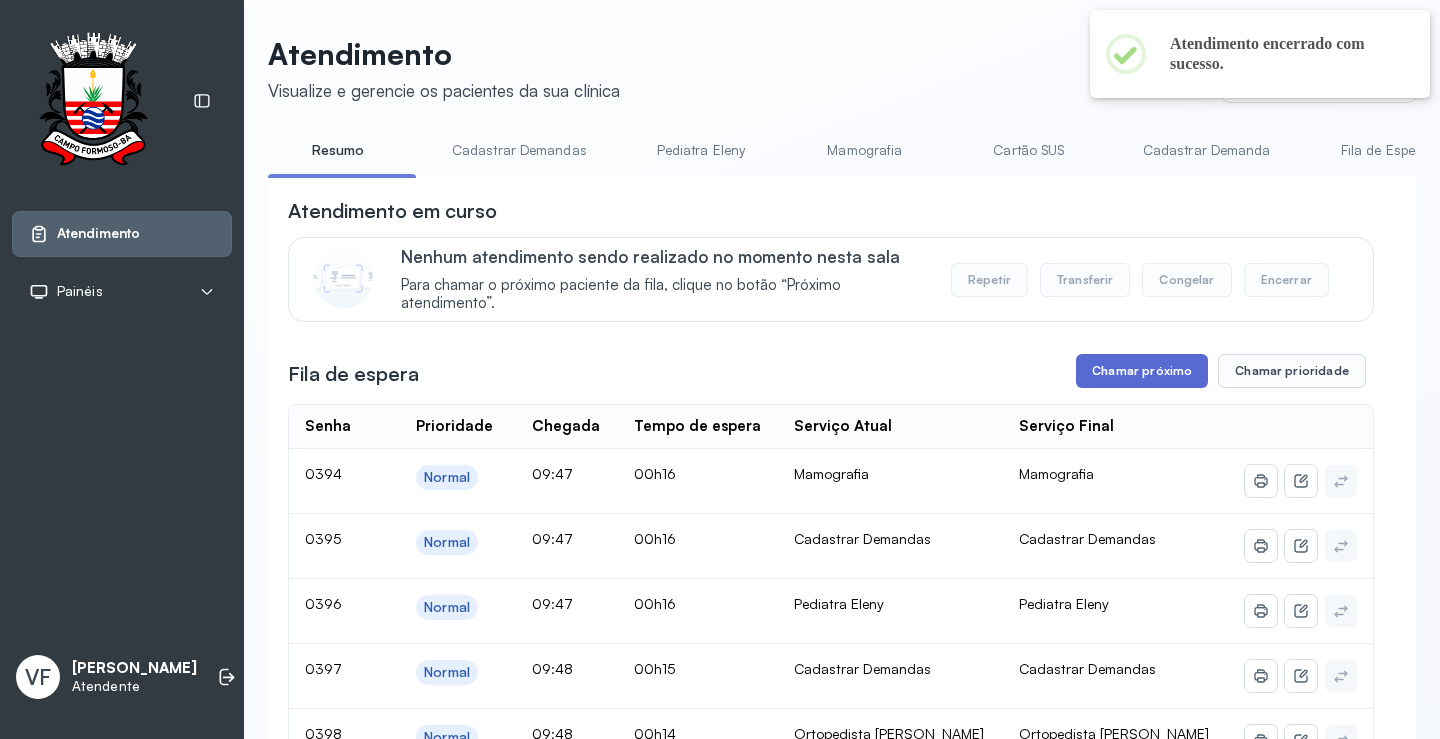 click on "Chamar próximo" at bounding box center [1142, 371] 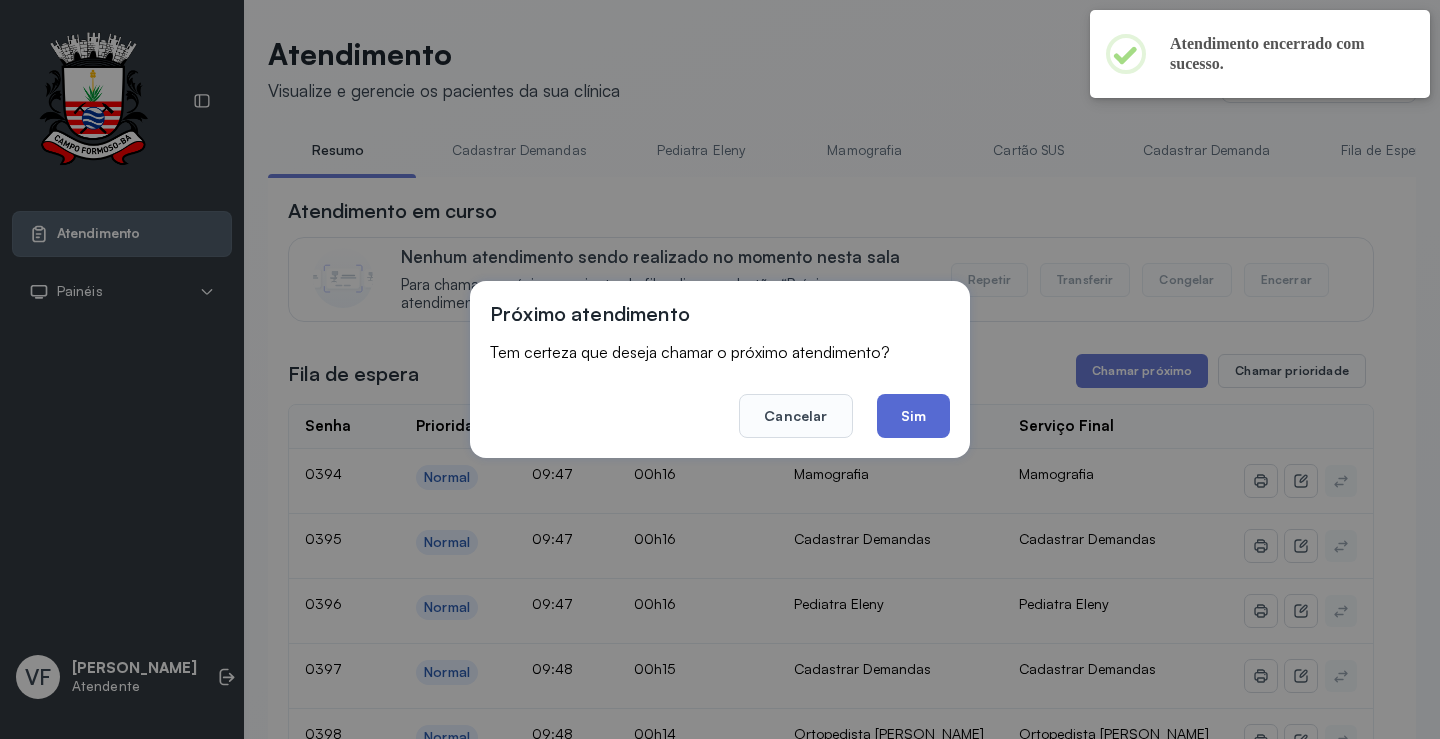 click on "Sim" 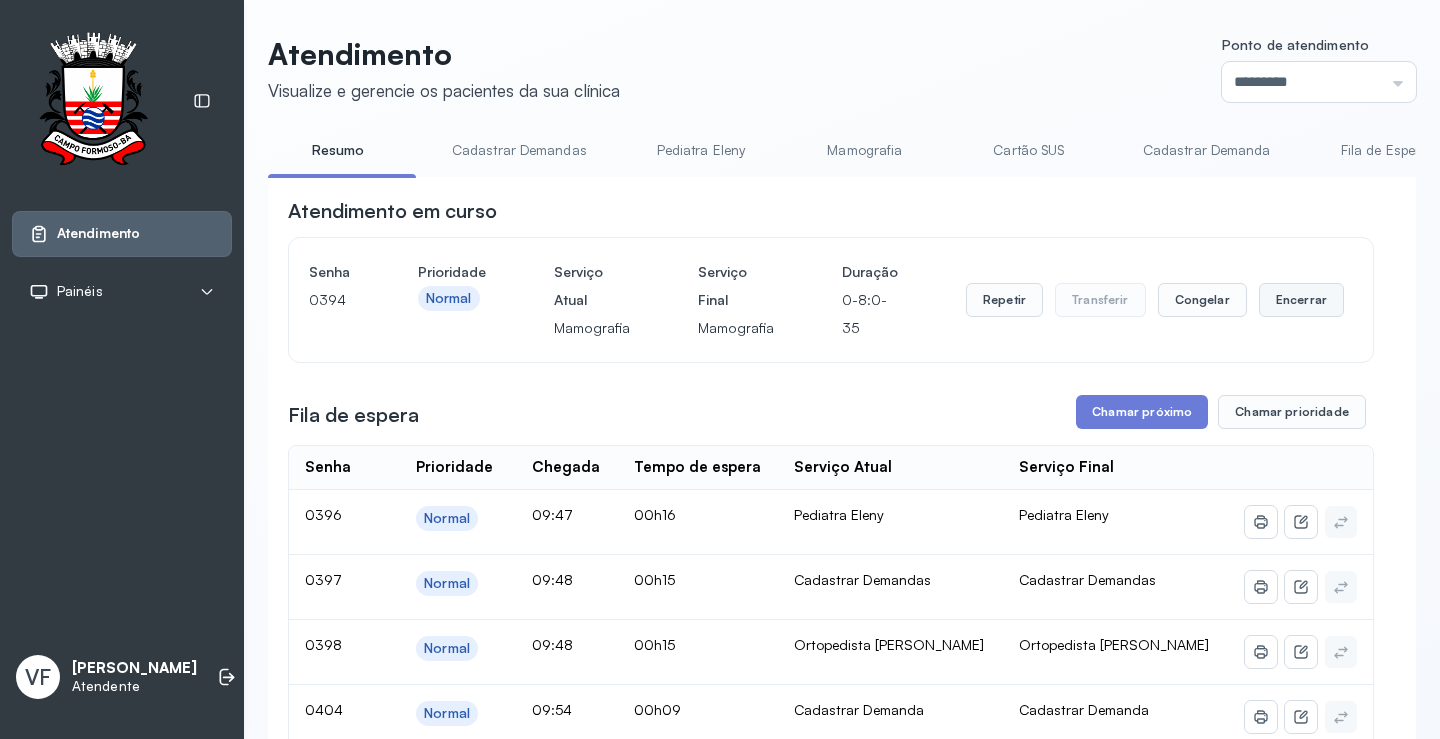 click on "Encerrar" at bounding box center [1301, 300] 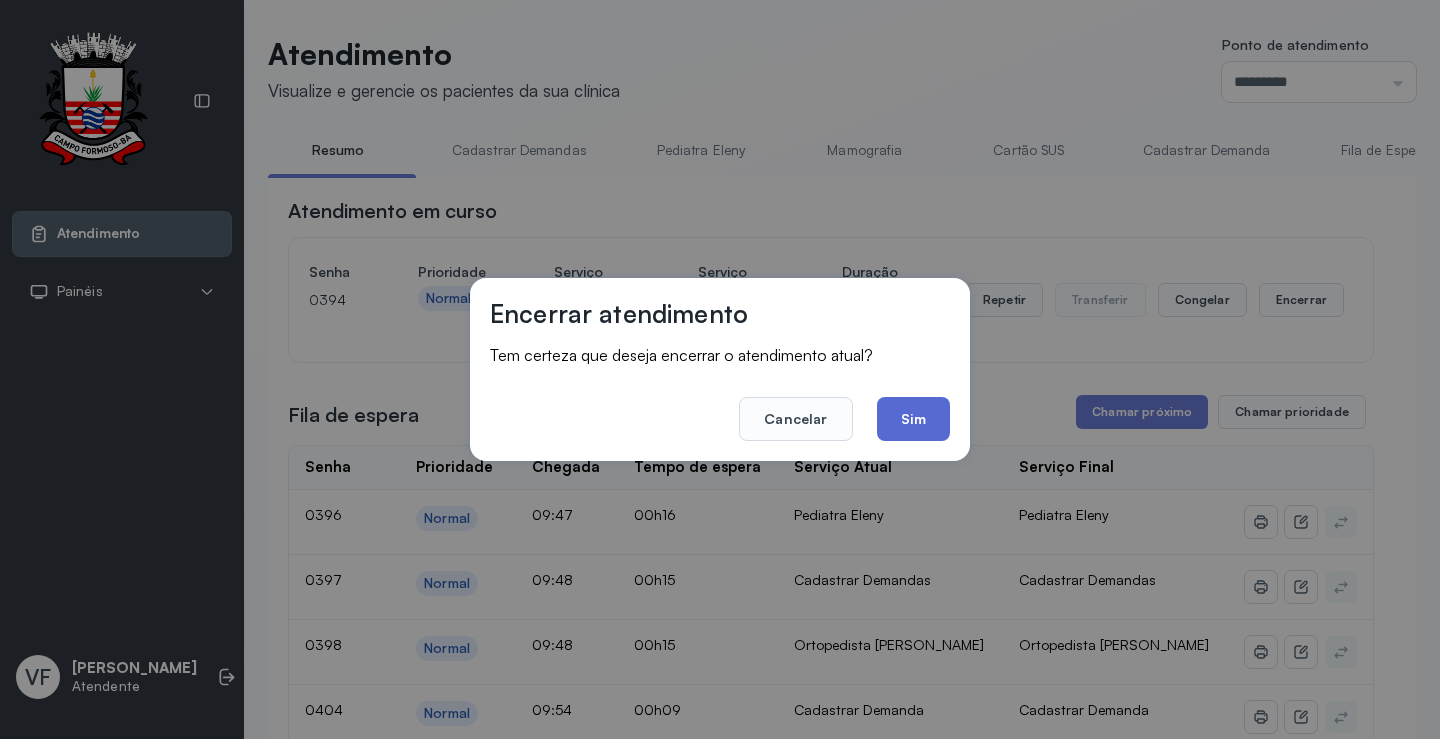 click on "Sim" 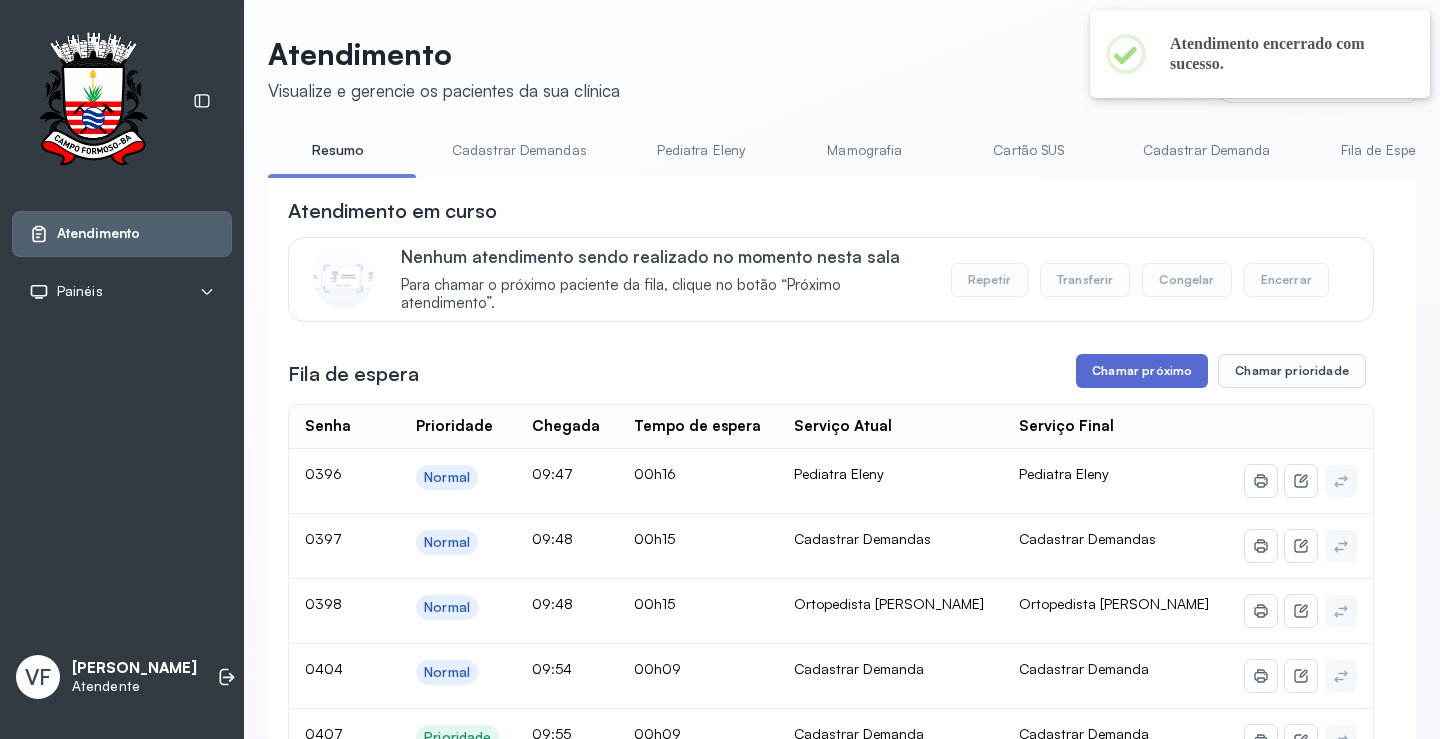 click on "Chamar próximo" at bounding box center [1142, 371] 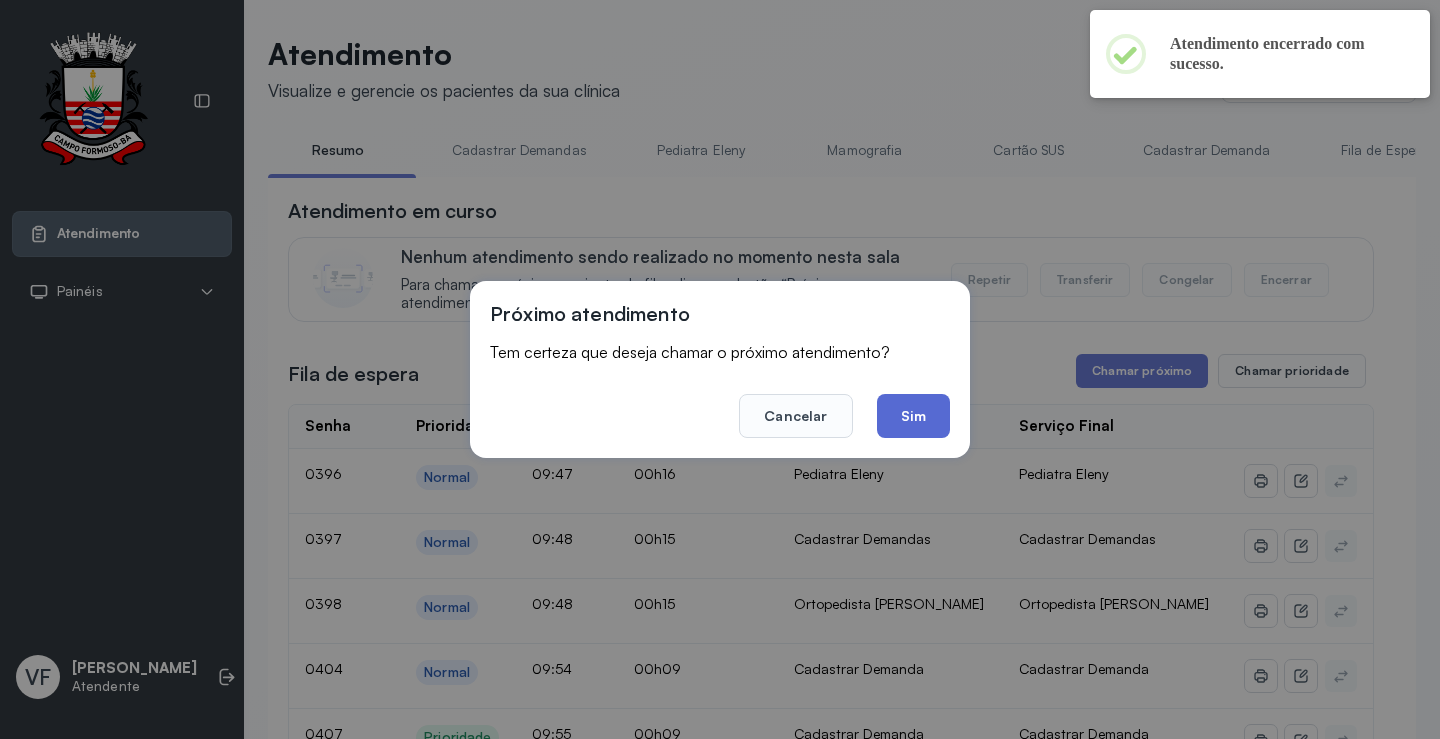 click on "Sim" 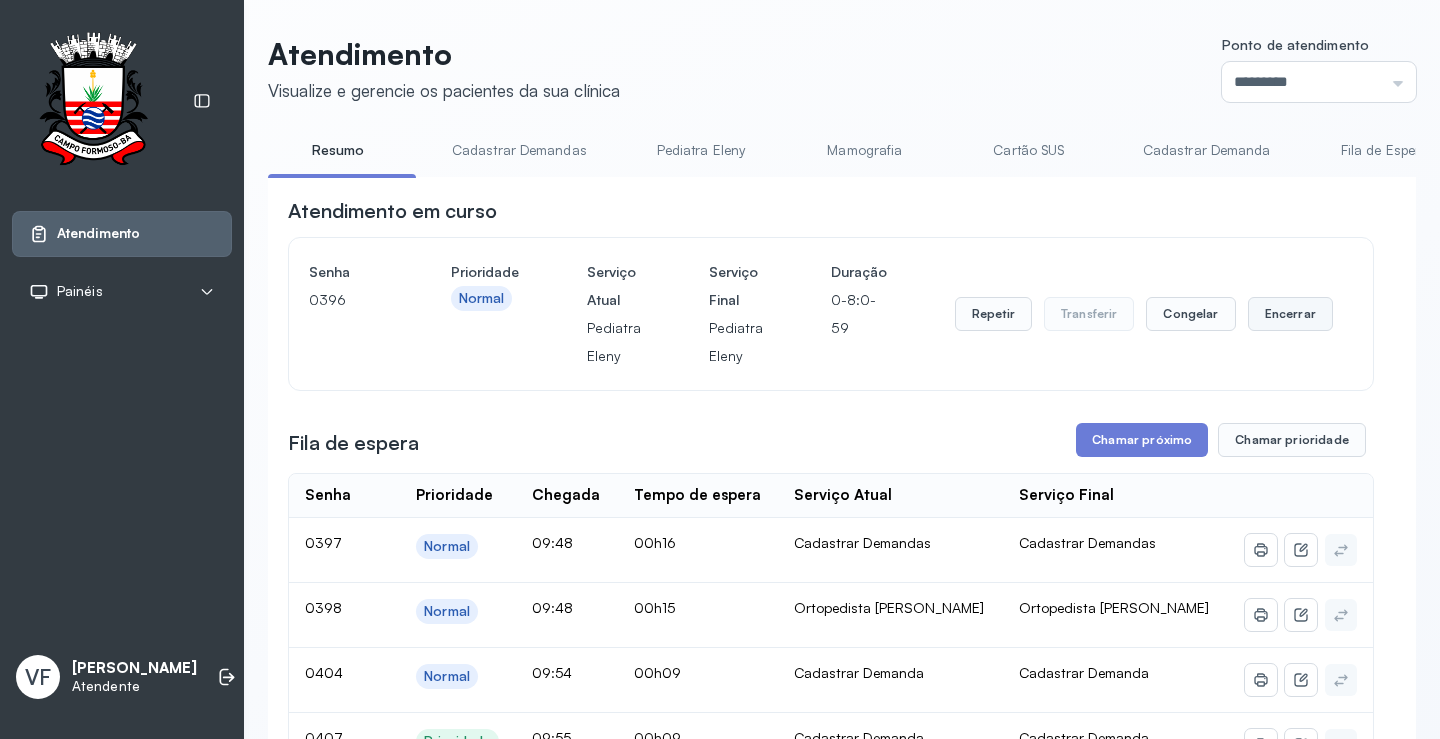 click on "Encerrar" at bounding box center [1290, 314] 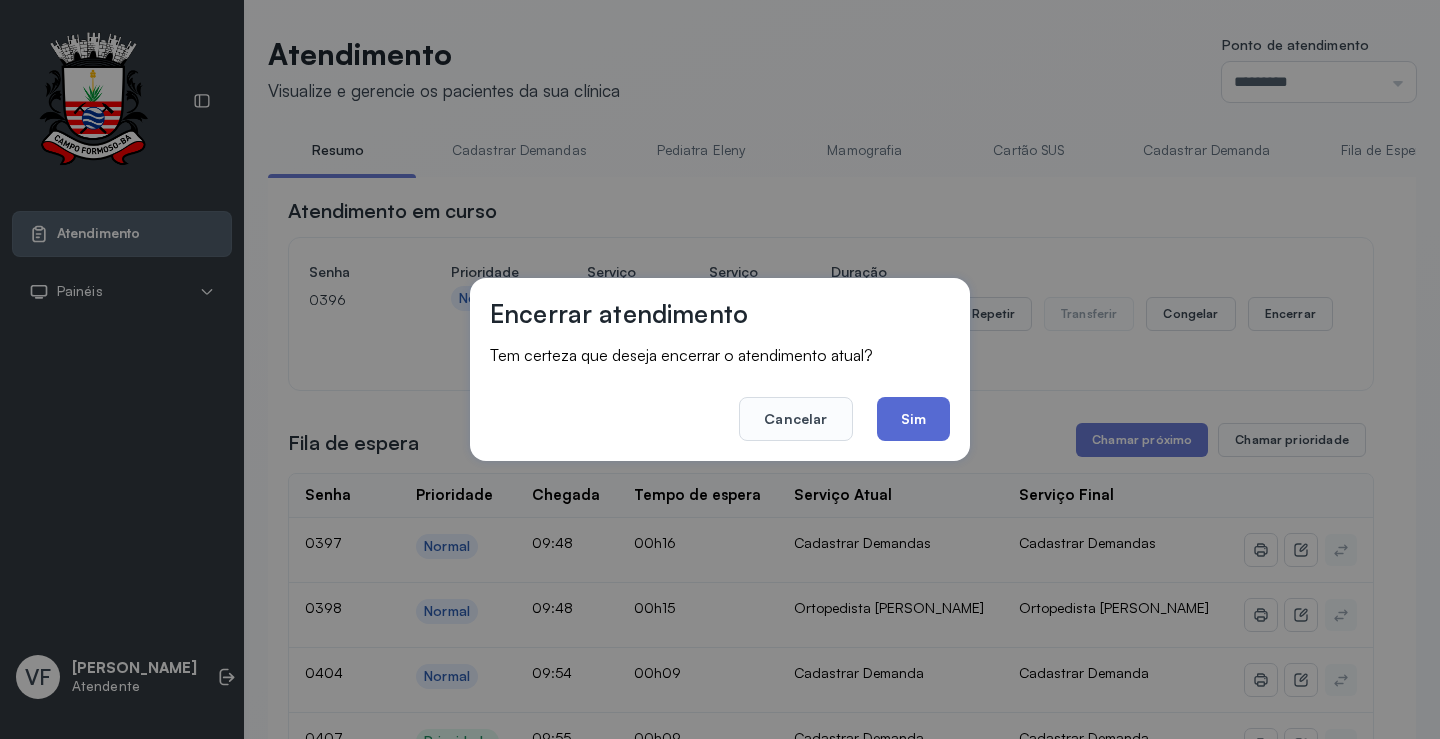click on "Sim" 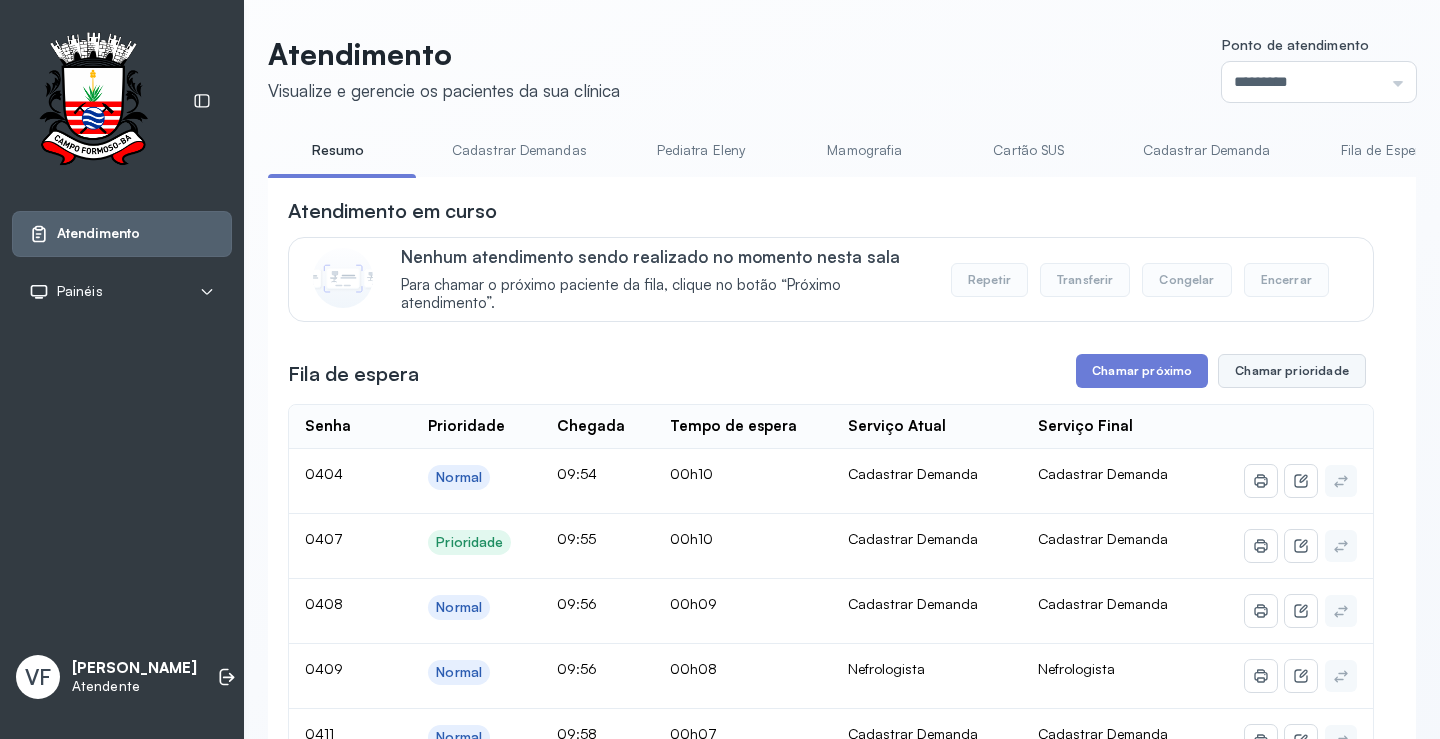click on "Chamar prioridade" at bounding box center [1292, 371] 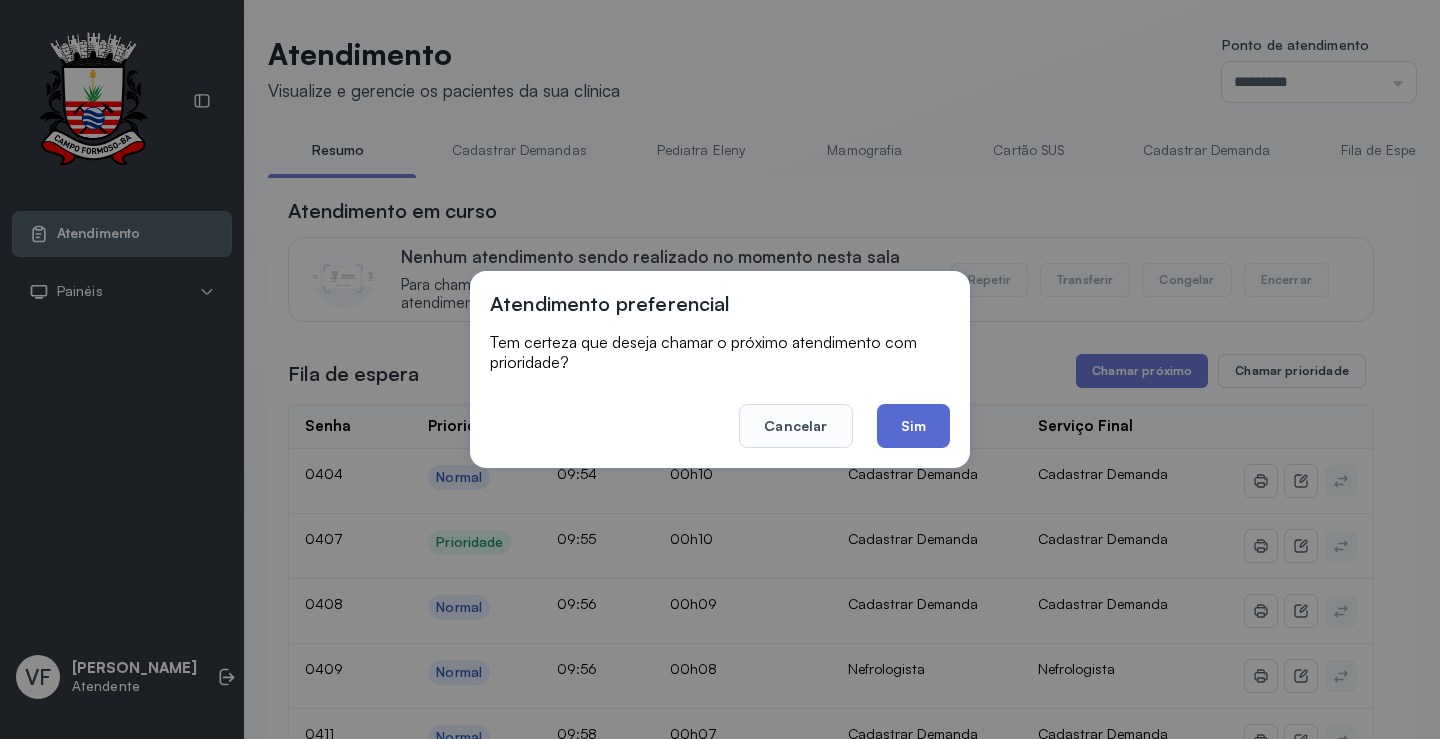 click on "Sim" 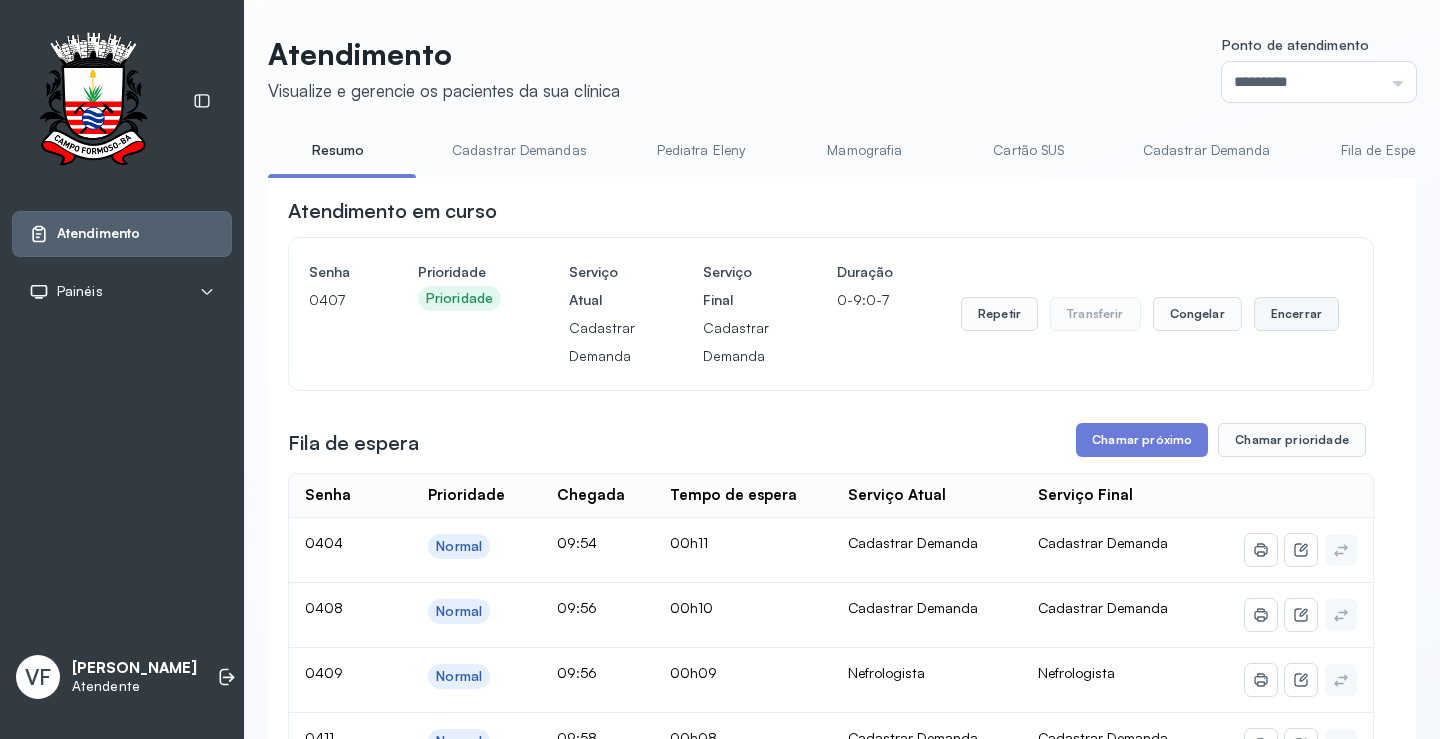 click on "Encerrar" at bounding box center (1296, 314) 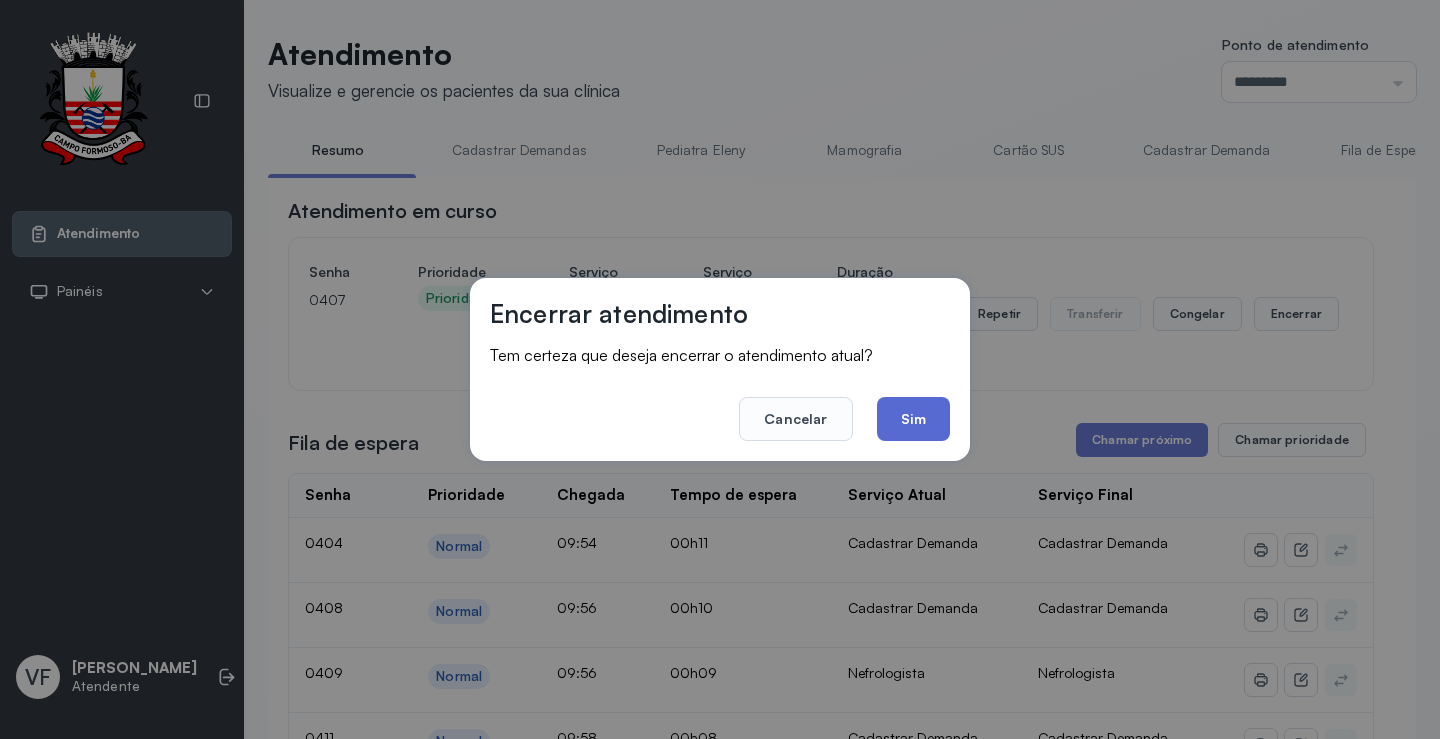 click on "Sim" 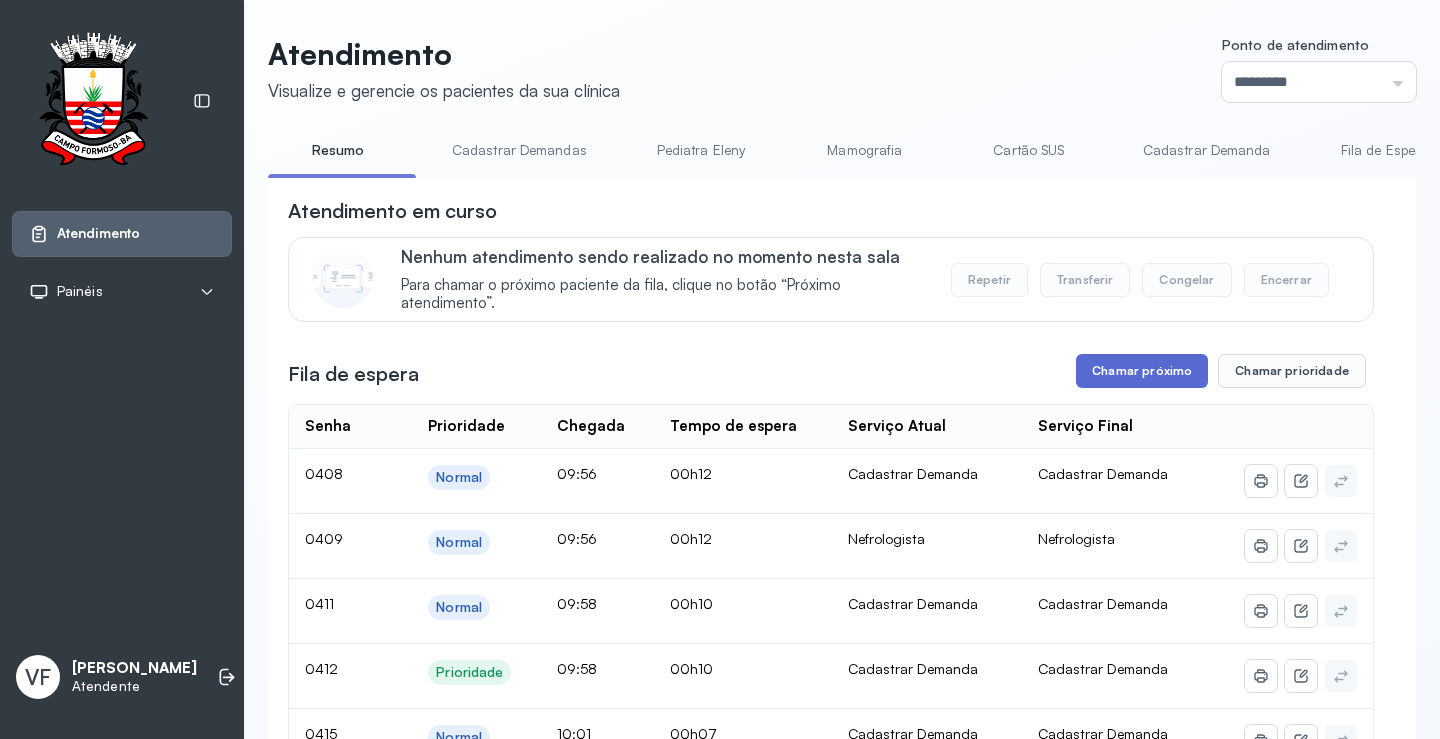 click on "Chamar próximo" at bounding box center (1142, 371) 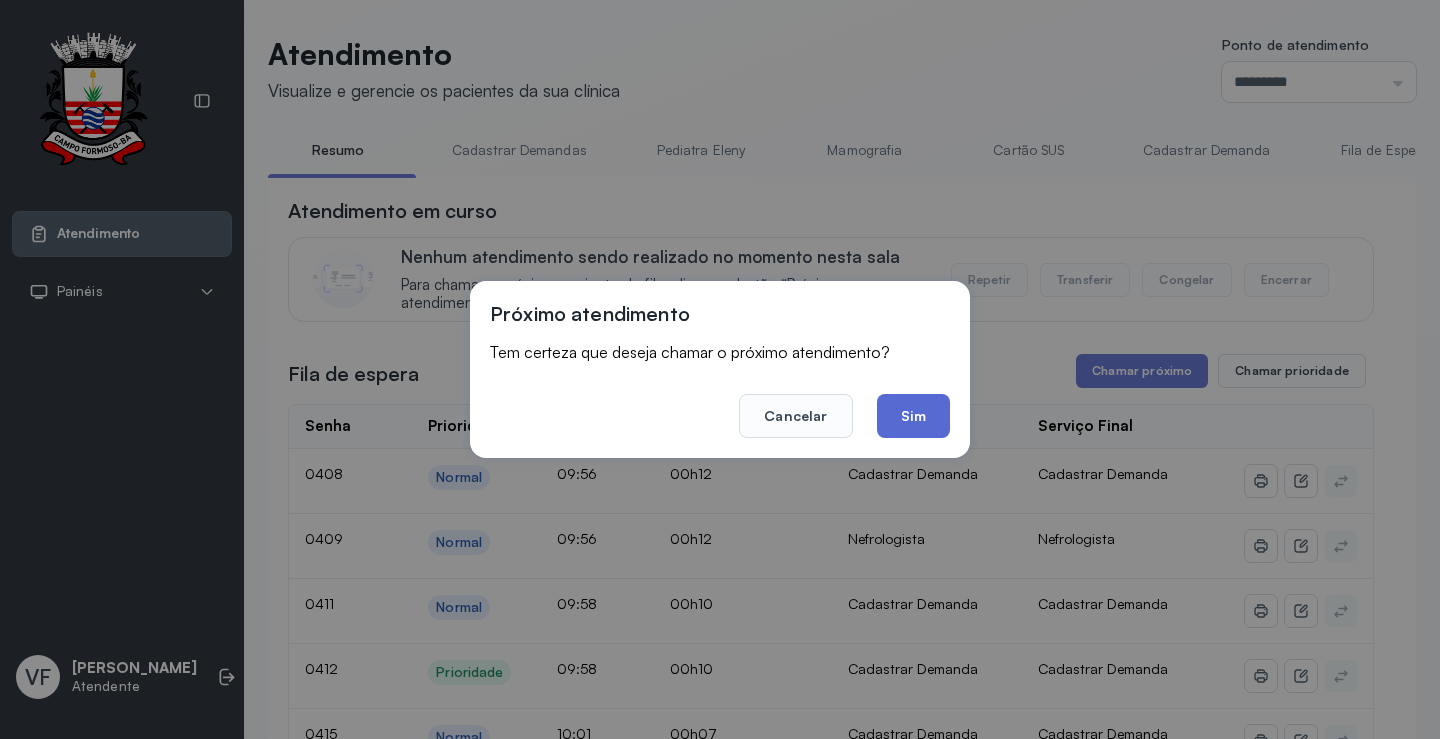 click on "Sim" 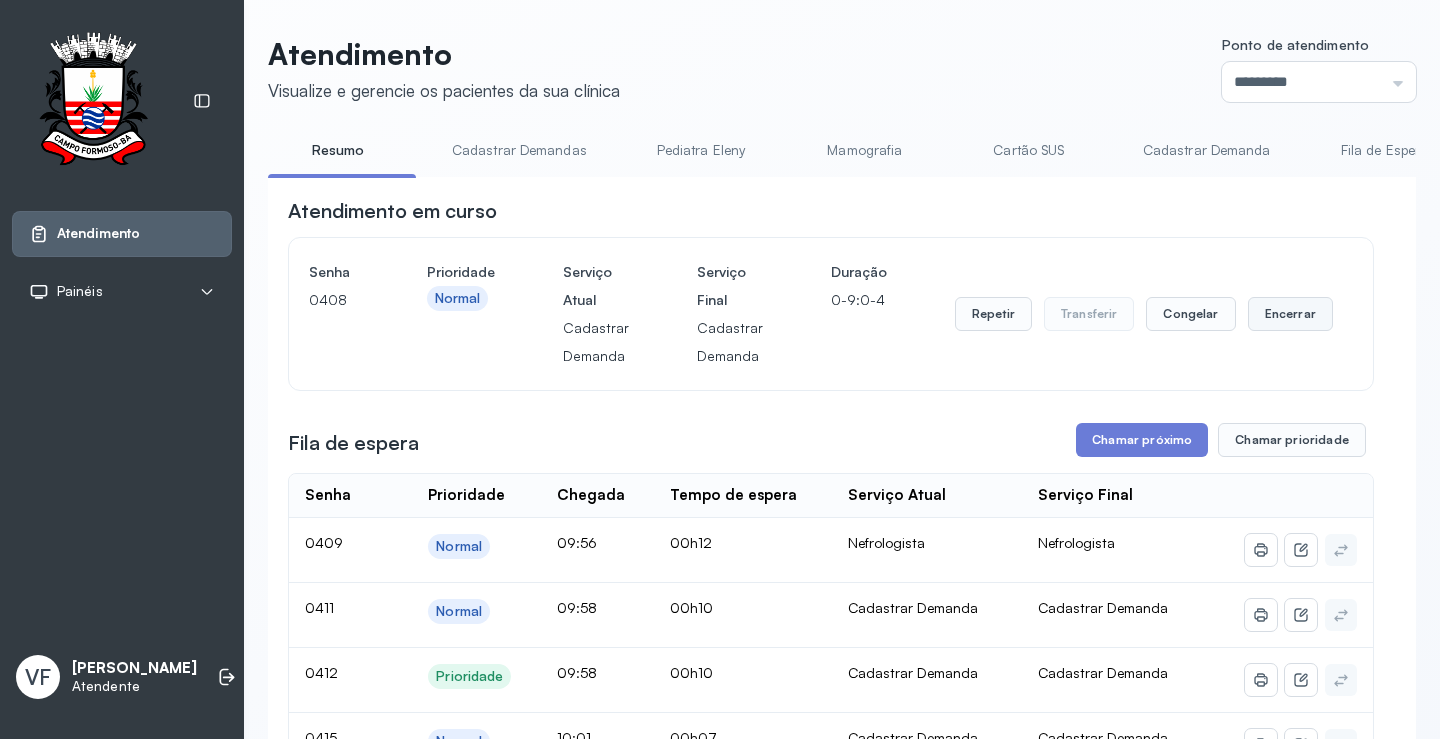 click on "Encerrar" at bounding box center [1290, 314] 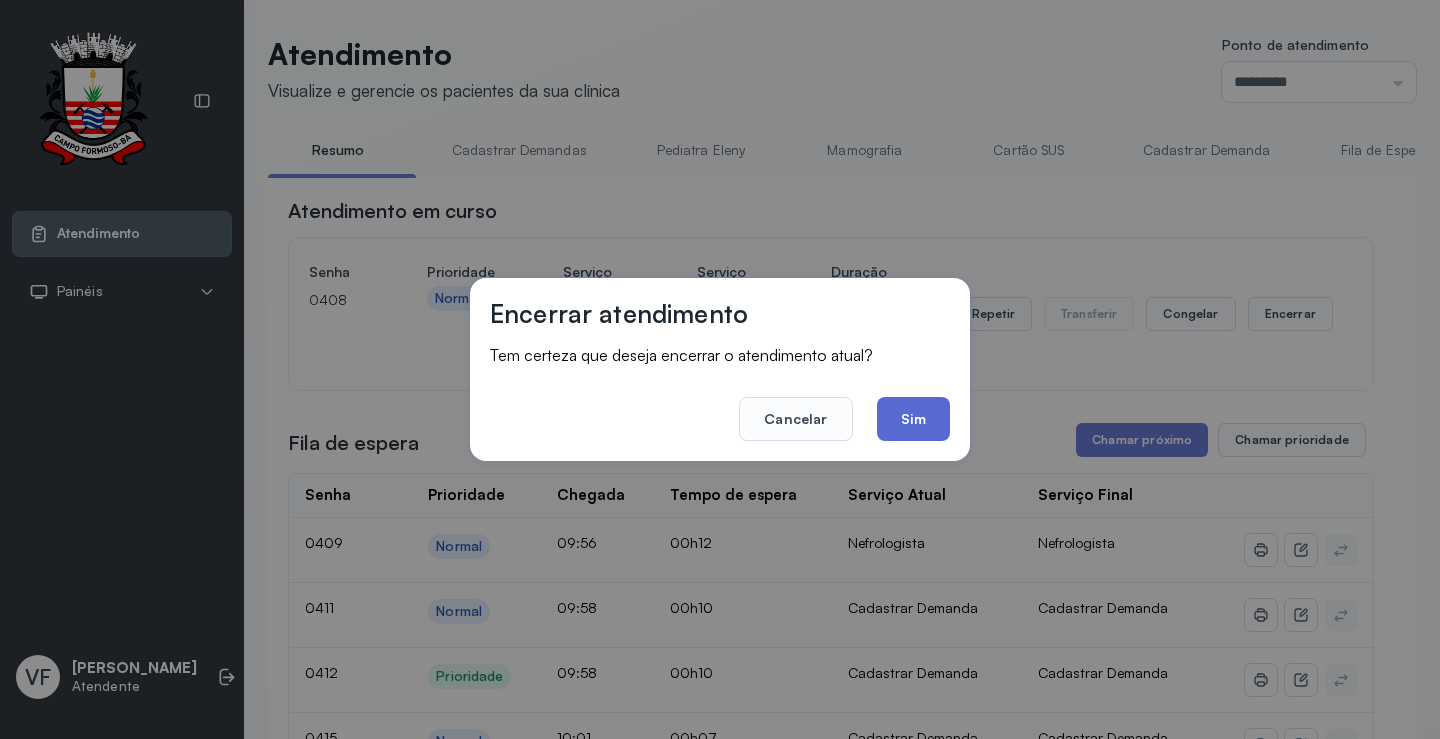click on "Sim" 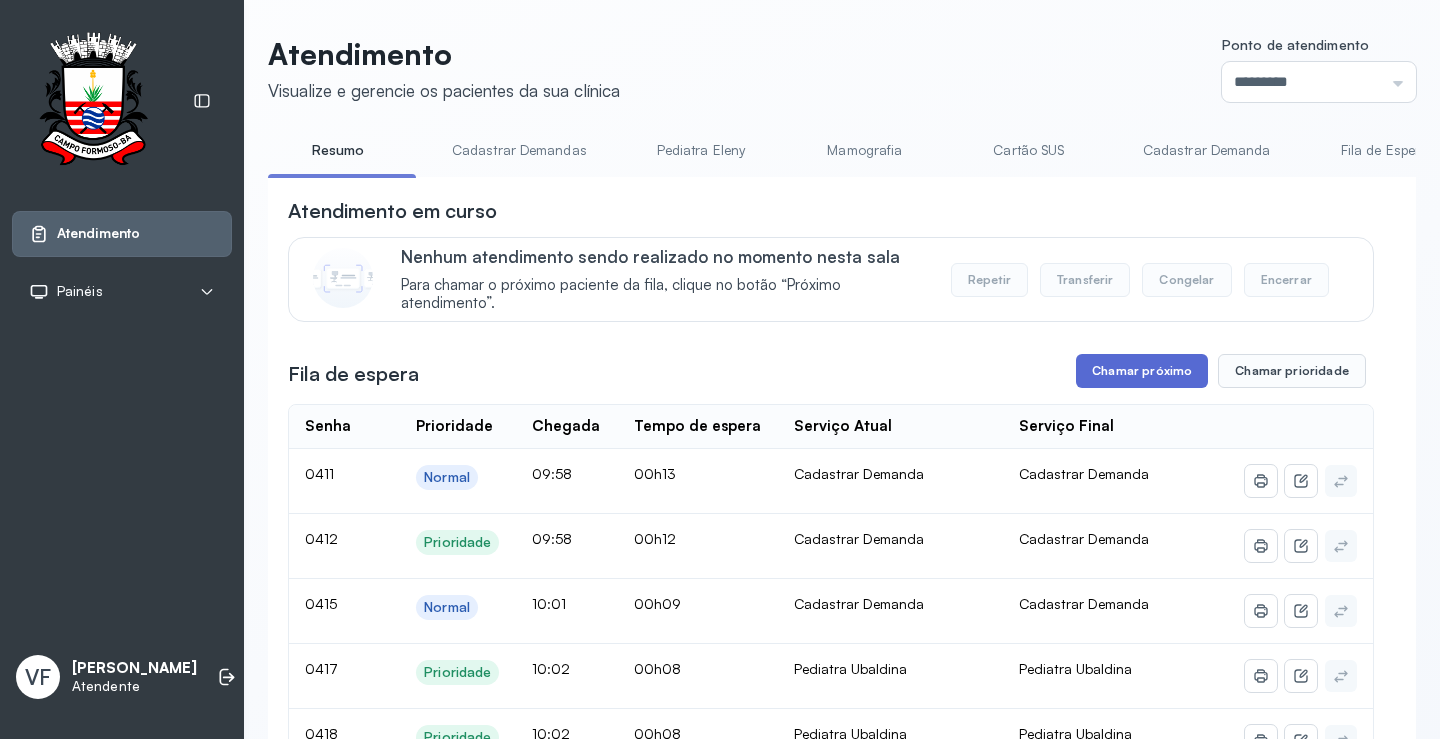 click on "Chamar próximo" at bounding box center [1142, 371] 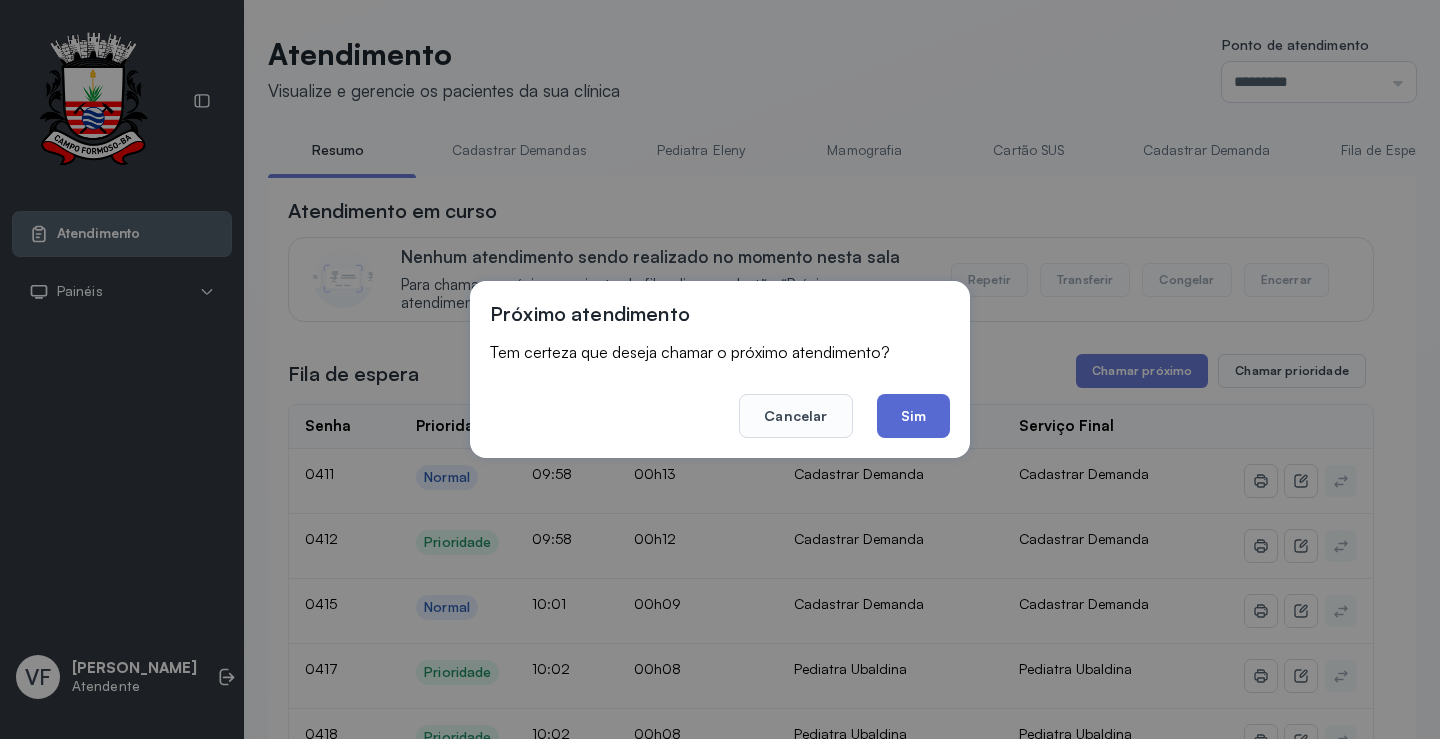 click on "Sim" 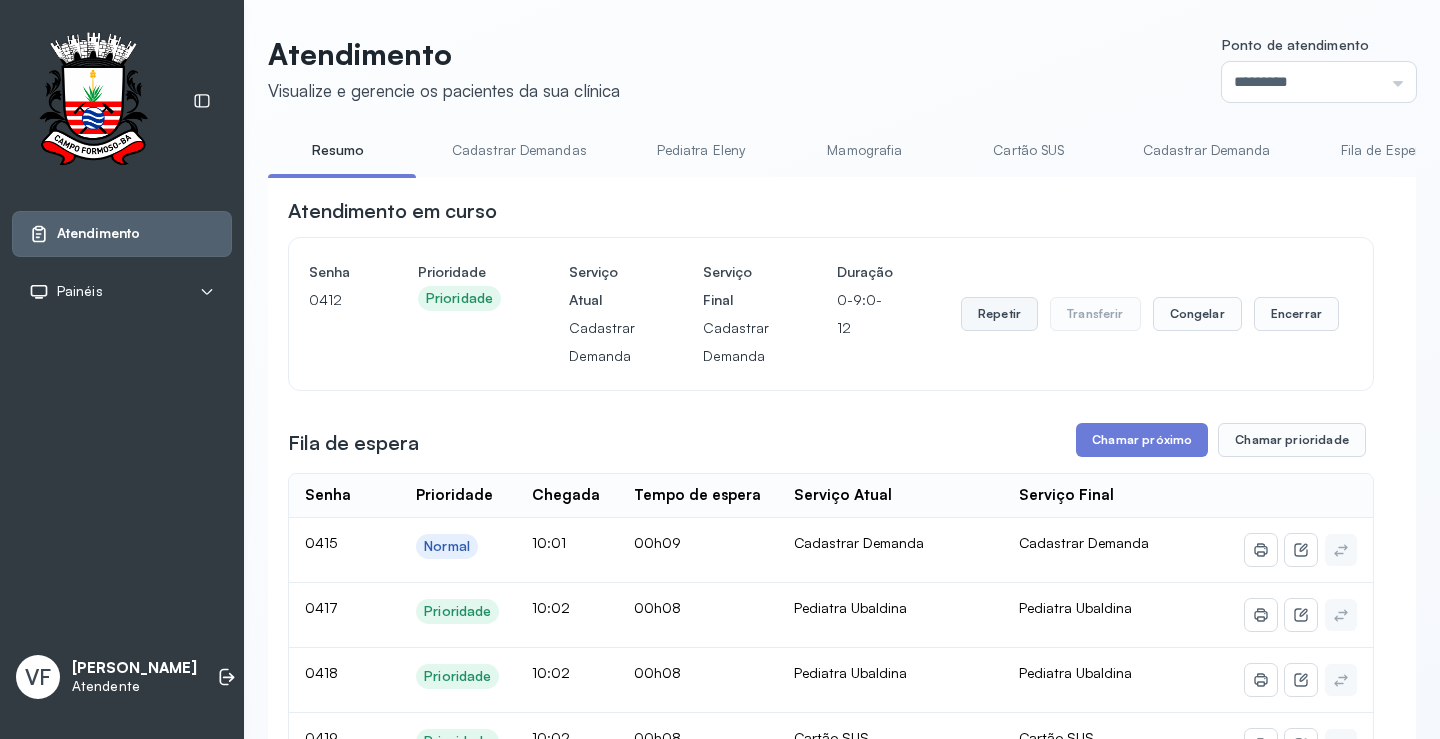 click on "Repetir" at bounding box center (999, 314) 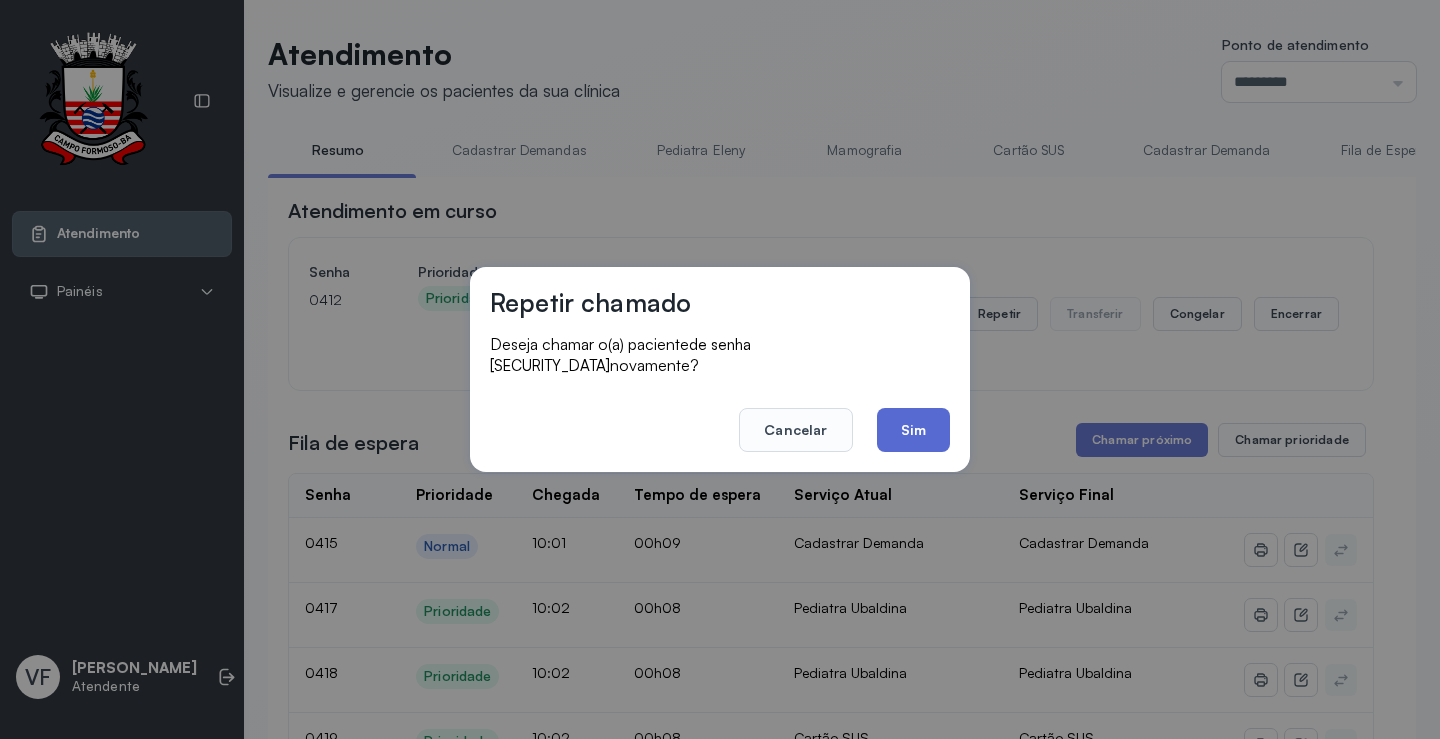 click on "Sim" 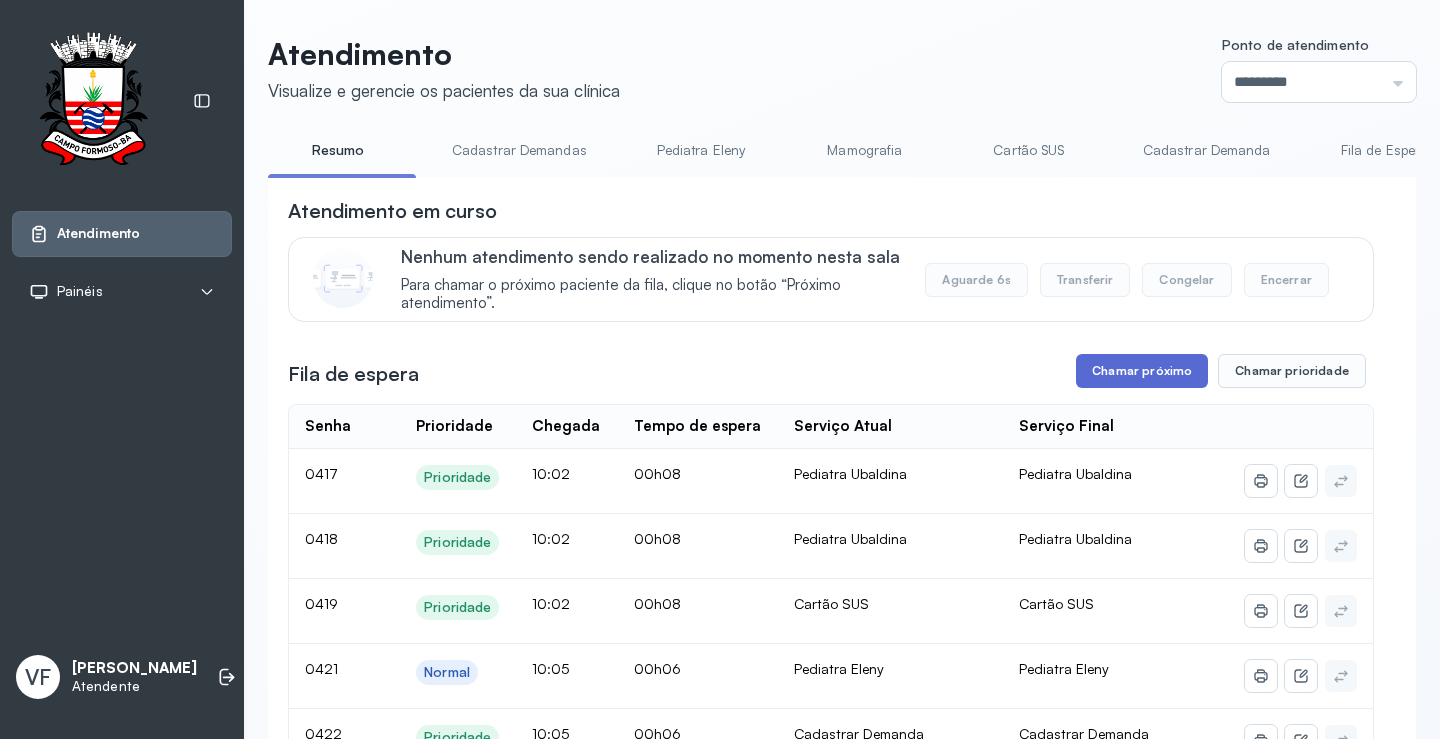 click on "Chamar próximo" at bounding box center [1142, 371] 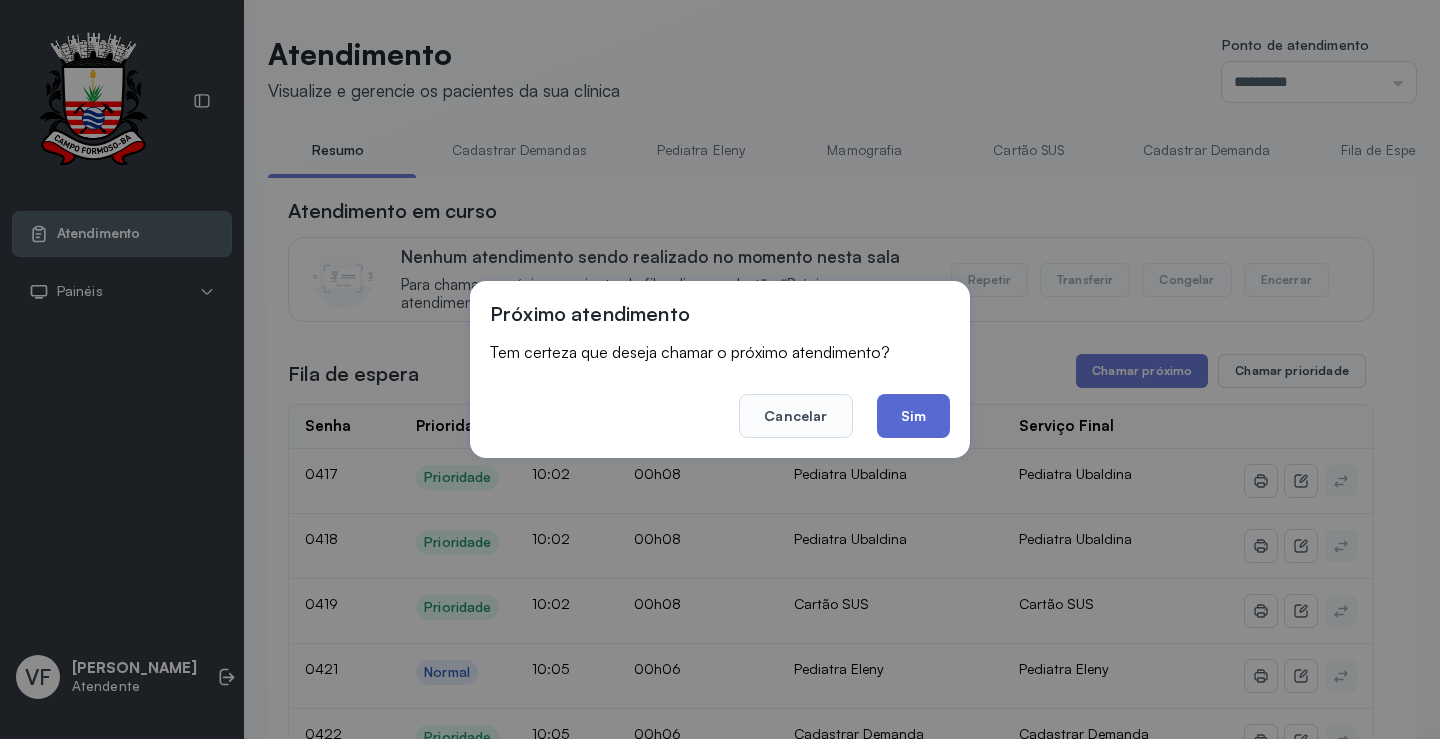 click on "Sim" 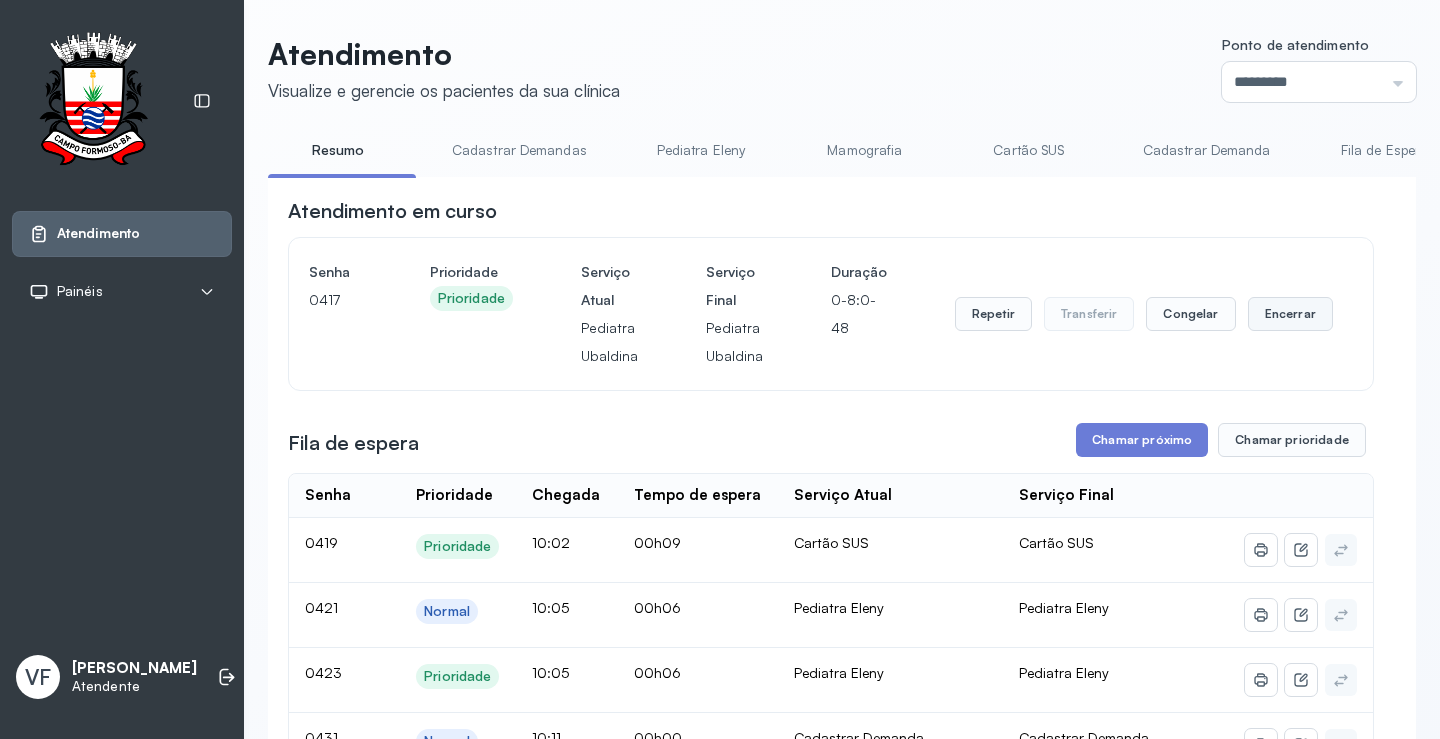 click on "Encerrar" at bounding box center (1290, 314) 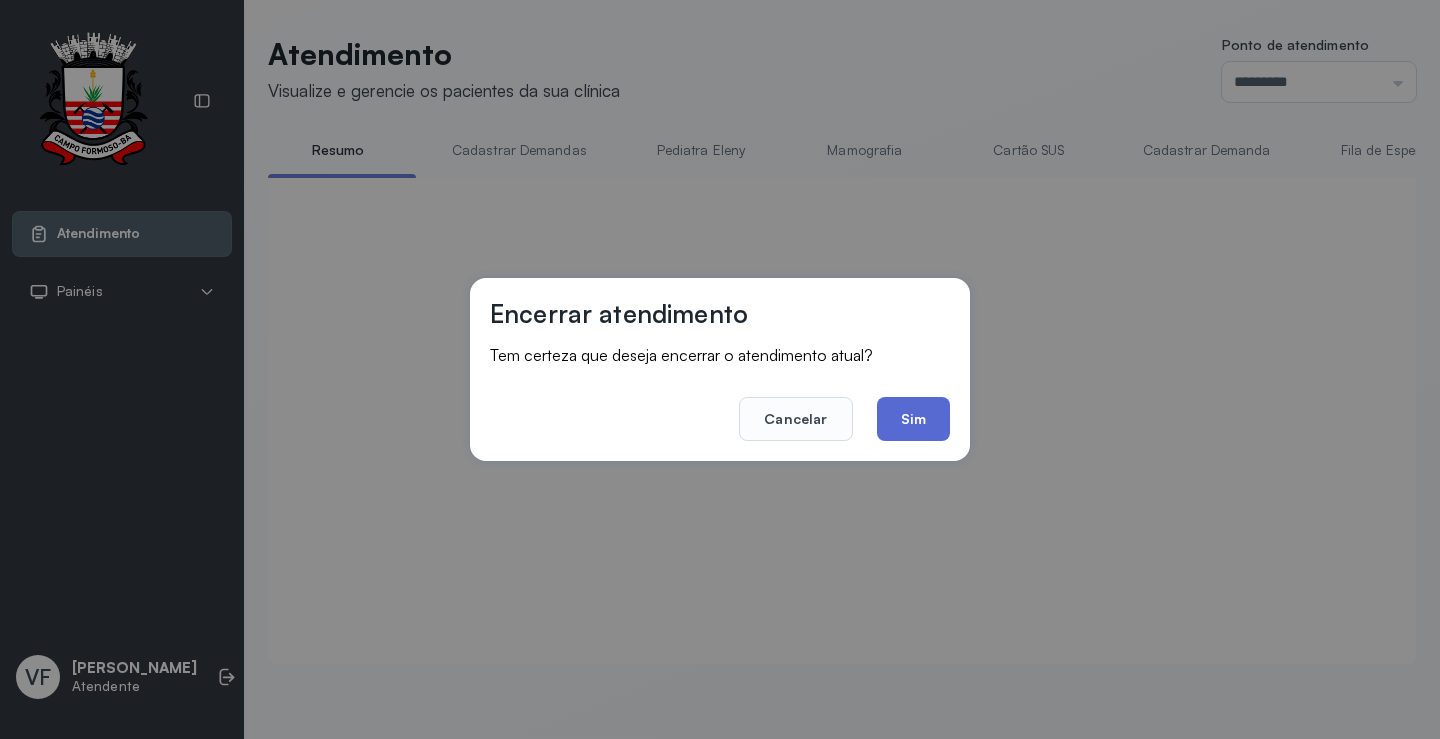 click on "Sim" 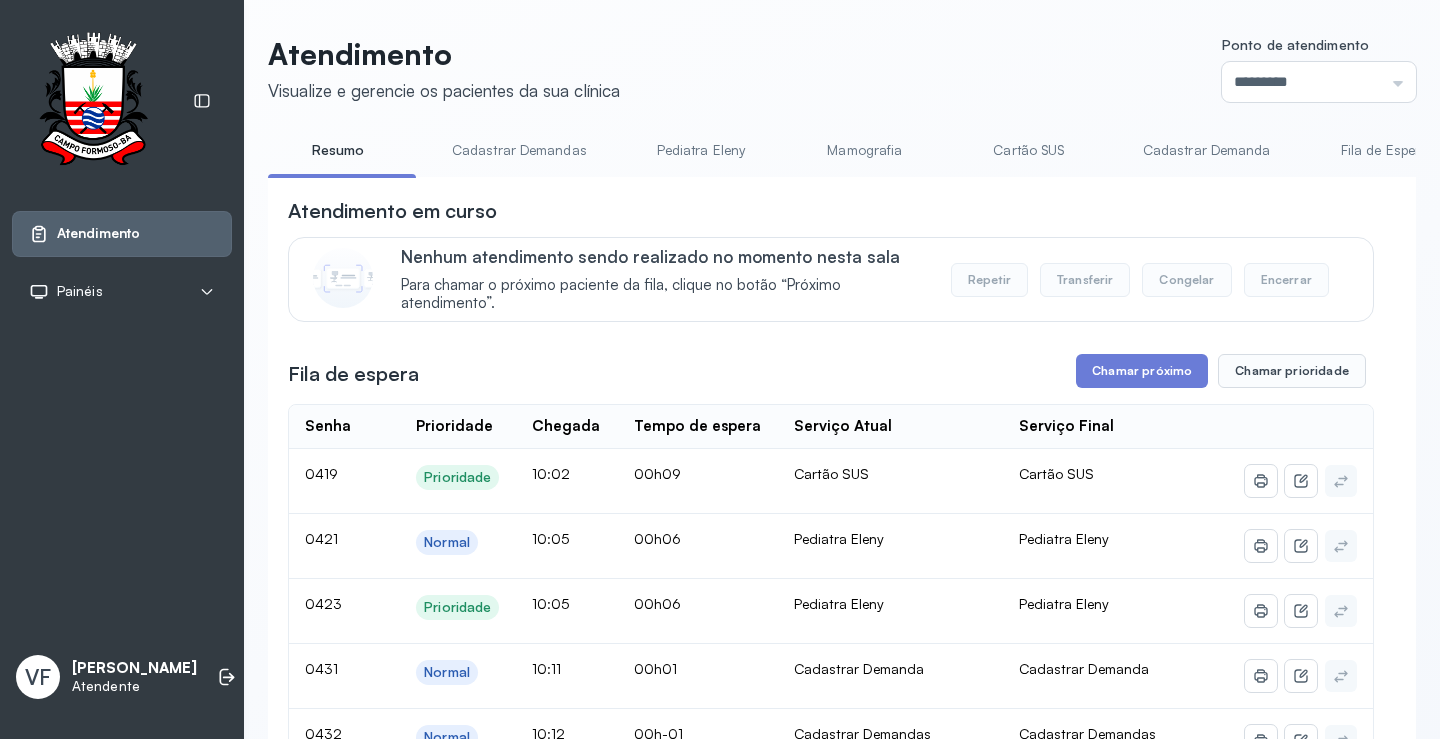 click on "Cadastrar Demanda" at bounding box center [1207, 150] 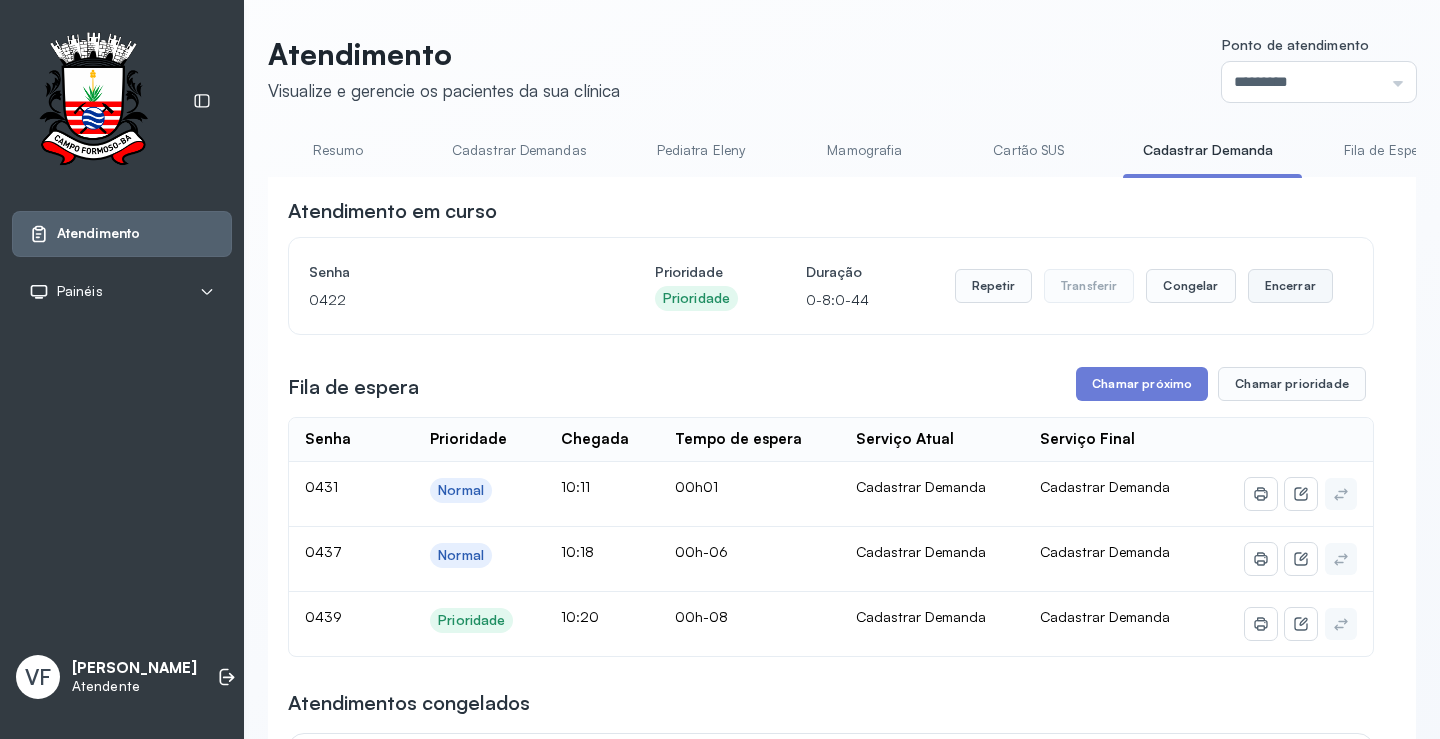 click on "Encerrar" at bounding box center [1290, 286] 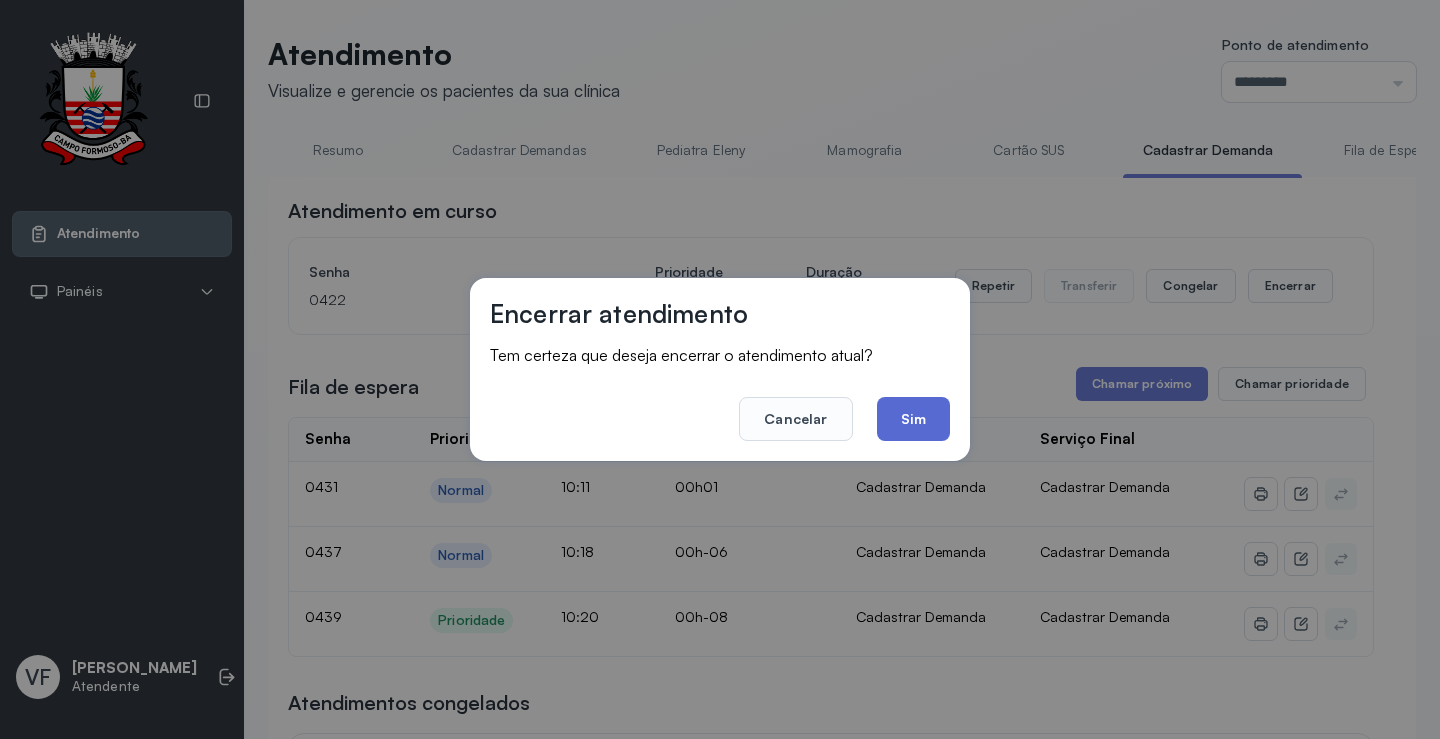 click on "Sim" 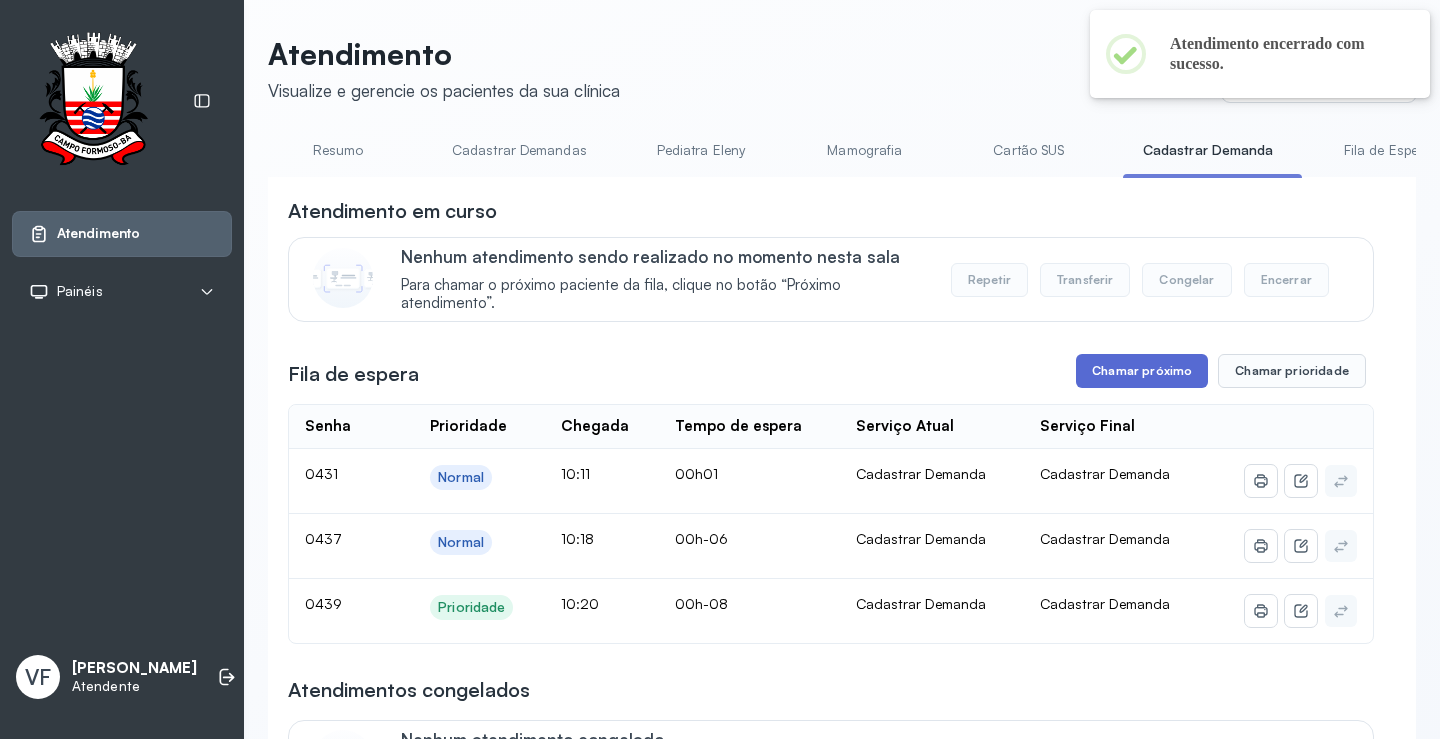 click on "Chamar próximo" at bounding box center (1142, 371) 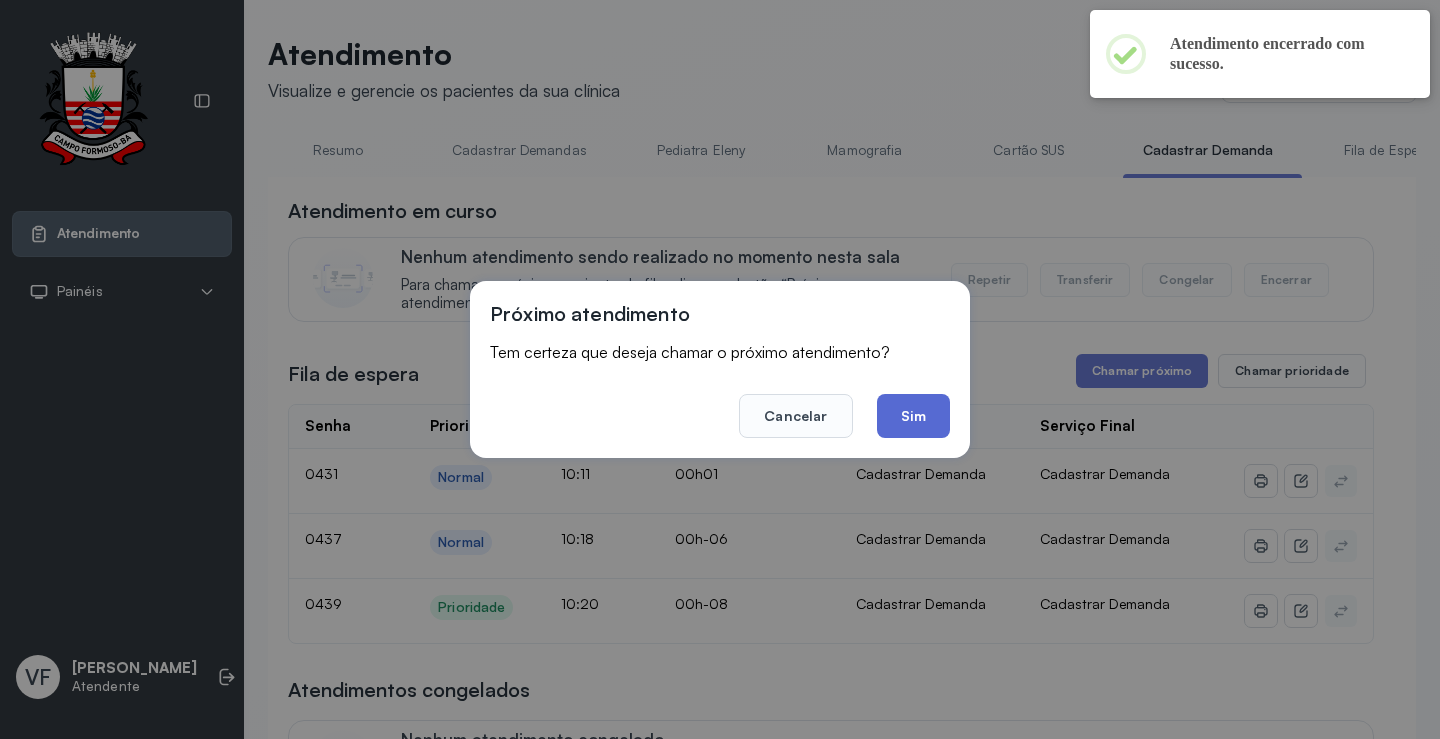 click on "Sim" 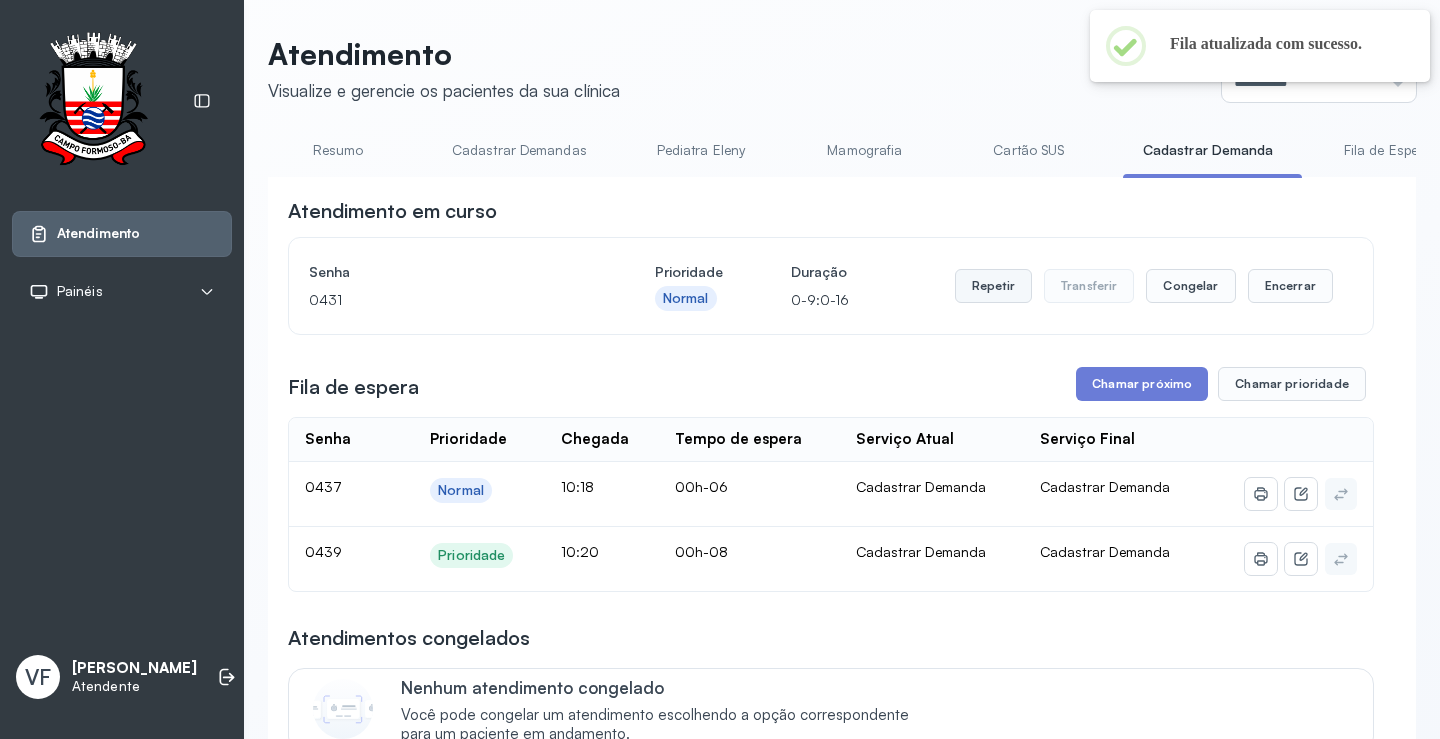 click on "Repetir" at bounding box center [993, 286] 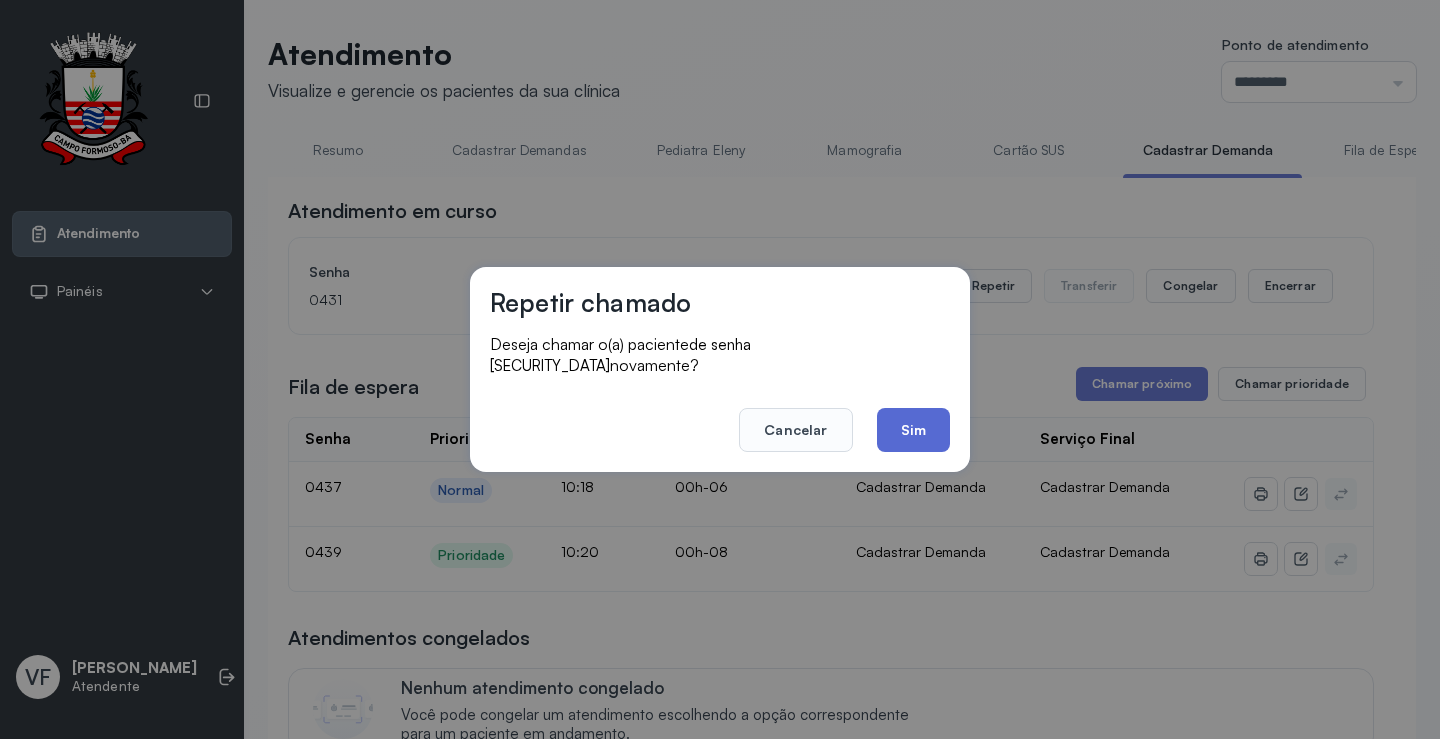 click on "Sim" 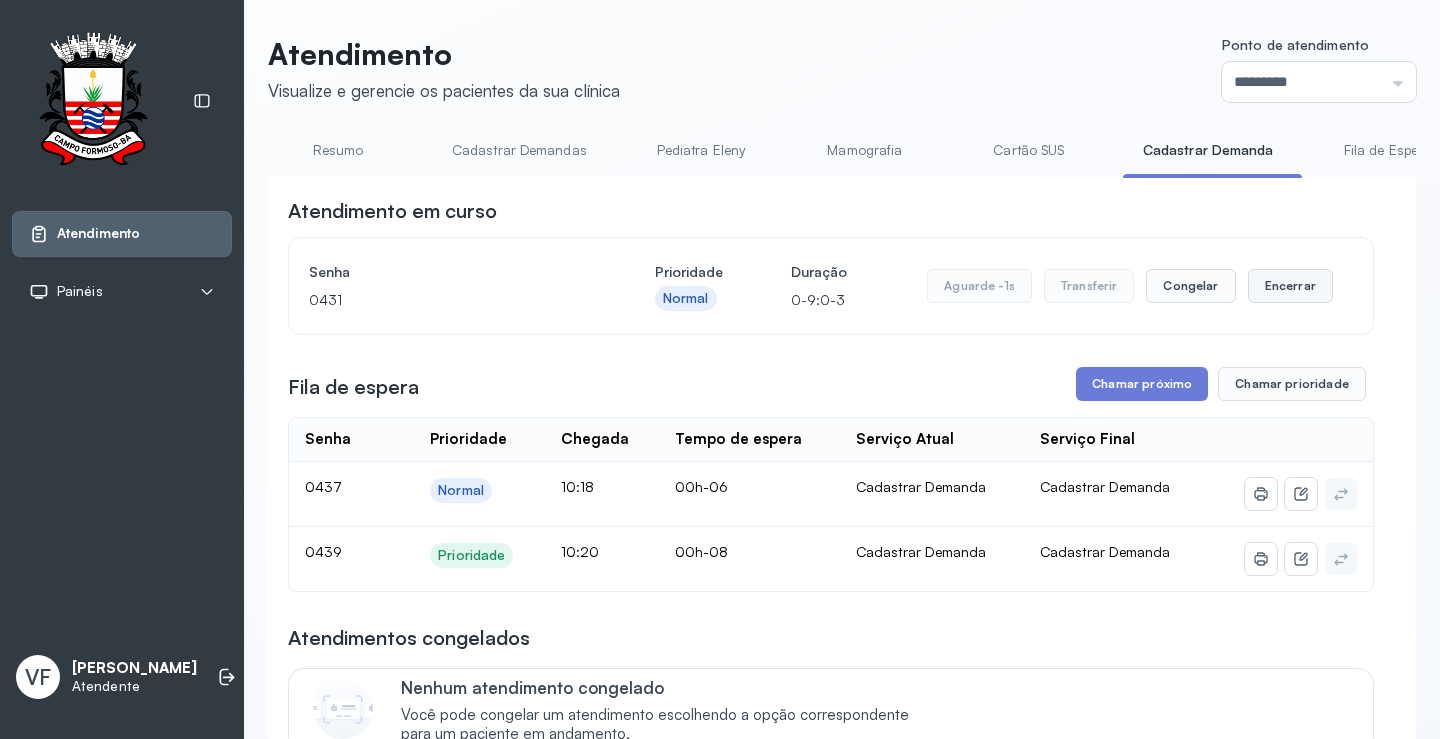 click on "Encerrar" at bounding box center [1290, 286] 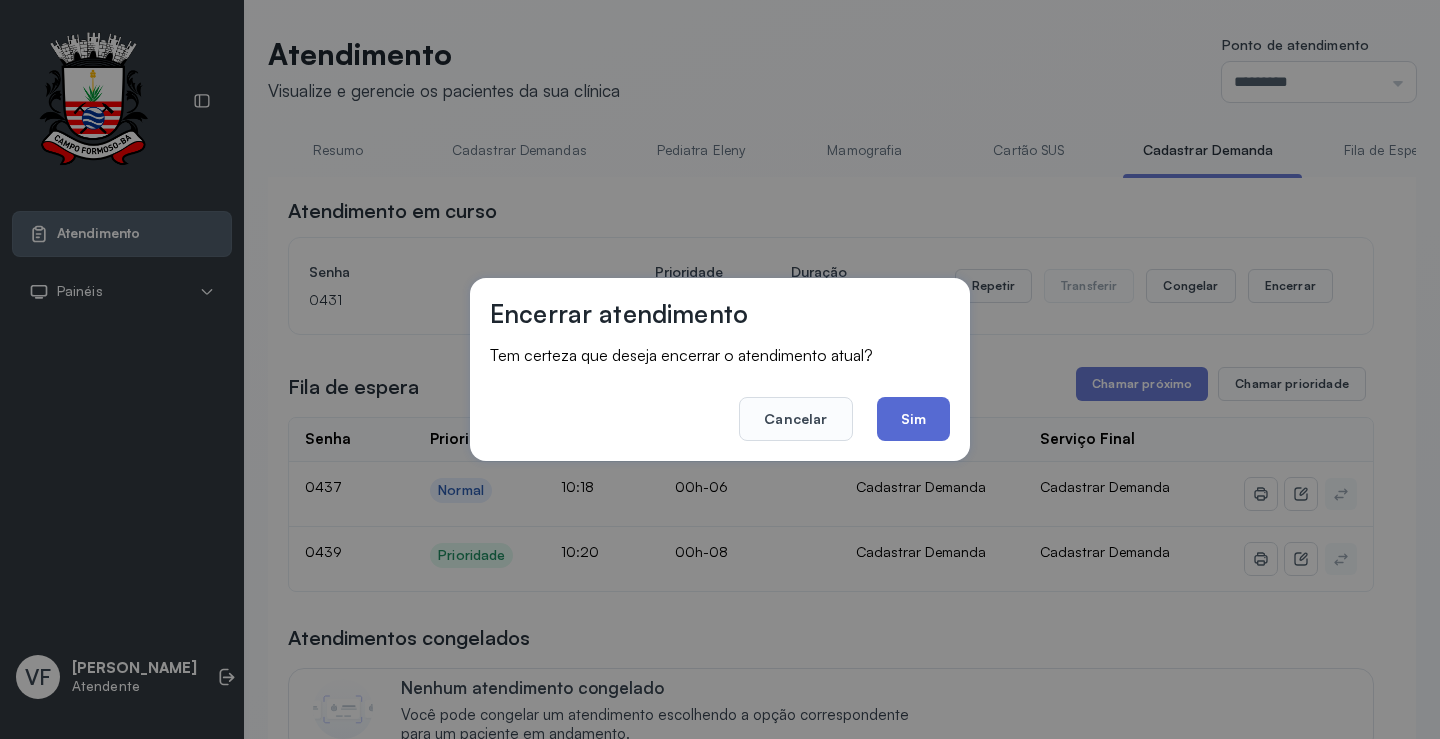 click on "Sim" 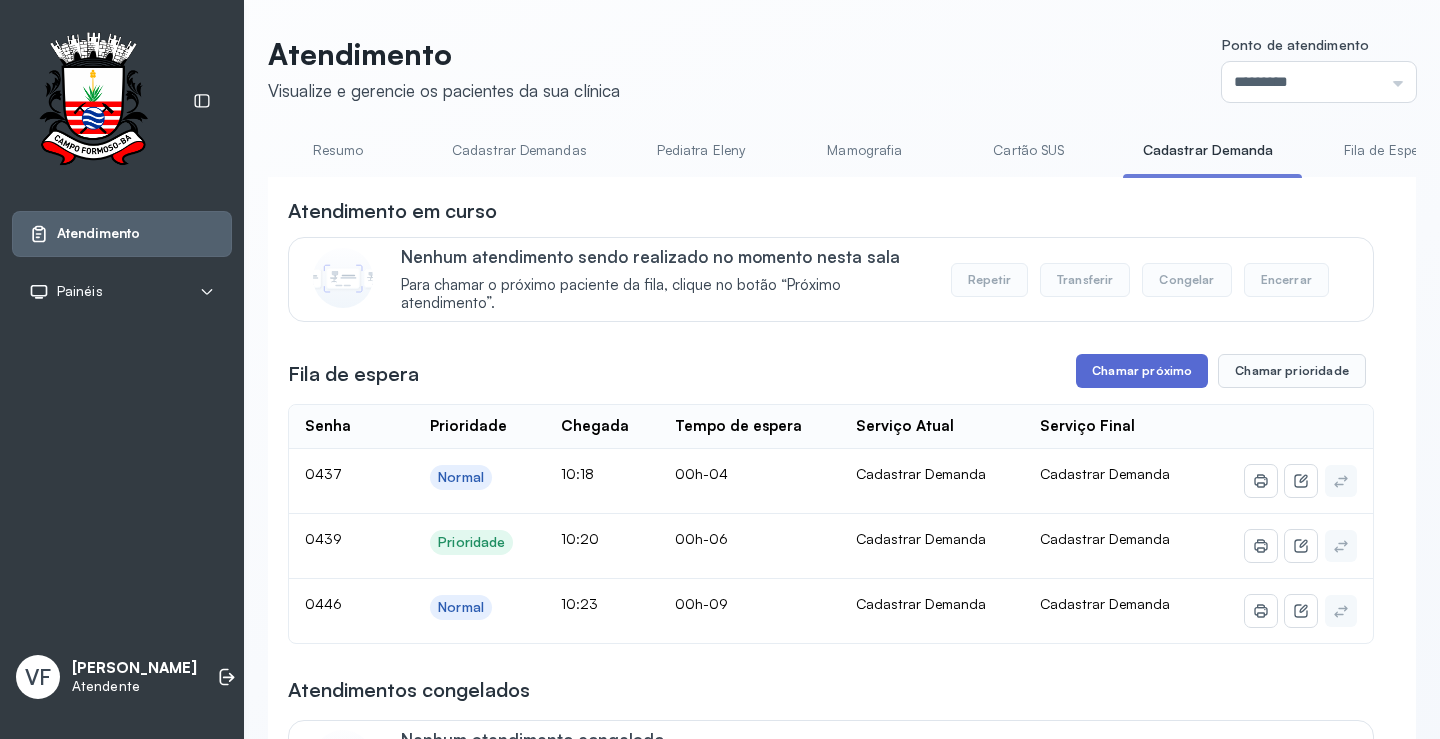 click on "Chamar próximo" at bounding box center (1142, 371) 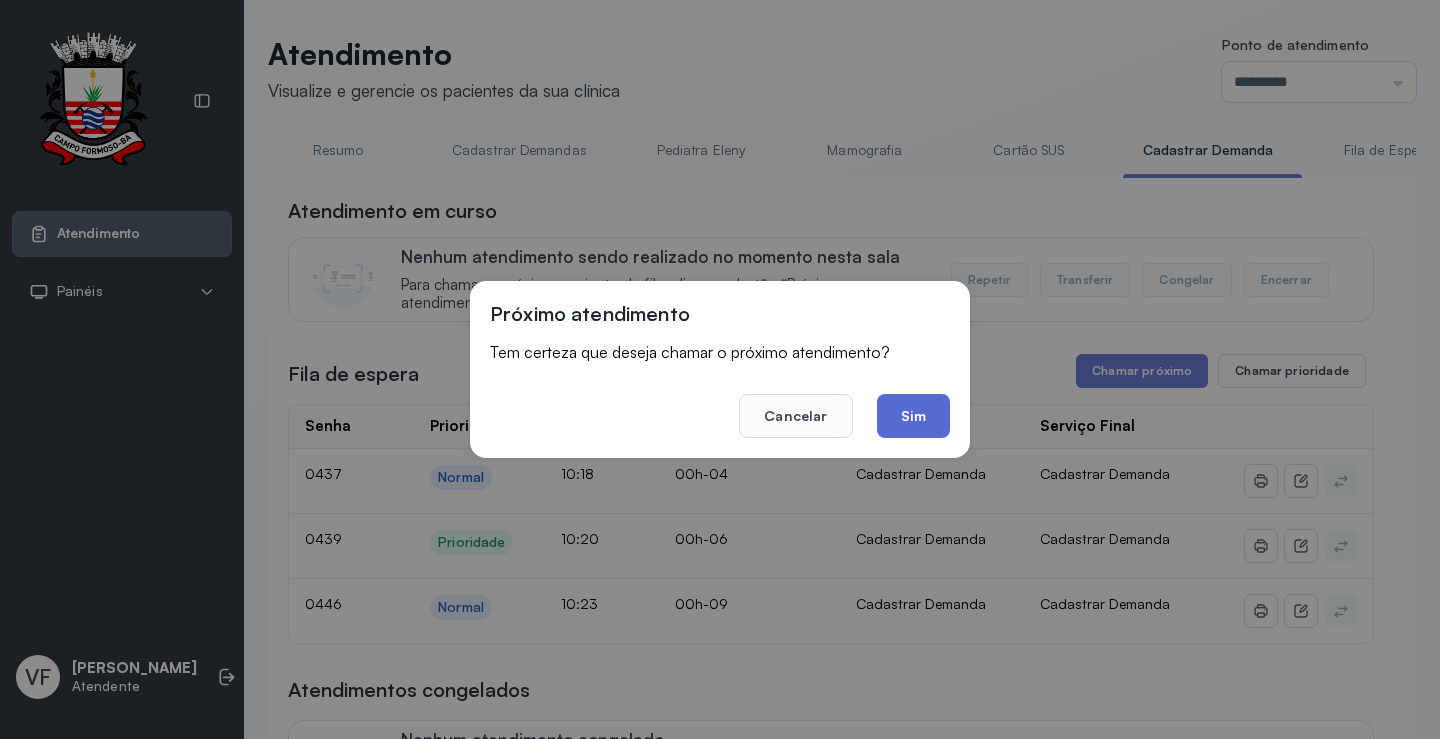click on "Sim" 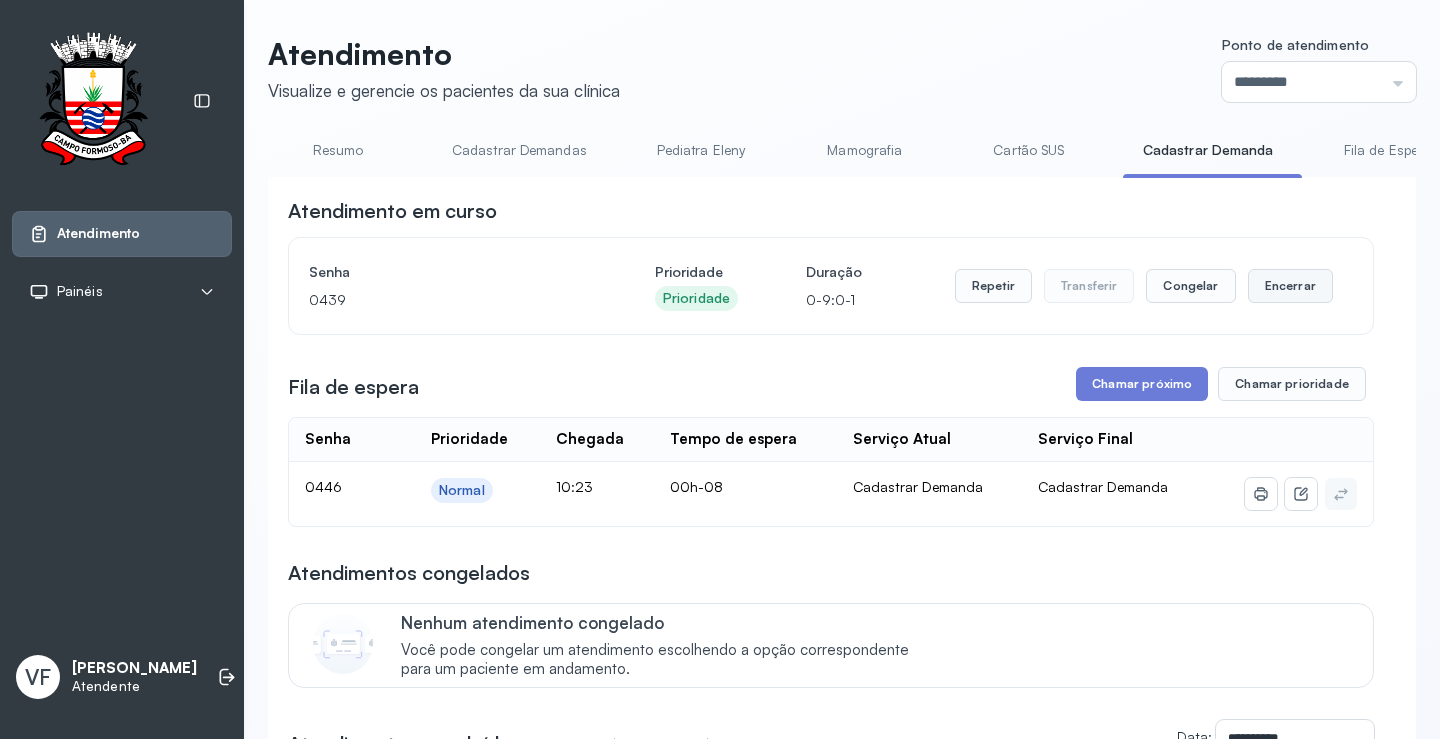 click on "Encerrar" at bounding box center [1290, 286] 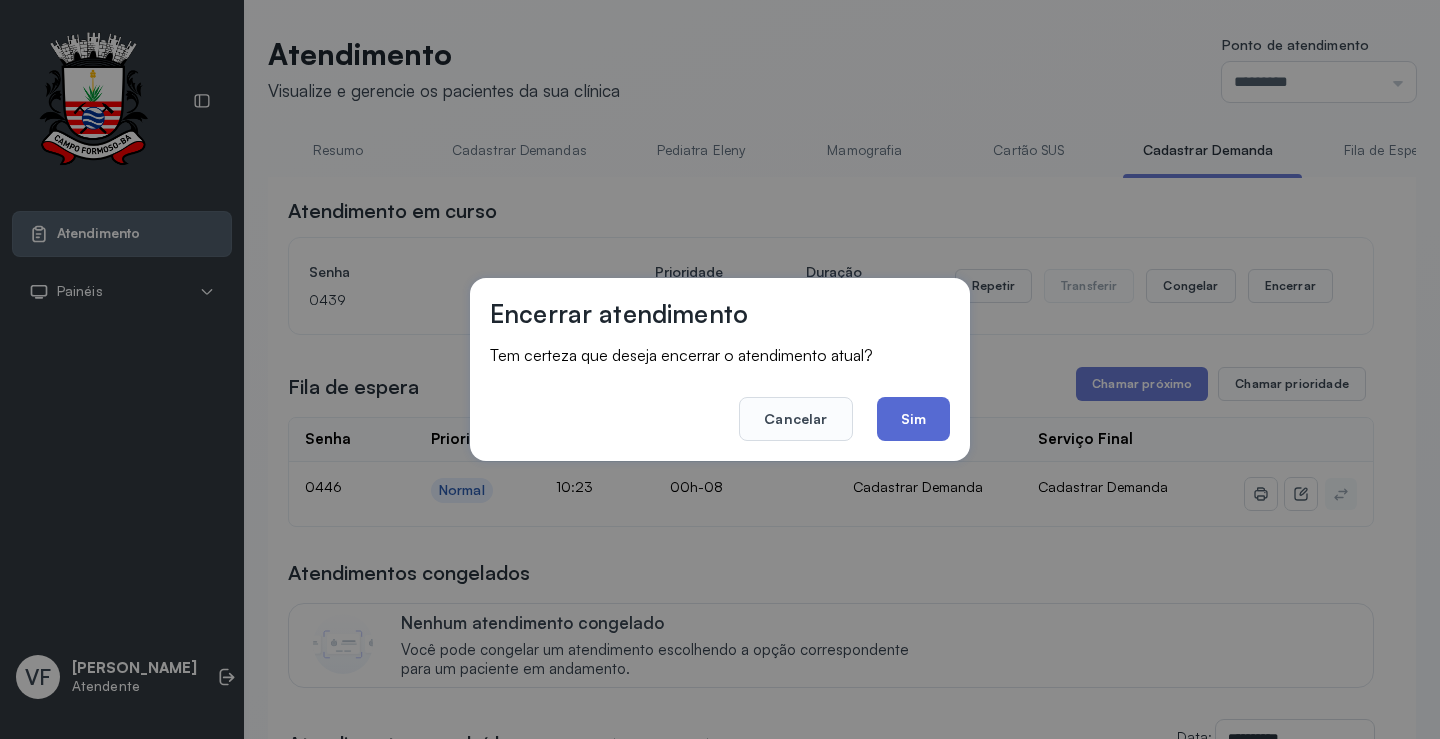 click on "Sim" 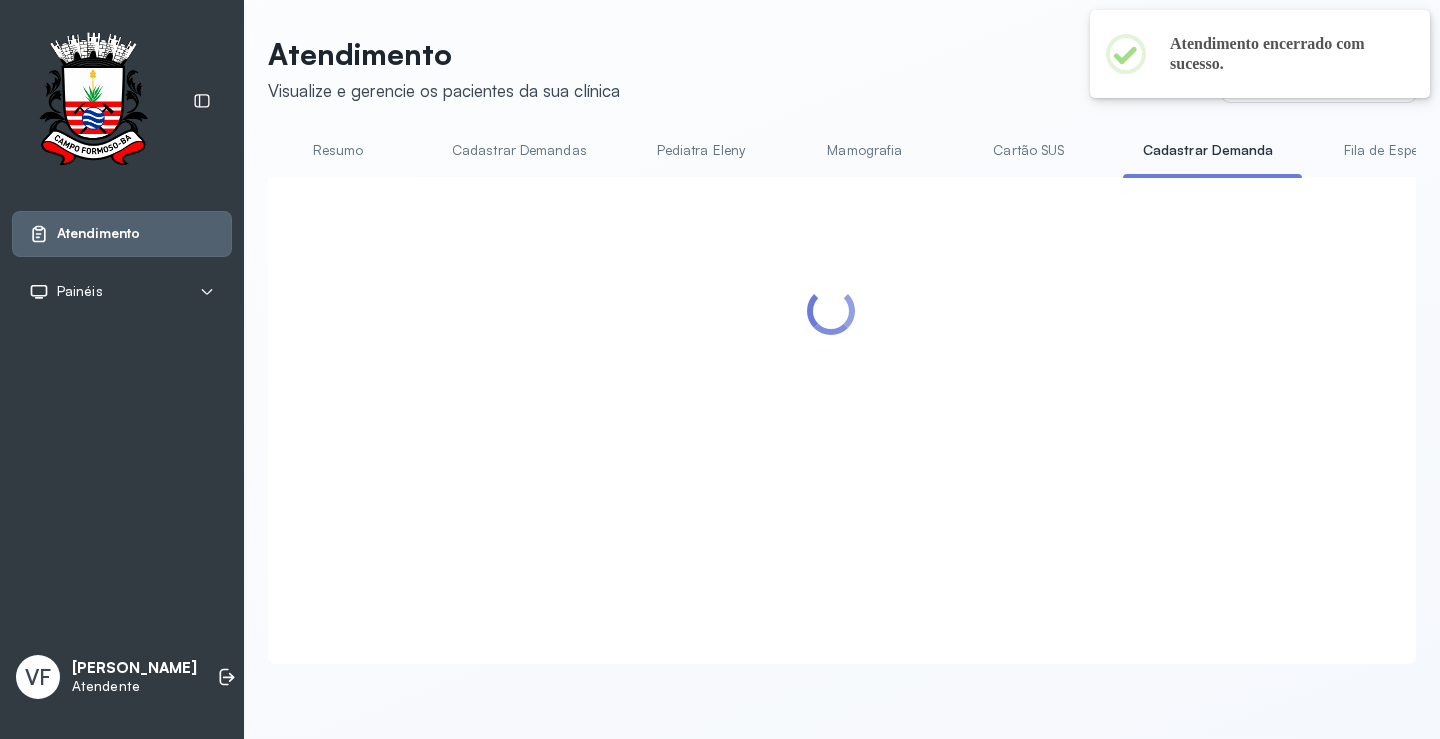 click on "Resumo" at bounding box center (338, 150) 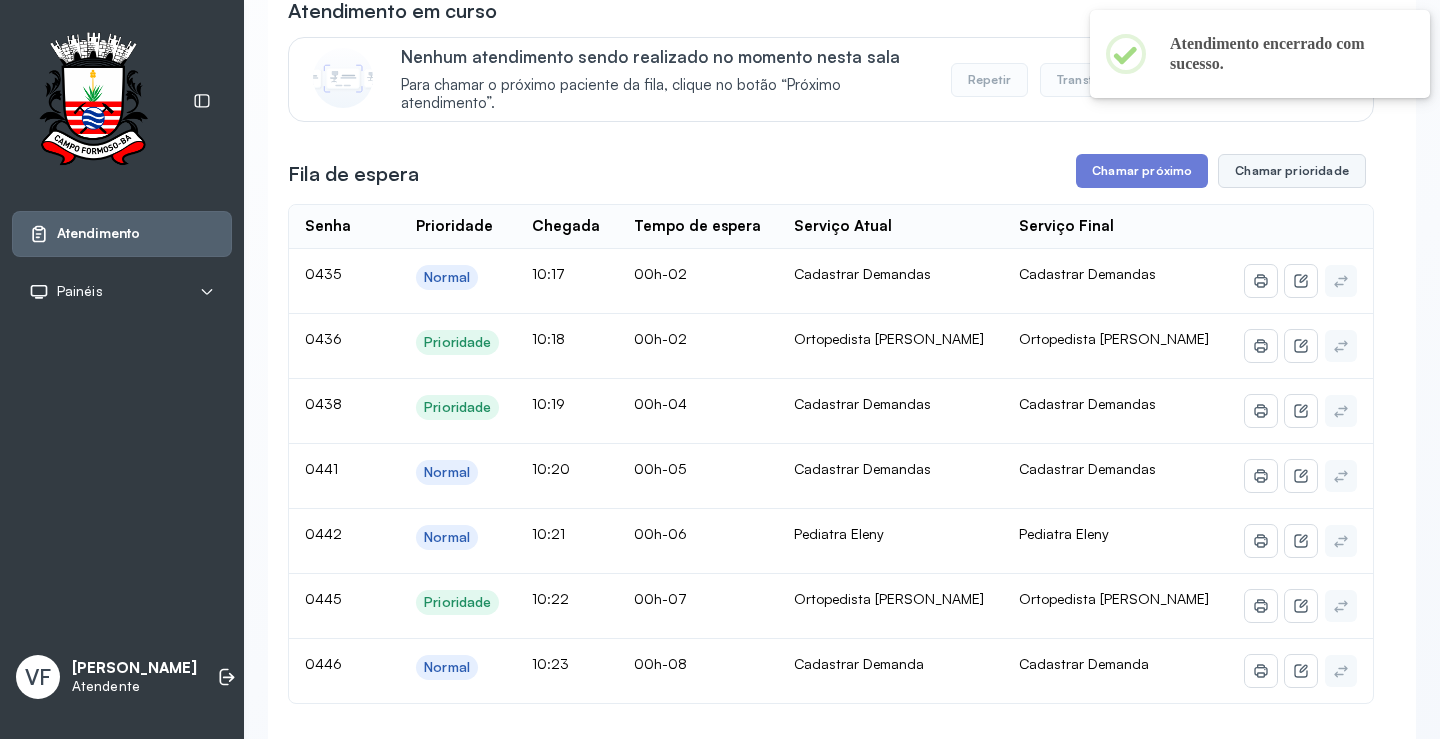 scroll, scrollTop: 0, scrollLeft: 0, axis: both 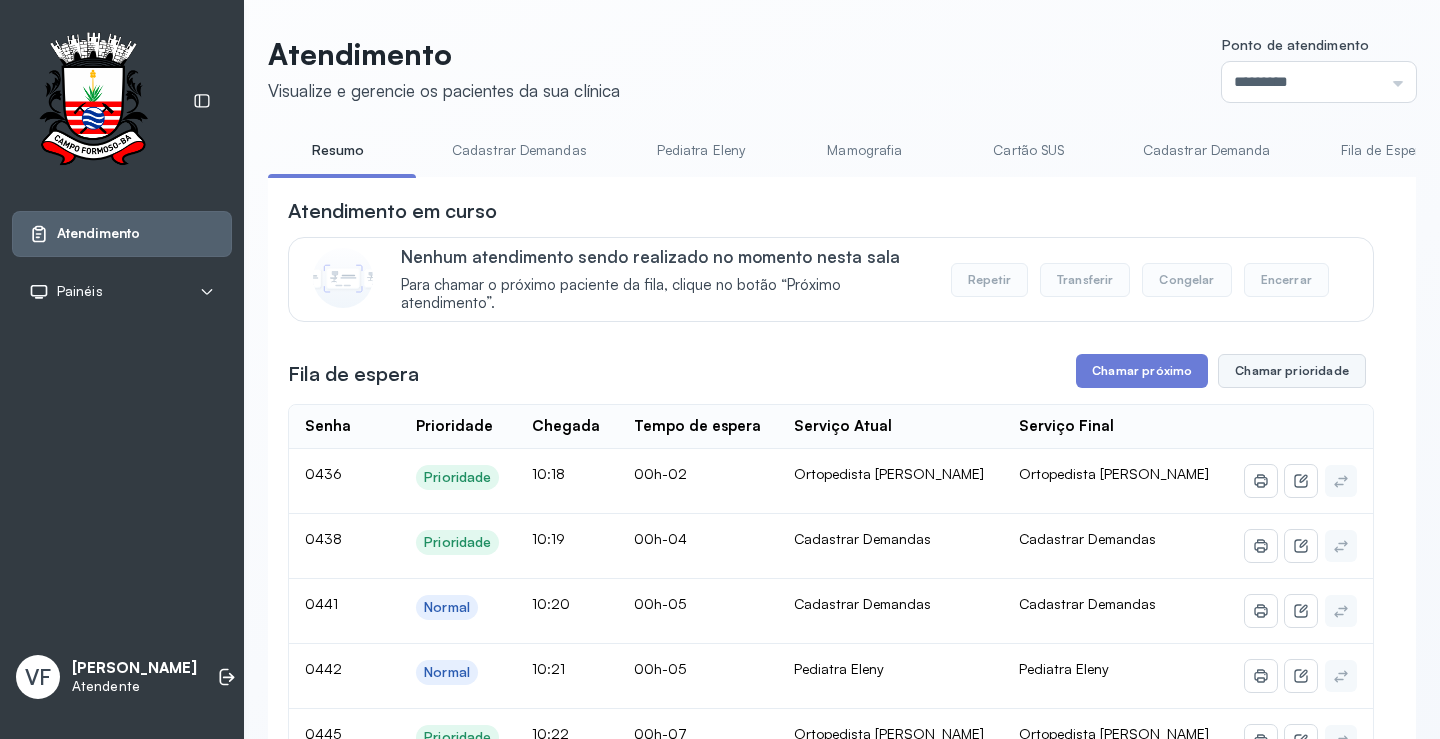 click on "**********" at bounding box center (831, 1095) 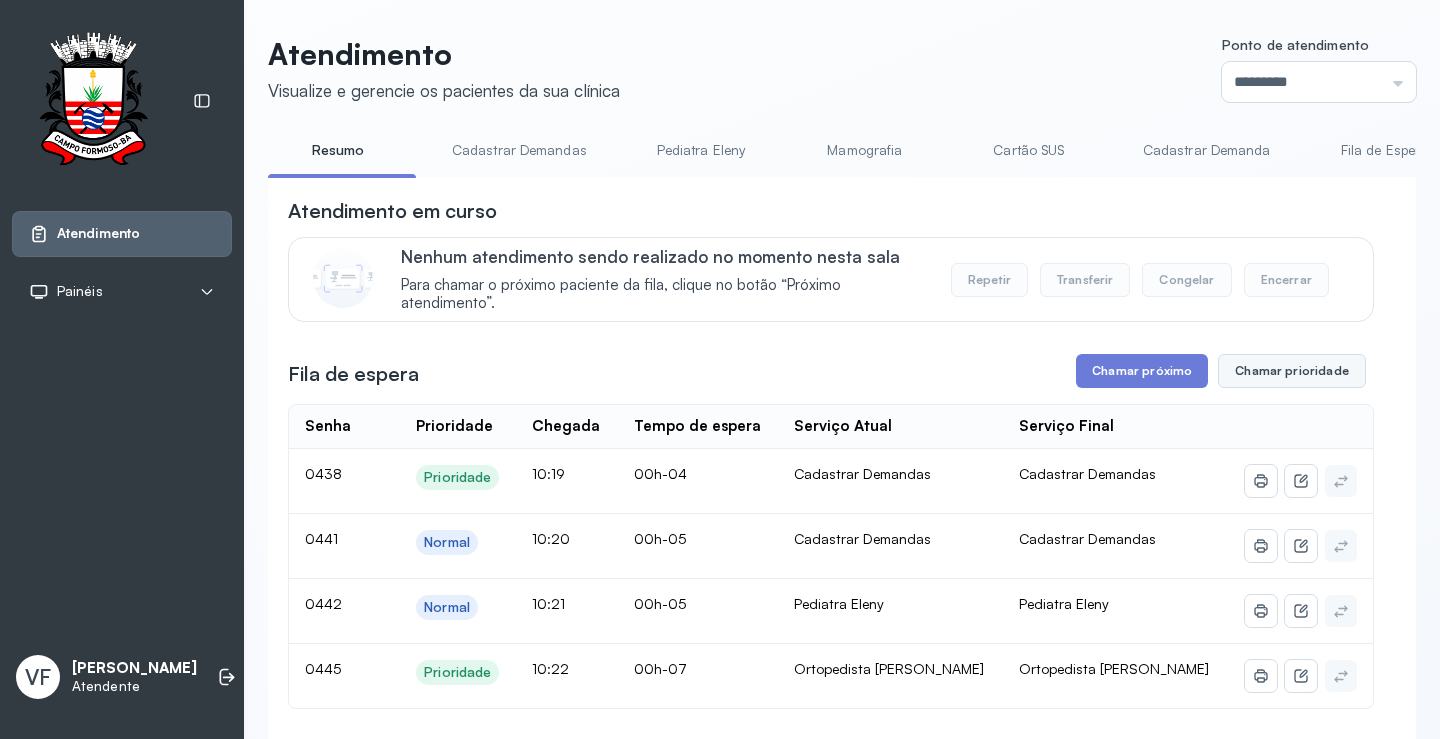 click on "Chamar prioridade" at bounding box center (1292, 371) 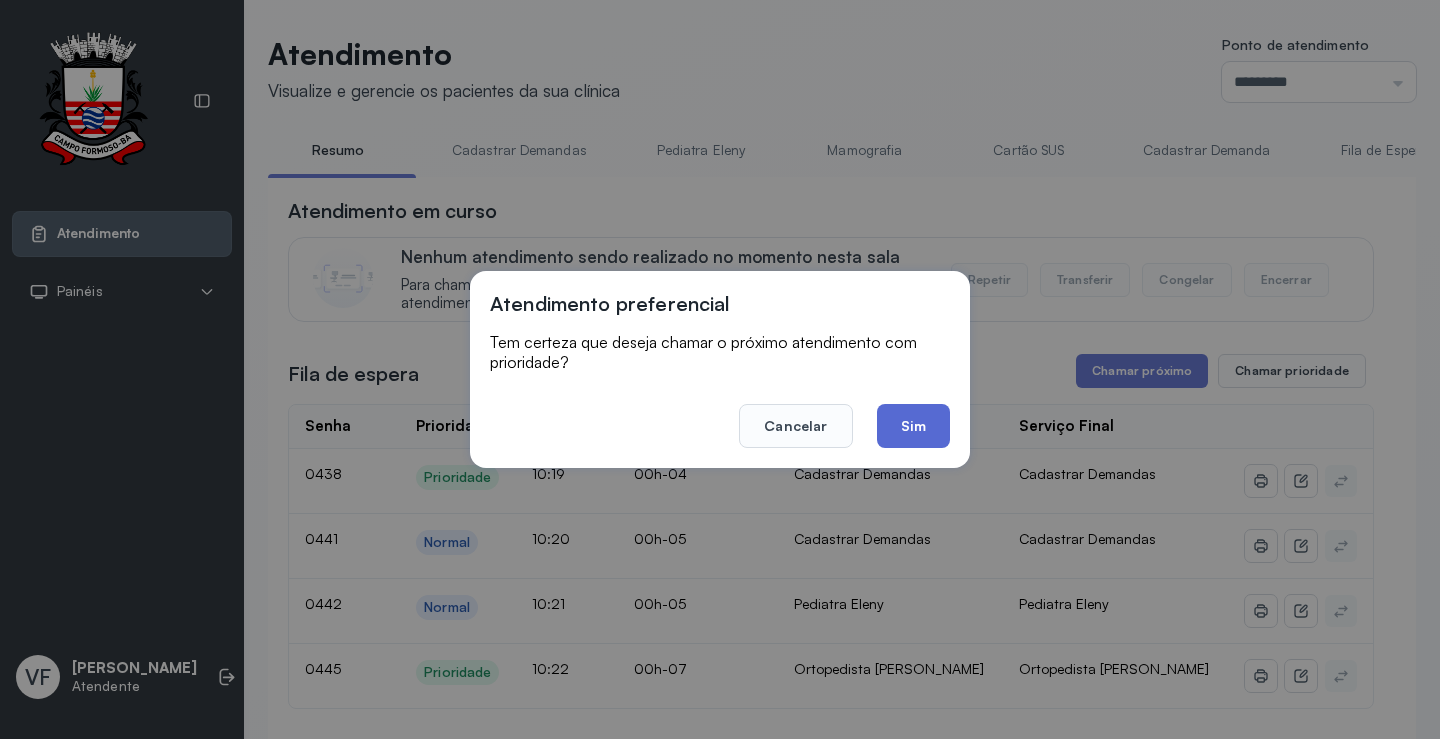 click on "Sim" 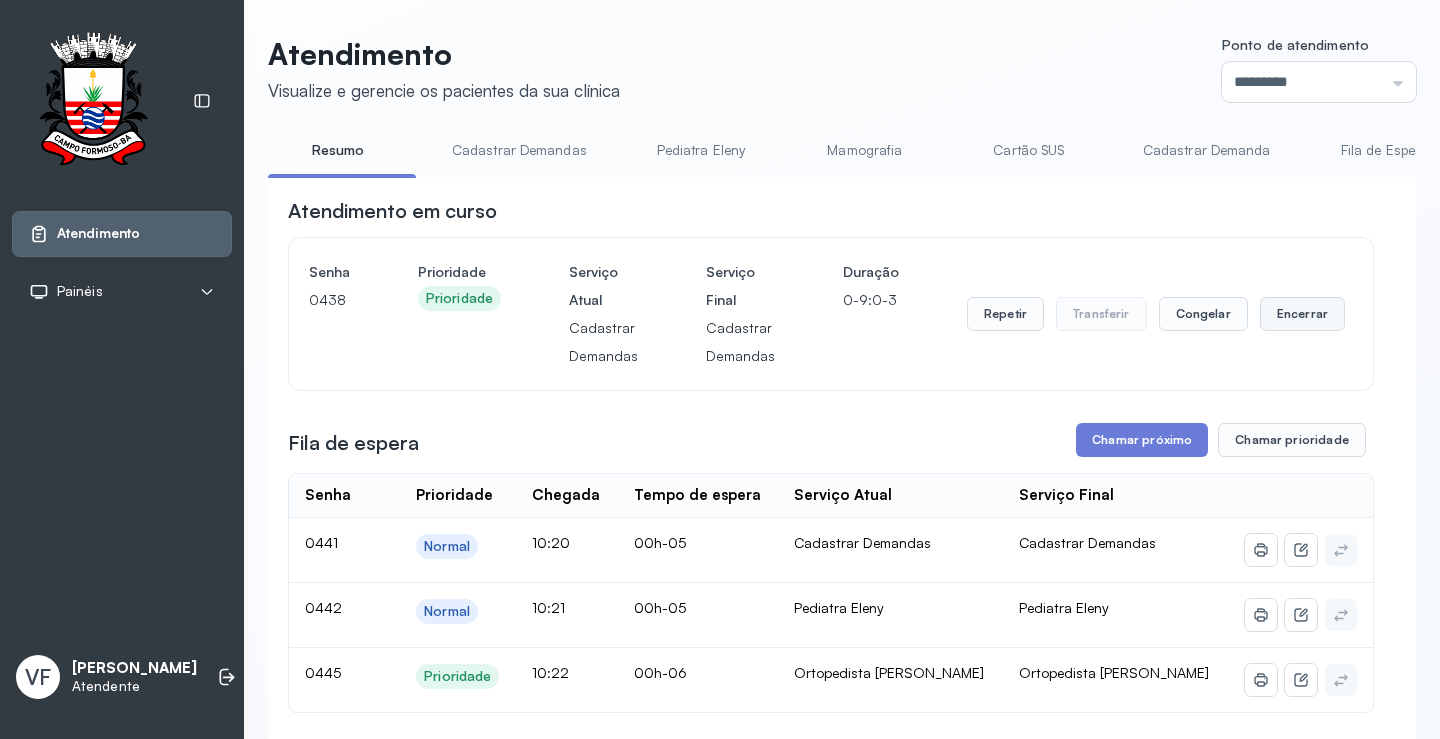 click on "Encerrar" at bounding box center [1302, 314] 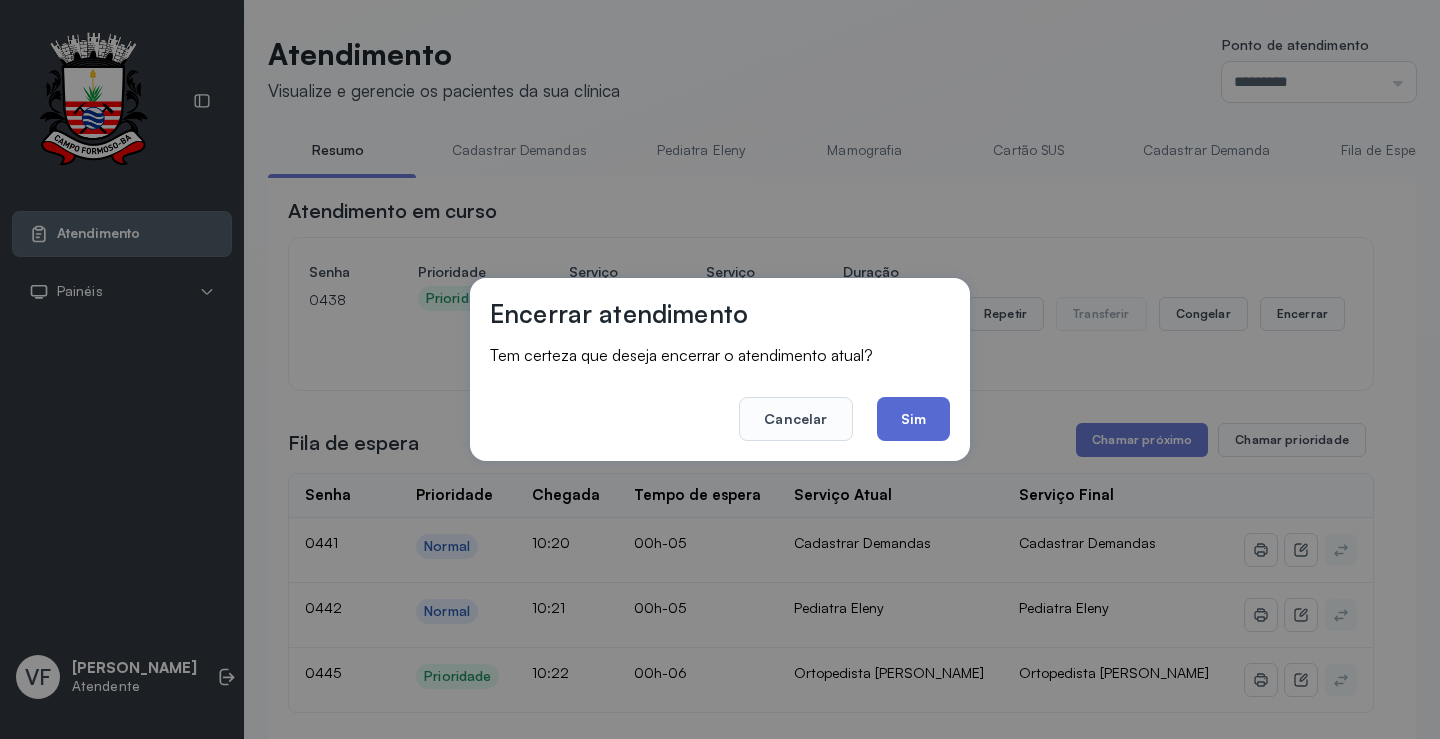click on "Sim" 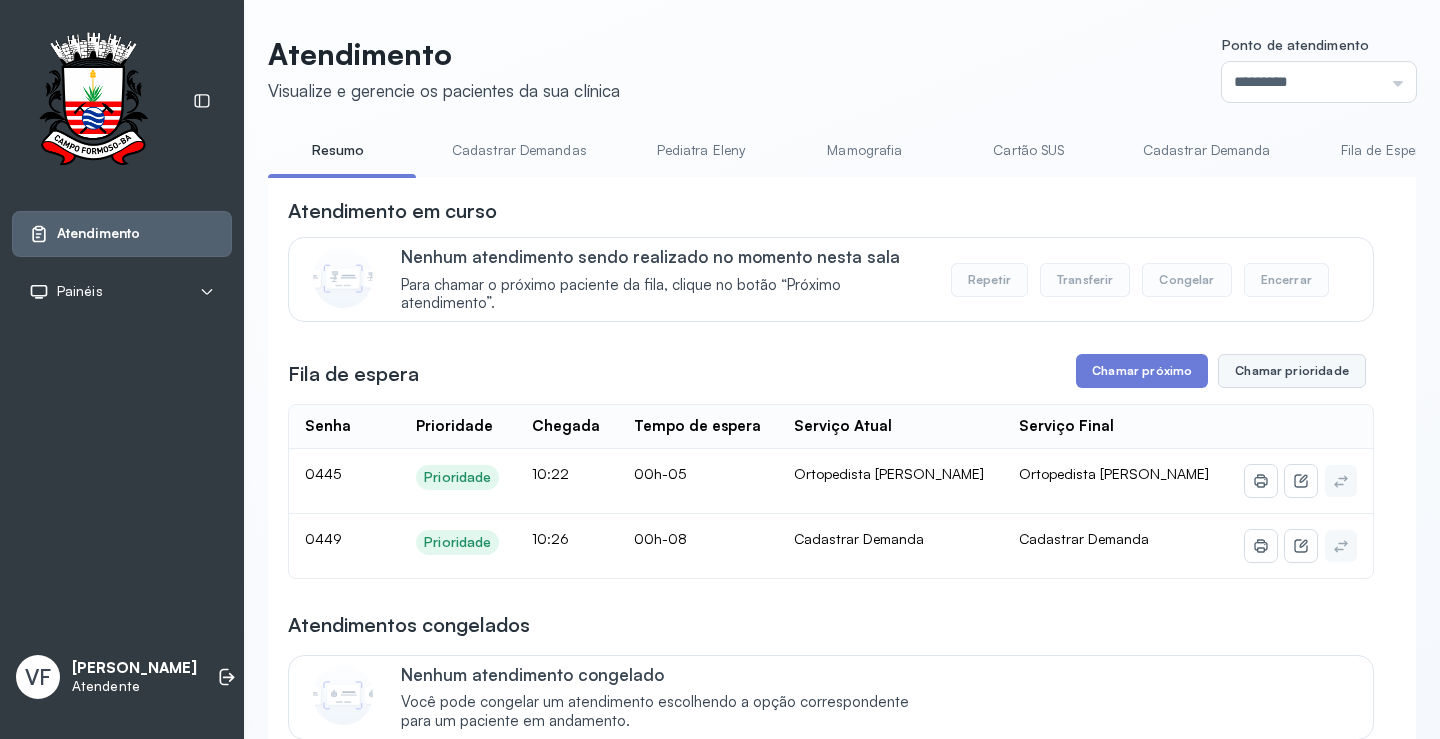 click on "Chamar prioridade" at bounding box center [1292, 371] 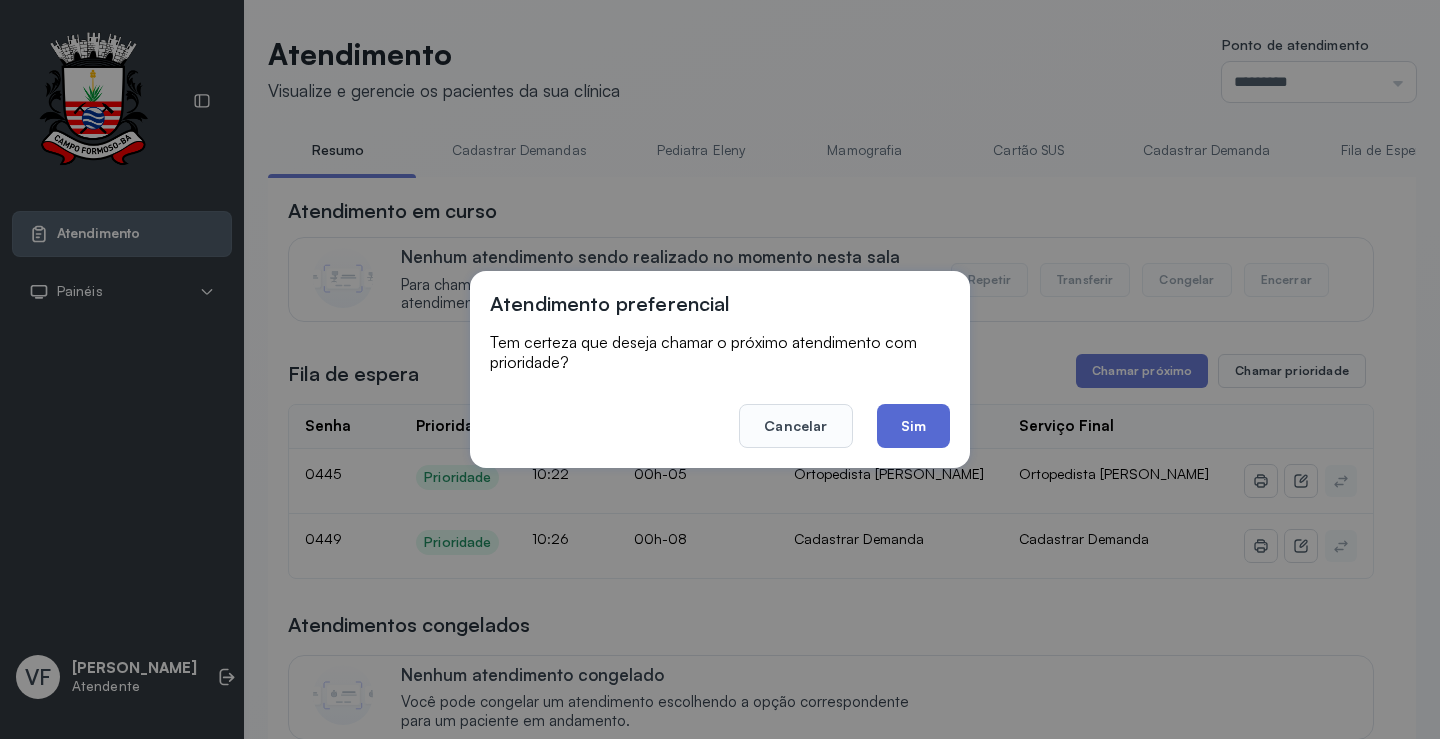 click on "Sim" 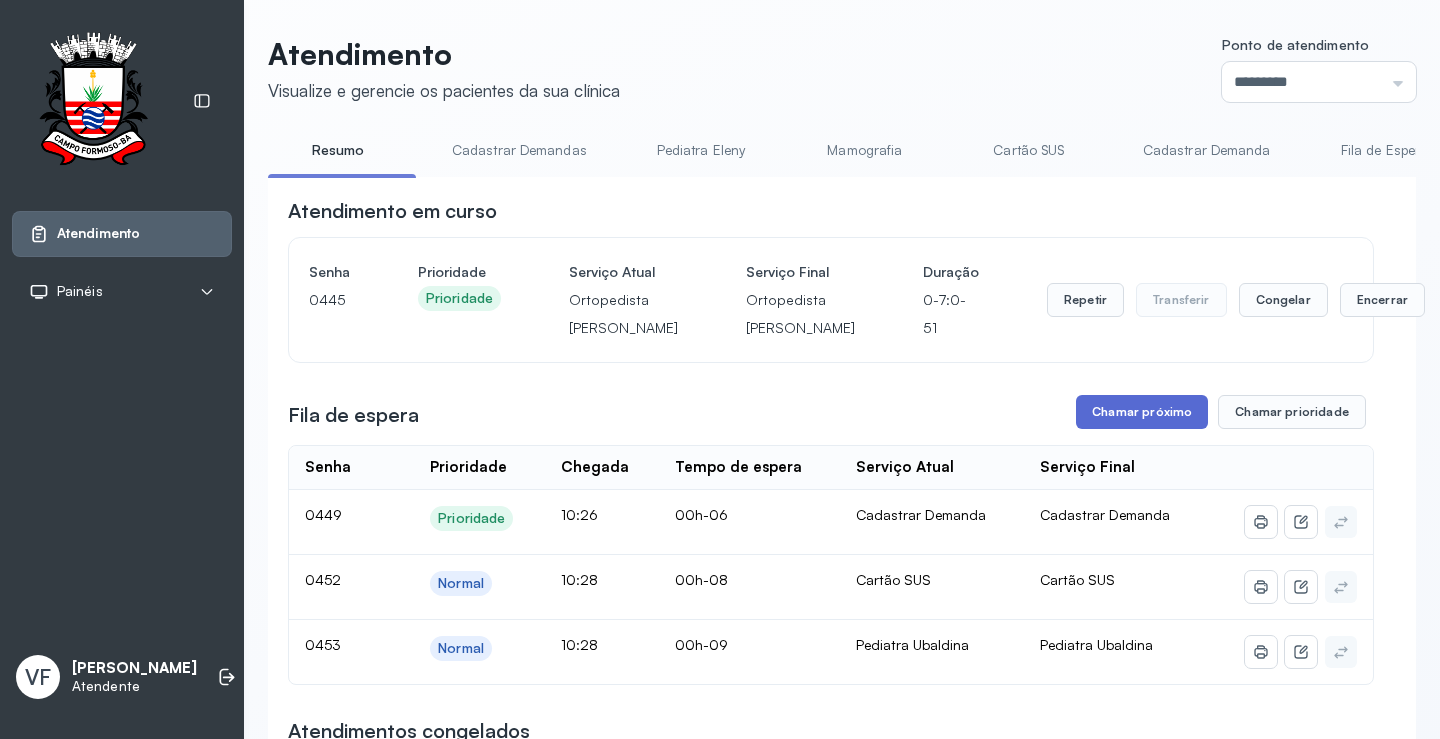 click on "Chamar próximo" at bounding box center [1142, 412] 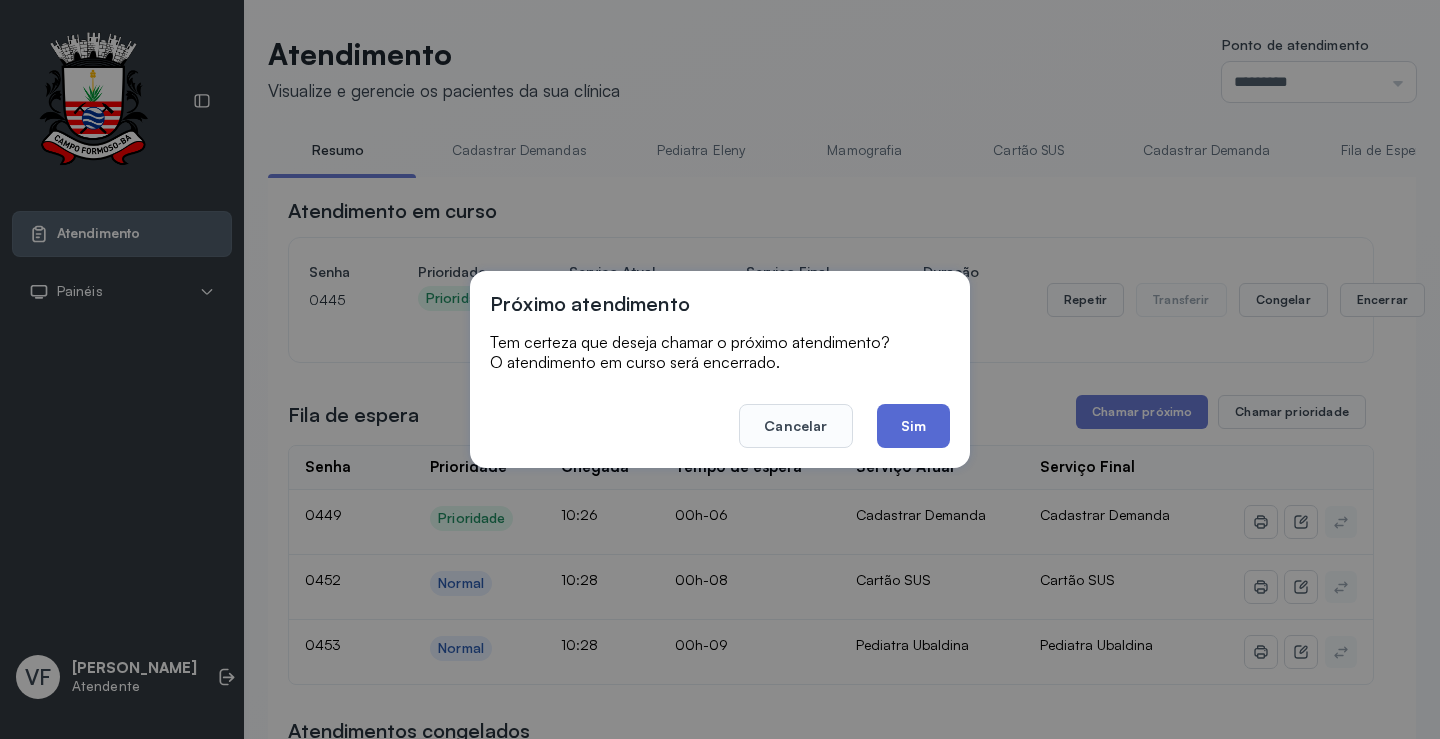 click on "Sim" 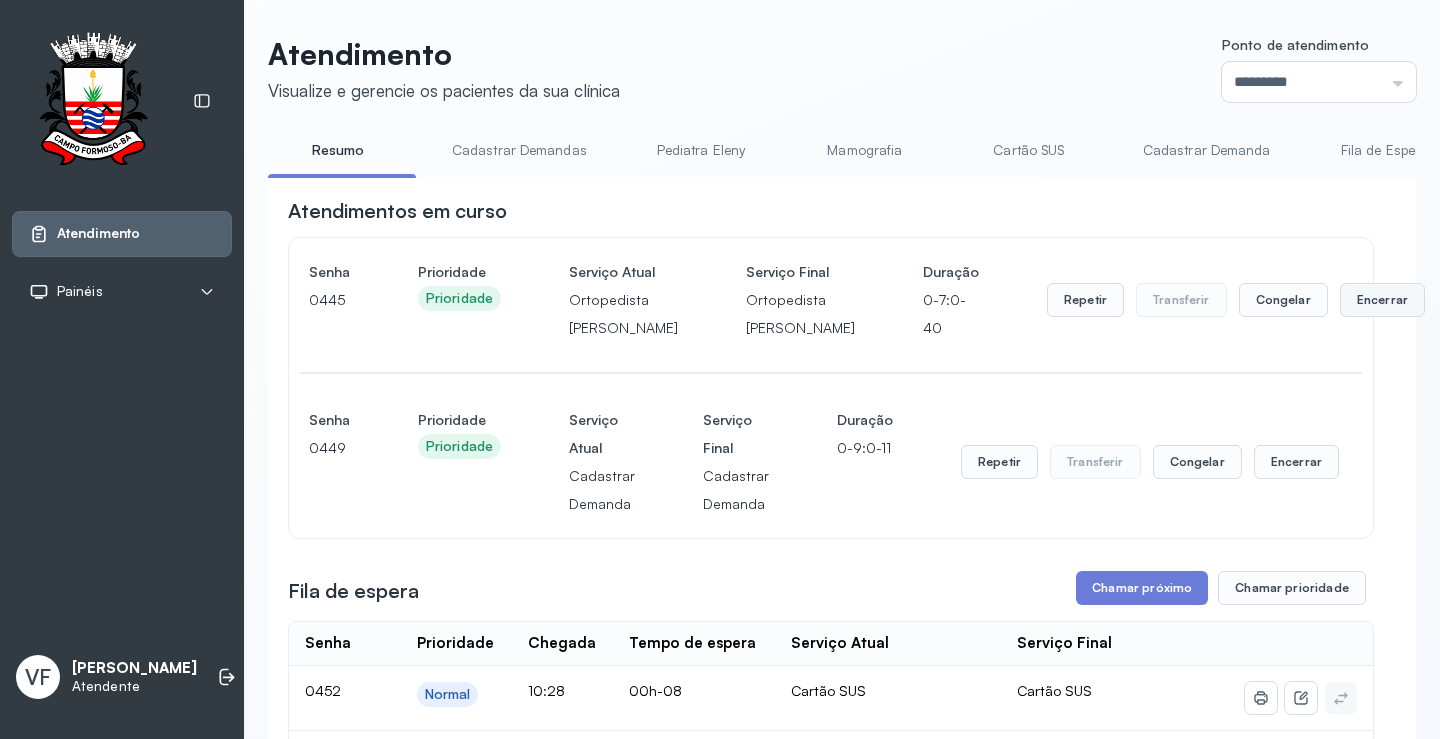 click on "Encerrar" at bounding box center [1382, 300] 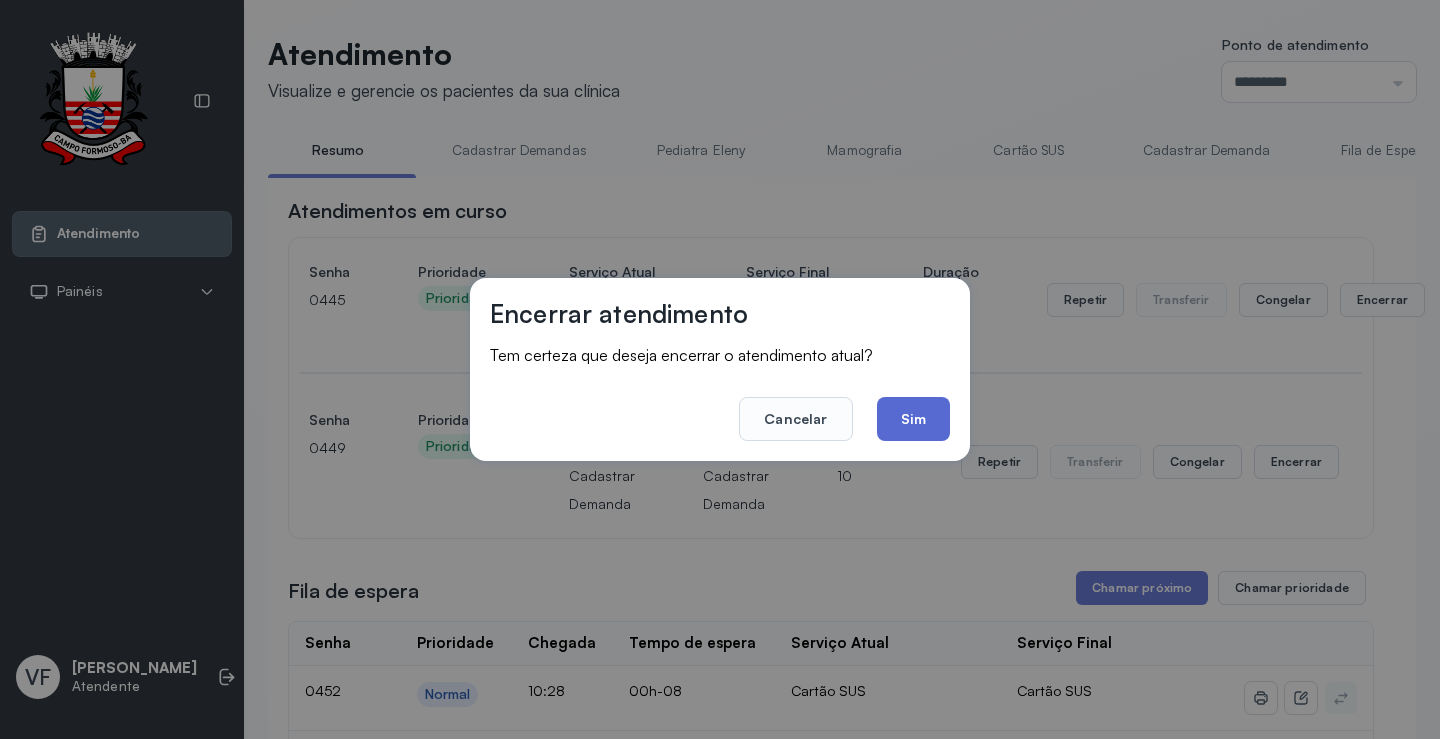 click on "Sim" 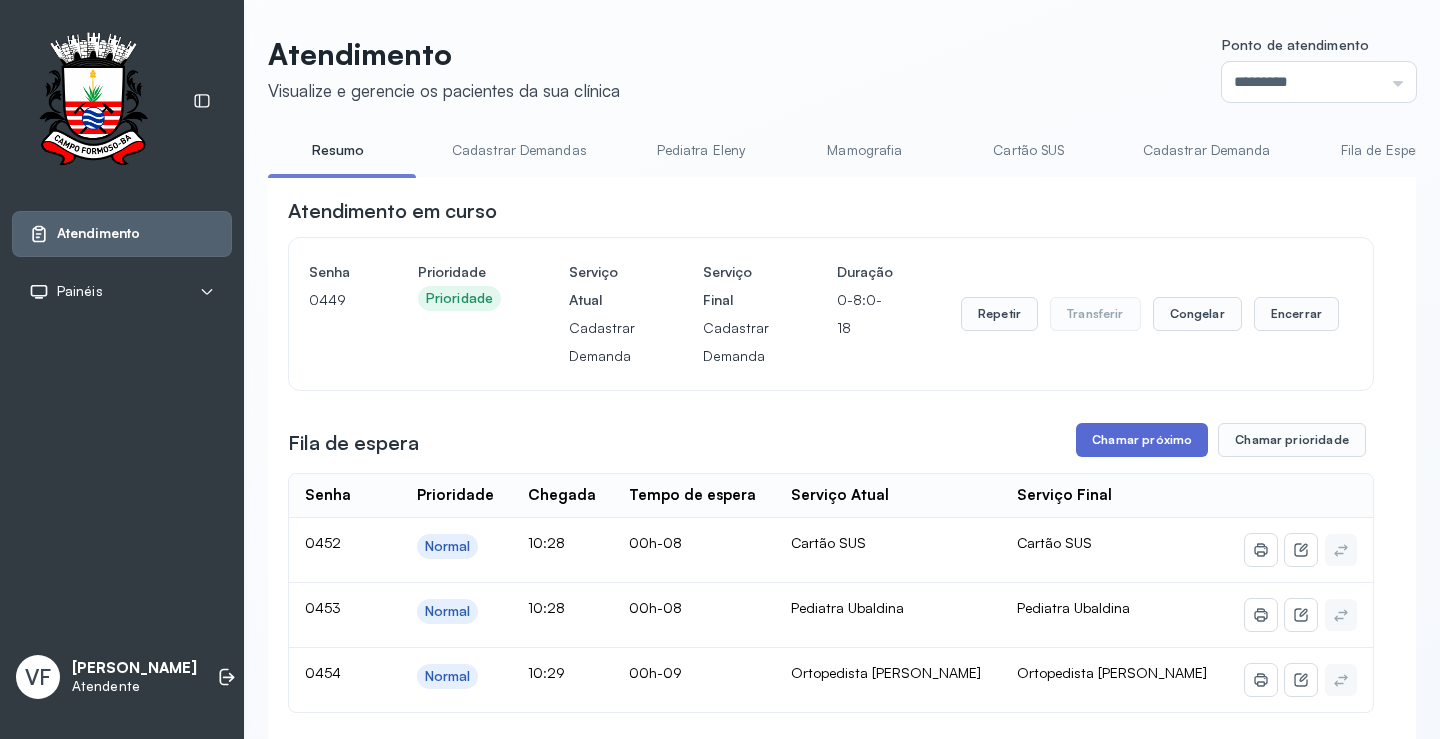 click on "Chamar próximo" at bounding box center [1142, 440] 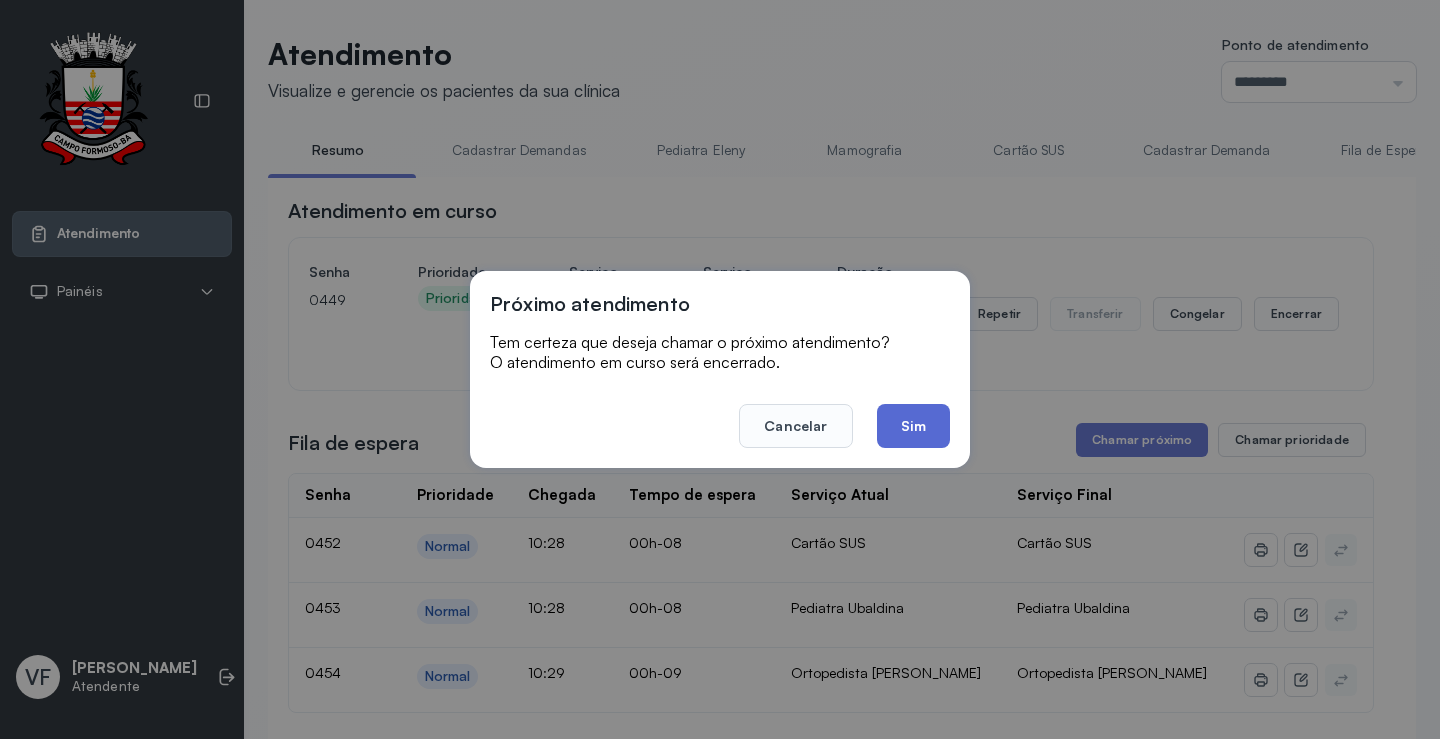 click on "Sim" 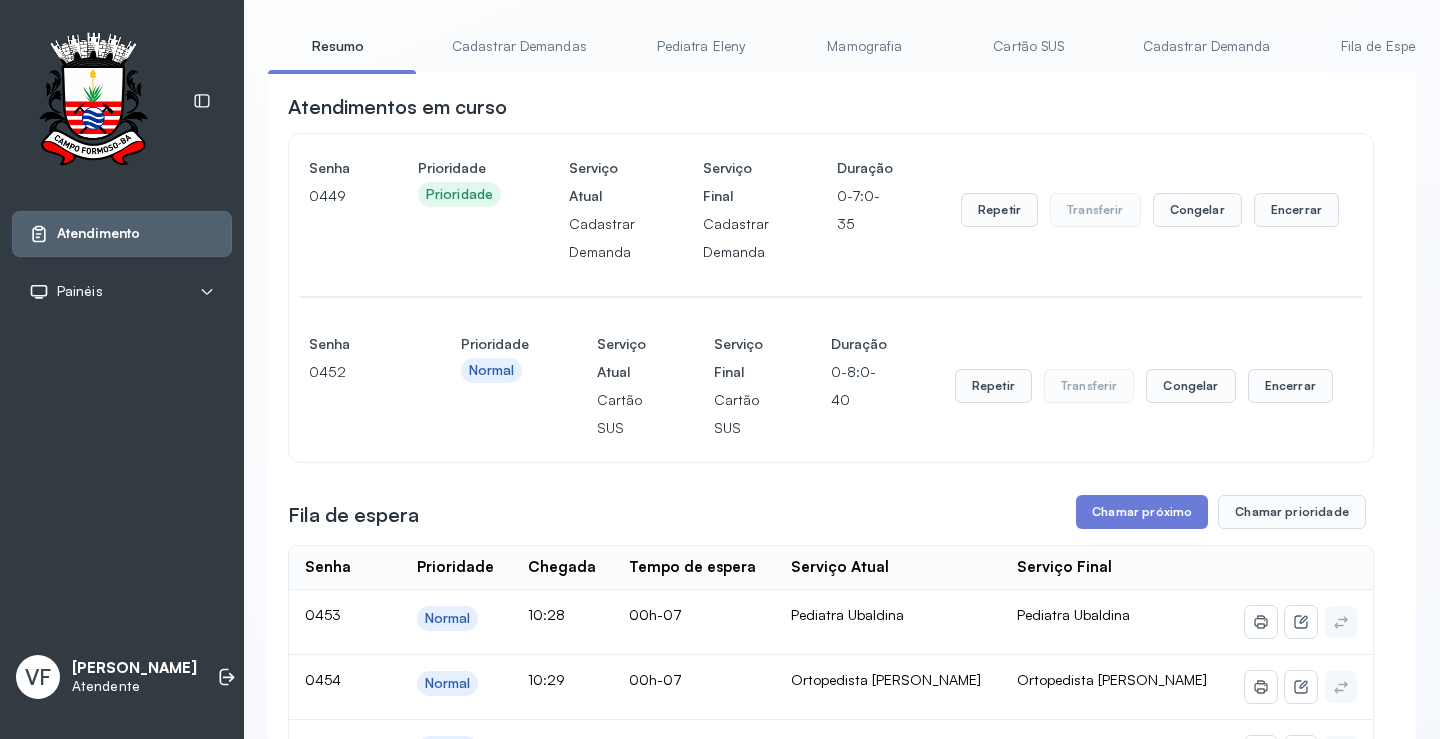 scroll, scrollTop: 300, scrollLeft: 0, axis: vertical 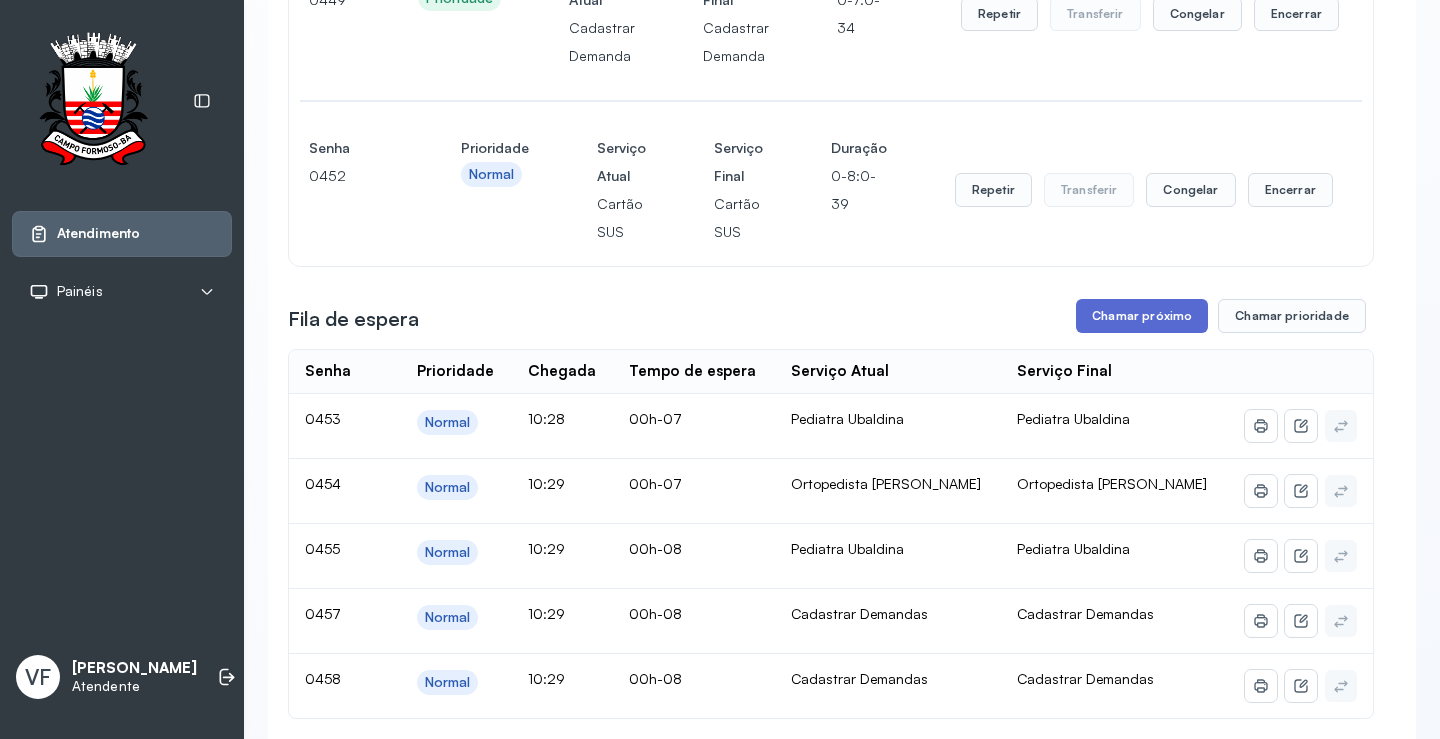click on "Chamar próximo" at bounding box center [1142, 316] 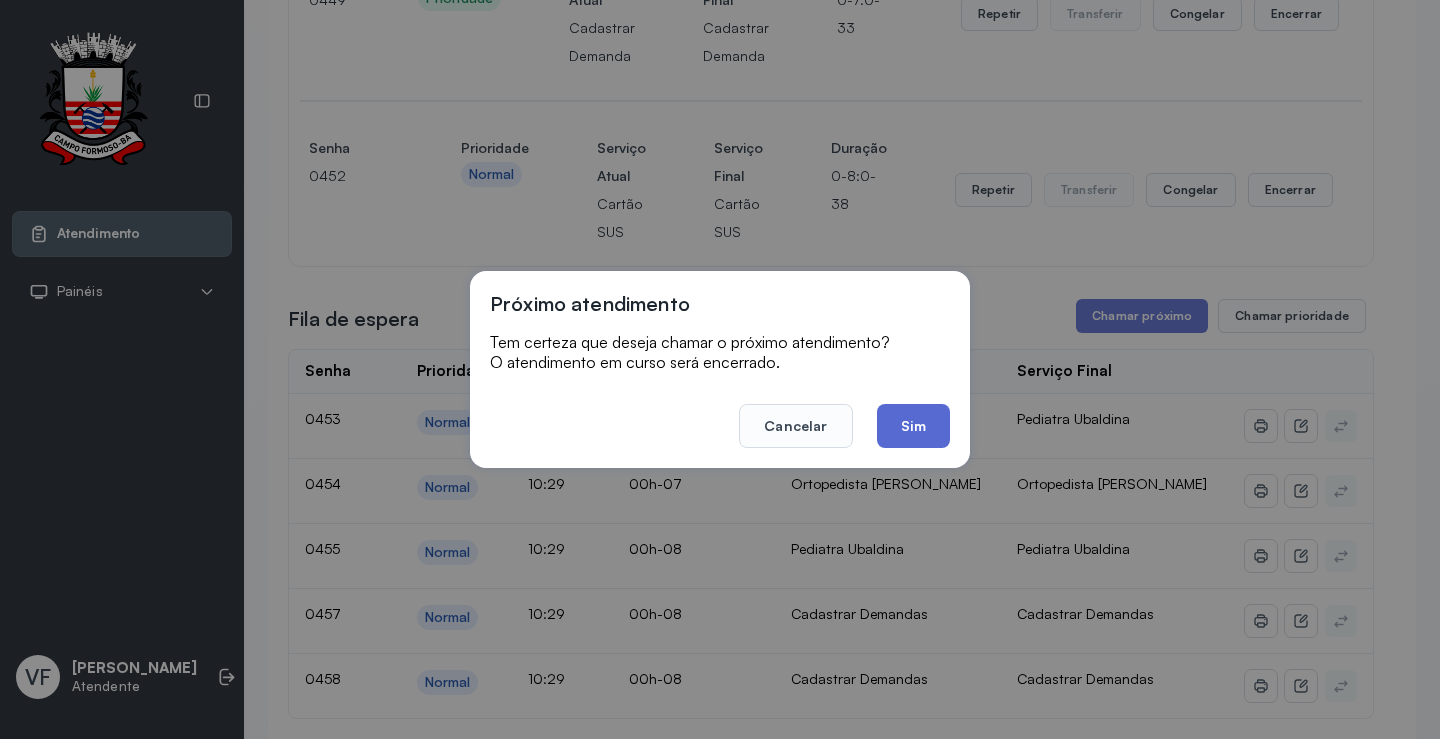 click on "Sim" 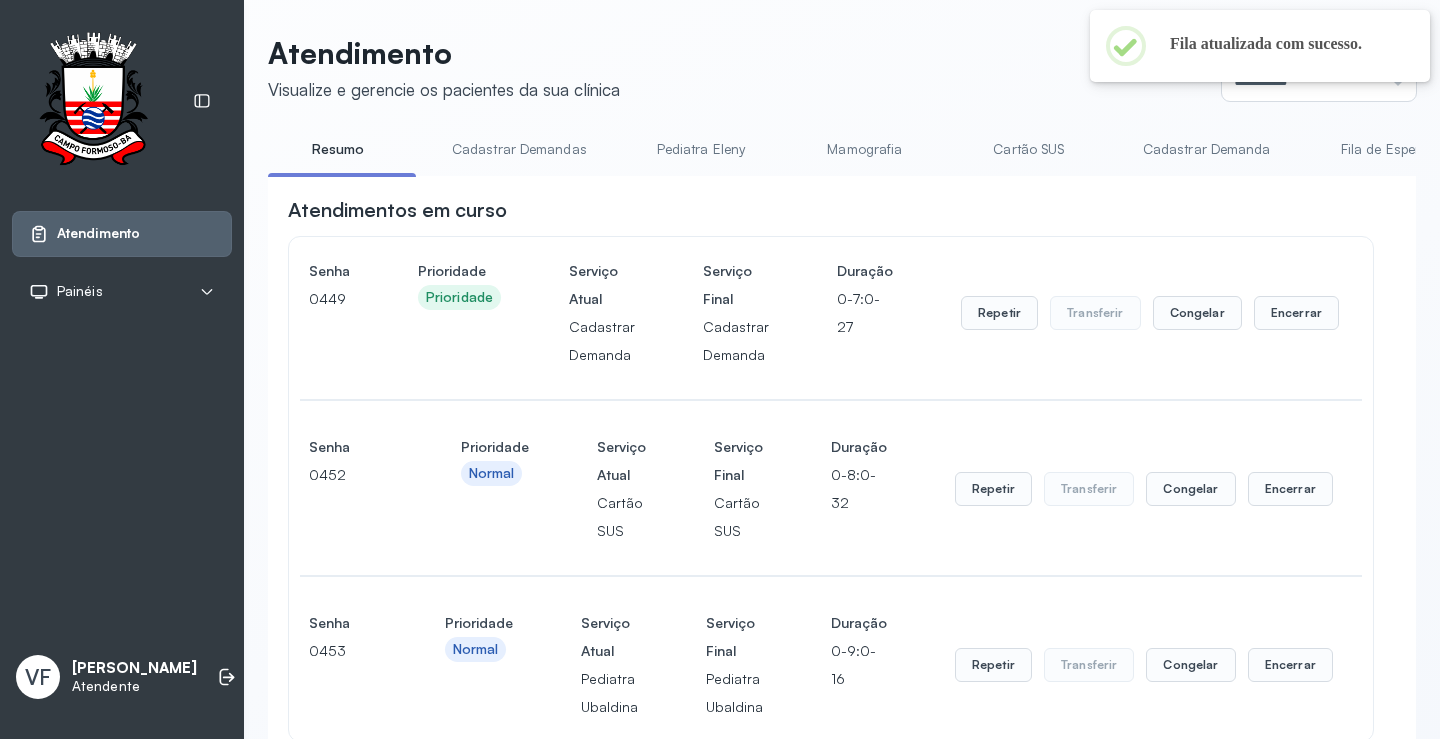 scroll, scrollTop: 300, scrollLeft: 0, axis: vertical 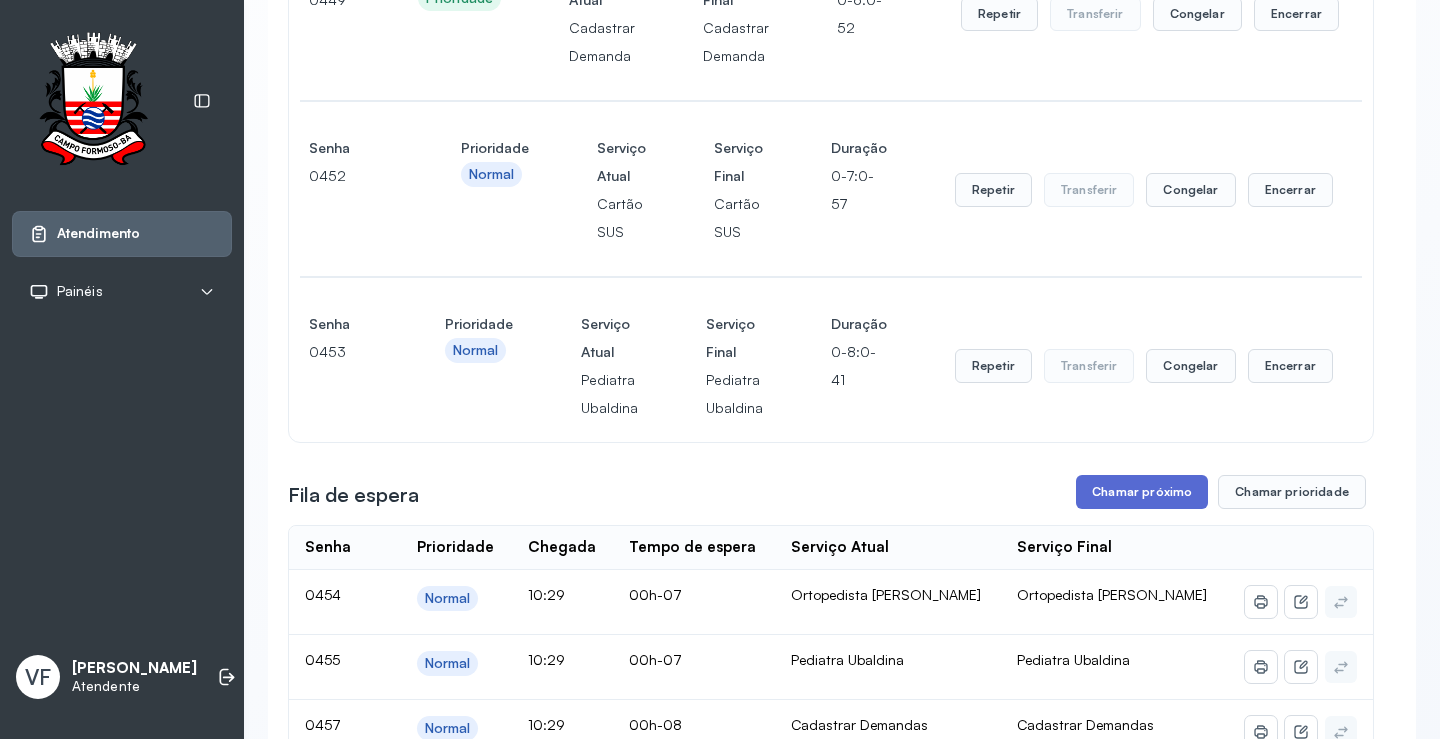 click on "Chamar próximo" at bounding box center [1142, 492] 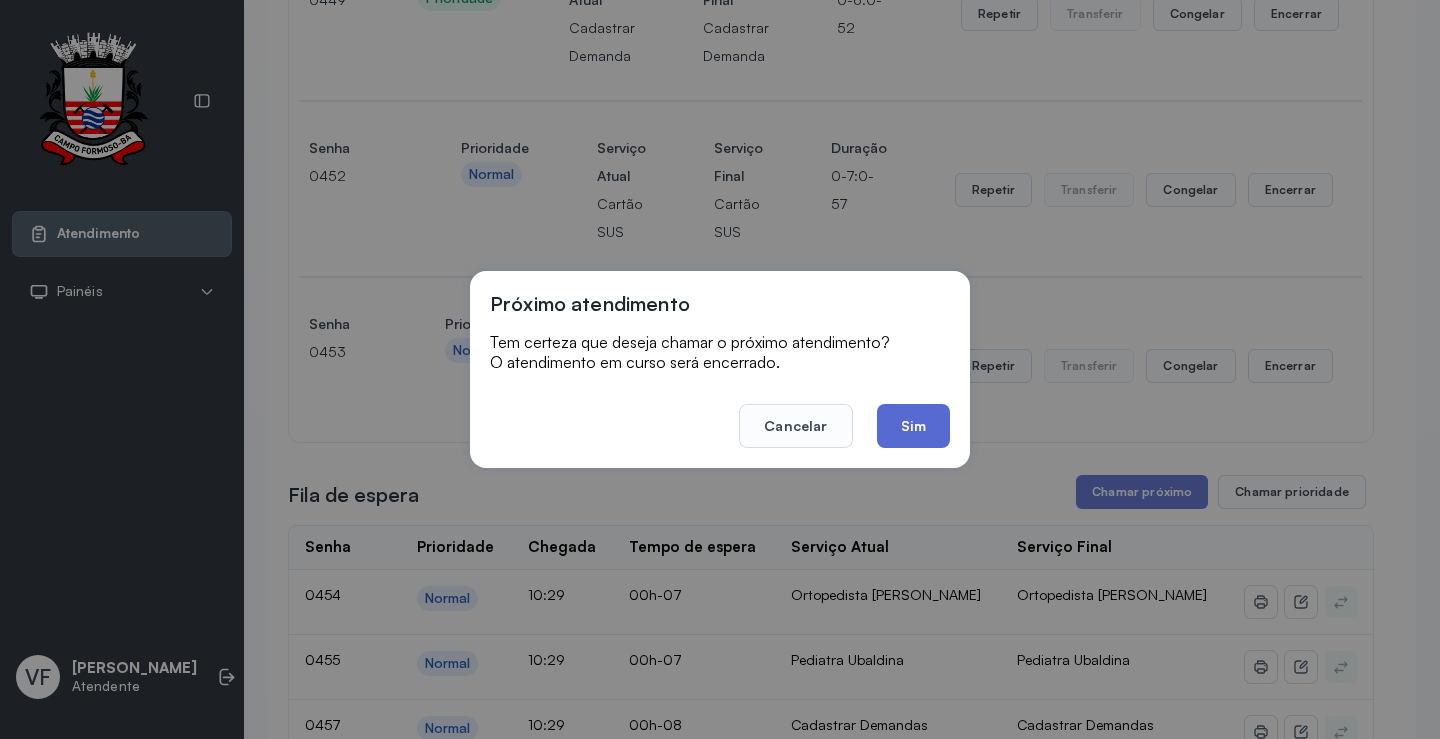 click on "Sim" 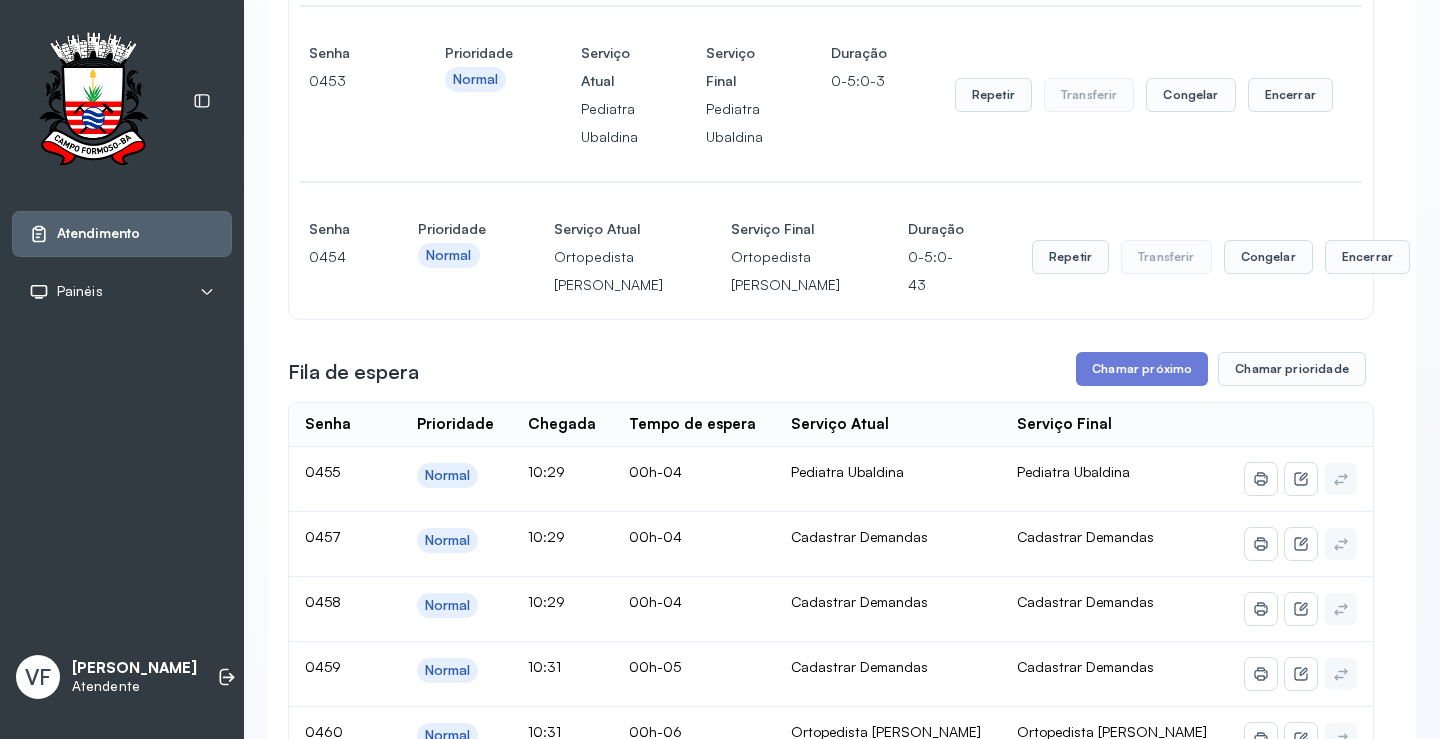 scroll, scrollTop: 600, scrollLeft: 0, axis: vertical 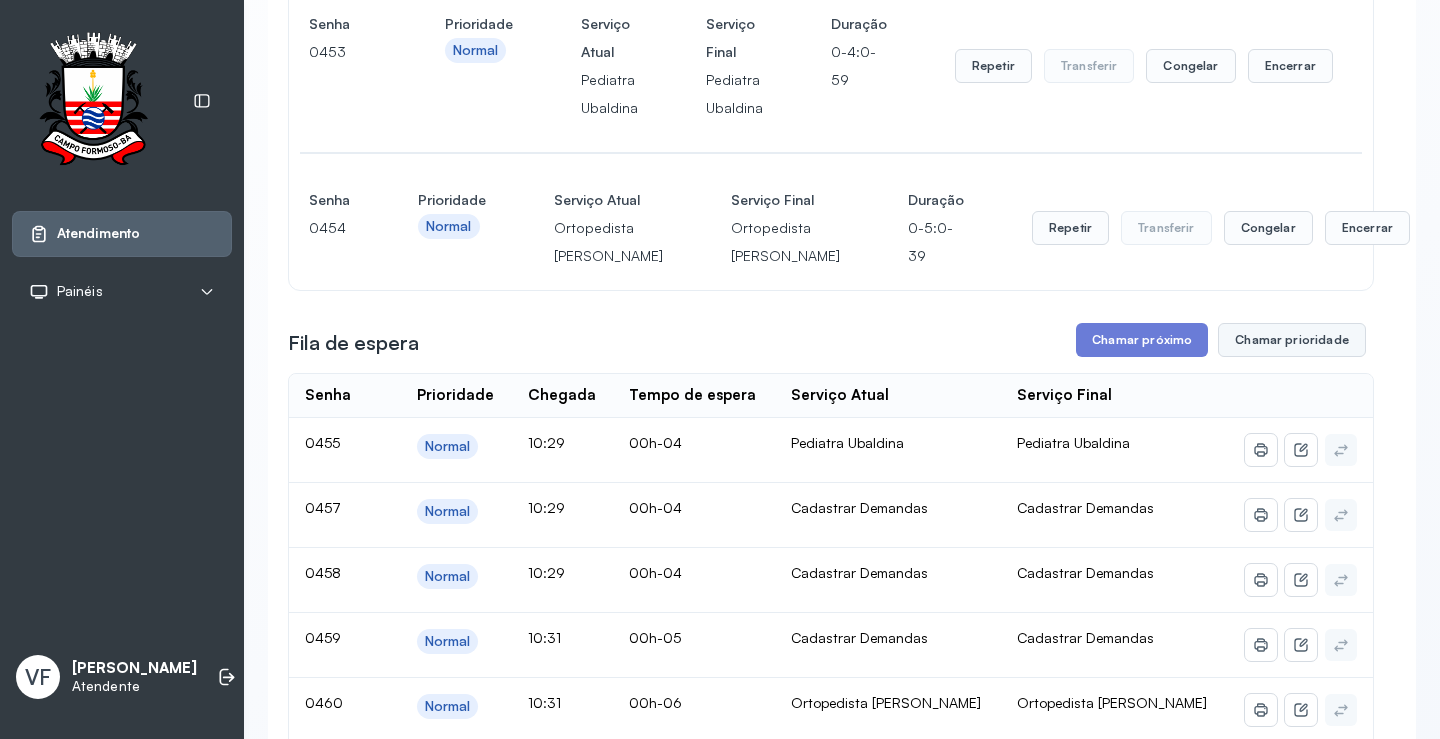 click on "Chamar prioridade" at bounding box center (1292, 340) 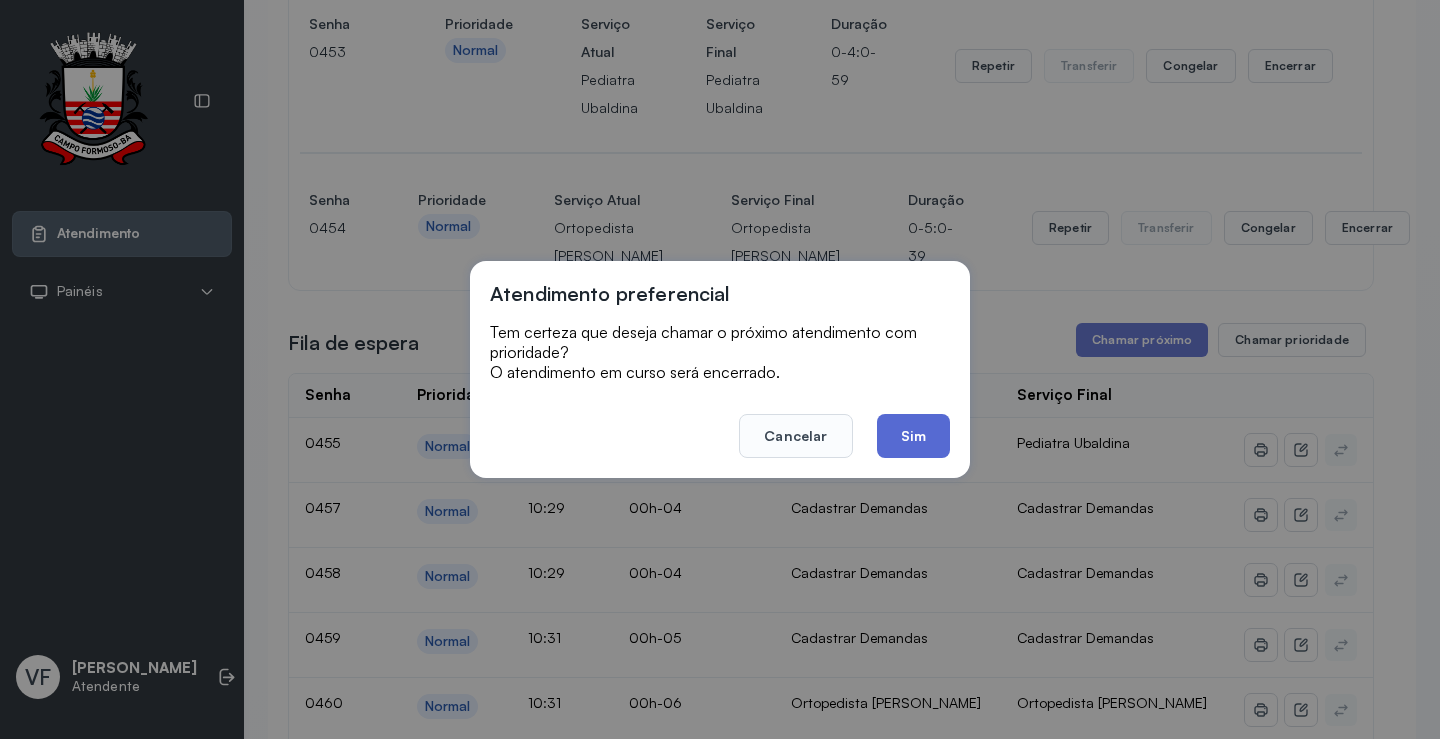 click on "Sim" 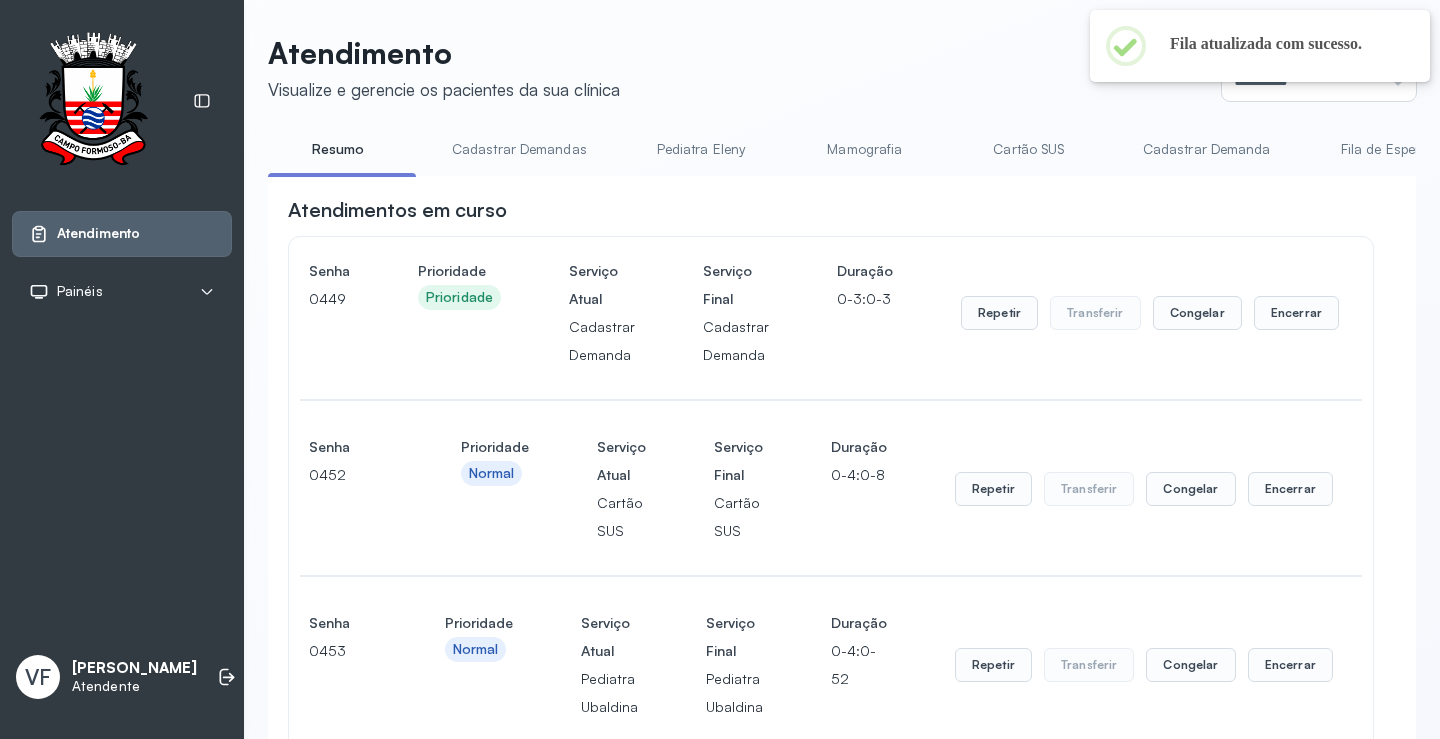 scroll, scrollTop: 600, scrollLeft: 0, axis: vertical 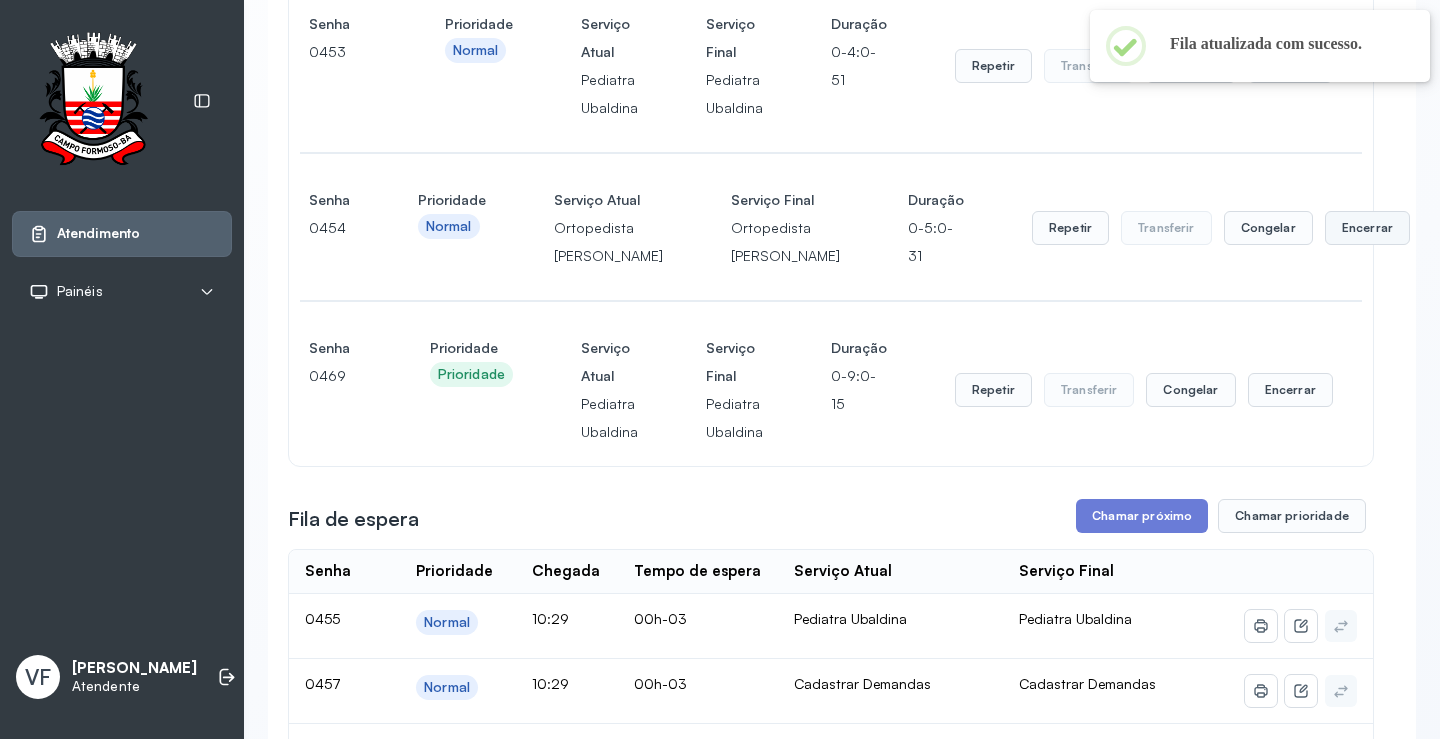 click on "Encerrar" at bounding box center [1296, -286] 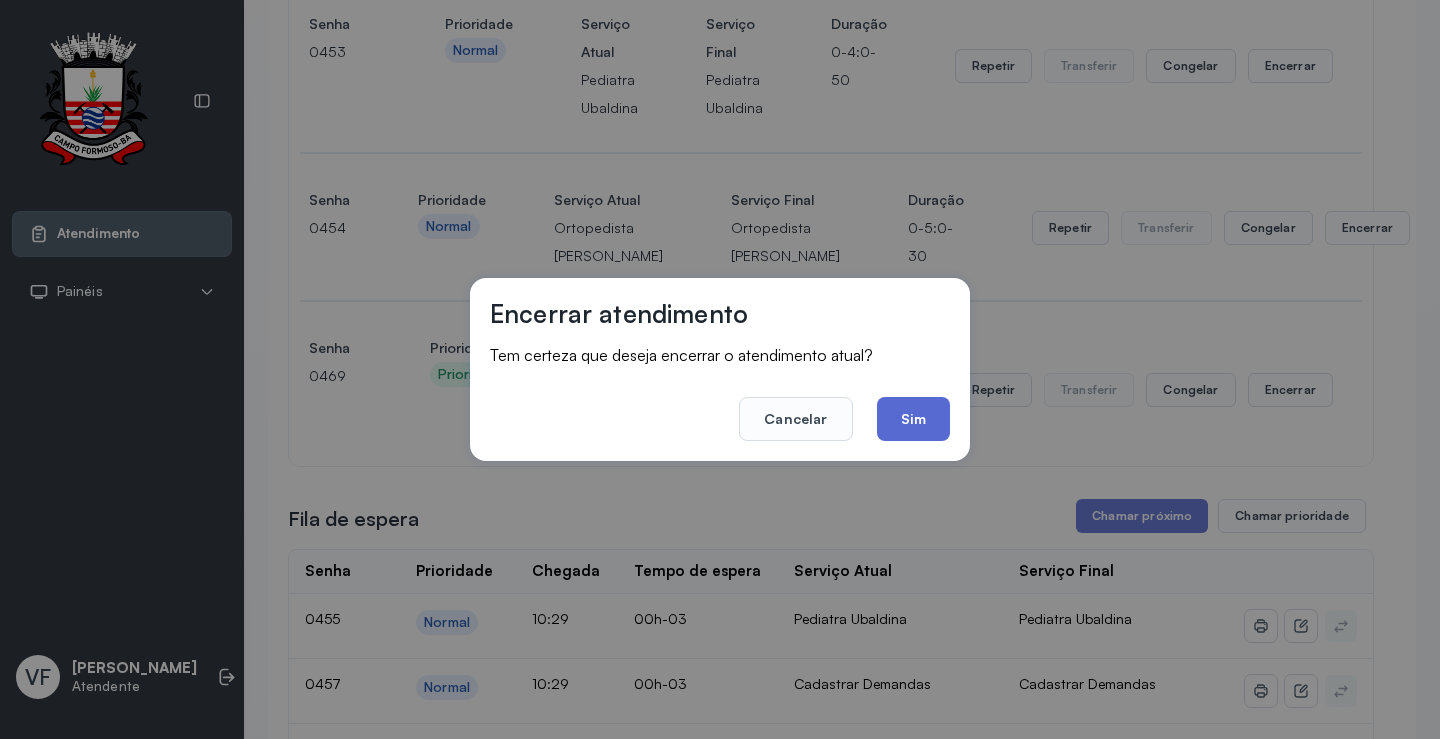 click on "Sim" 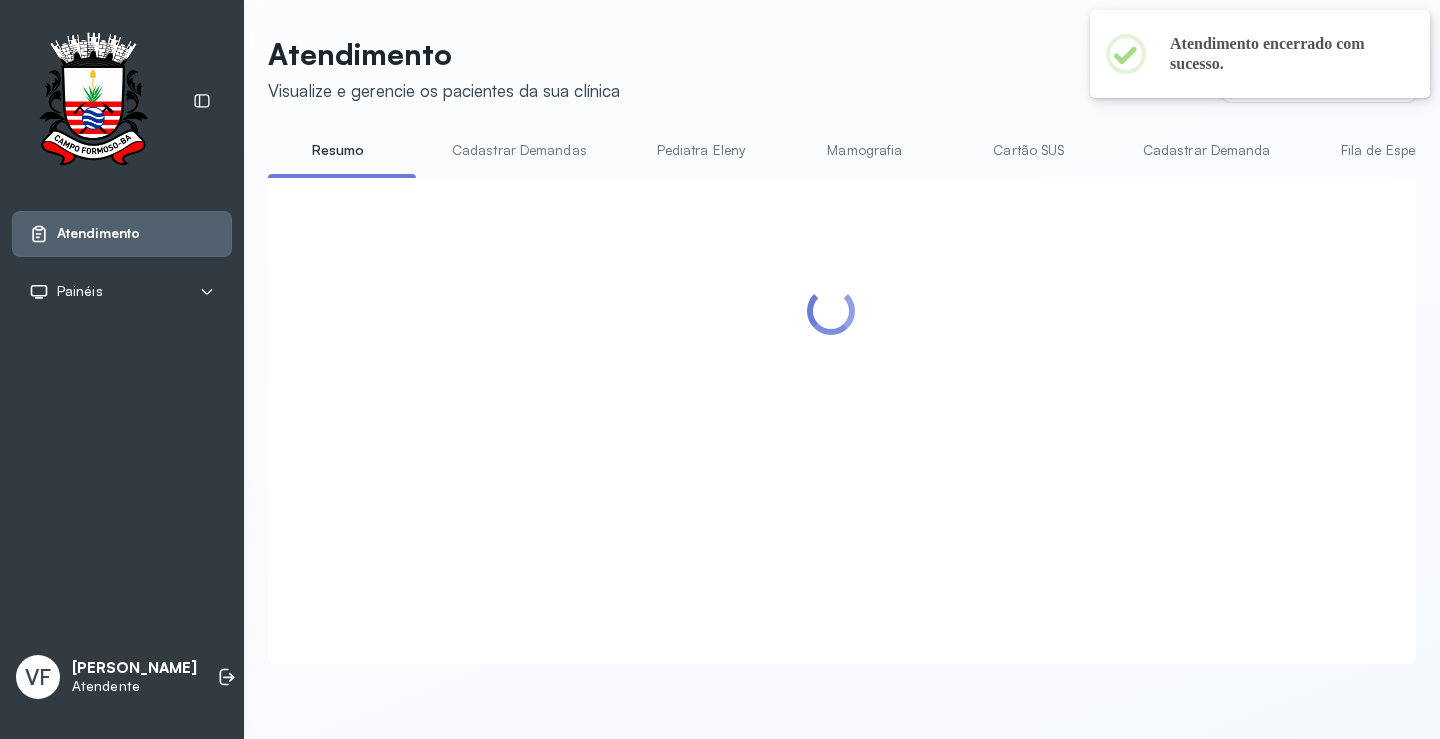scroll, scrollTop: 0, scrollLeft: 0, axis: both 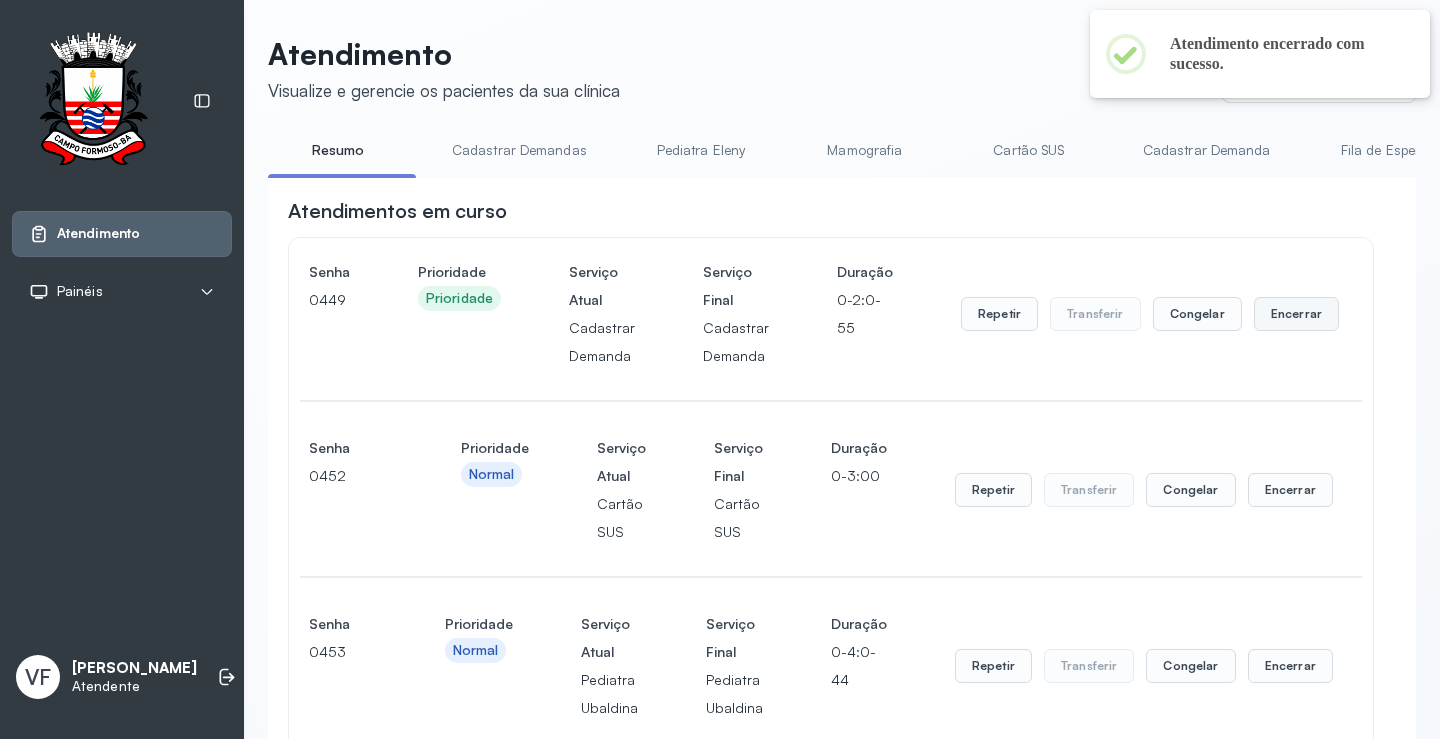 click on "Encerrar" at bounding box center [1296, 314] 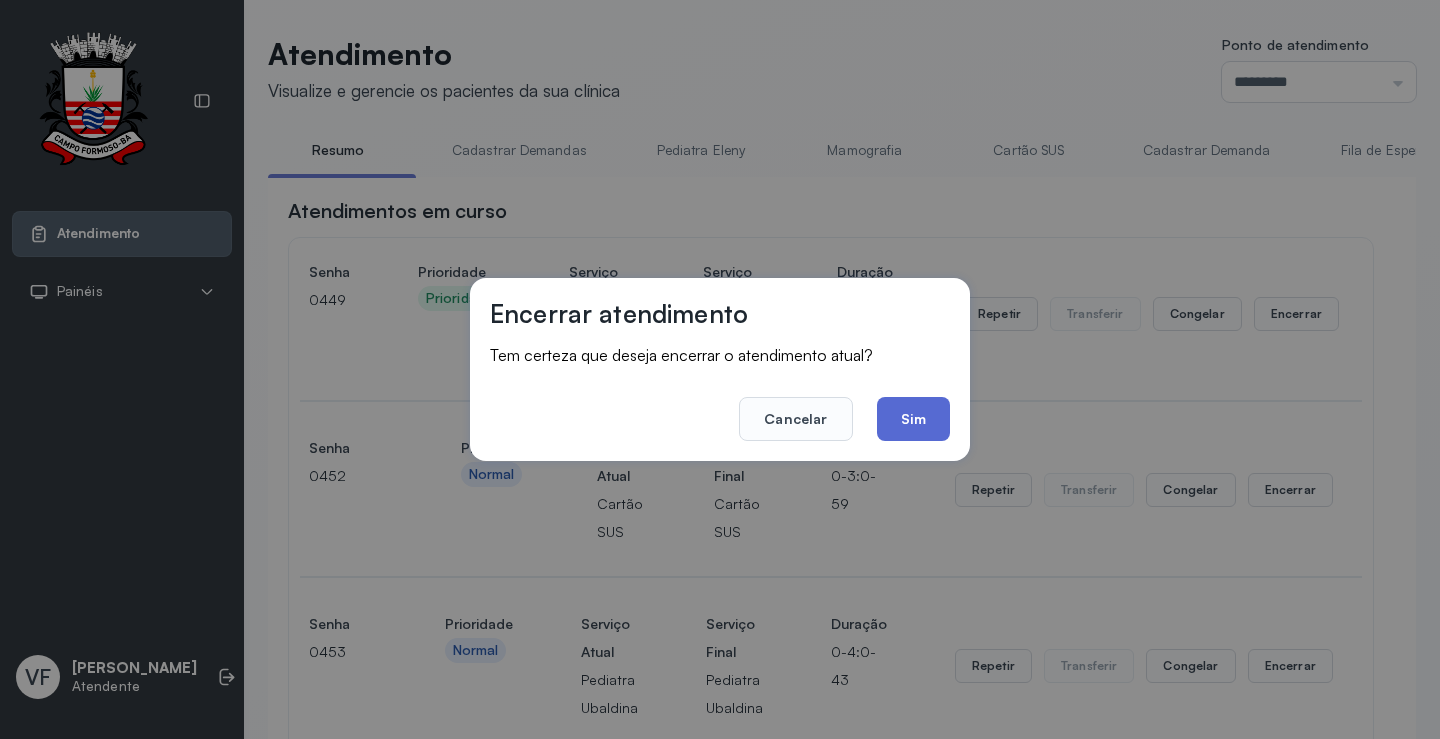 click on "Sim" 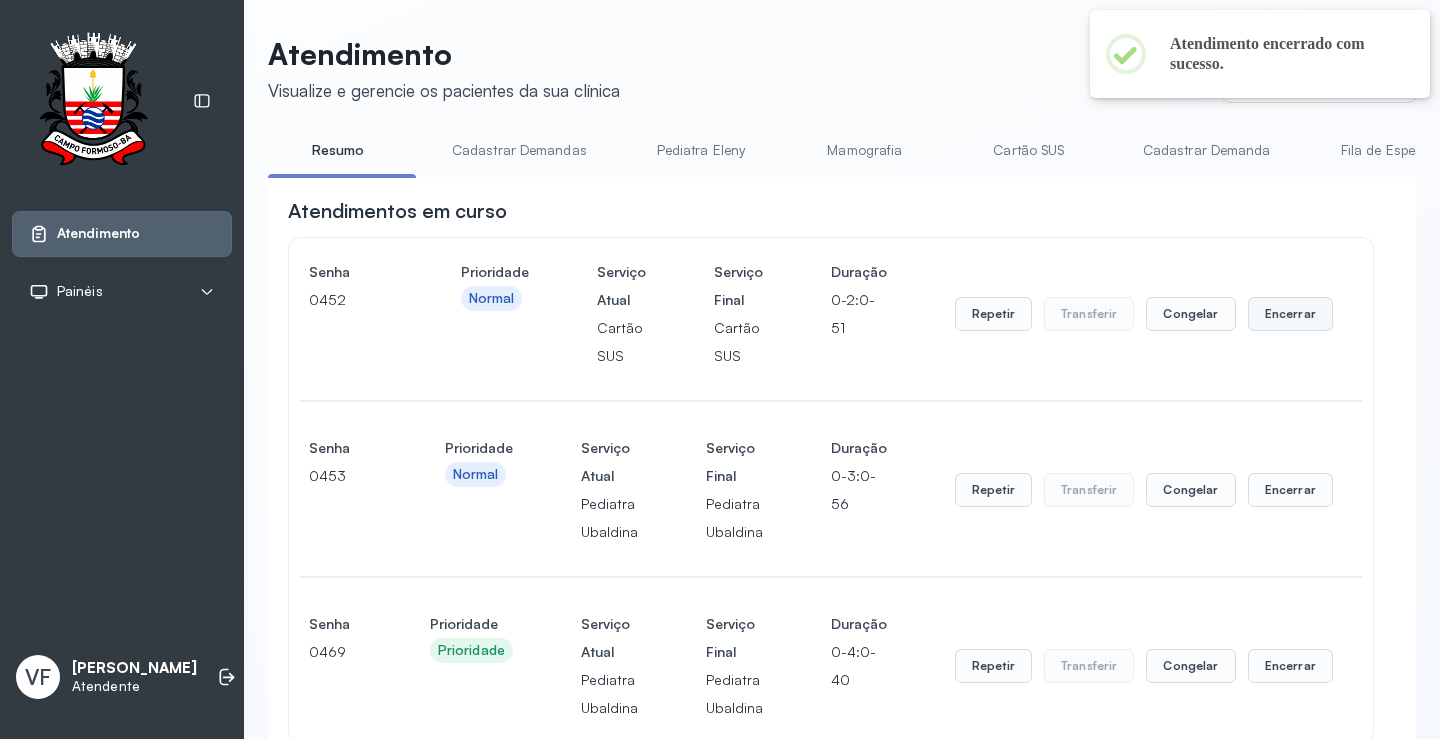 click on "Encerrar" at bounding box center [1290, 314] 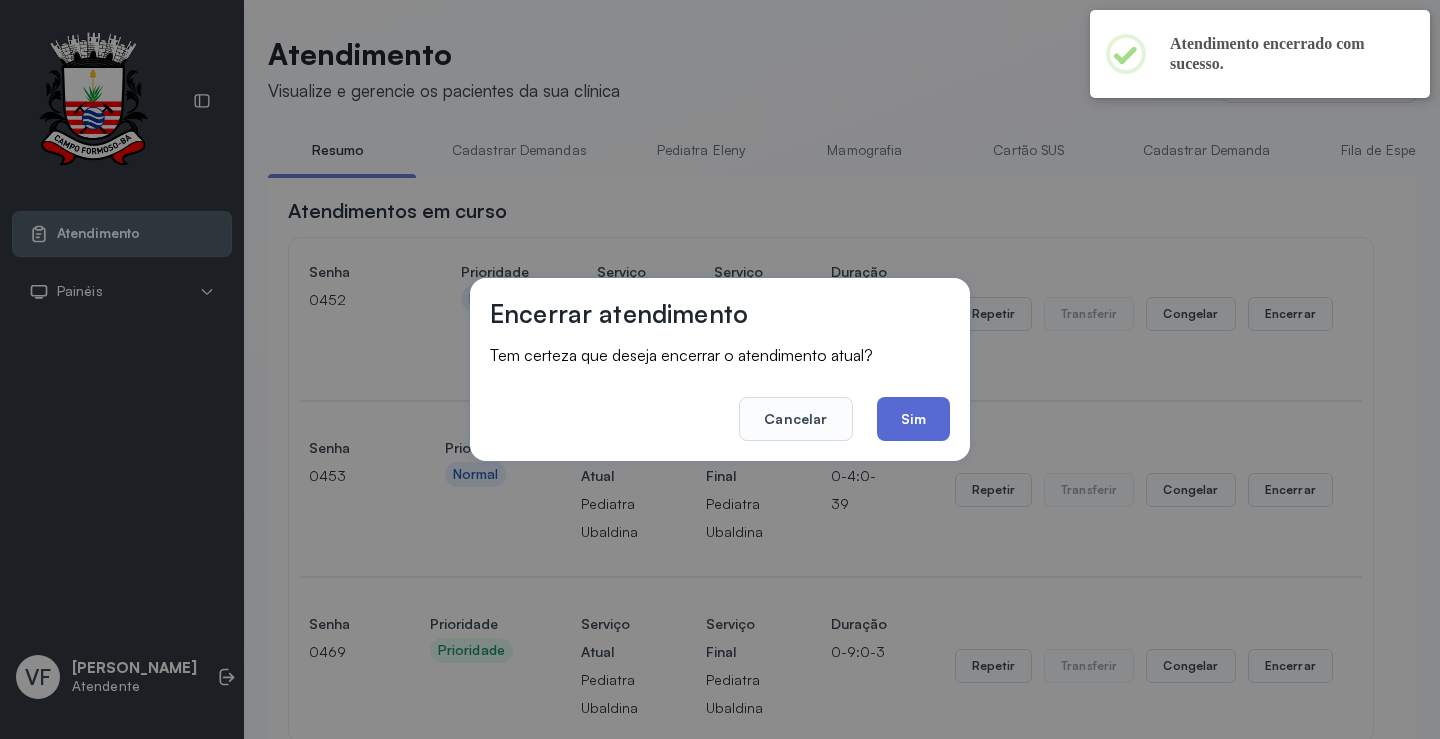 click on "Sim" 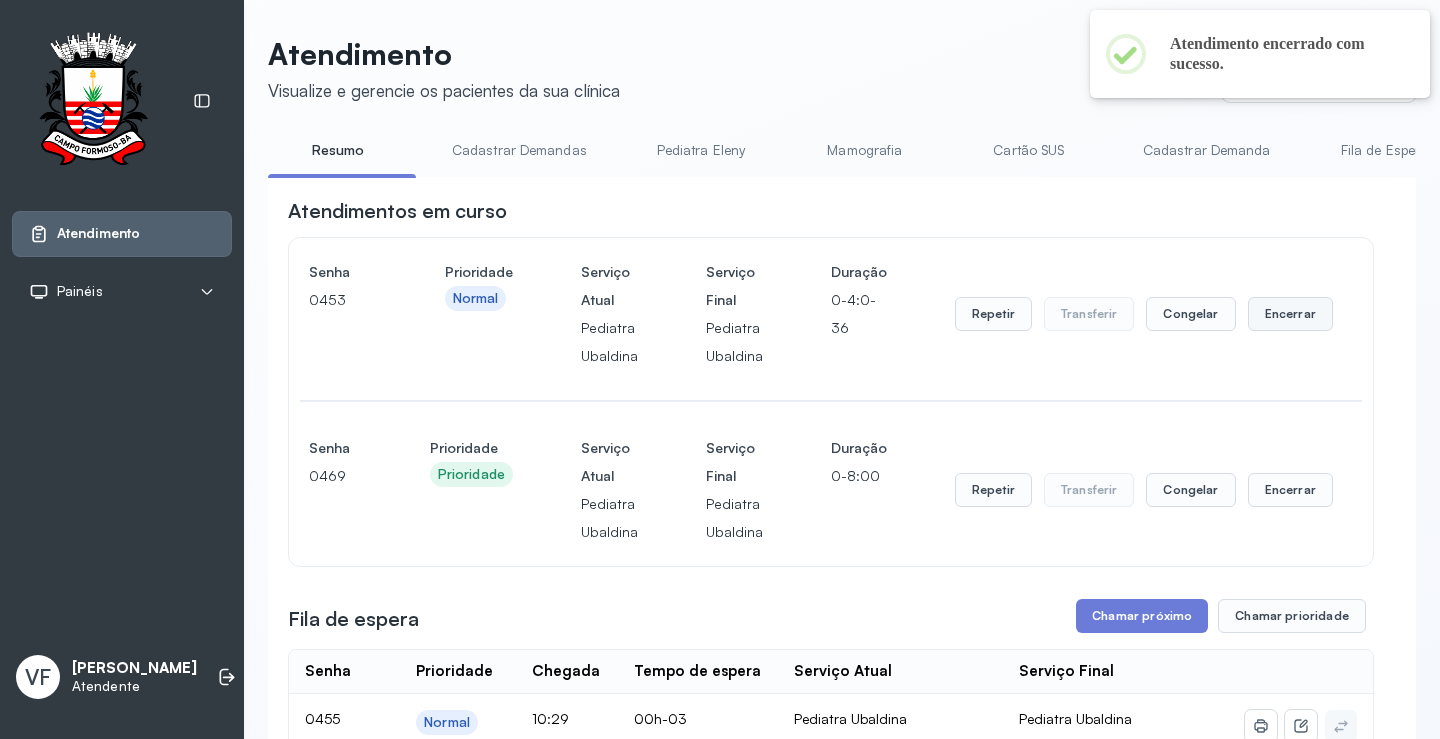 click on "Encerrar" at bounding box center [1290, 314] 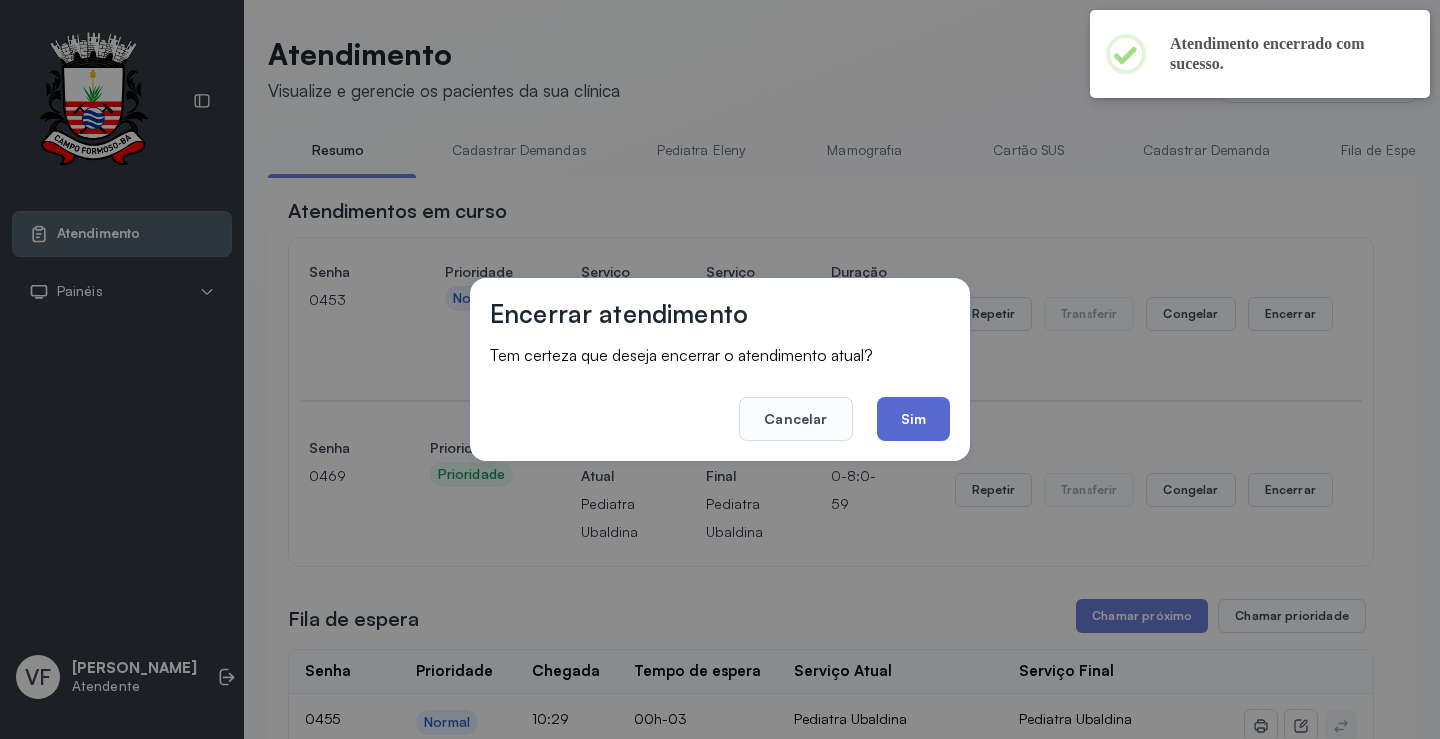 click on "Sim" 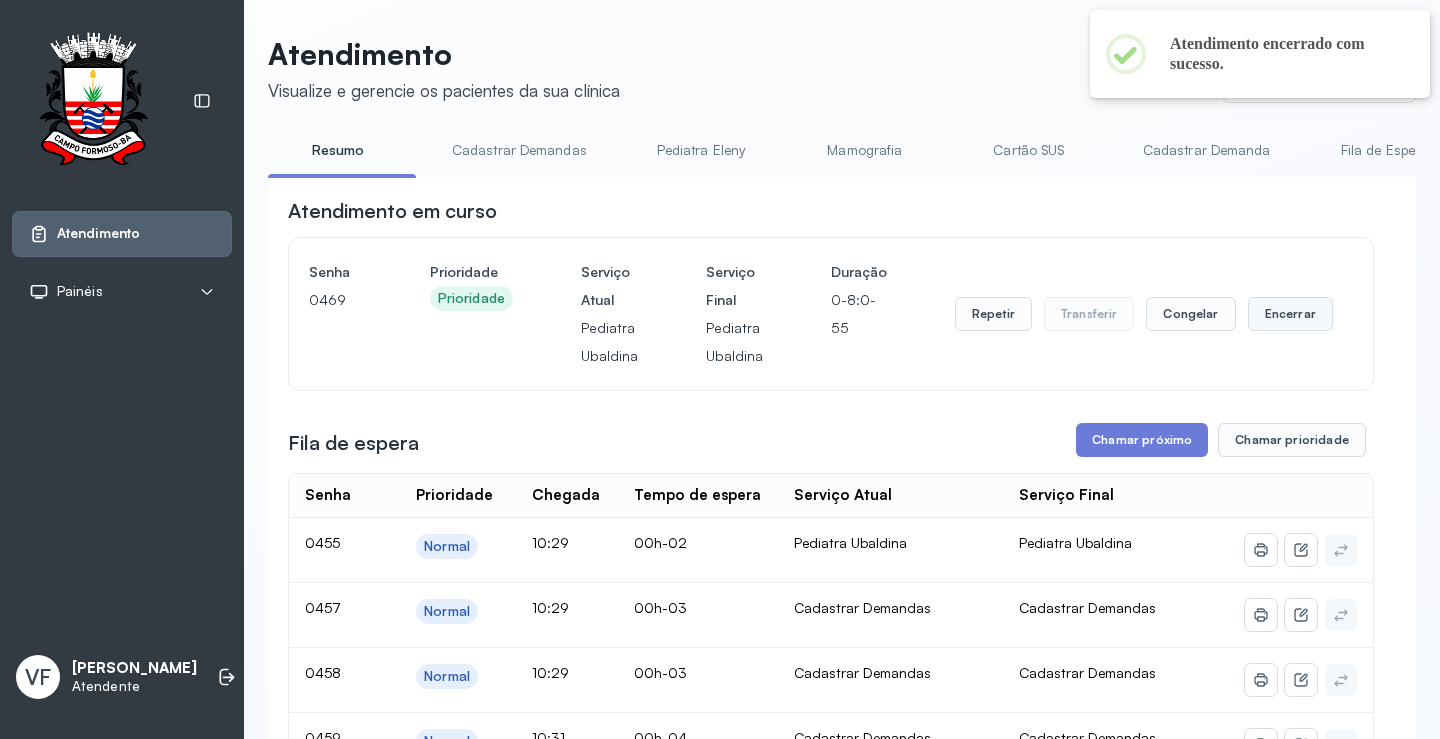 click on "Encerrar" at bounding box center (1290, 314) 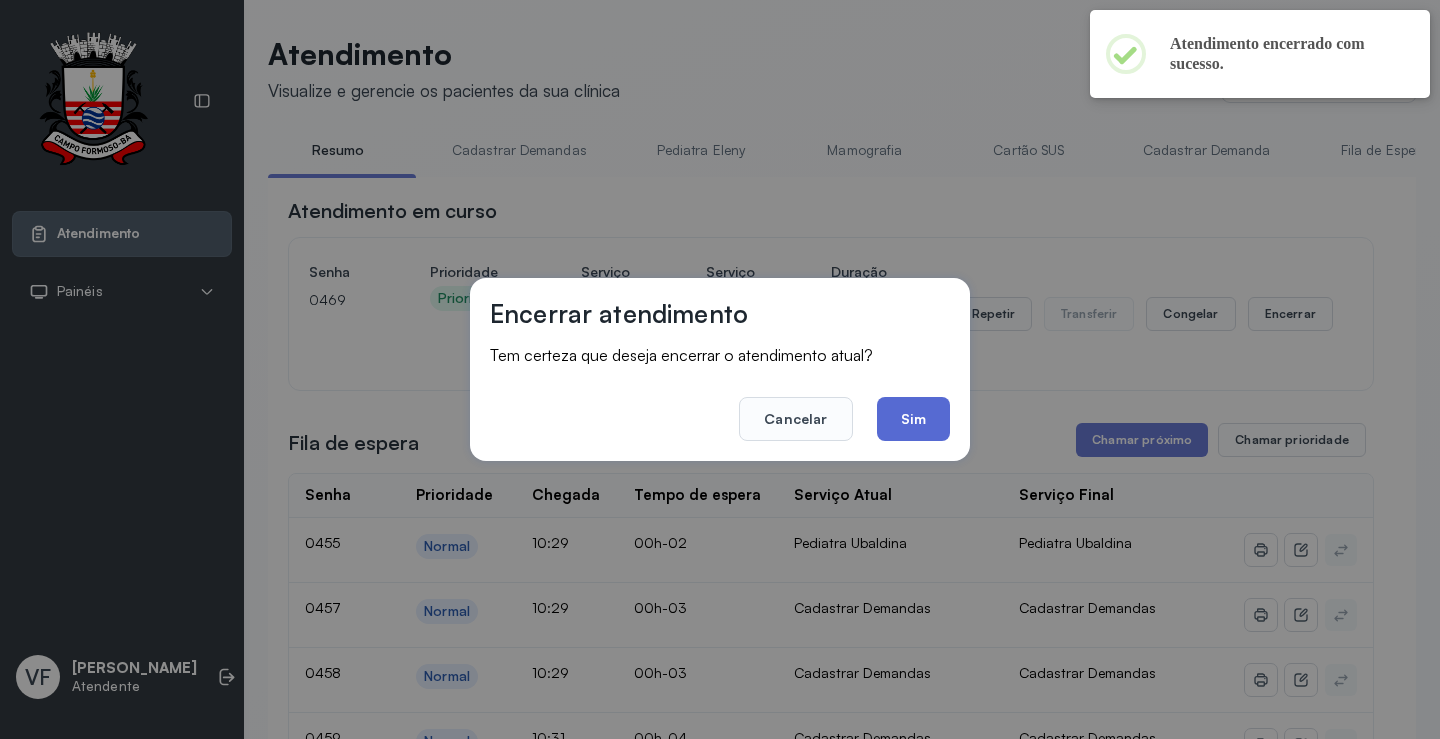 click on "Sim" 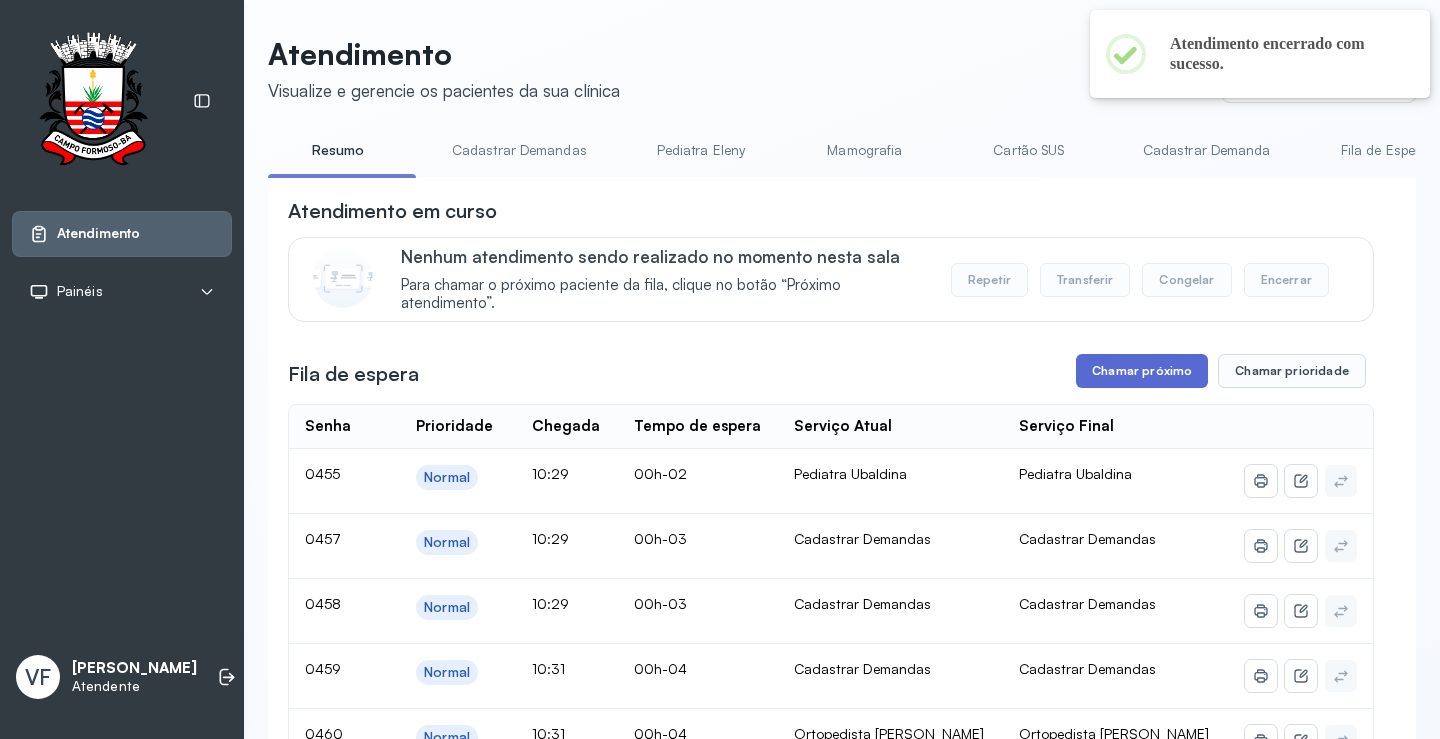 click on "Chamar próximo" at bounding box center (1142, 371) 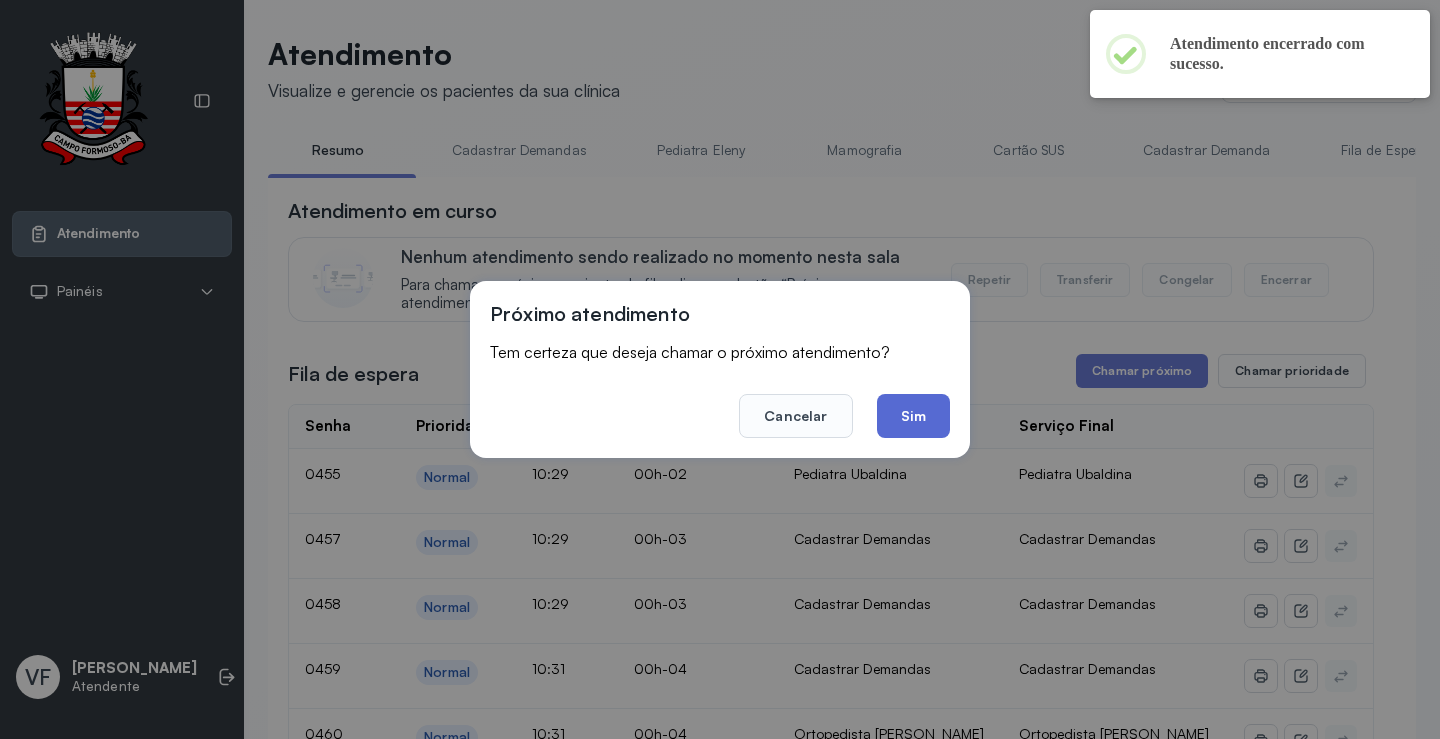 click on "Sim" 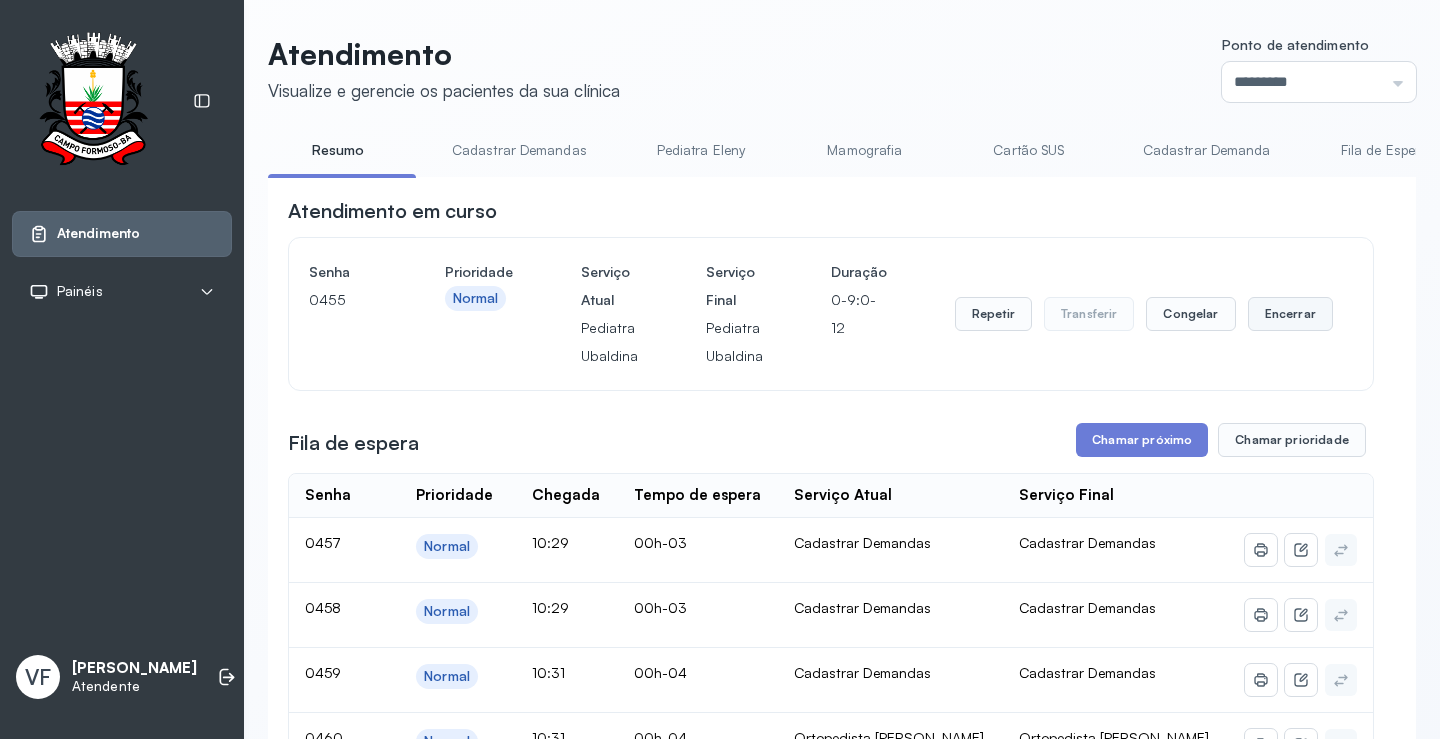 click on "Encerrar" at bounding box center (1290, 314) 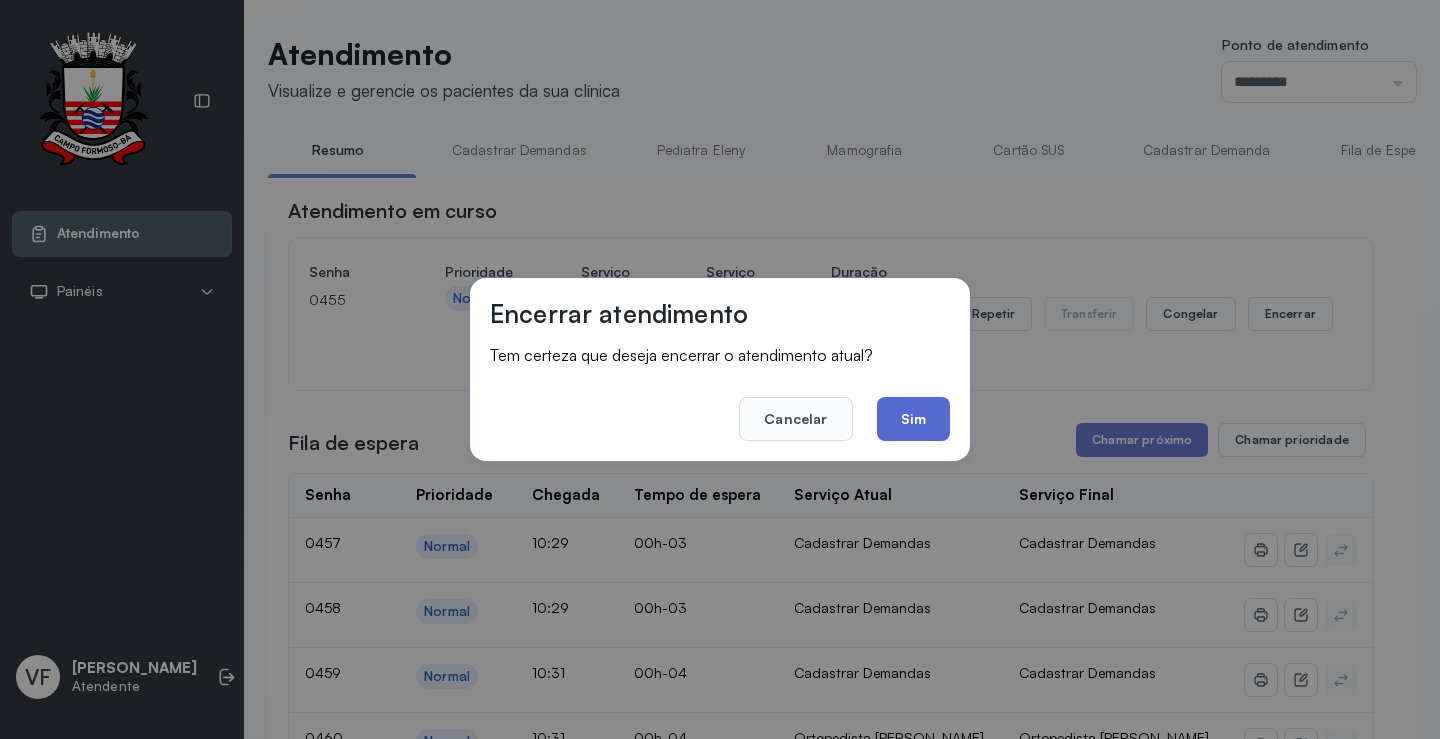 click on "Sim" 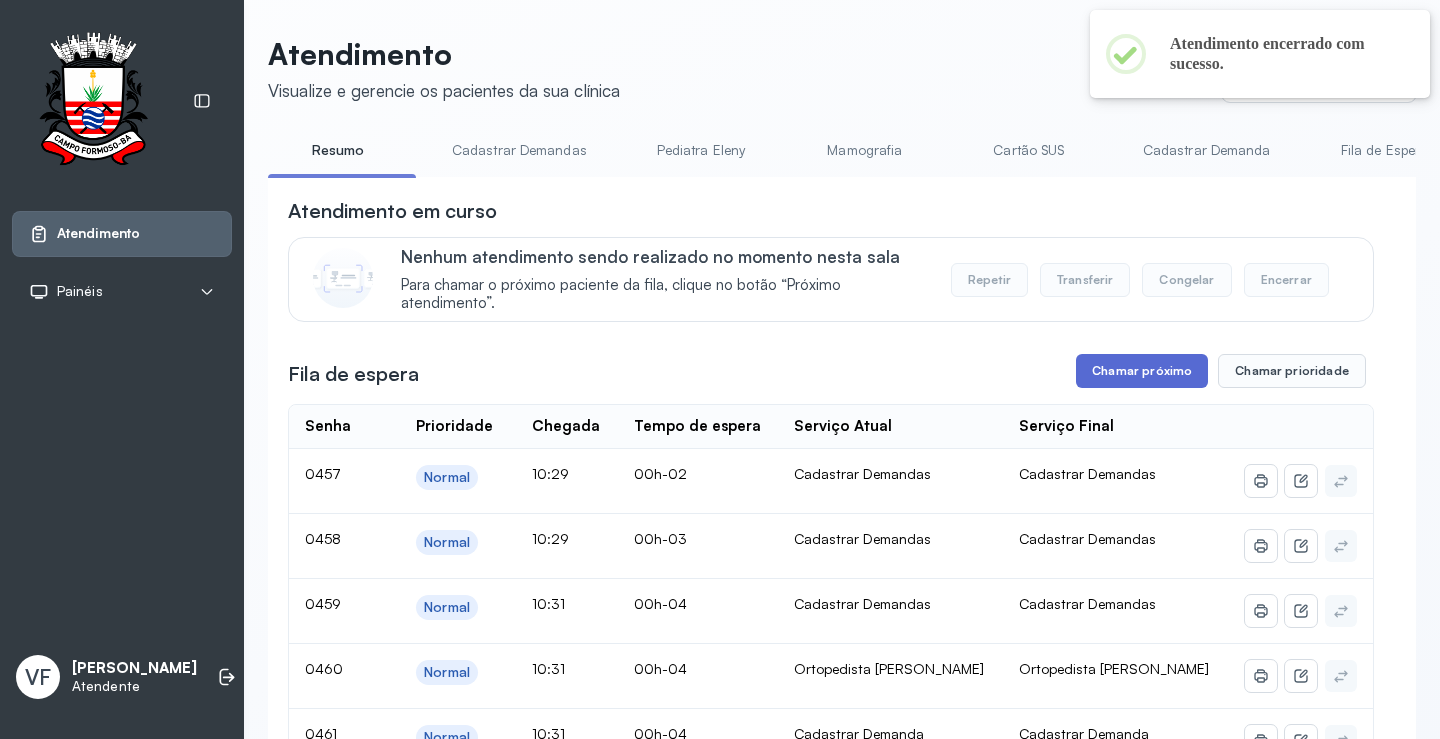 click on "Chamar próximo" at bounding box center [1142, 371] 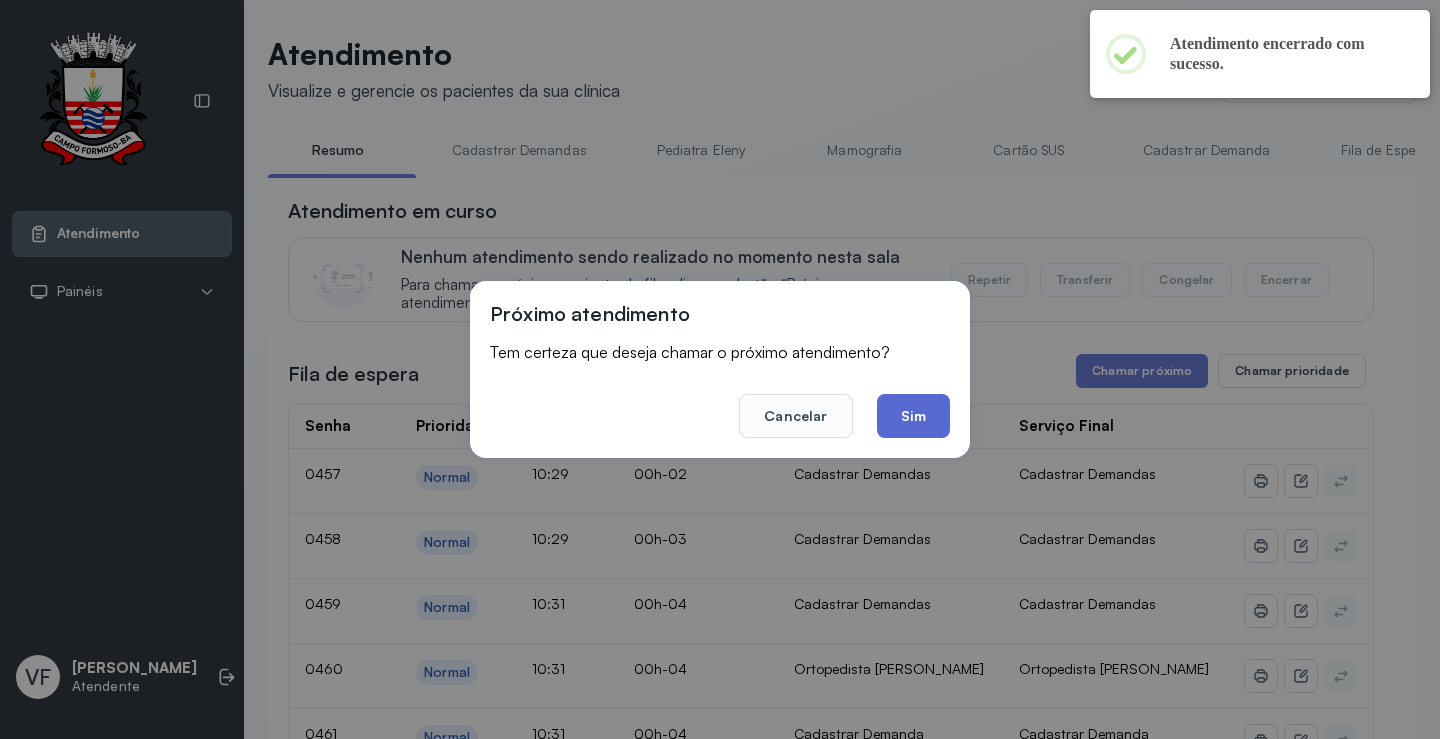click on "Sim" 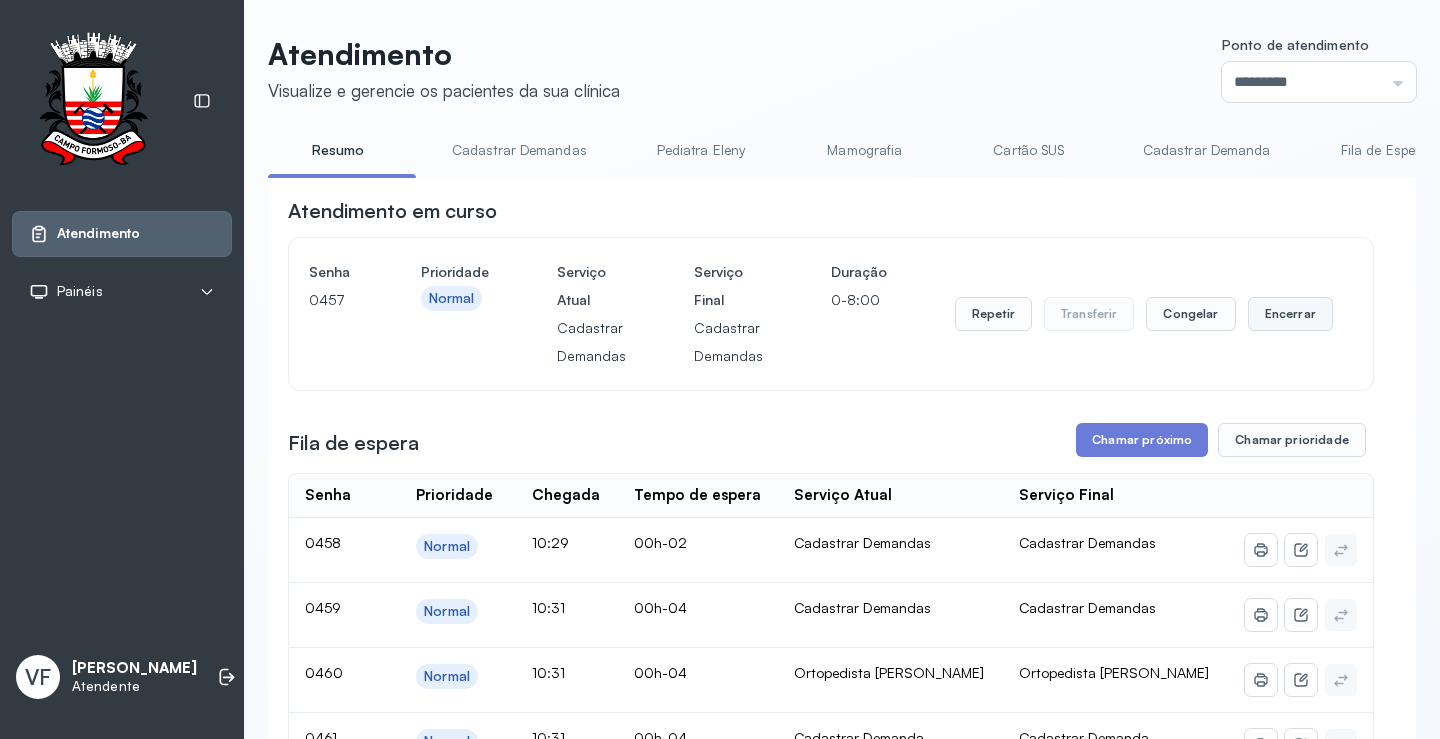 click on "Encerrar" at bounding box center (1290, 314) 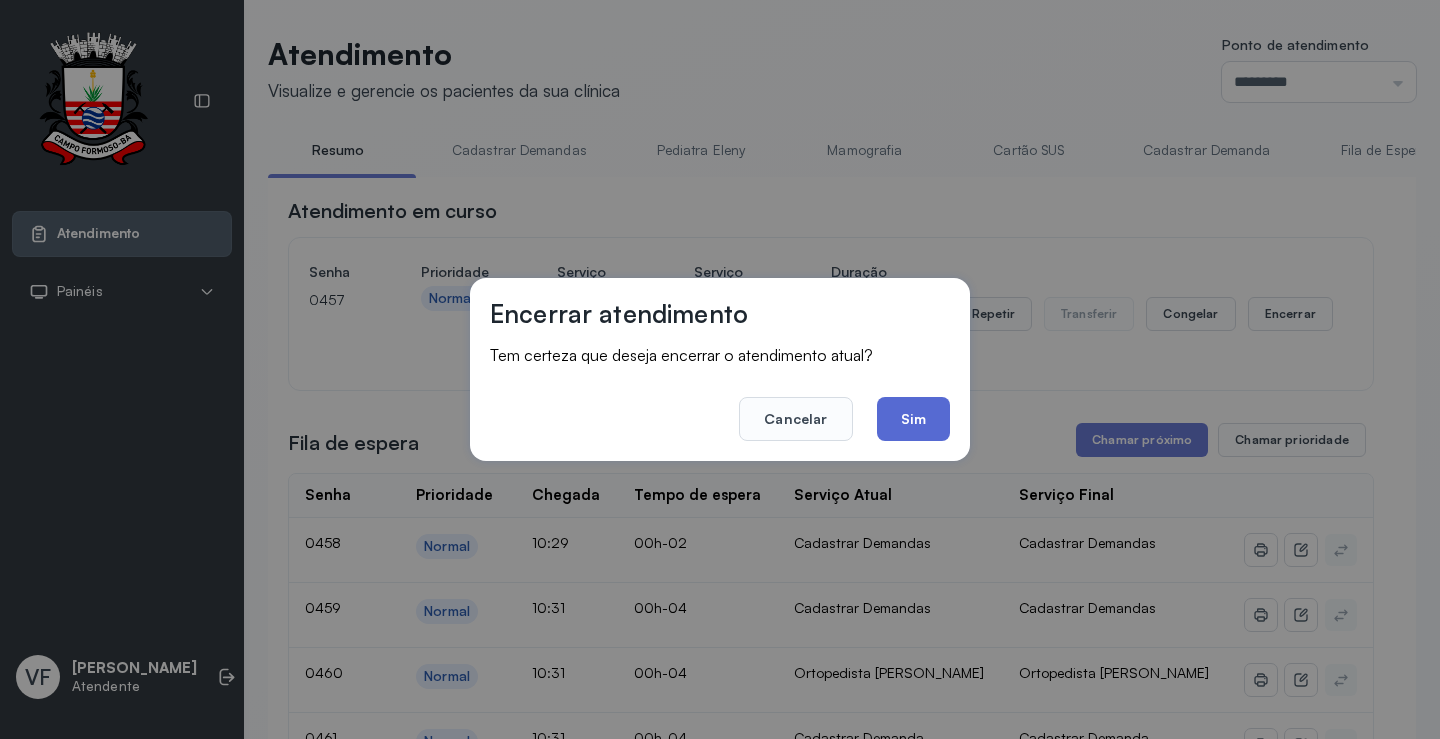 click on "Sim" 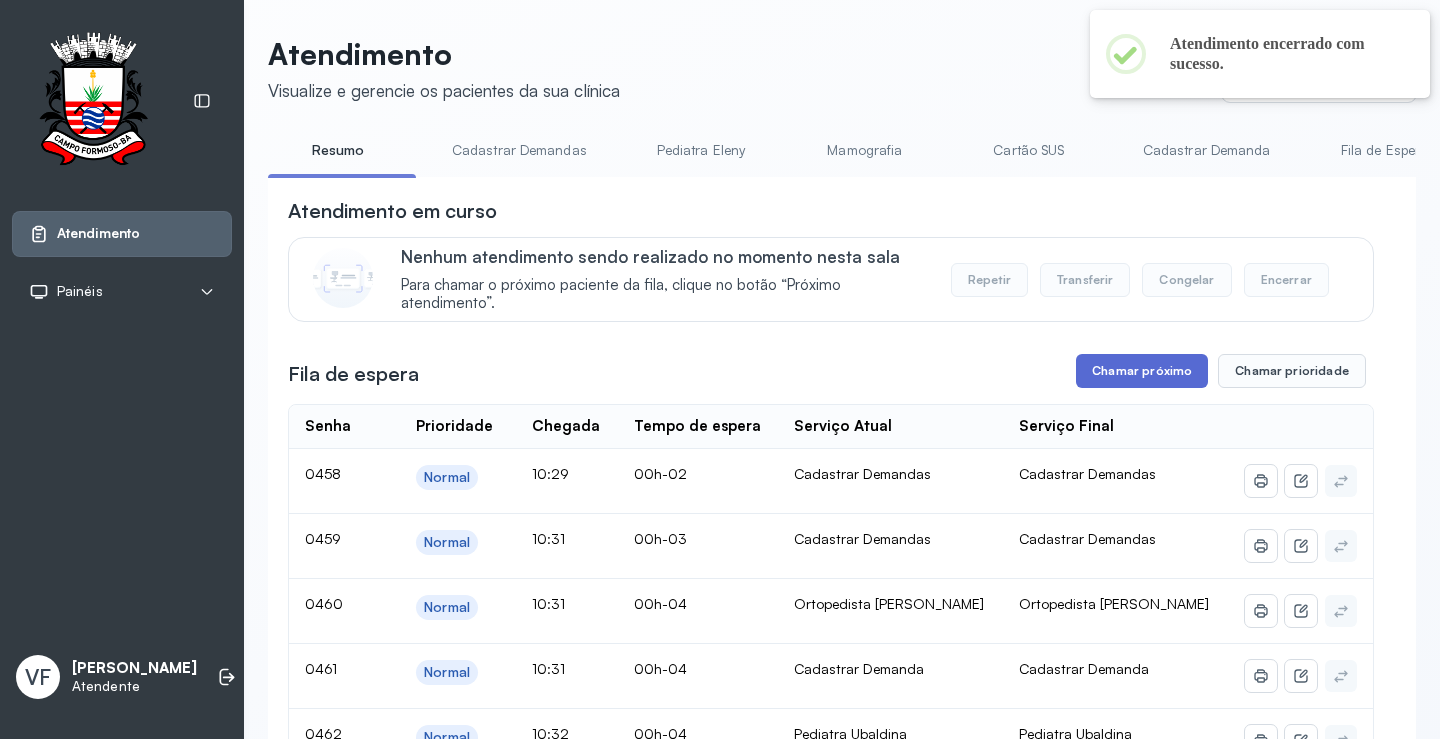 click on "Chamar próximo" at bounding box center (1142, 371) 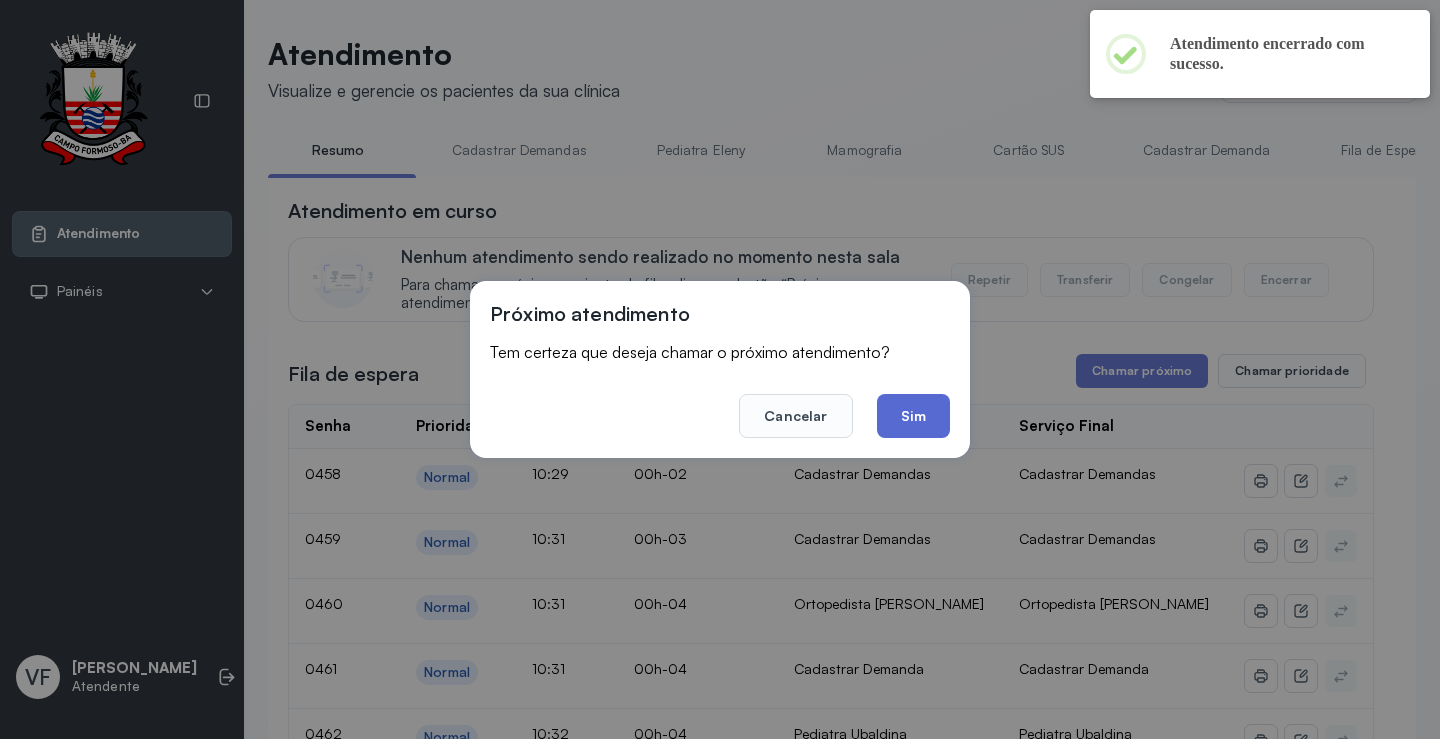 click on "Sim" 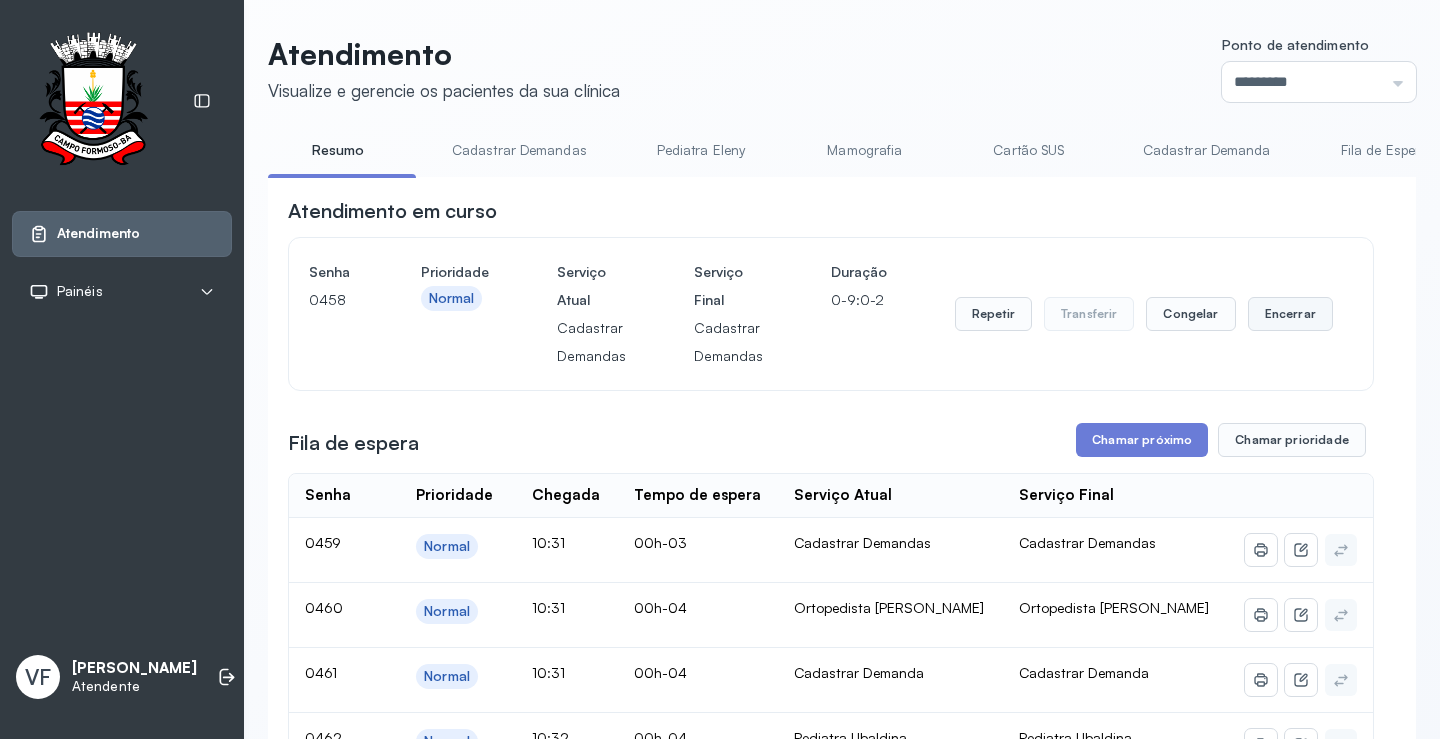 click on "Encerrar" at bounding box center [1290, 314] 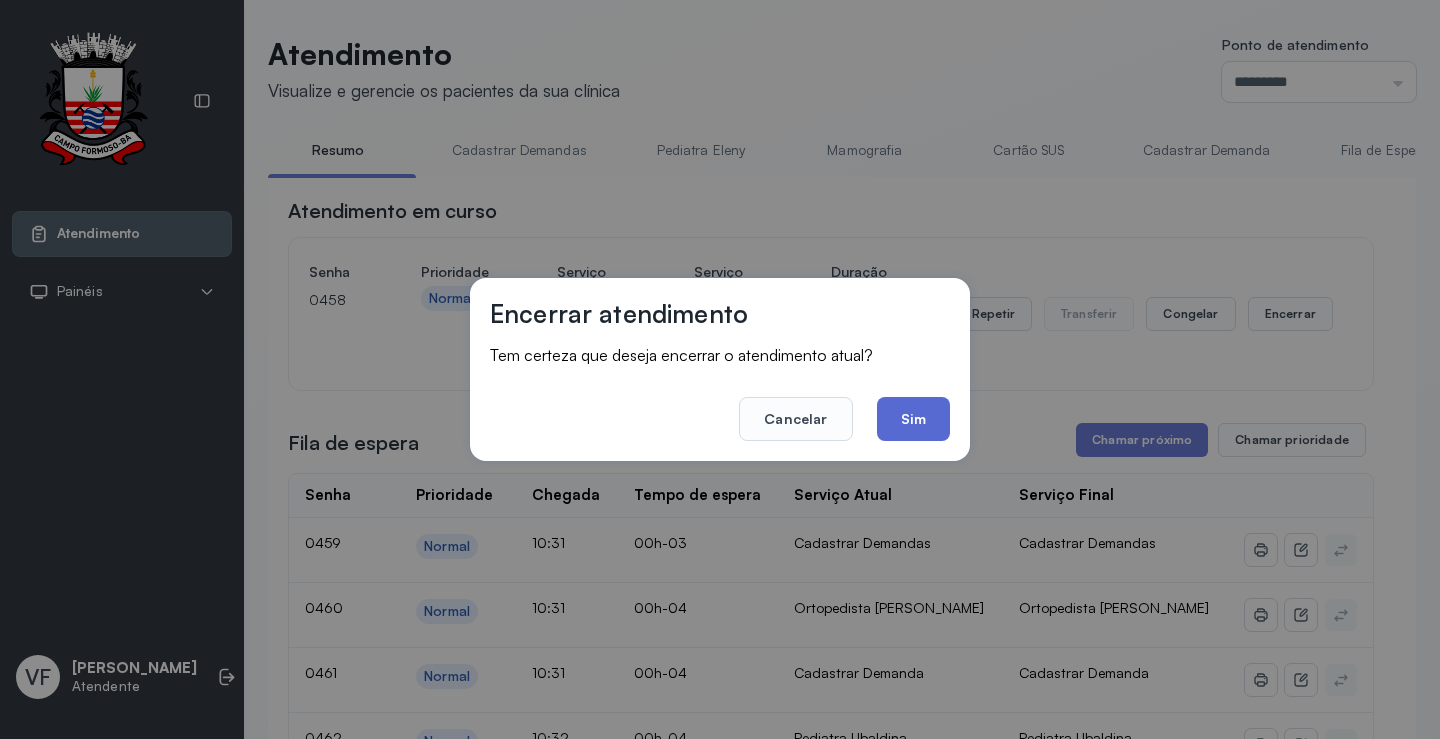 click on "Sim" 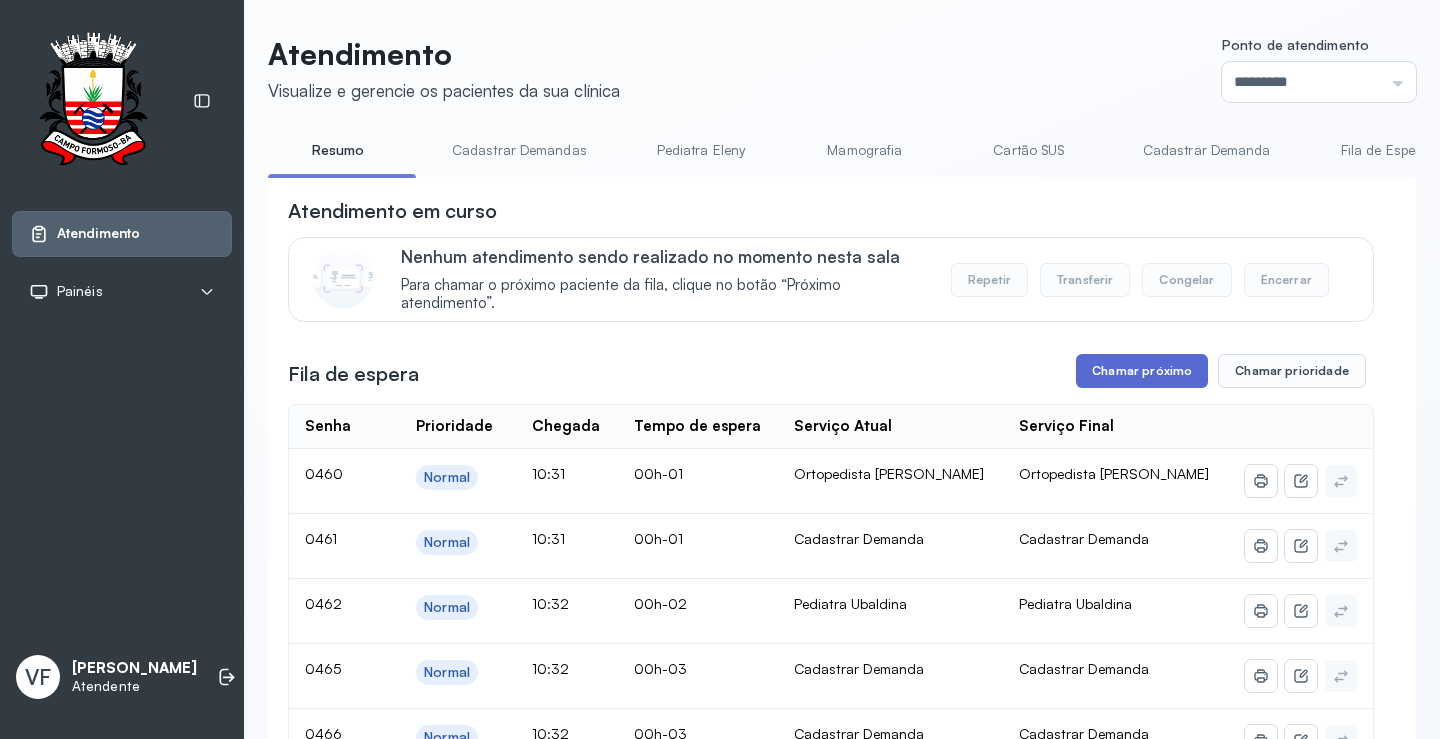click on "Chamar próximo" at bounding box center (1142, 371) 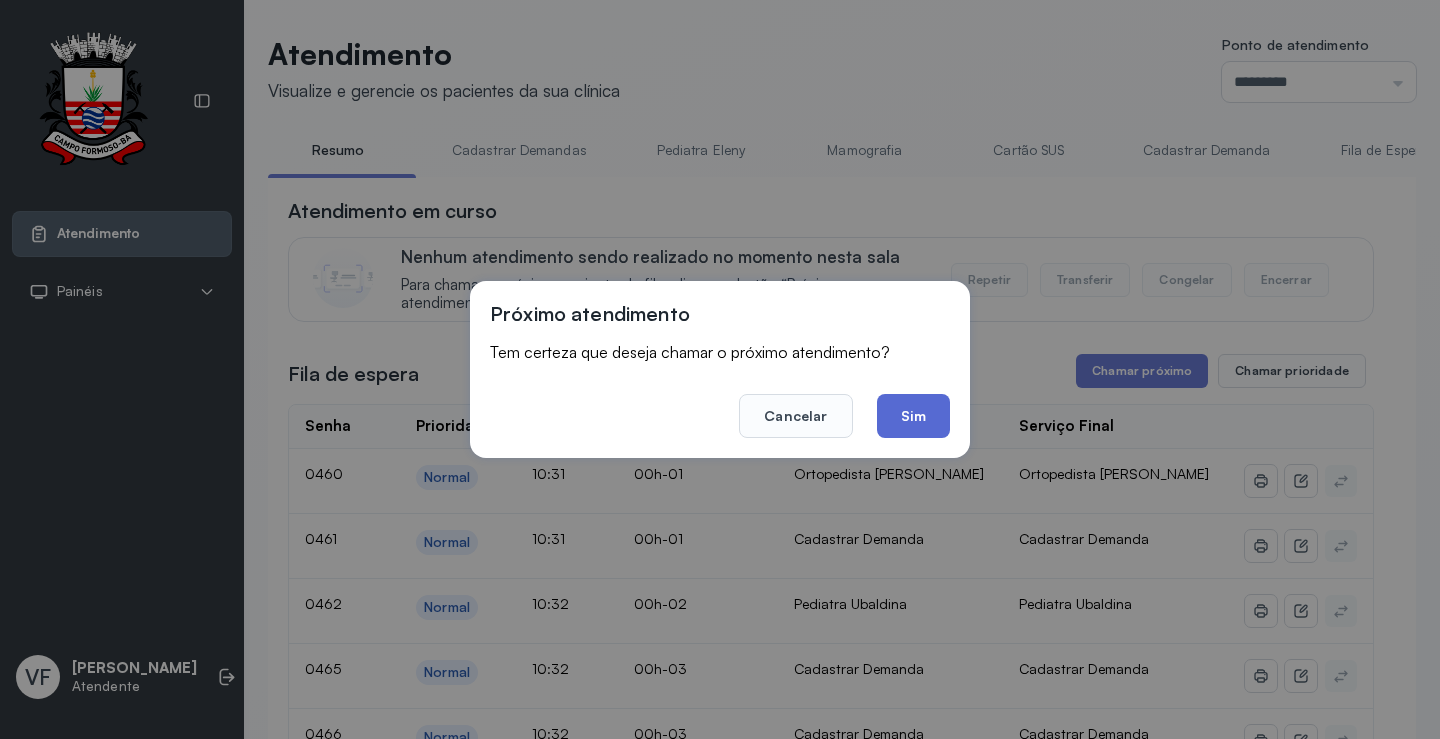 click on "Sim" 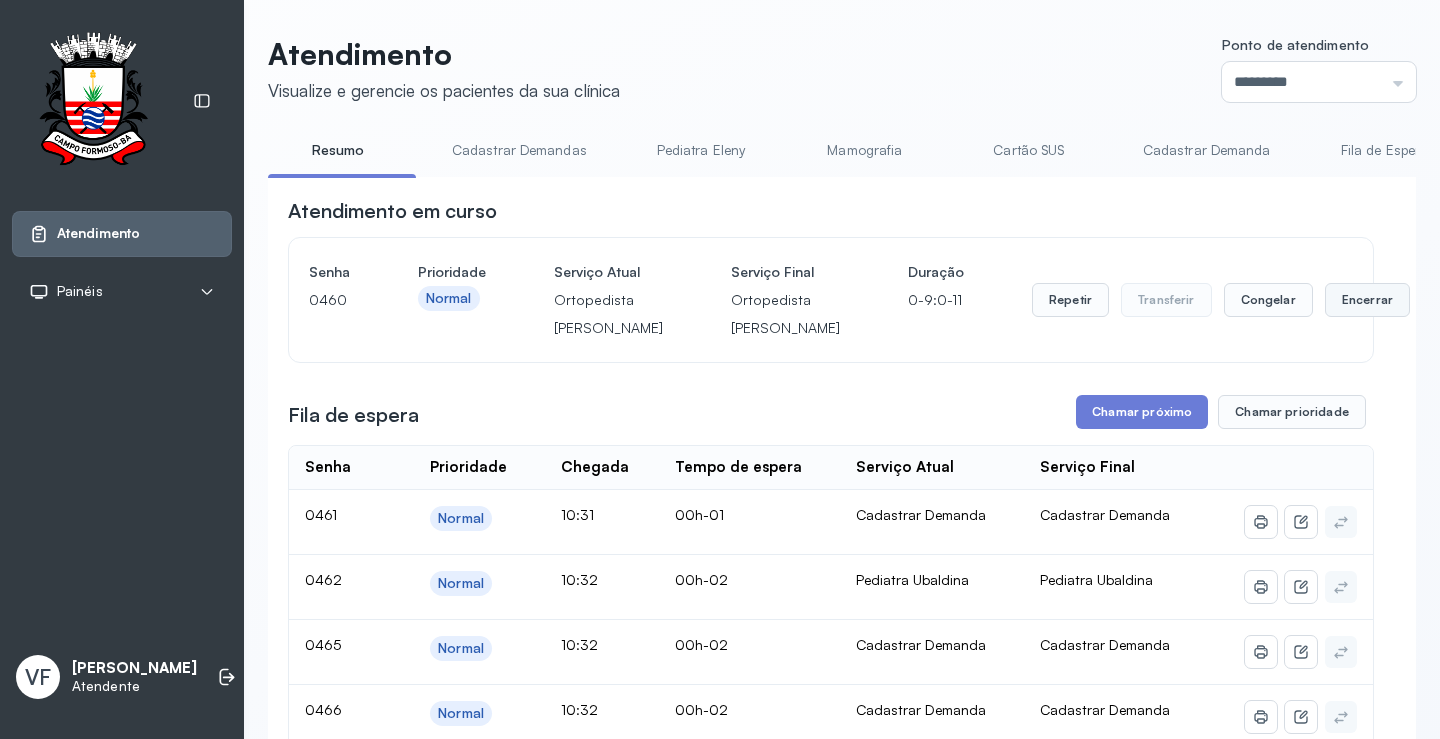 click on "Encerrar" at bounding box center (1367, 300) 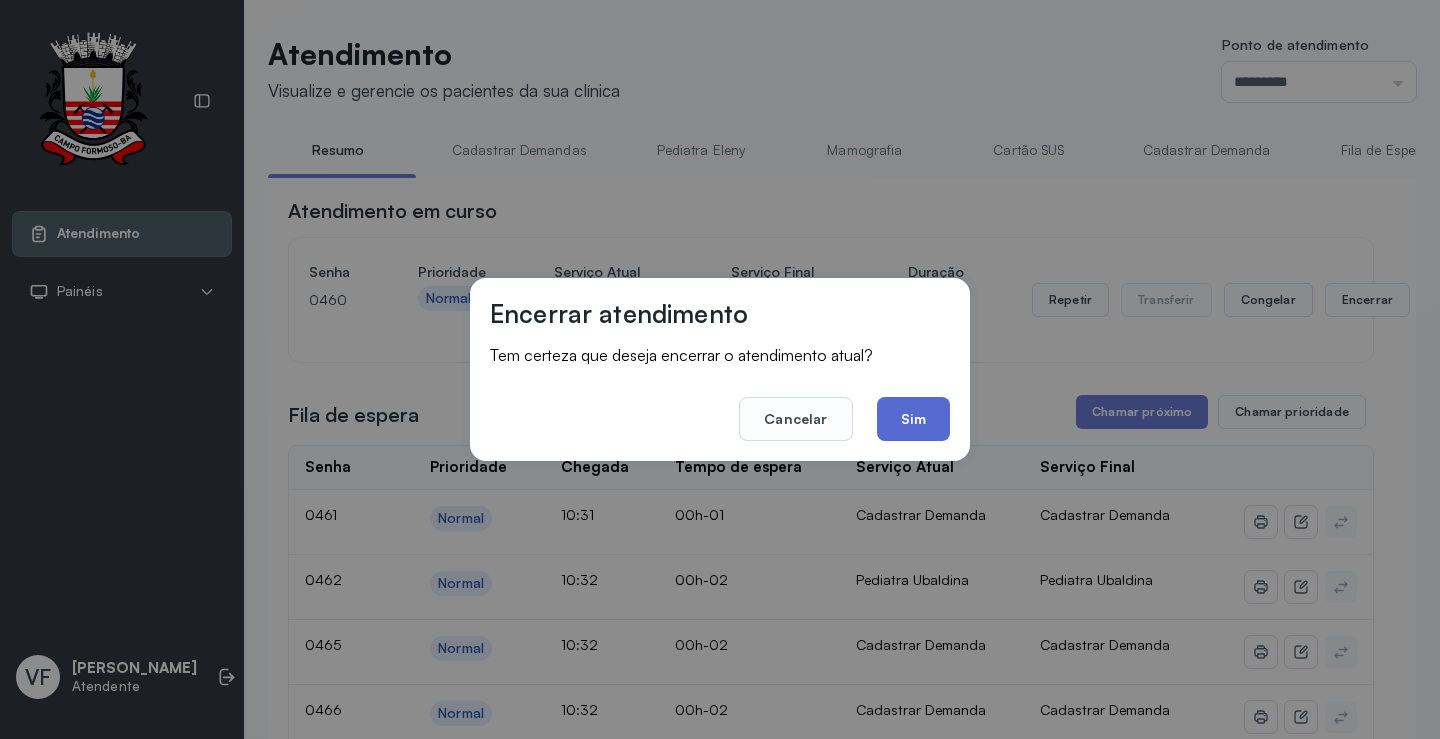 click on "Sim" 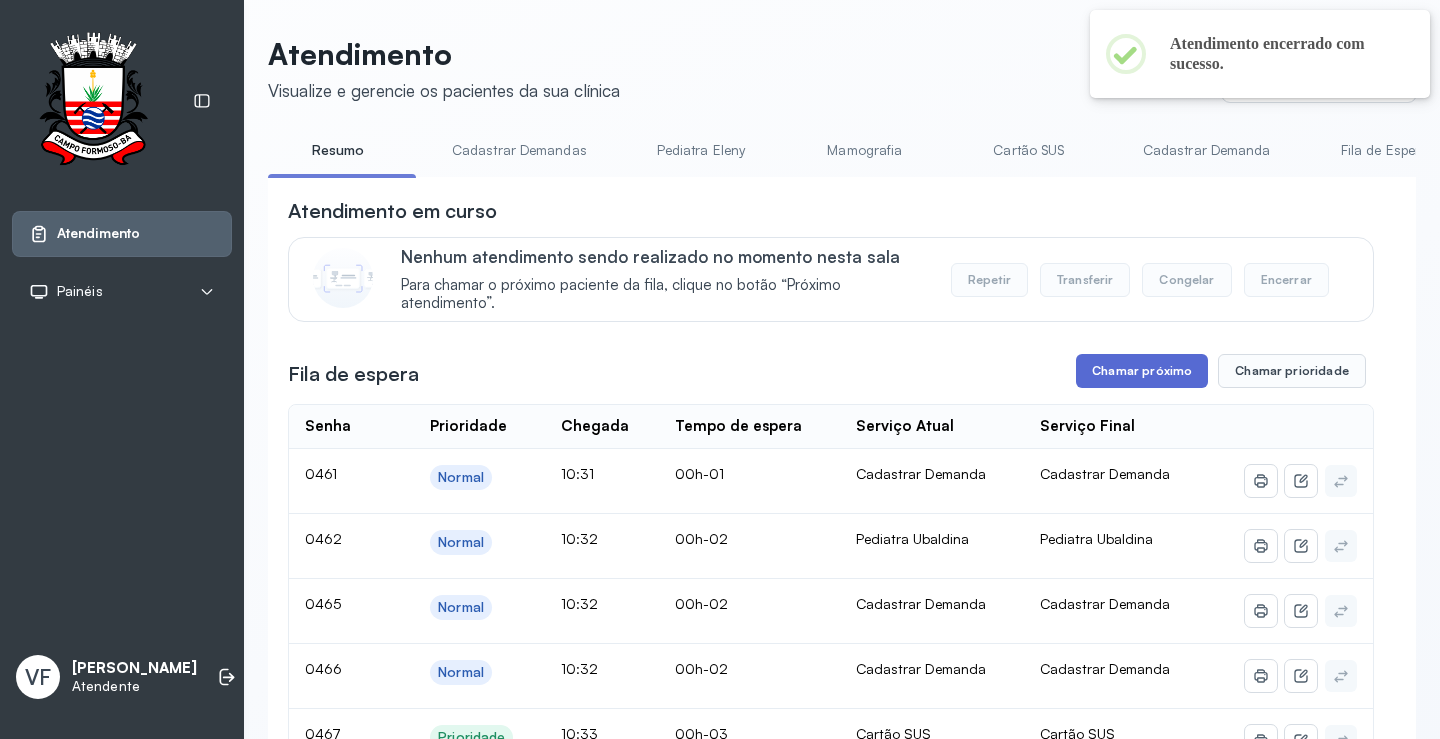 click on "Chamar próximo" at bounding box center [1142, 371] 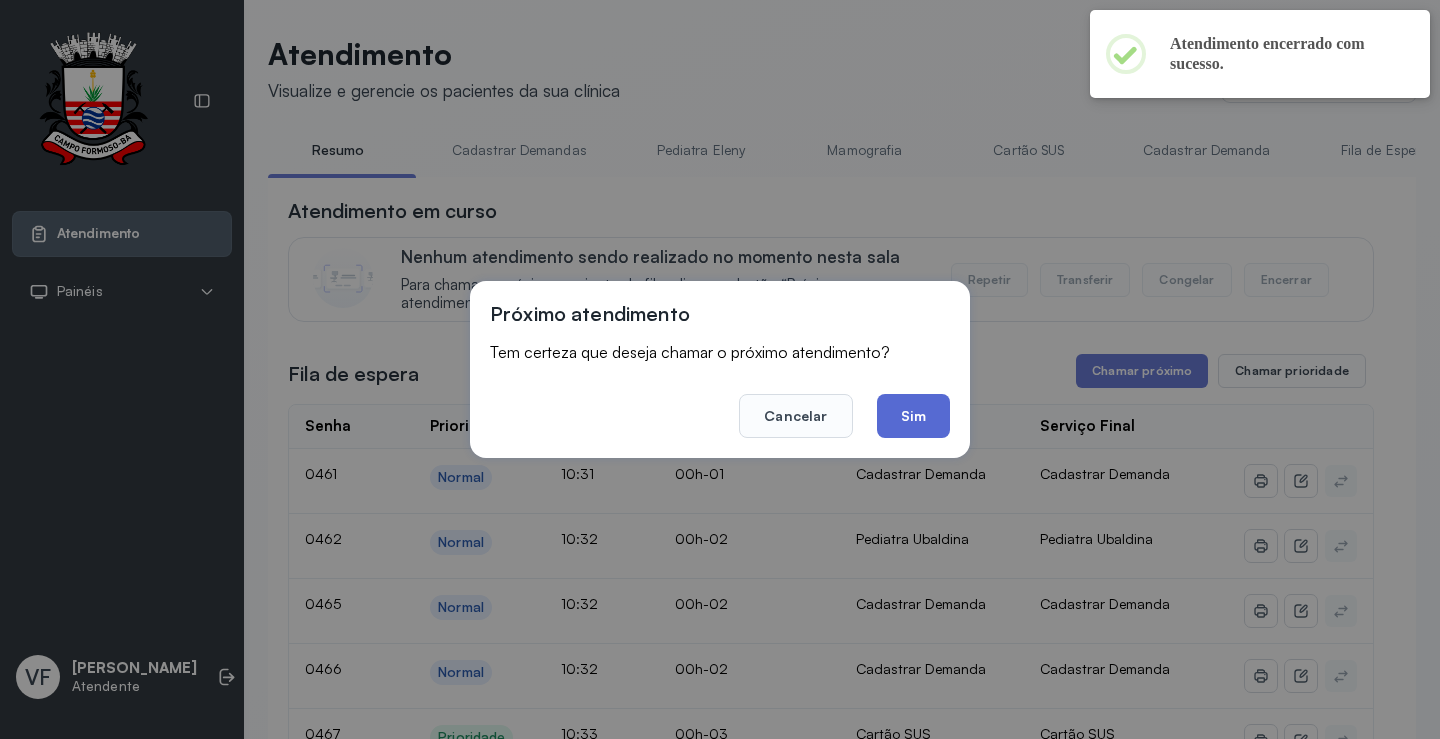 click on "Sim" 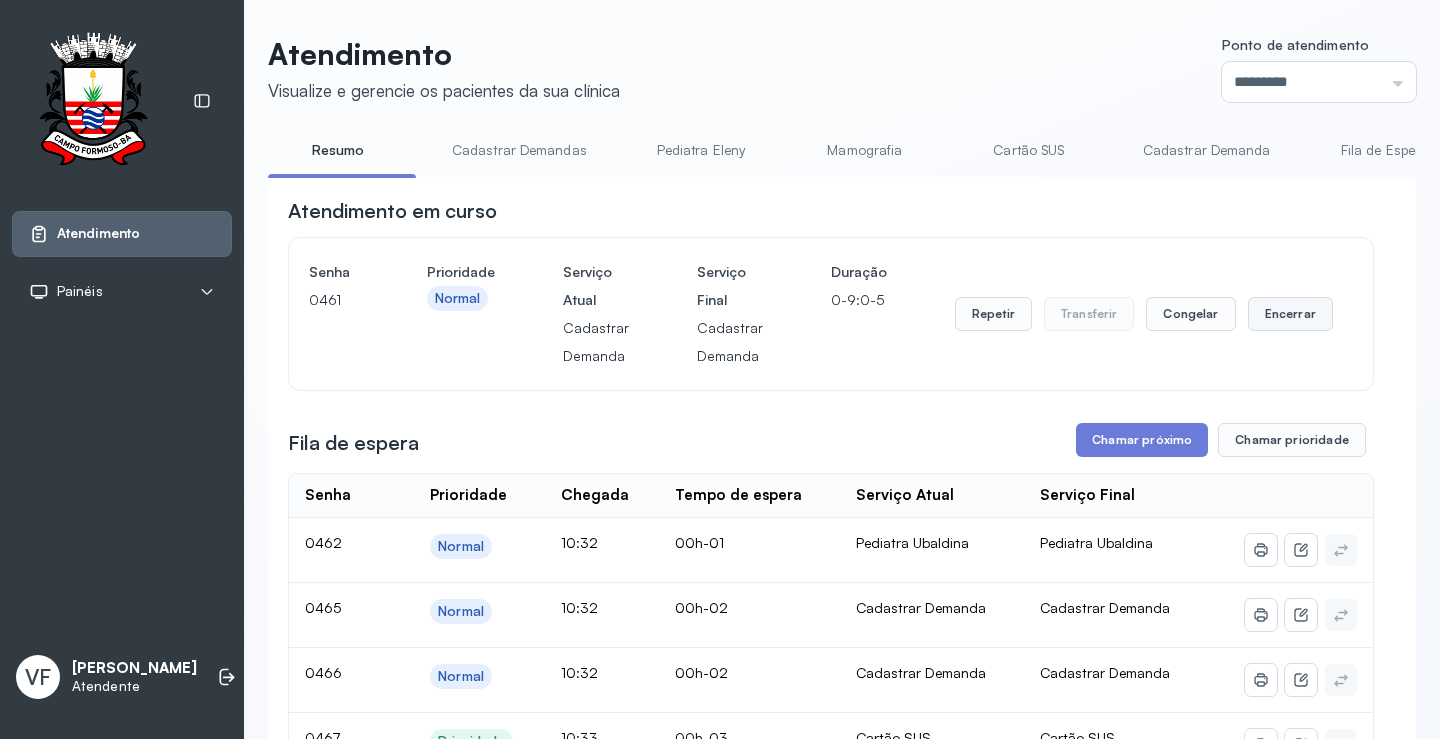 click on "Encerrar" at bounding box center (1290, 314) 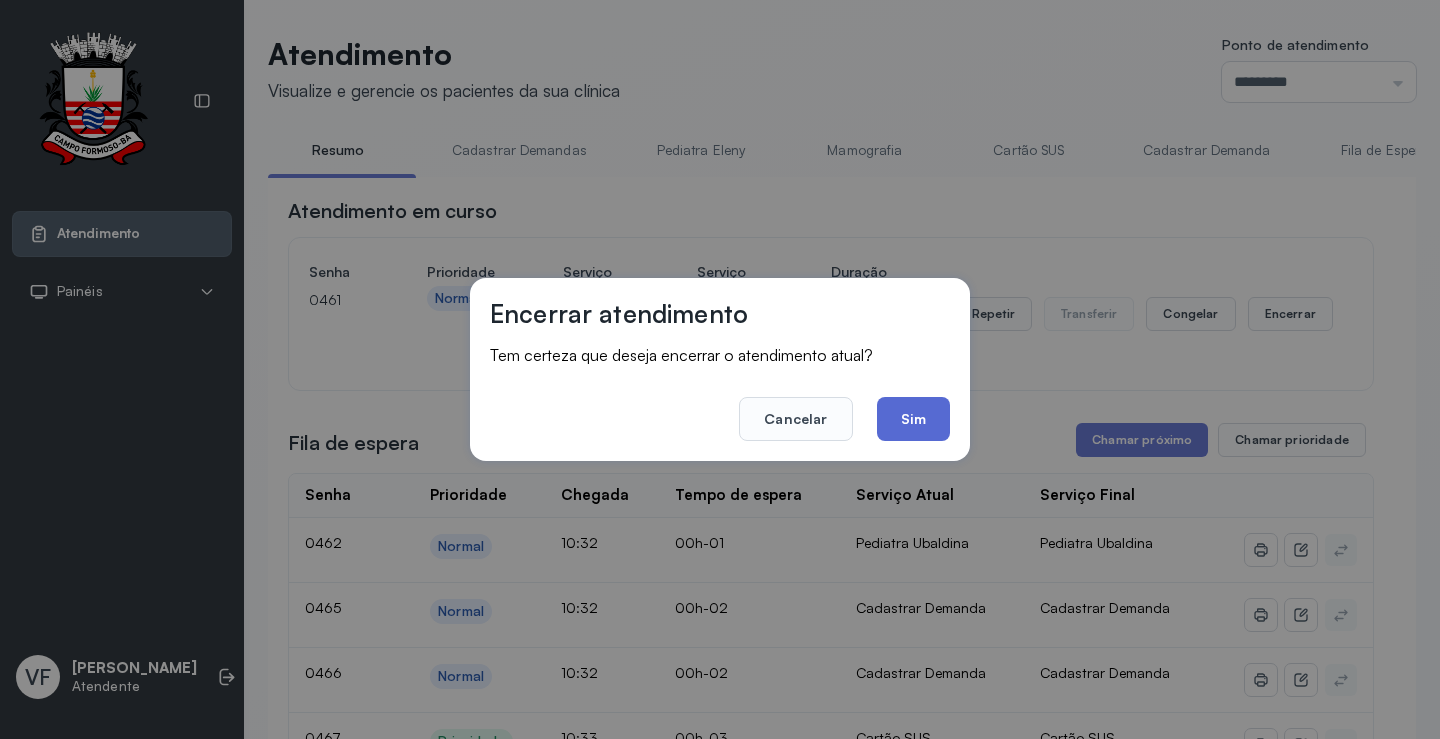 click on "Sim" 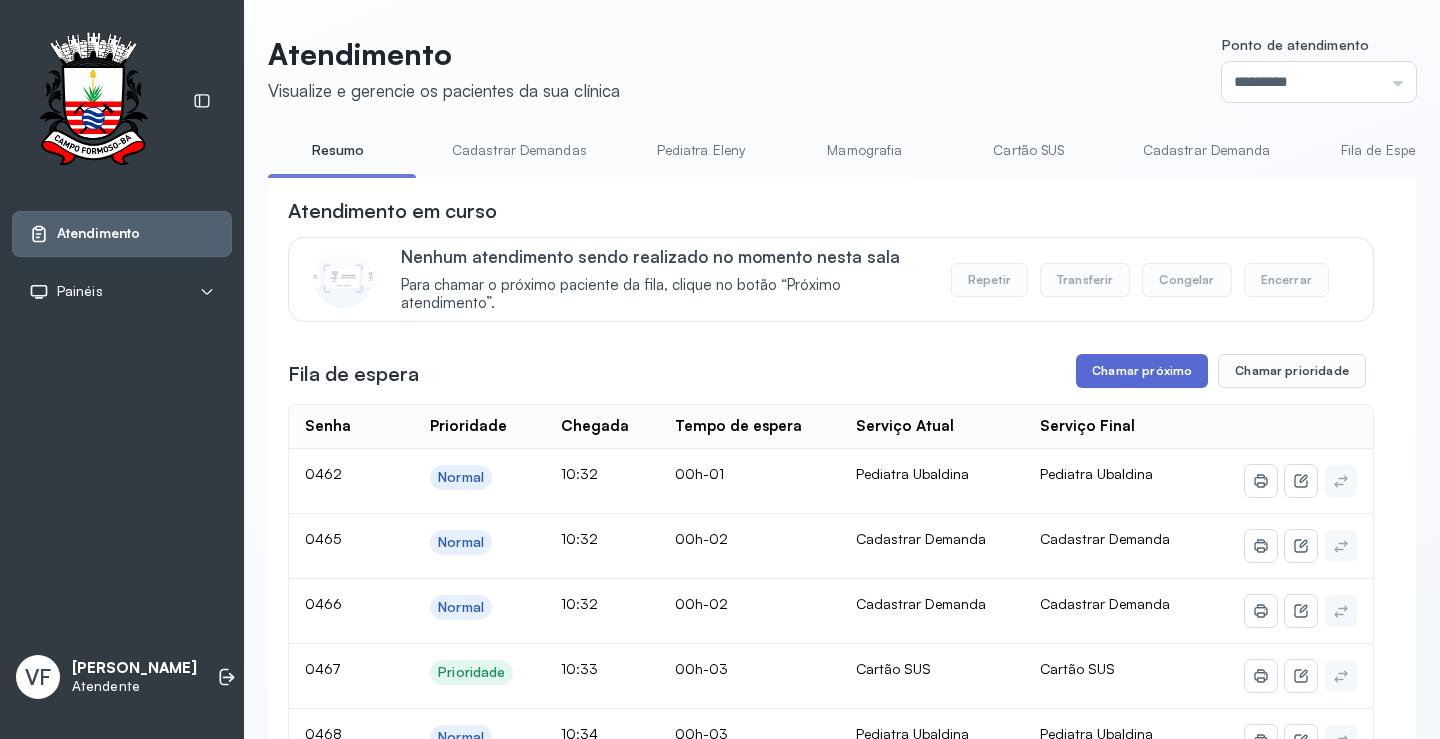 click on "Chamar próximo" at bounding box center (1142, 371) 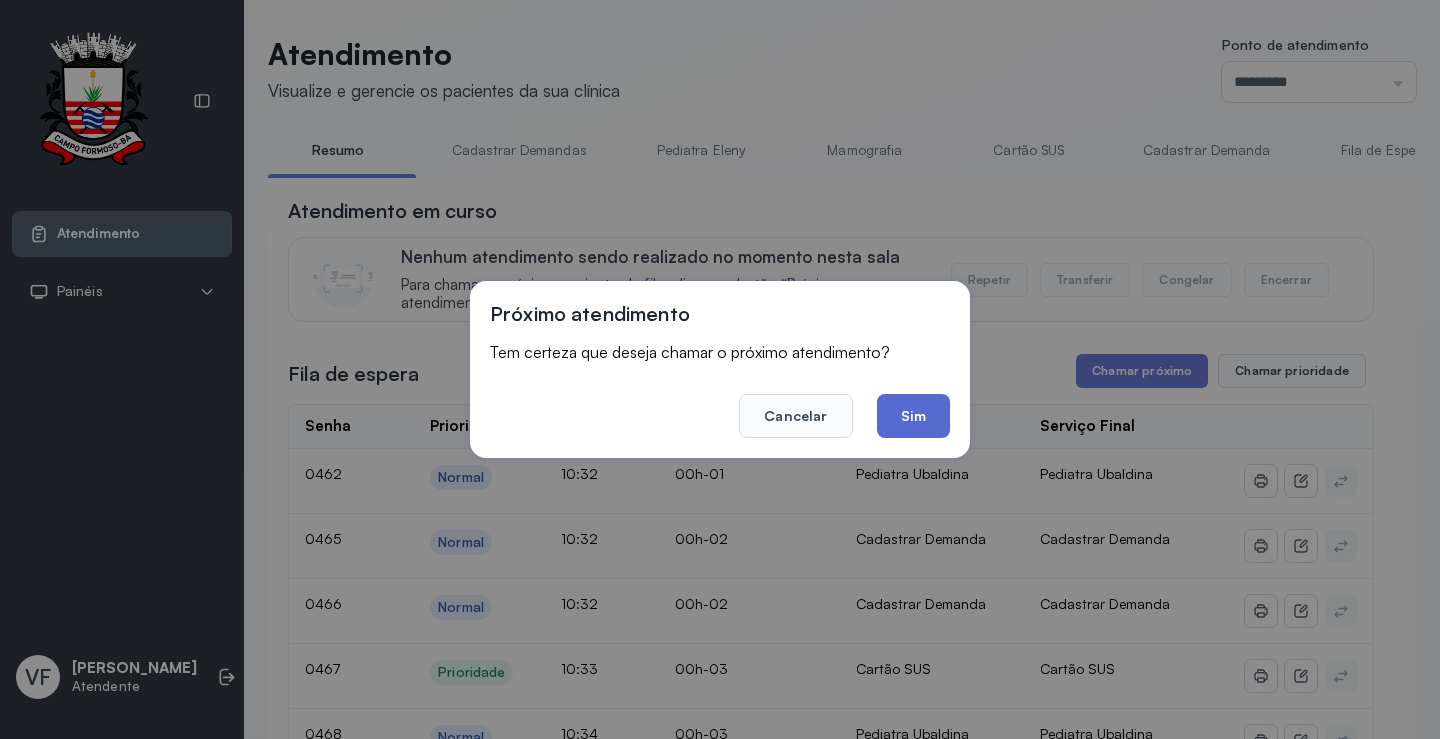 click on "Sim" 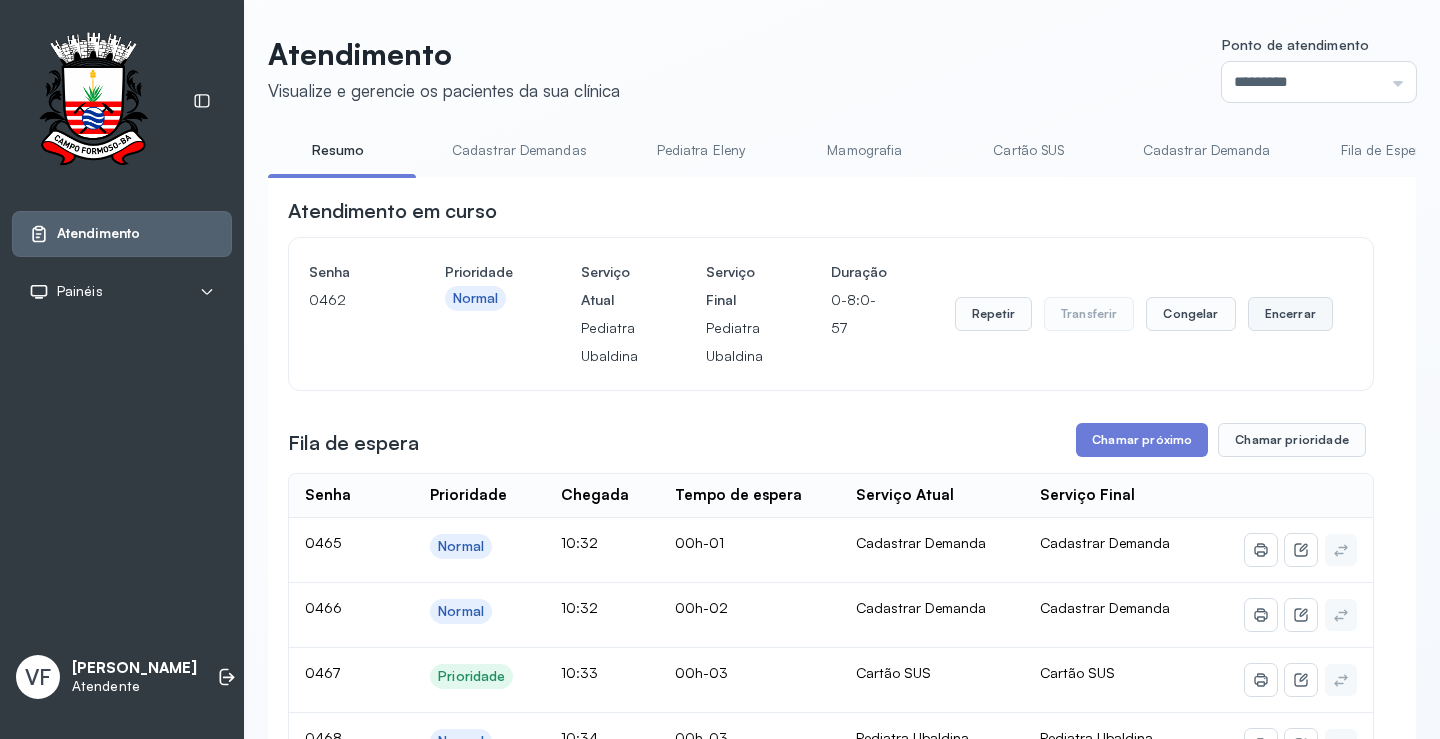 click on "Encerrar" at bounding box center [1290, 314] 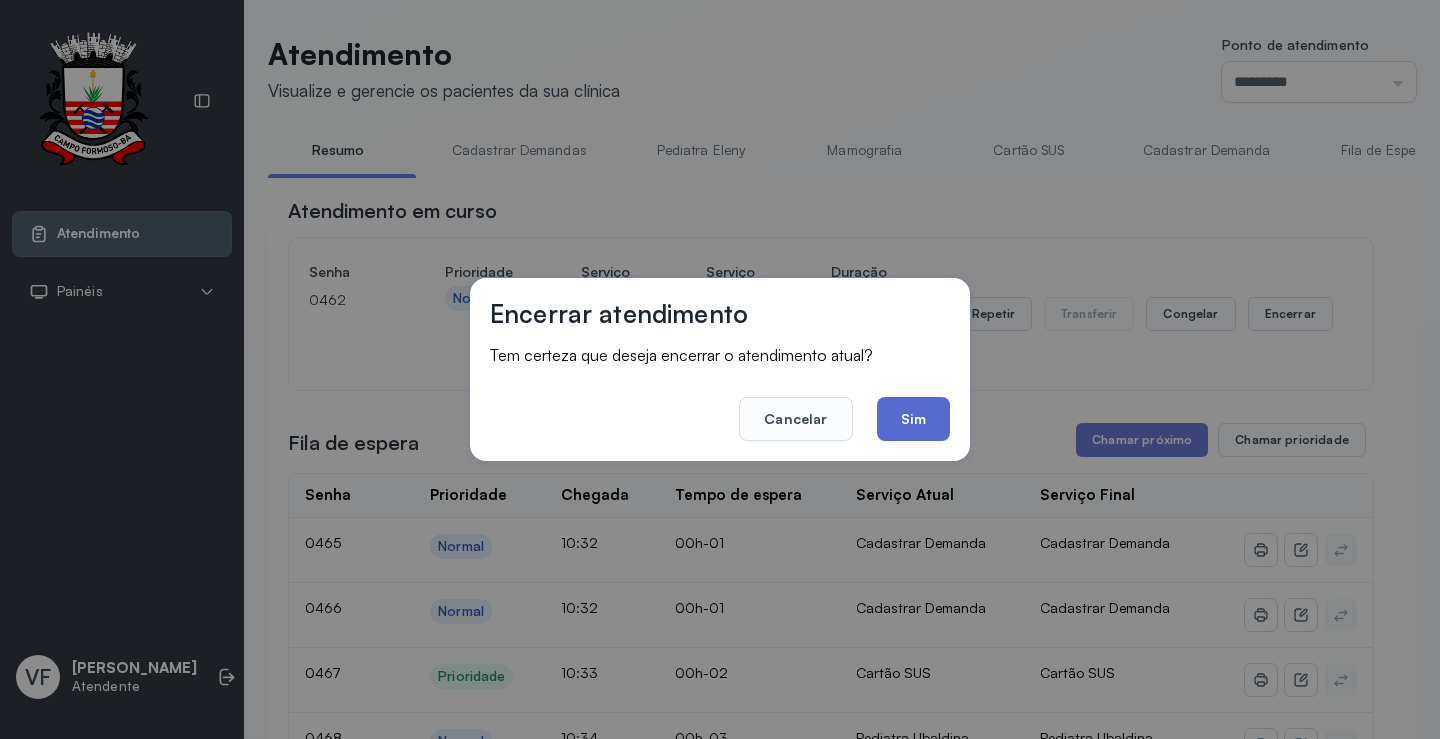 click on "Sim" 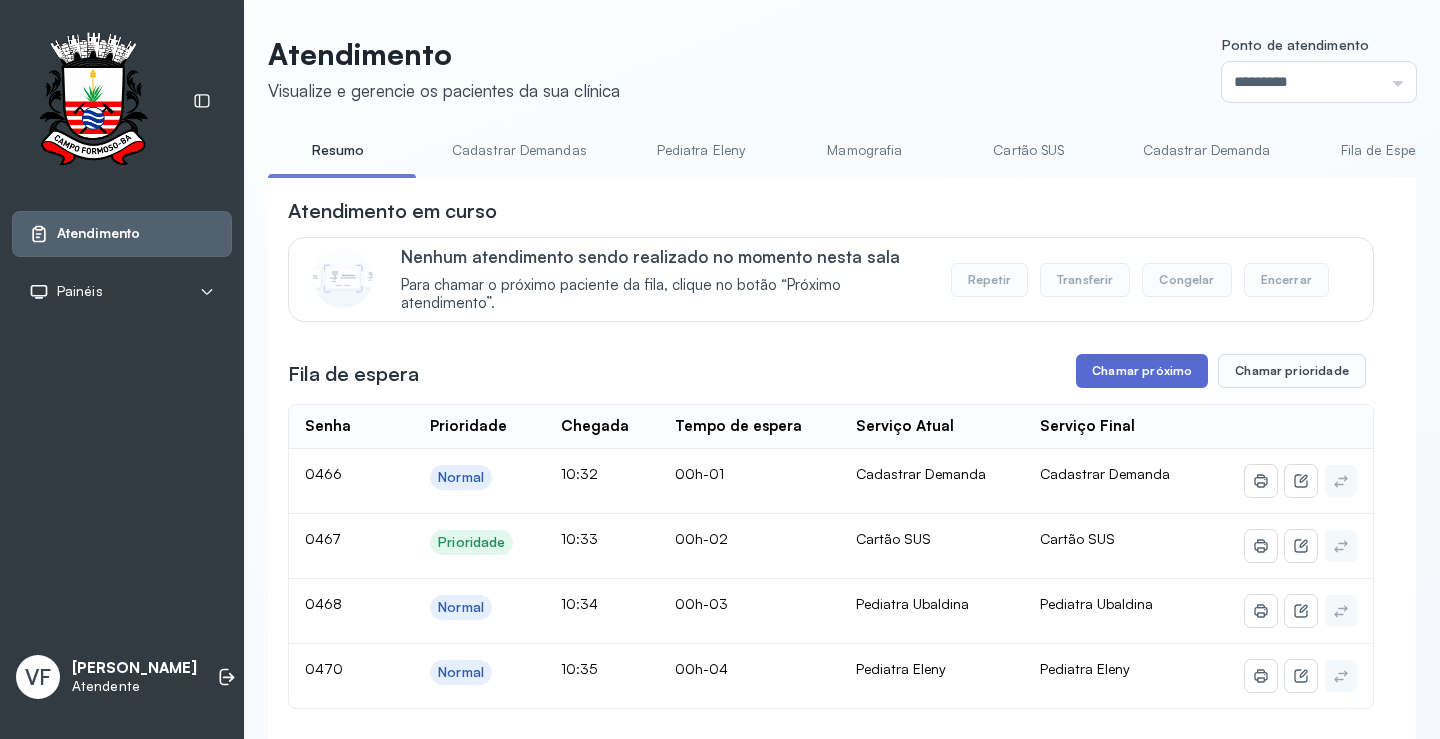 click on "Chamar próximo" at bounding box center [1142, 371] 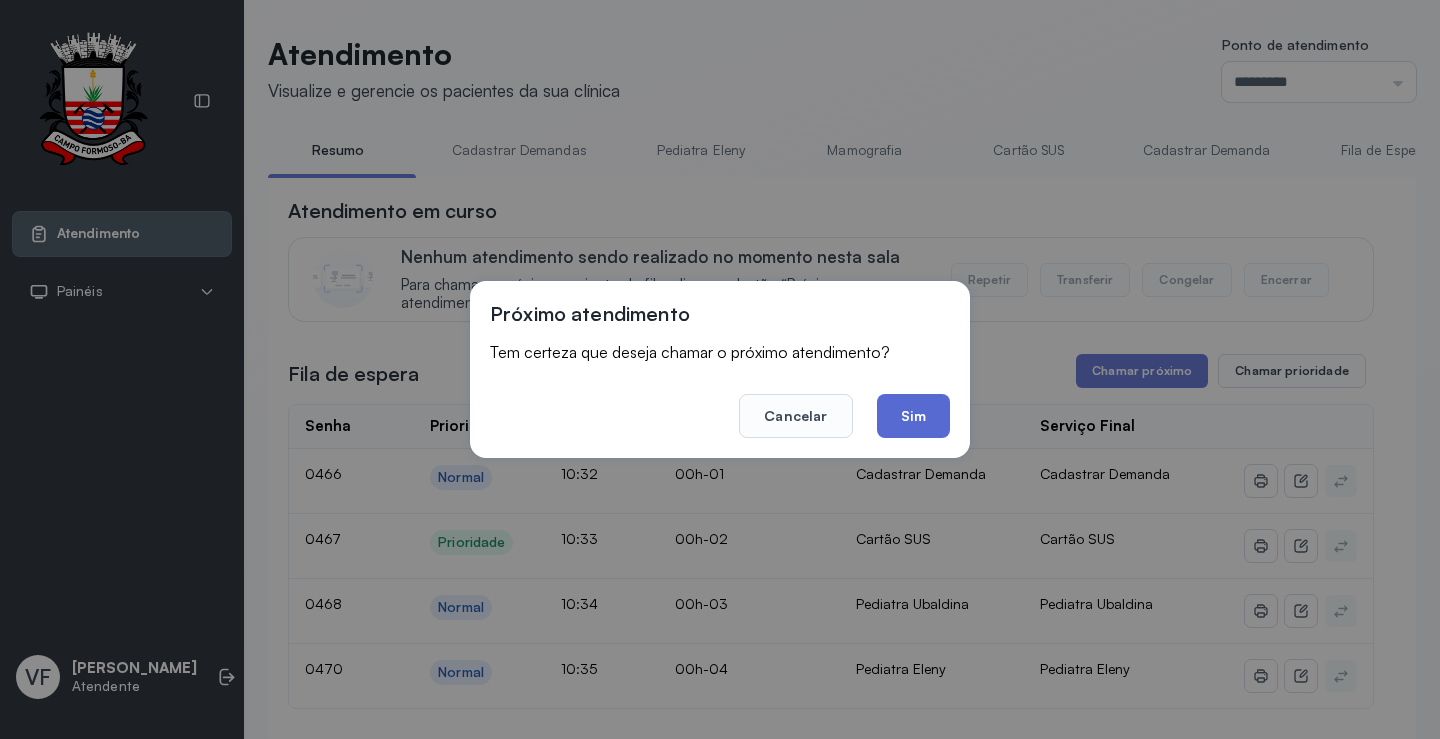 click on "Sim" 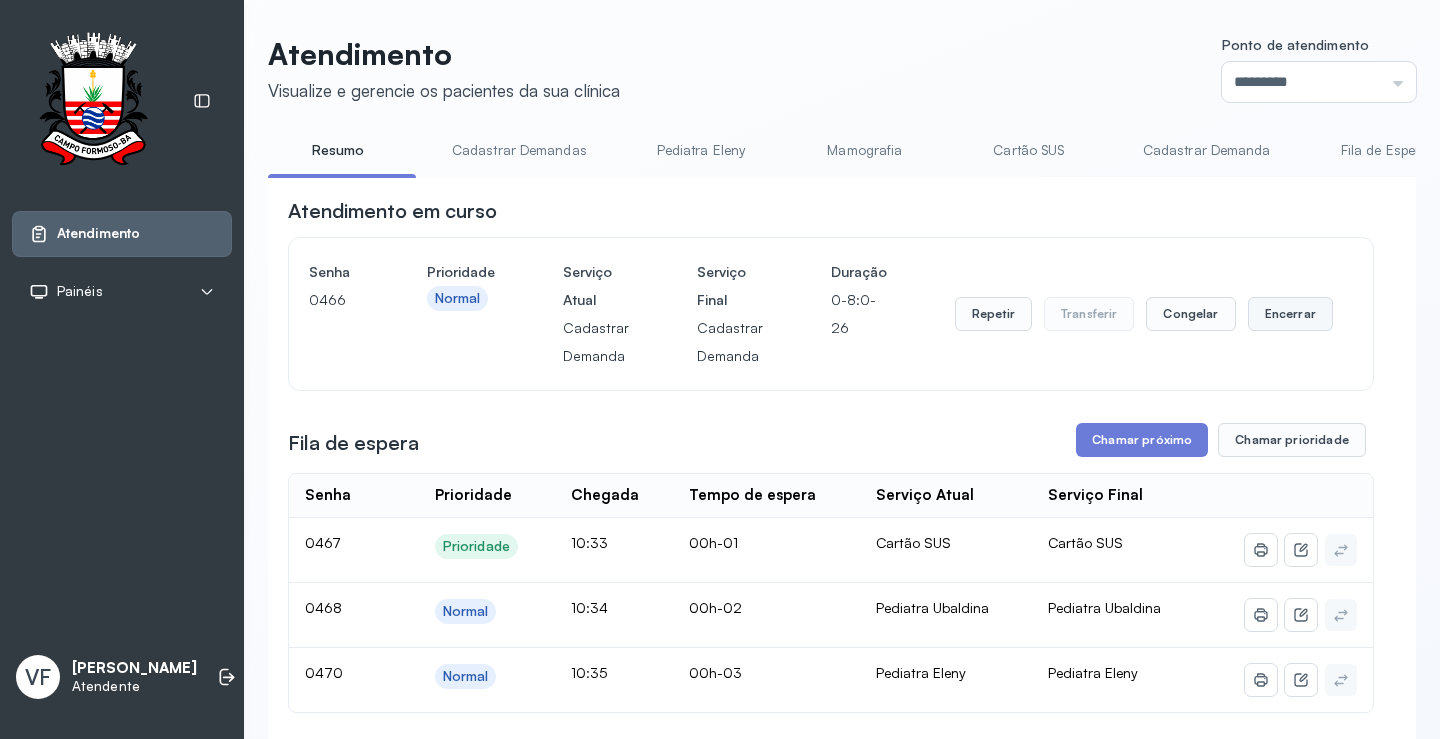 click on "Encerrar" at bounding box center [1290, 314] 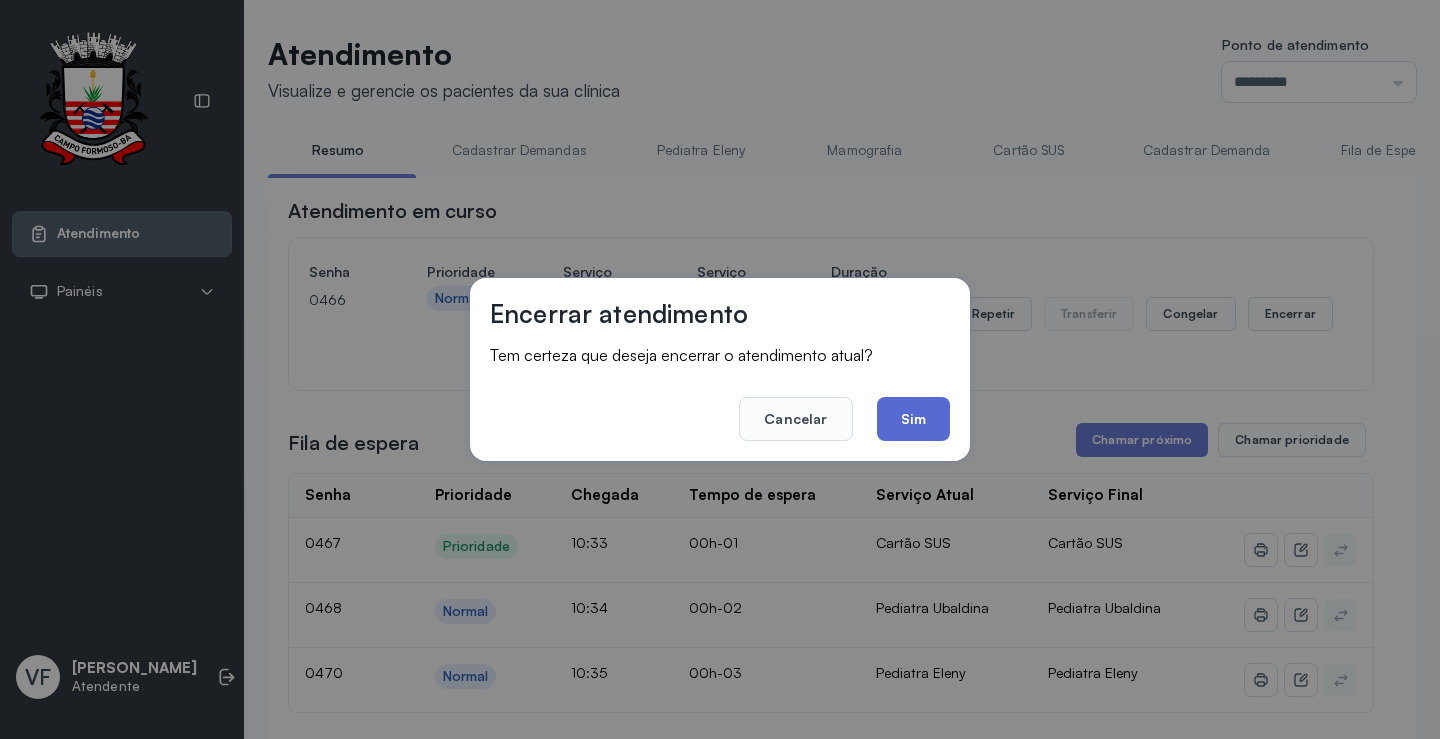 click on "Sim" 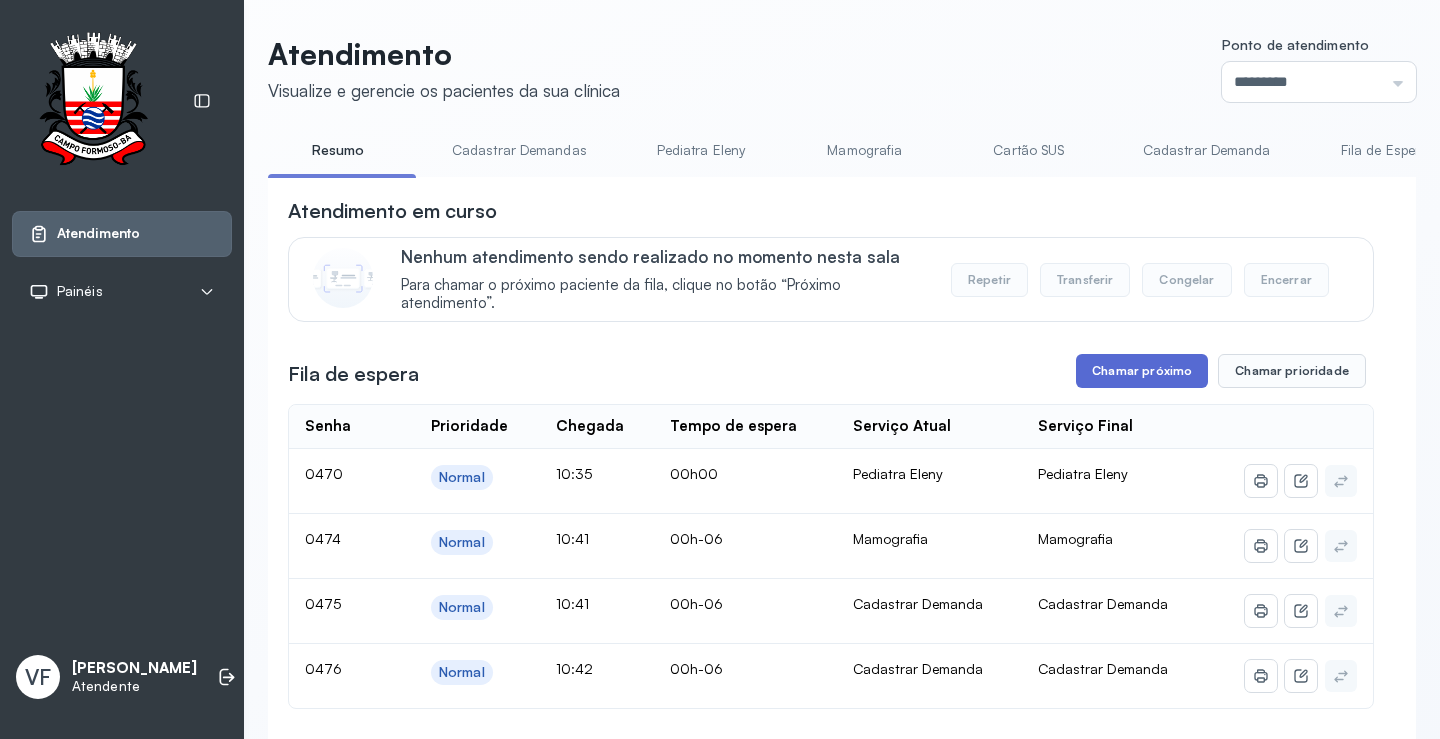 click on "Chamar próximo" at bounding box center [1142, 371] 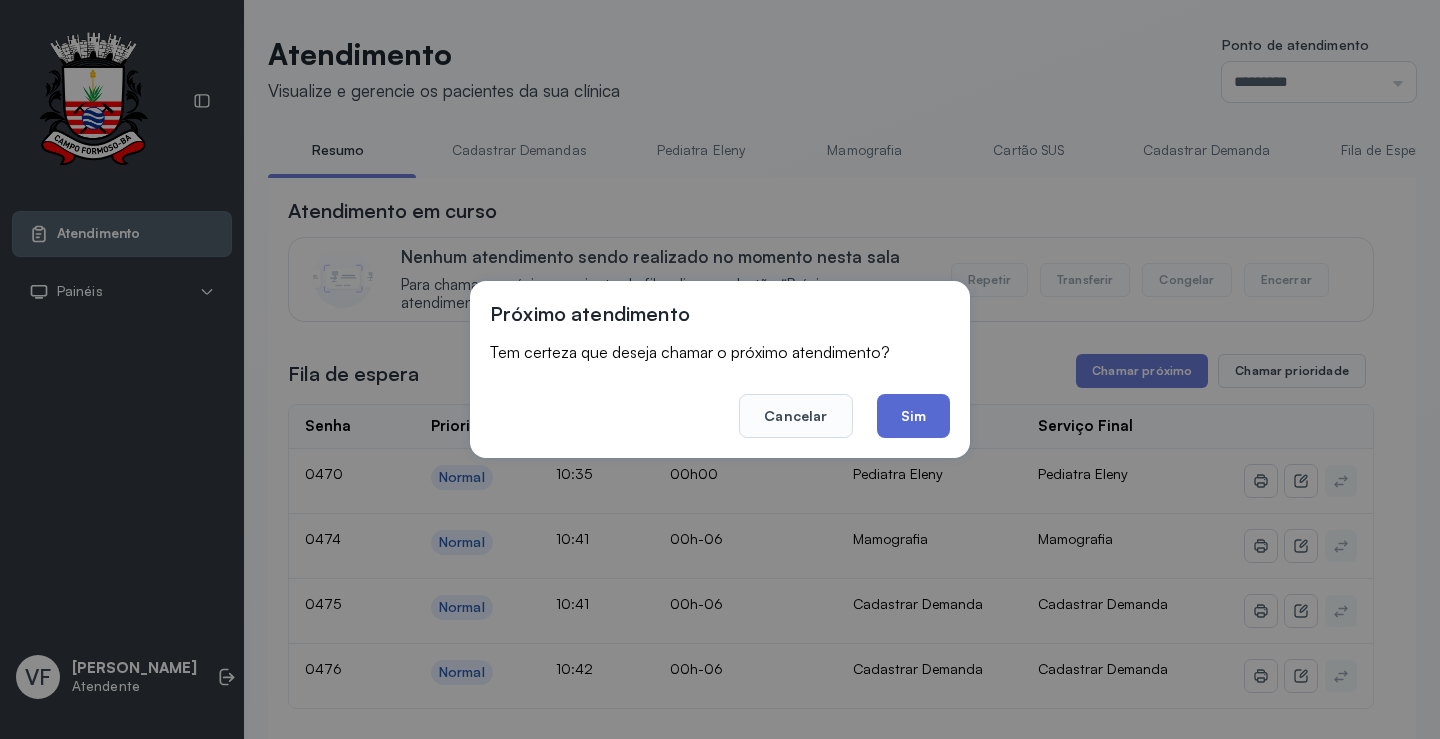 click on "Sim" 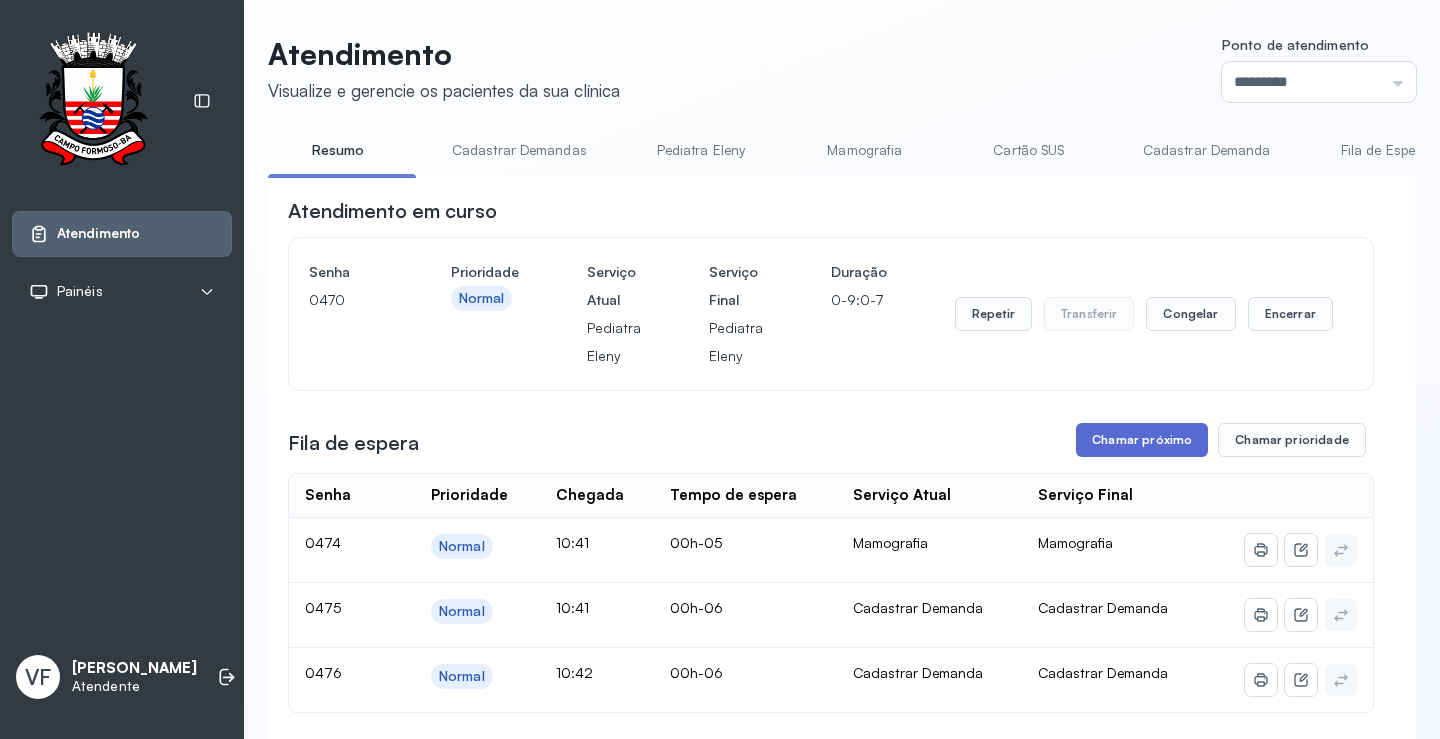 click on "Chamar próximo" at bounding box center (1142, 440) 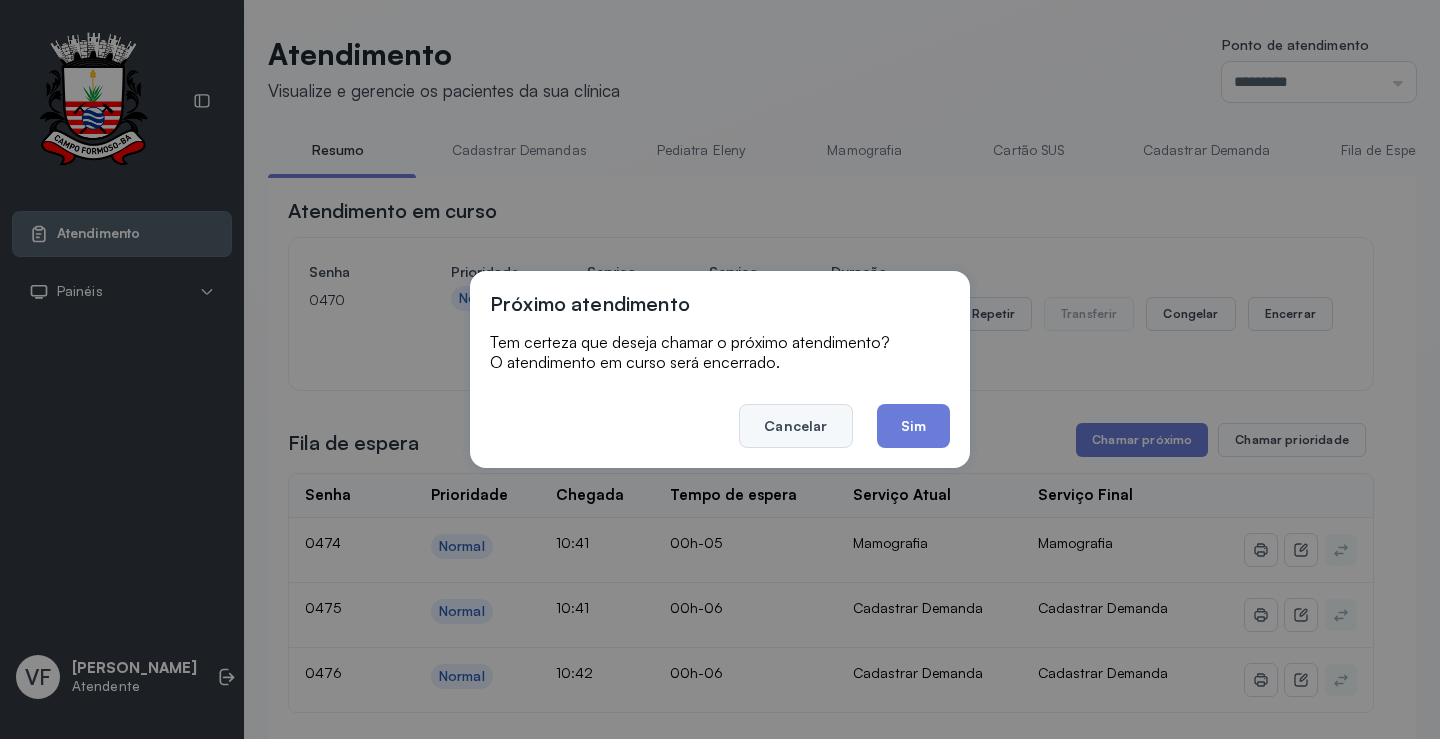 click on "Cancelar" 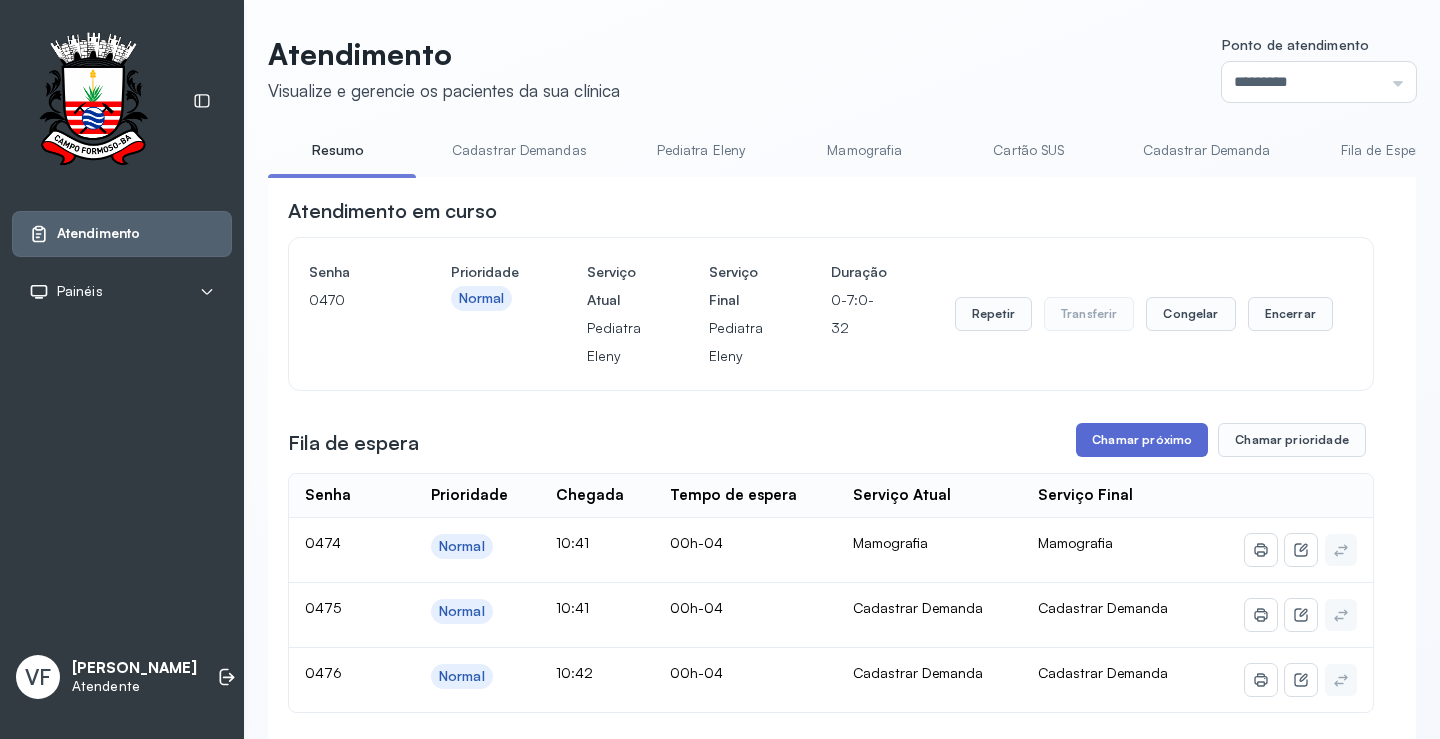click on "Chamar próximo" at bounding box center (1142, 440) 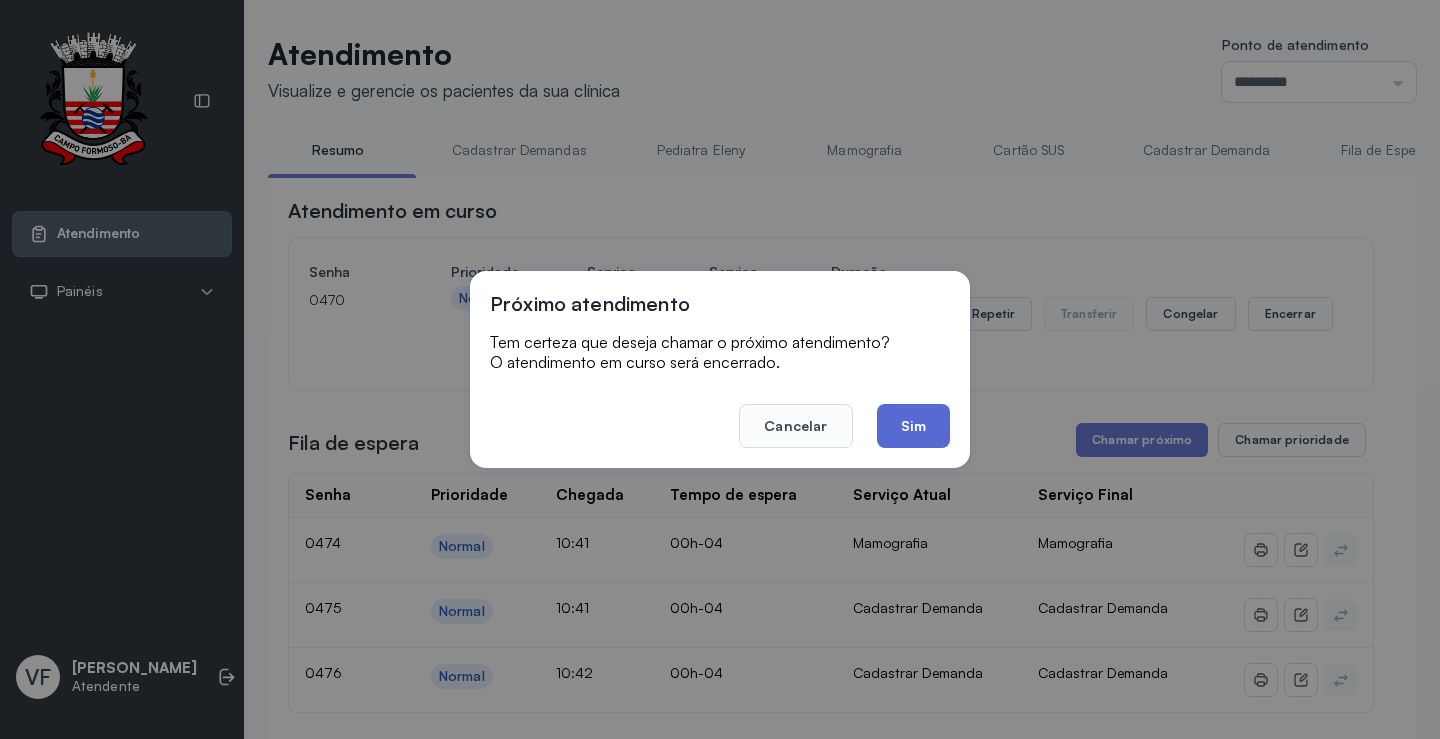 click on "Sim" 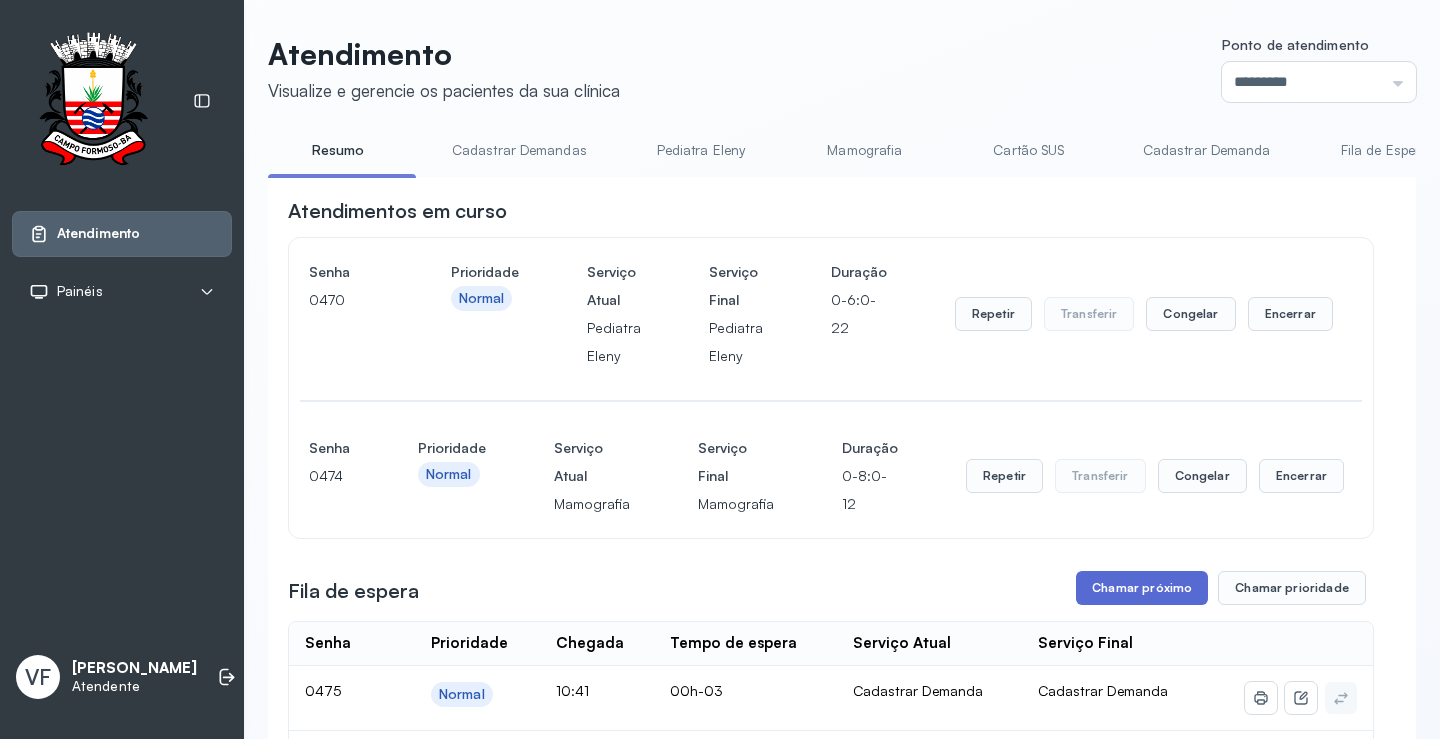 click on "Chamar próximo" at bounding box center (1142, 588) 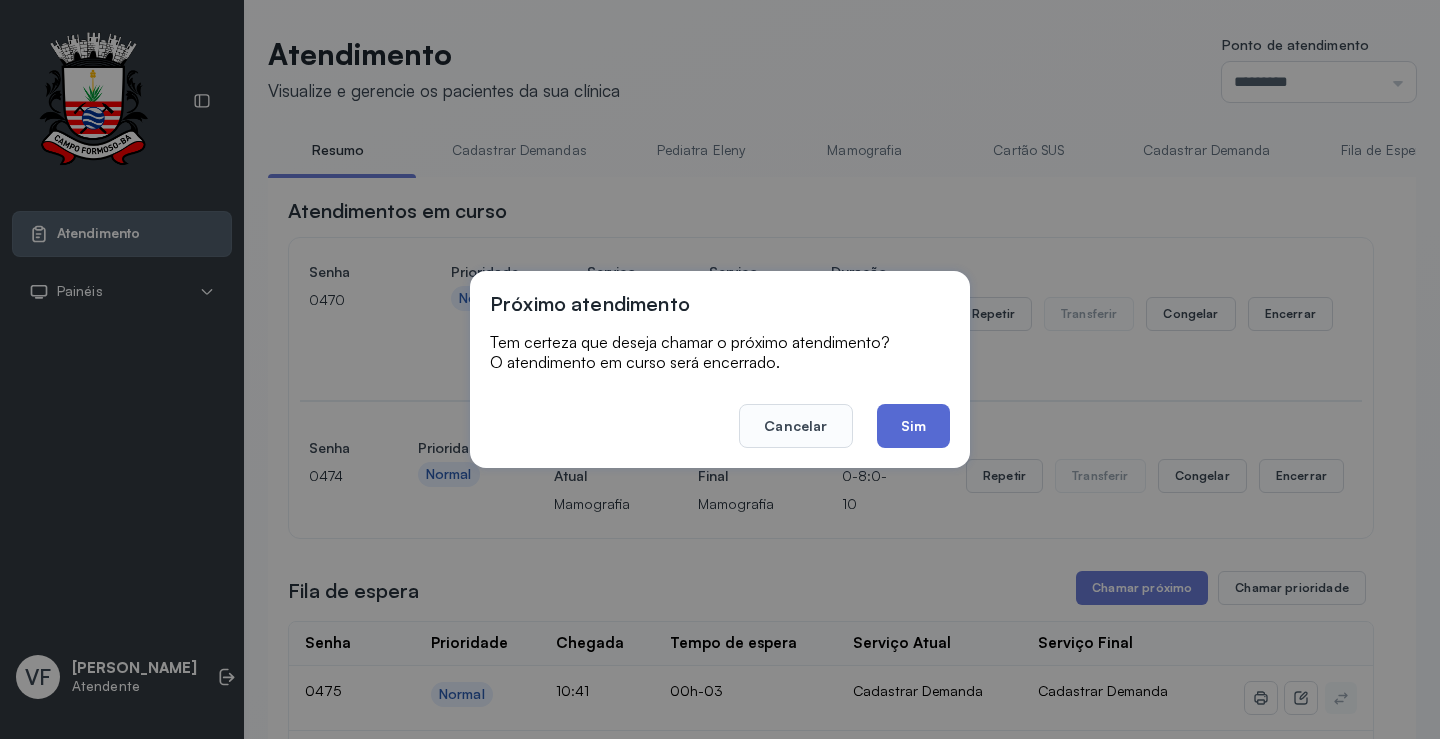 click on "Sim" 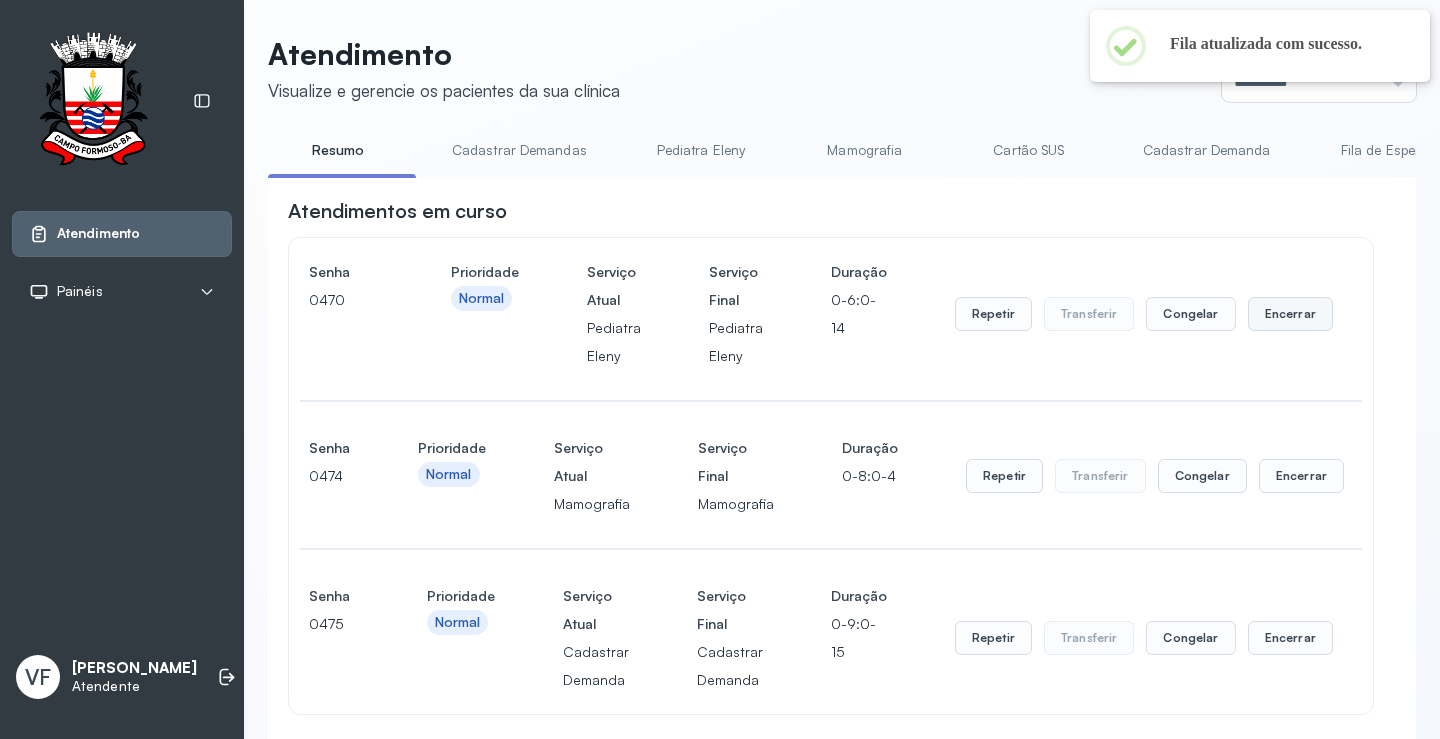 click on "Encerrar" at bounding box center (1290, 314) 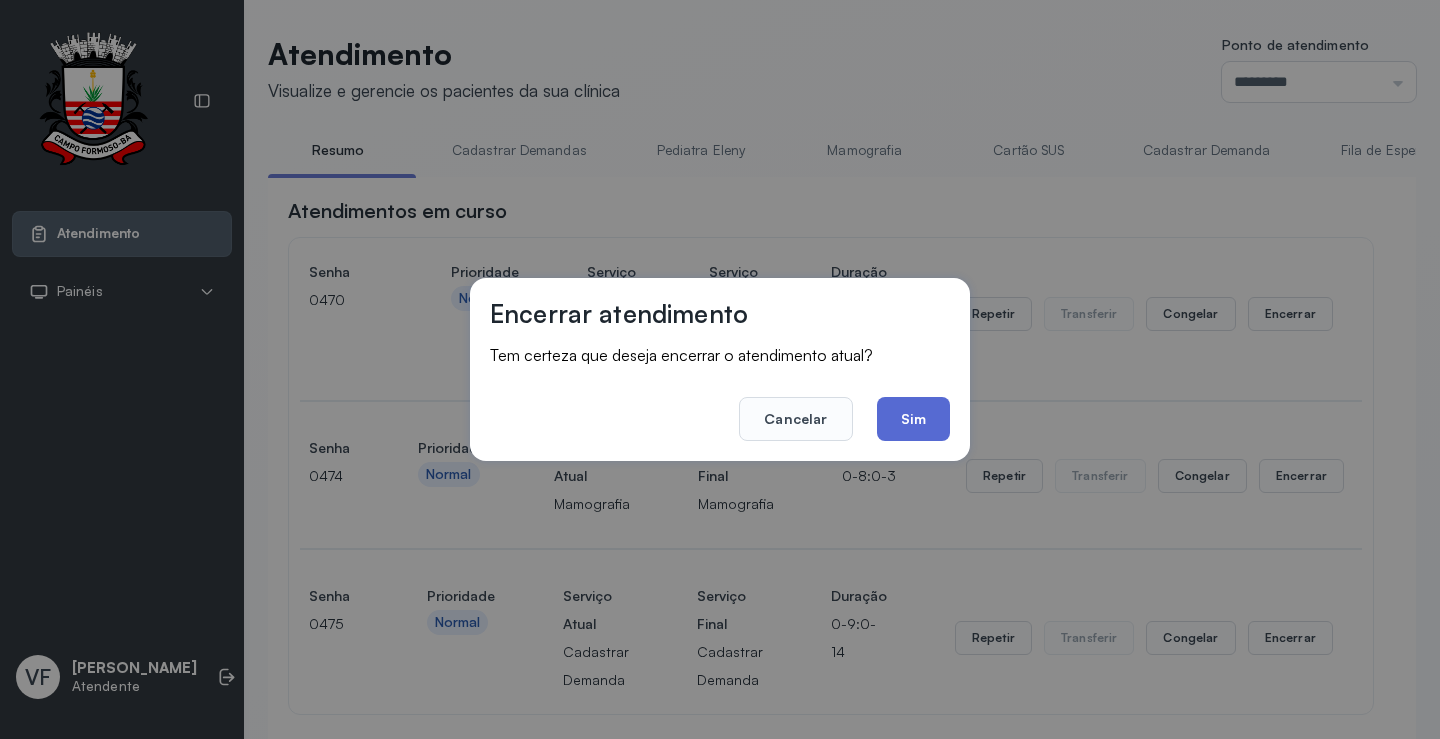 click on "Sim" 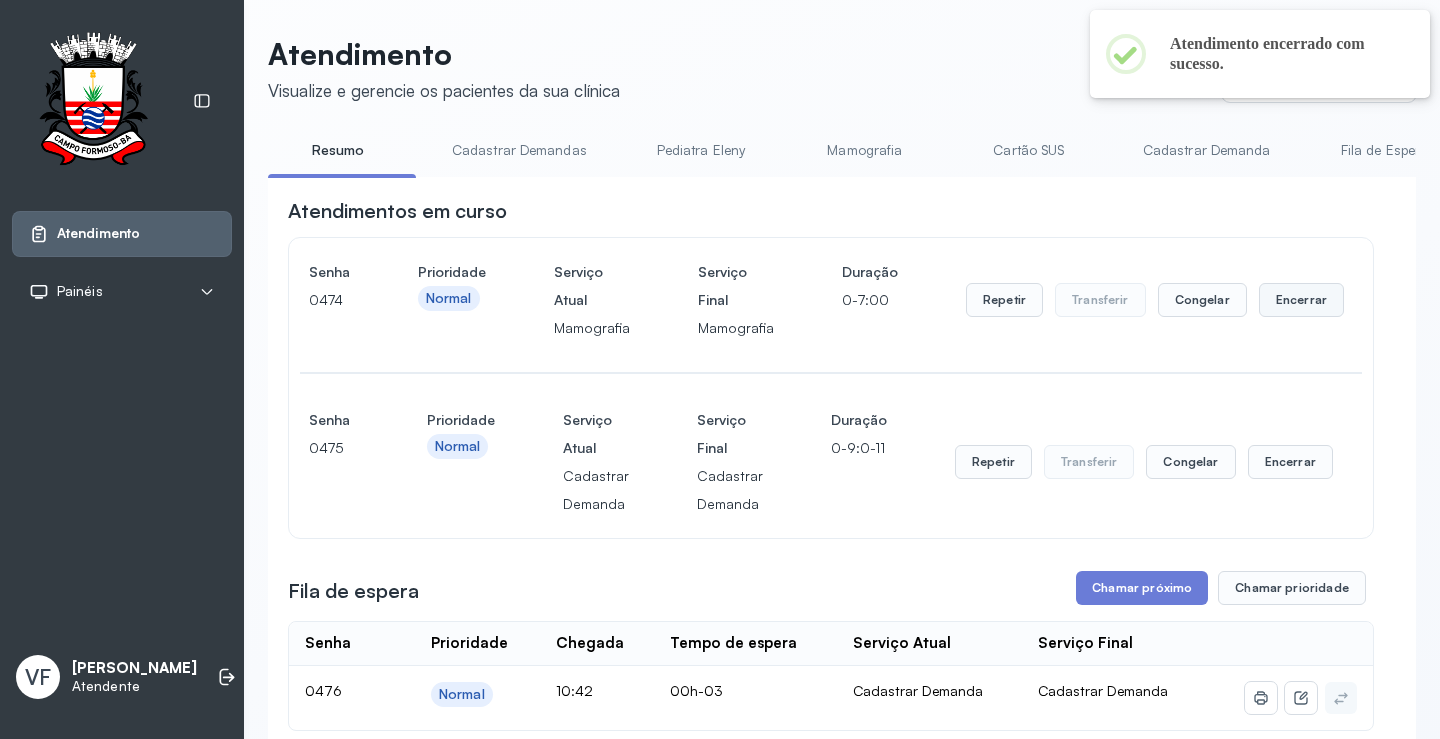 click on "Encerrar" at bounding box center (1301, 300) 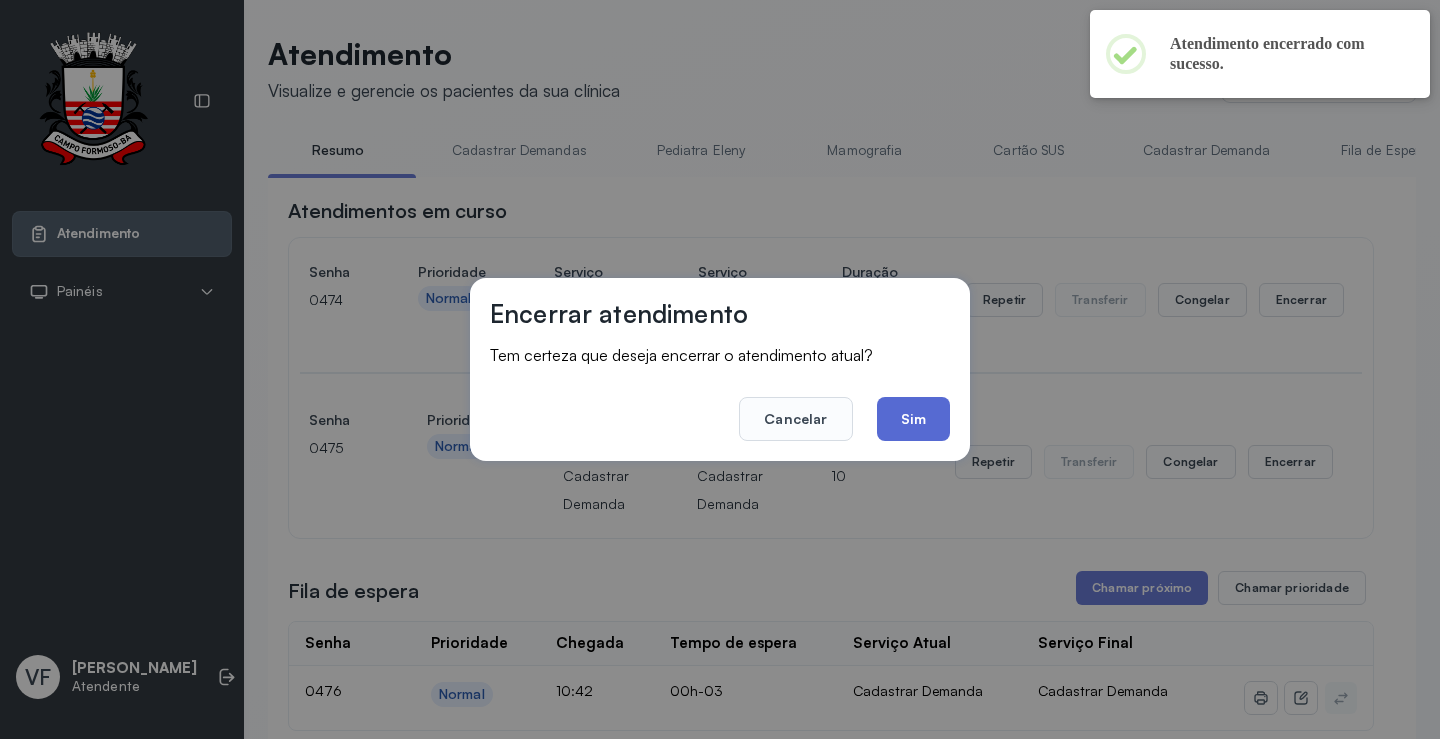 click on "Sim" 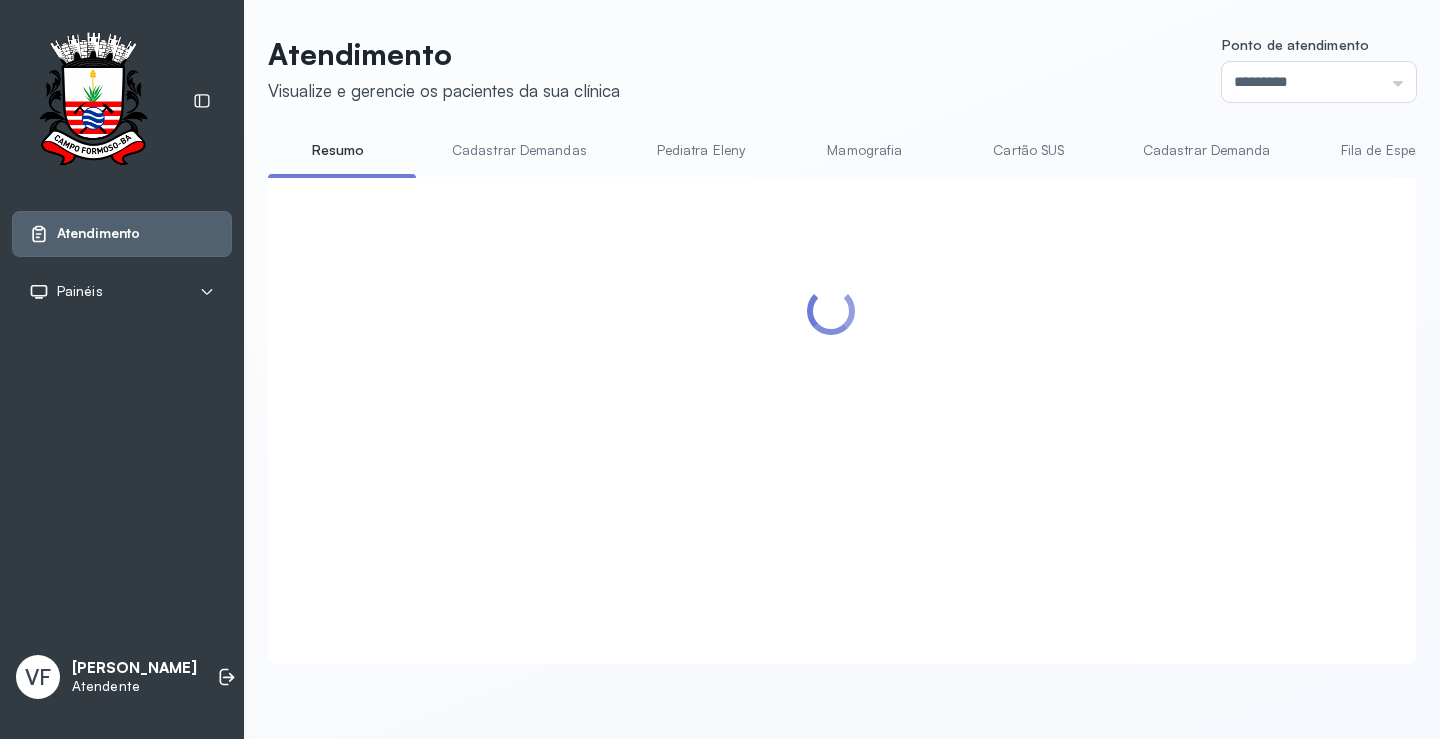 scroll, scrollTop: 1, scrollLeft: 0, axis: vertical 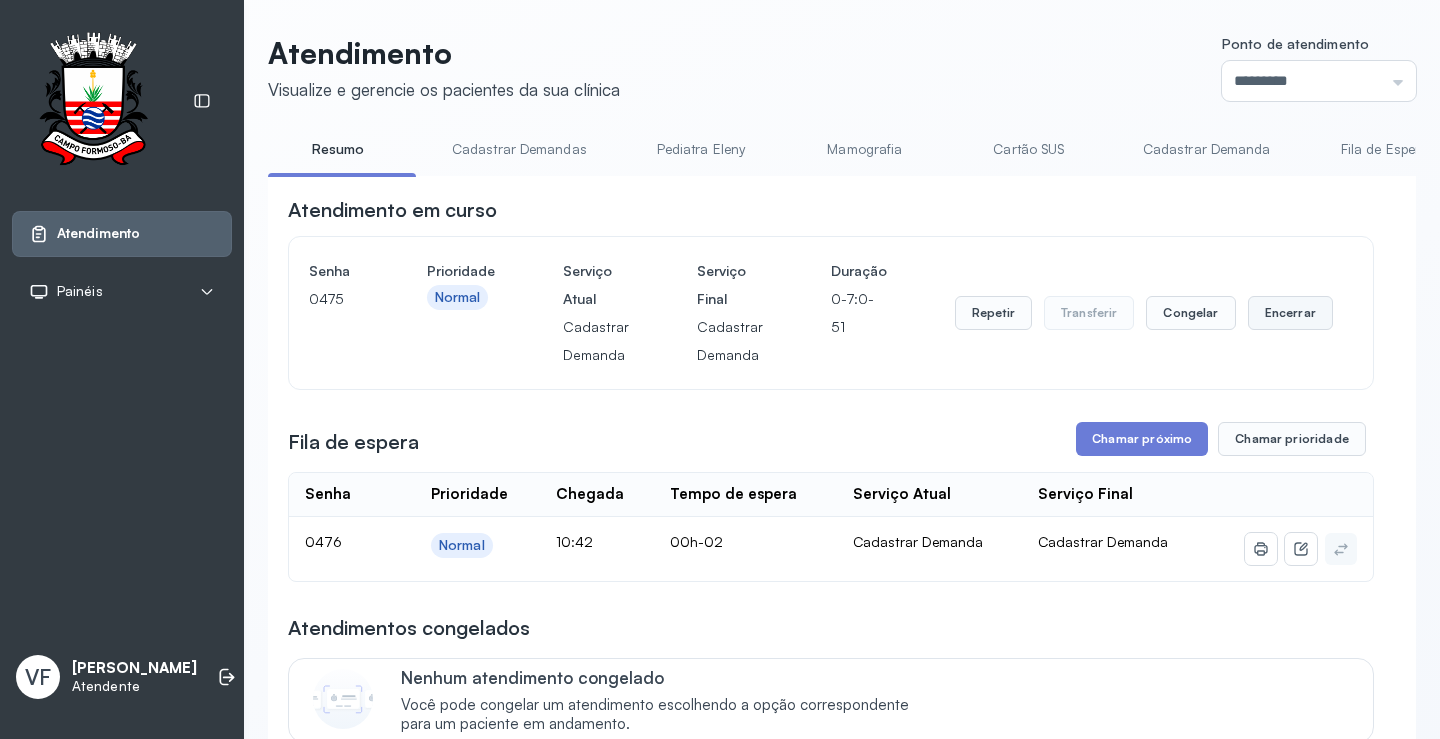 click on "Encerrar" at bounding box center [1290, 313] 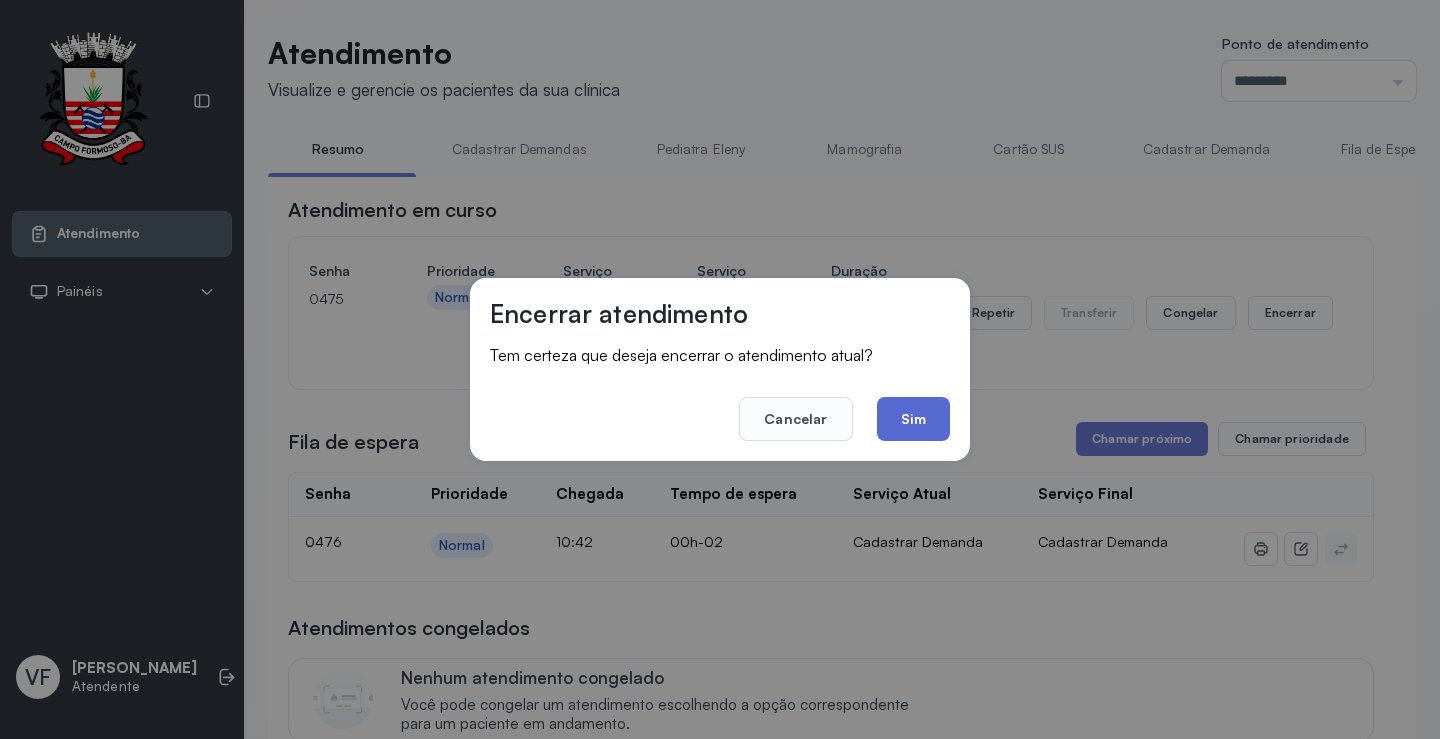 click on "Sim" 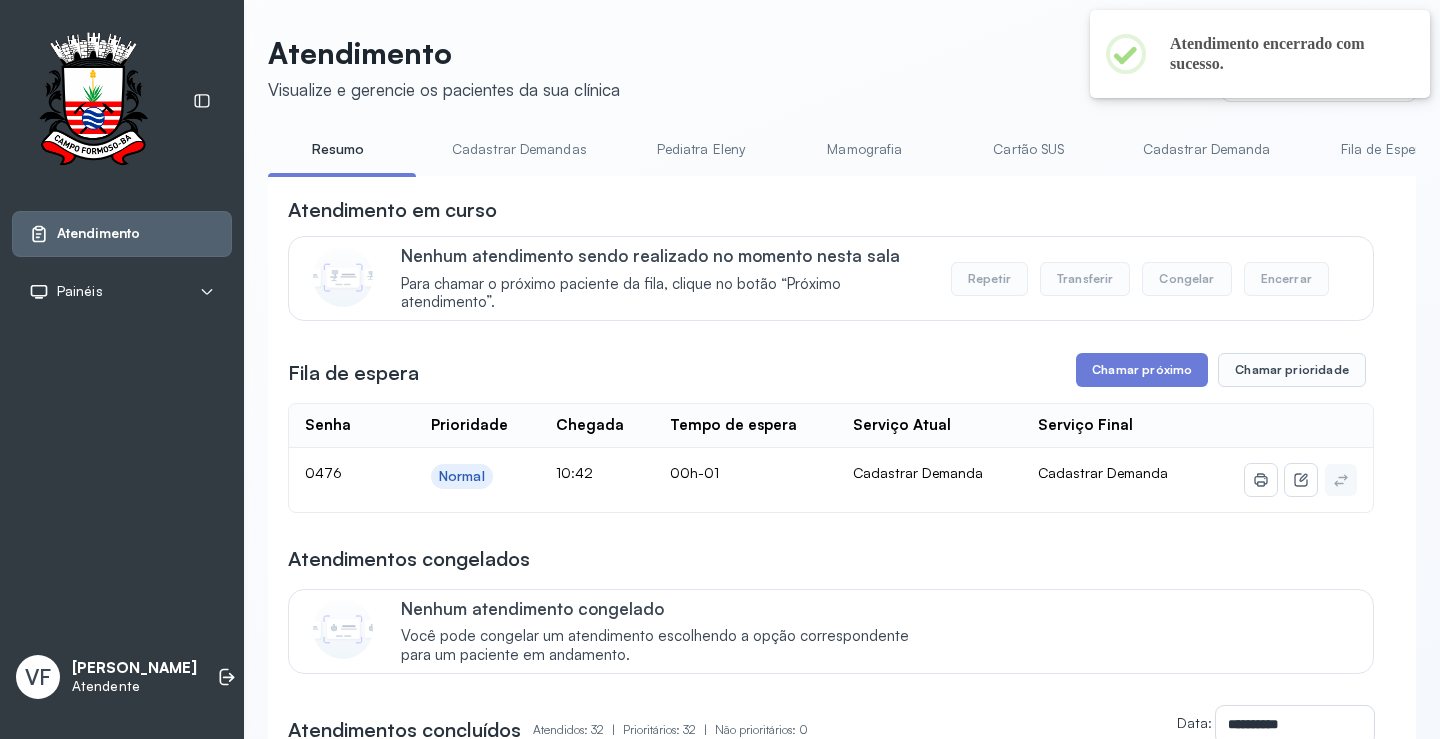 scroll, scrollTop: 0, scrollLeft: 0, axis: both 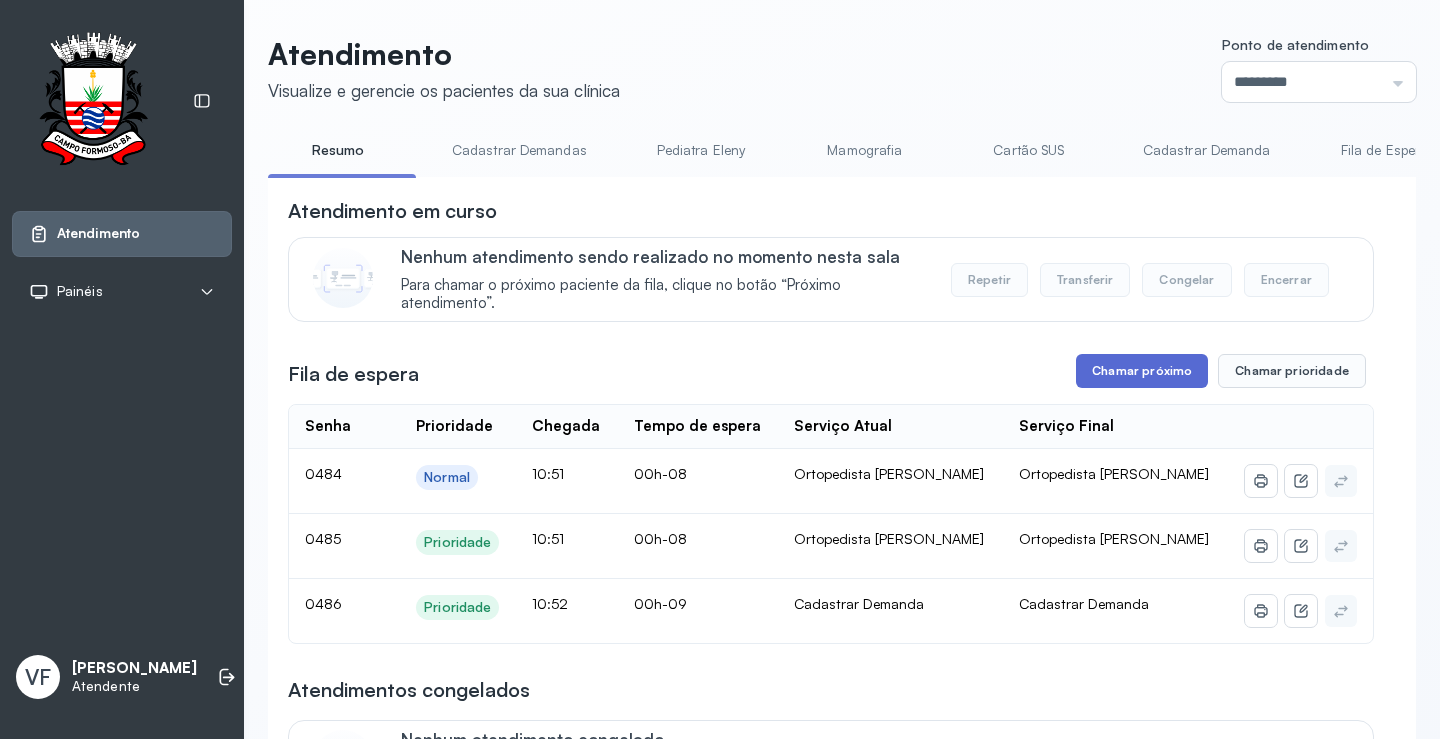 click on "Chamar próximo" at bounding box center (1142, 371) 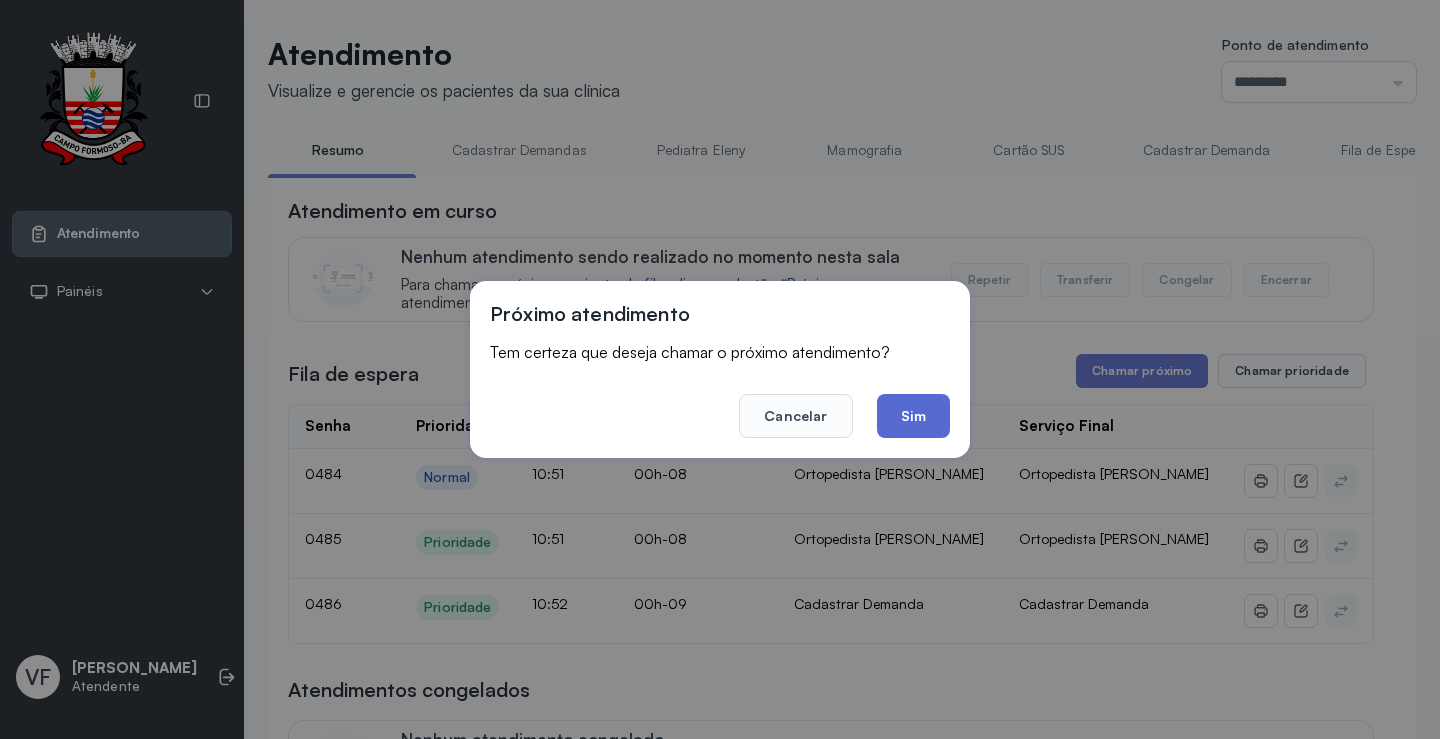 click on "Sim" 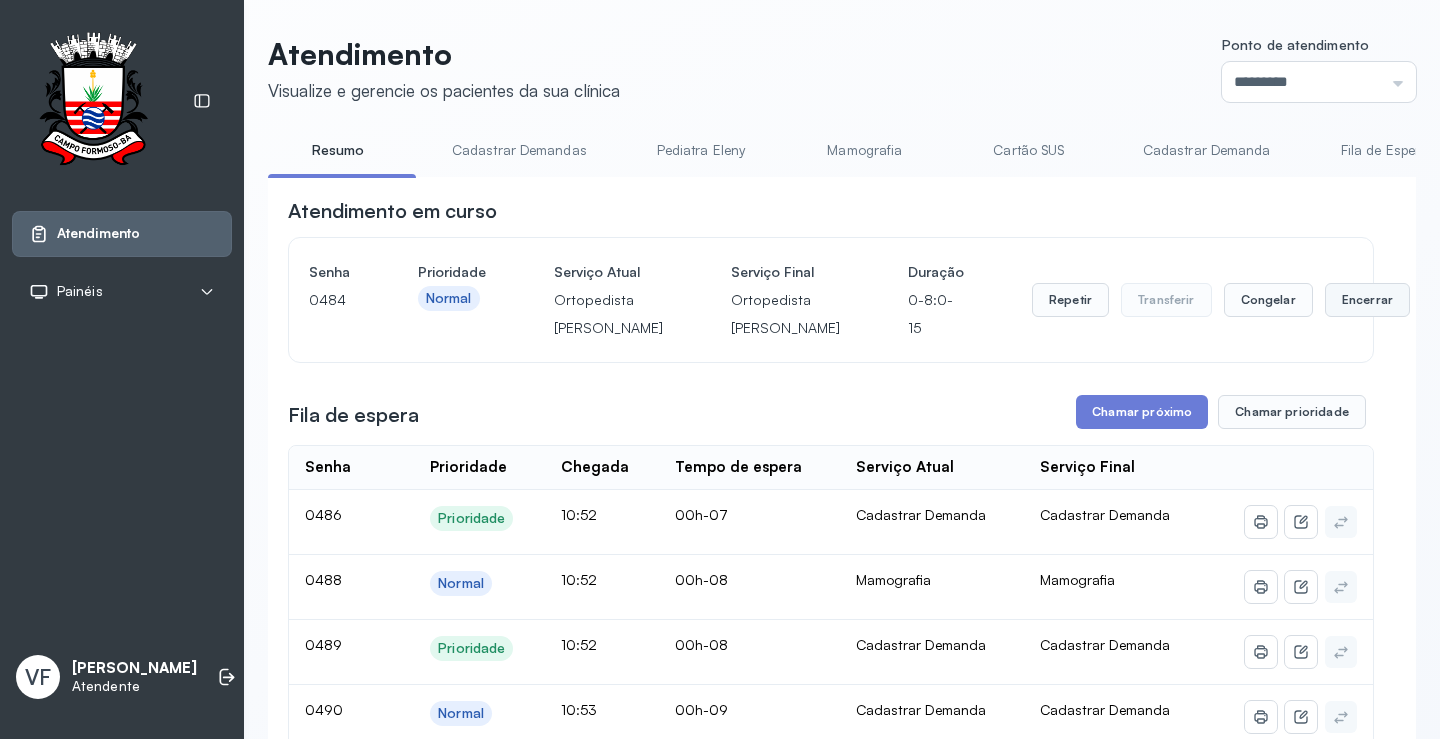 click on "Encerrar" at bounding box center [1367, 300] 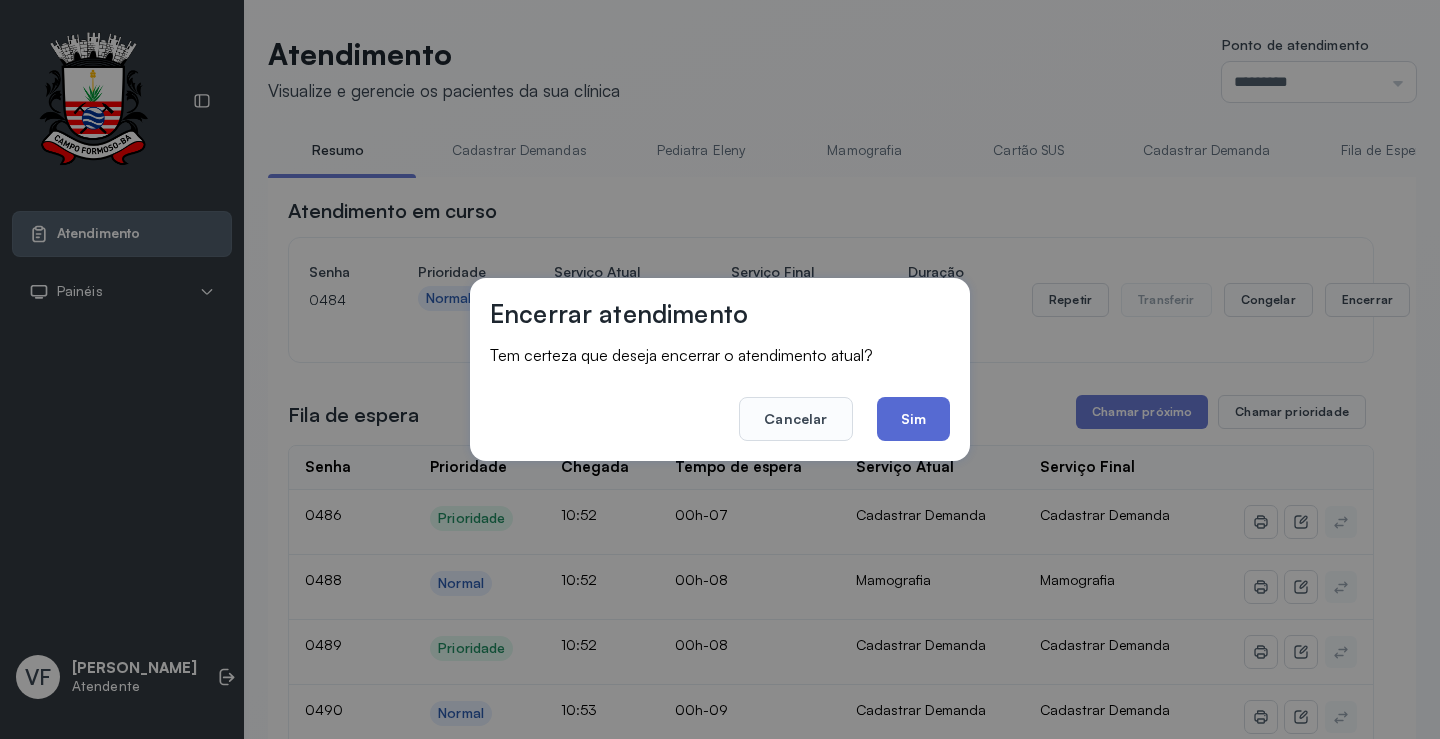 click on "Sim" 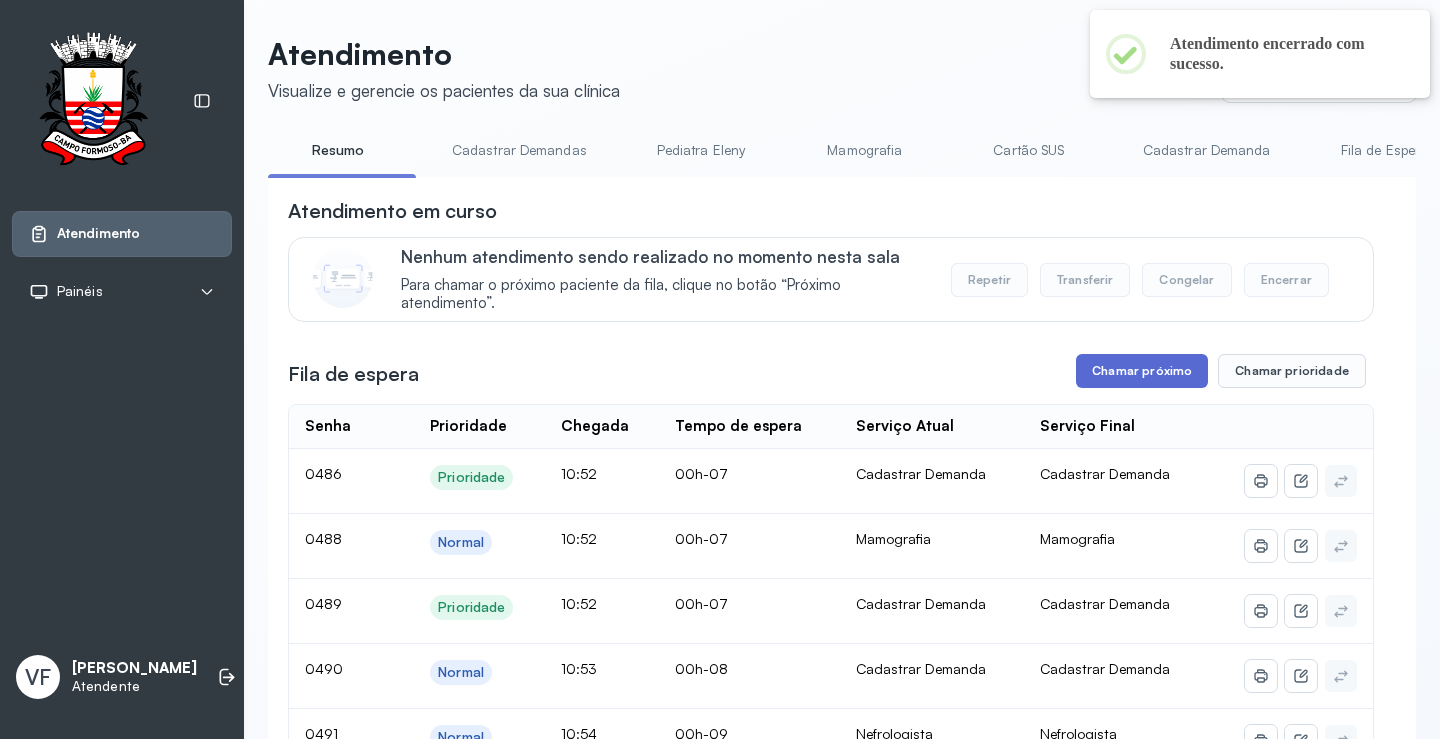 click on "Chamar próximo" at bounding box center (1142, 371) 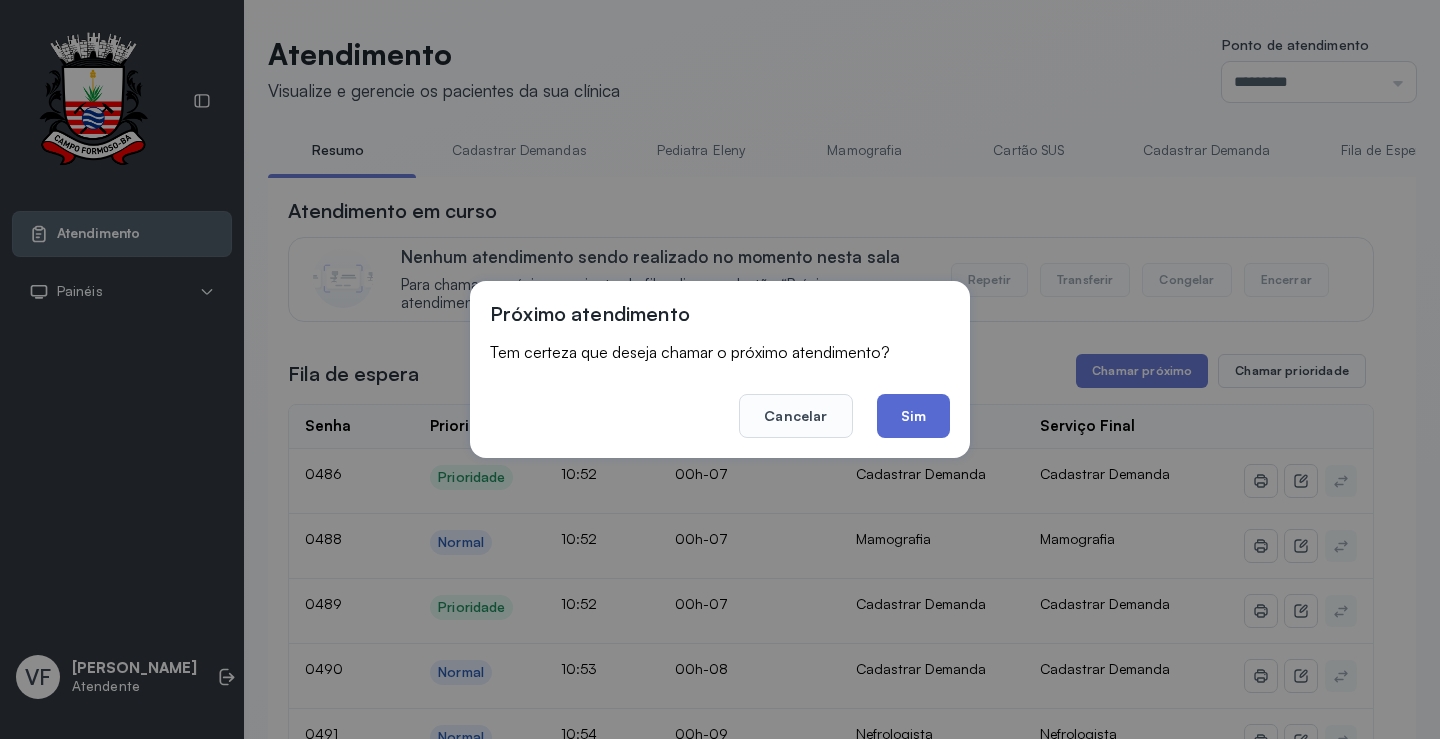 click on "Sim" 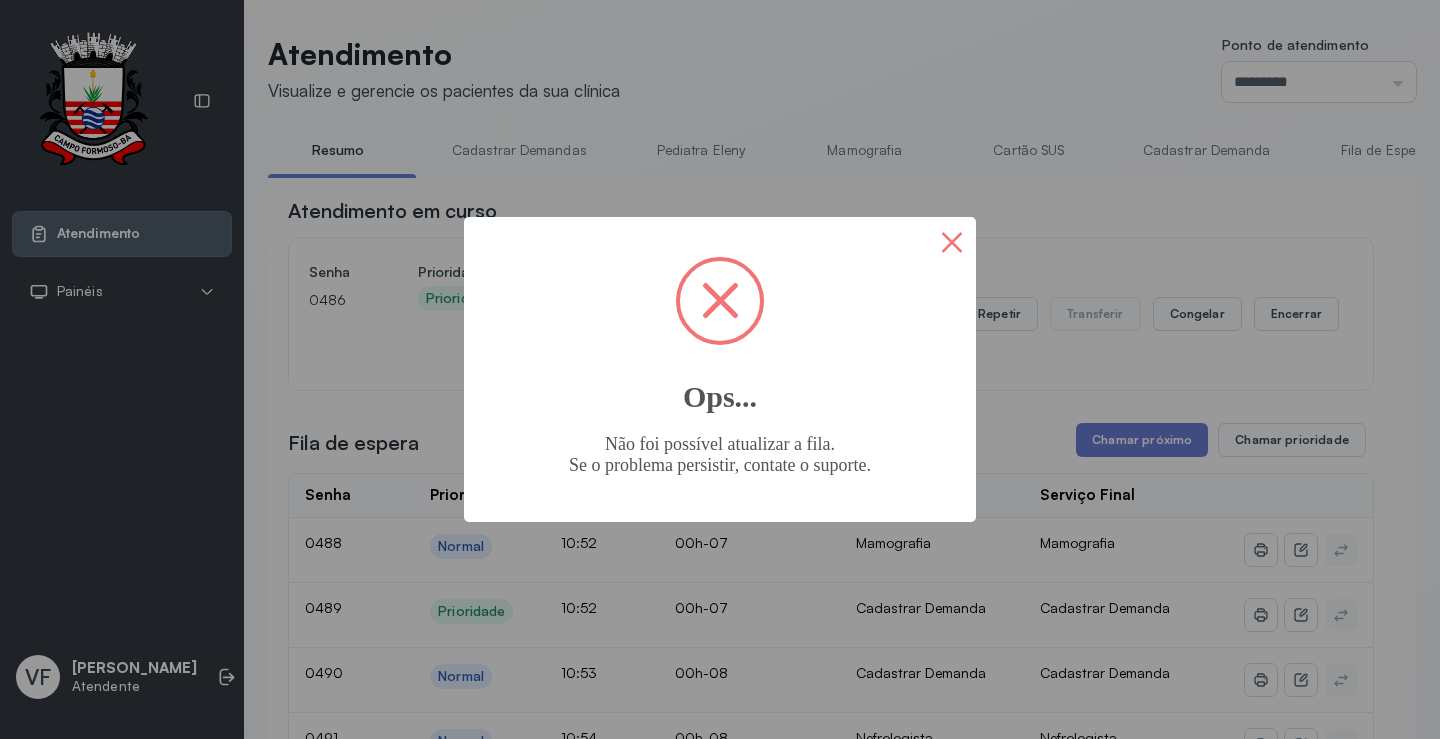 click on "×" at bounding box center [952, 241] 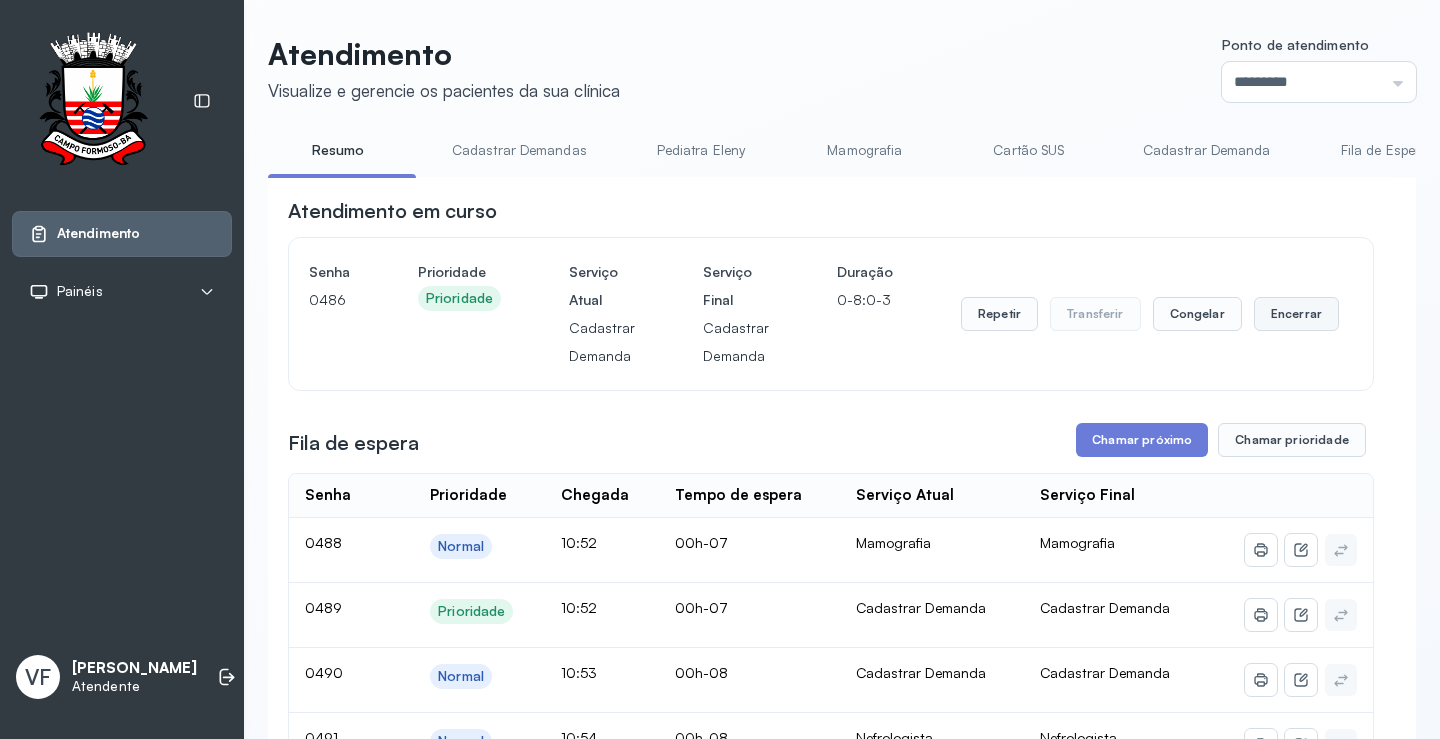 click on "Encerrar" at bounding box center [1296, 314] 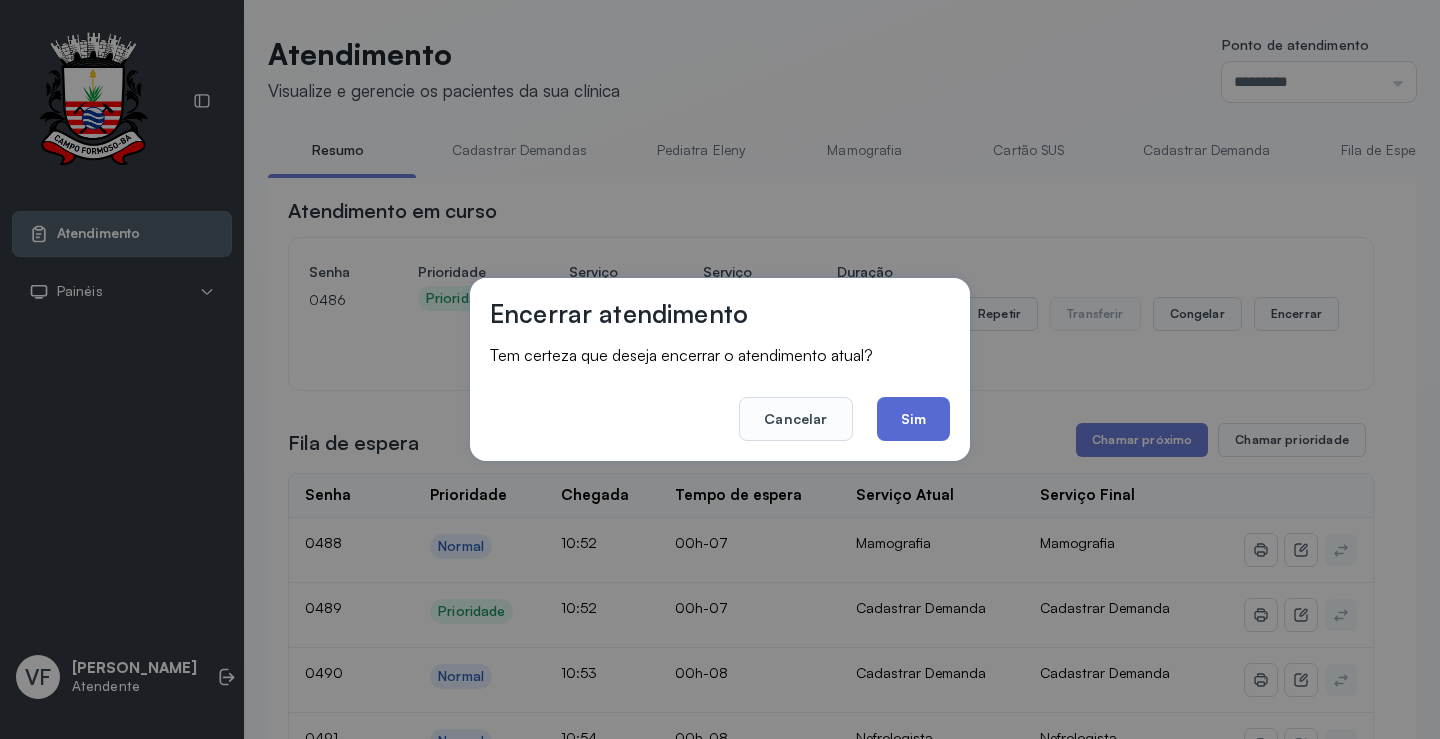 click on "Sim" 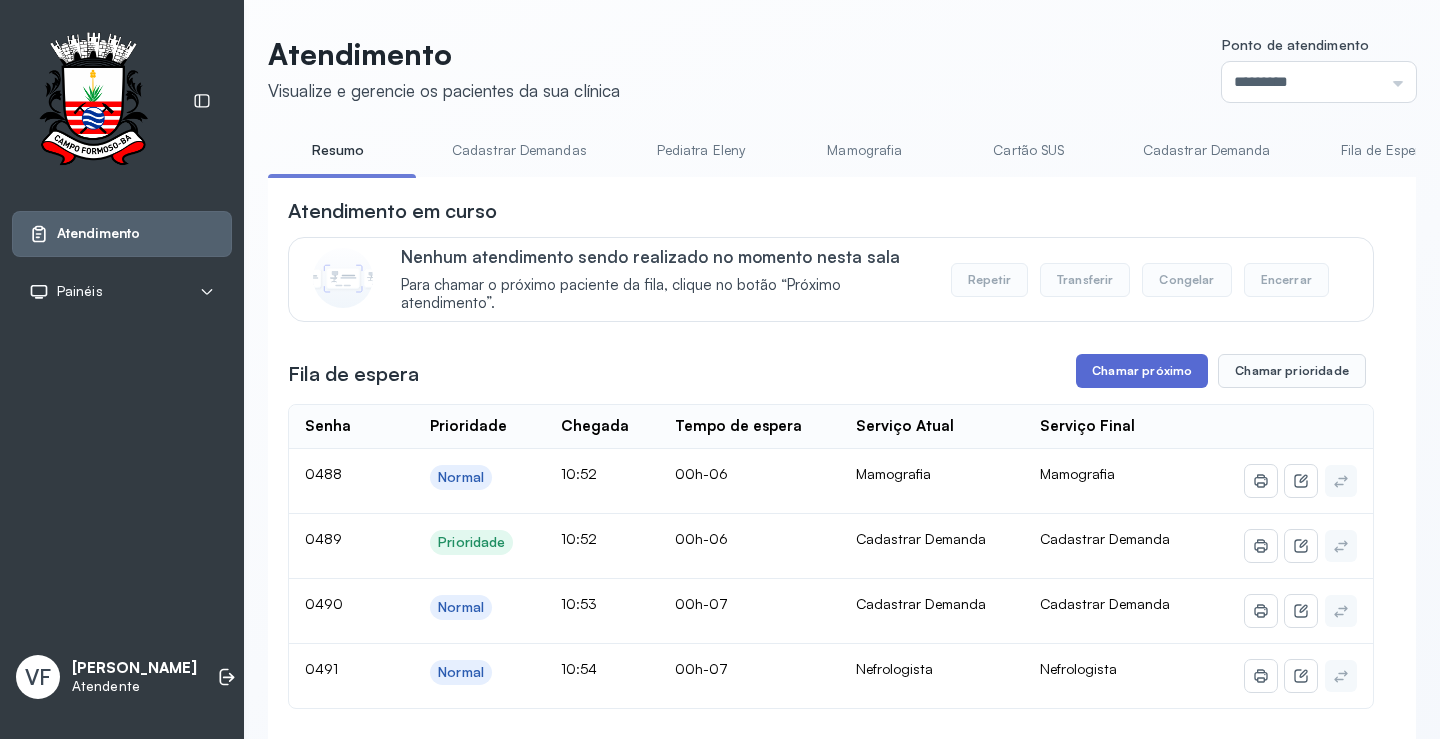 click on "Chamar próximo" at bounding box center [1142, 371] 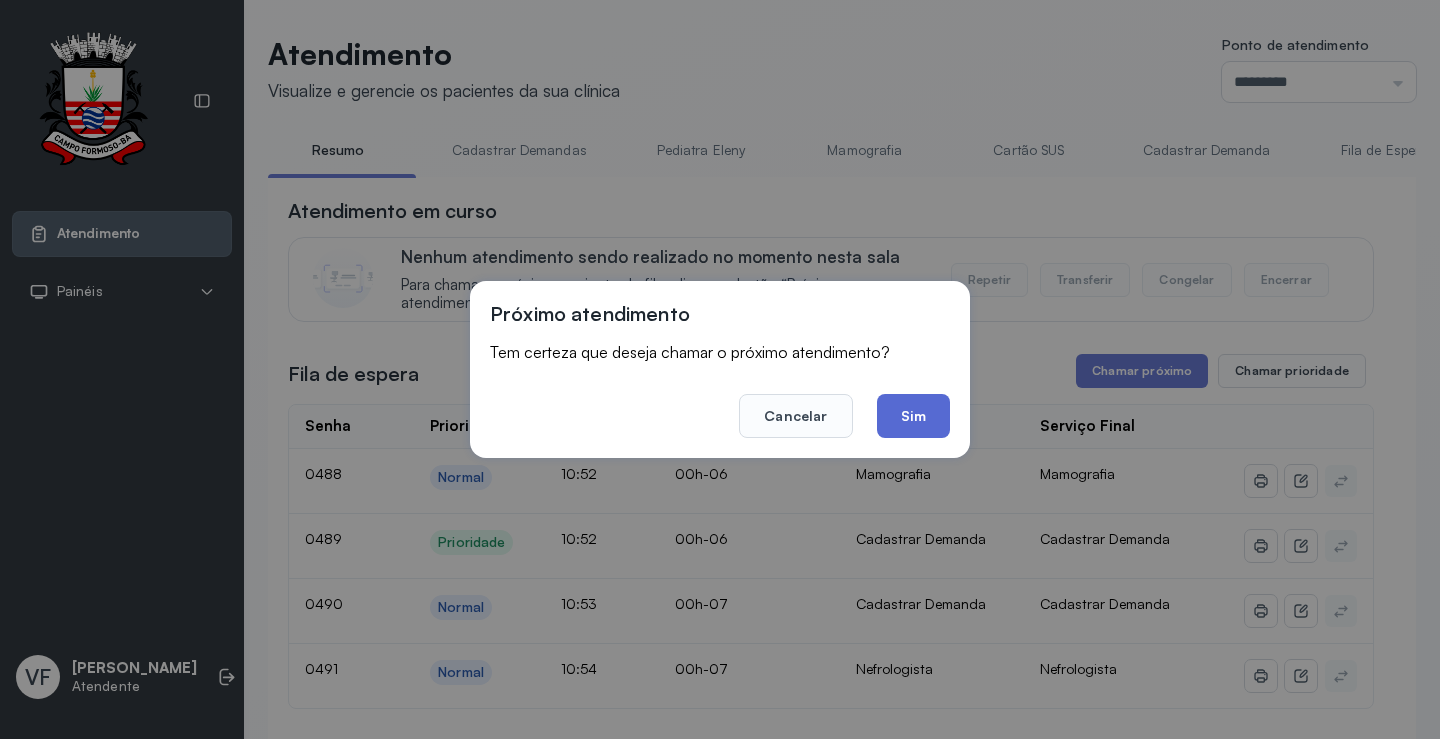 click on "Sim" 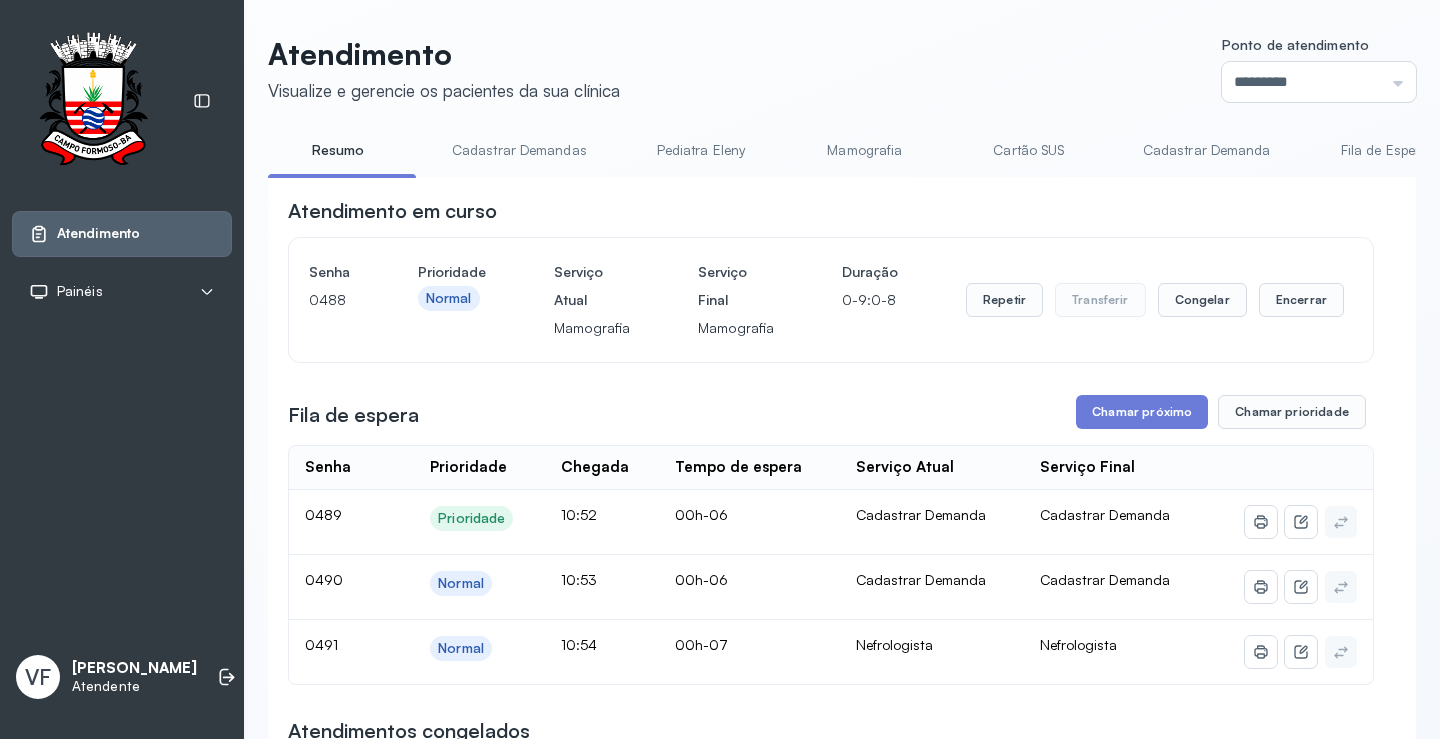 scroll, scrollTop: 100, scrollLeft: 0, axis: vertical 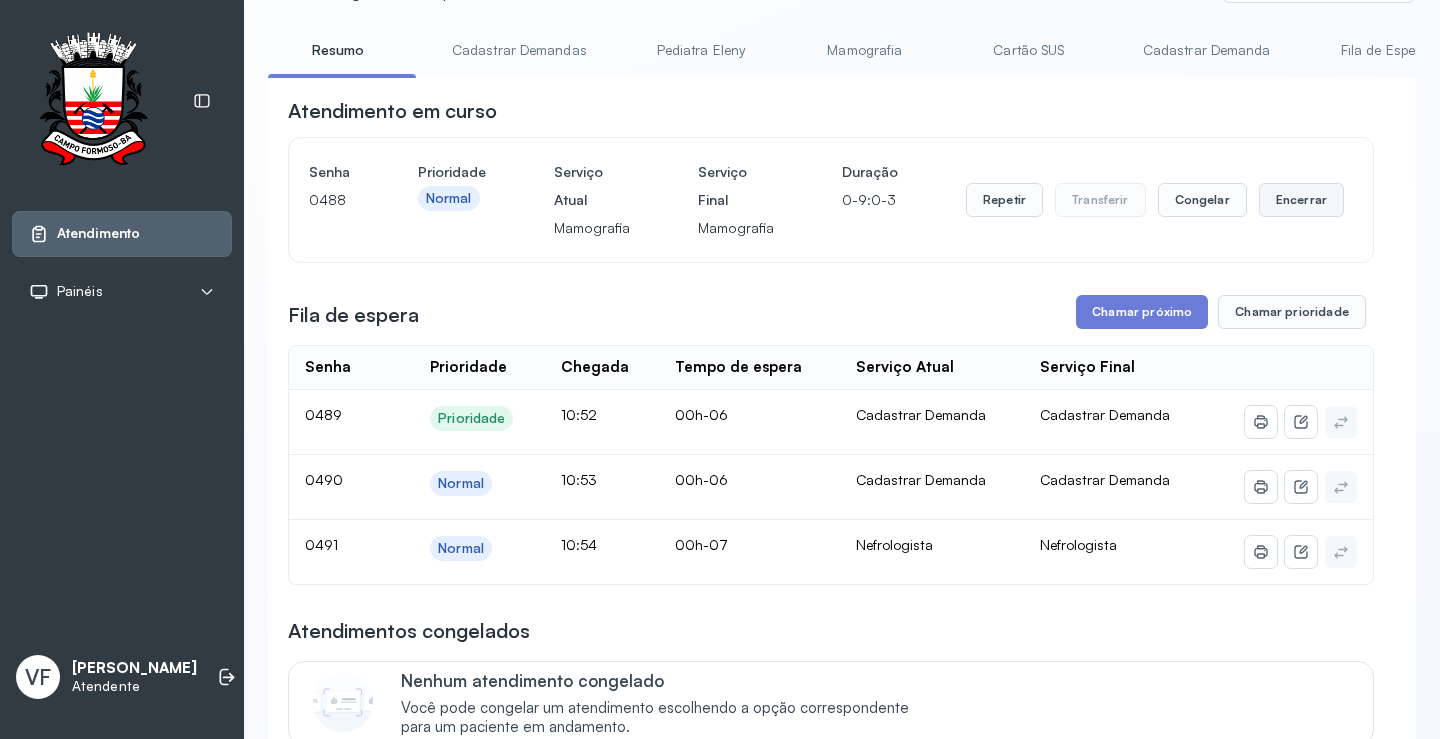 click on "Encerrar" at bounding box center (1301, 200) 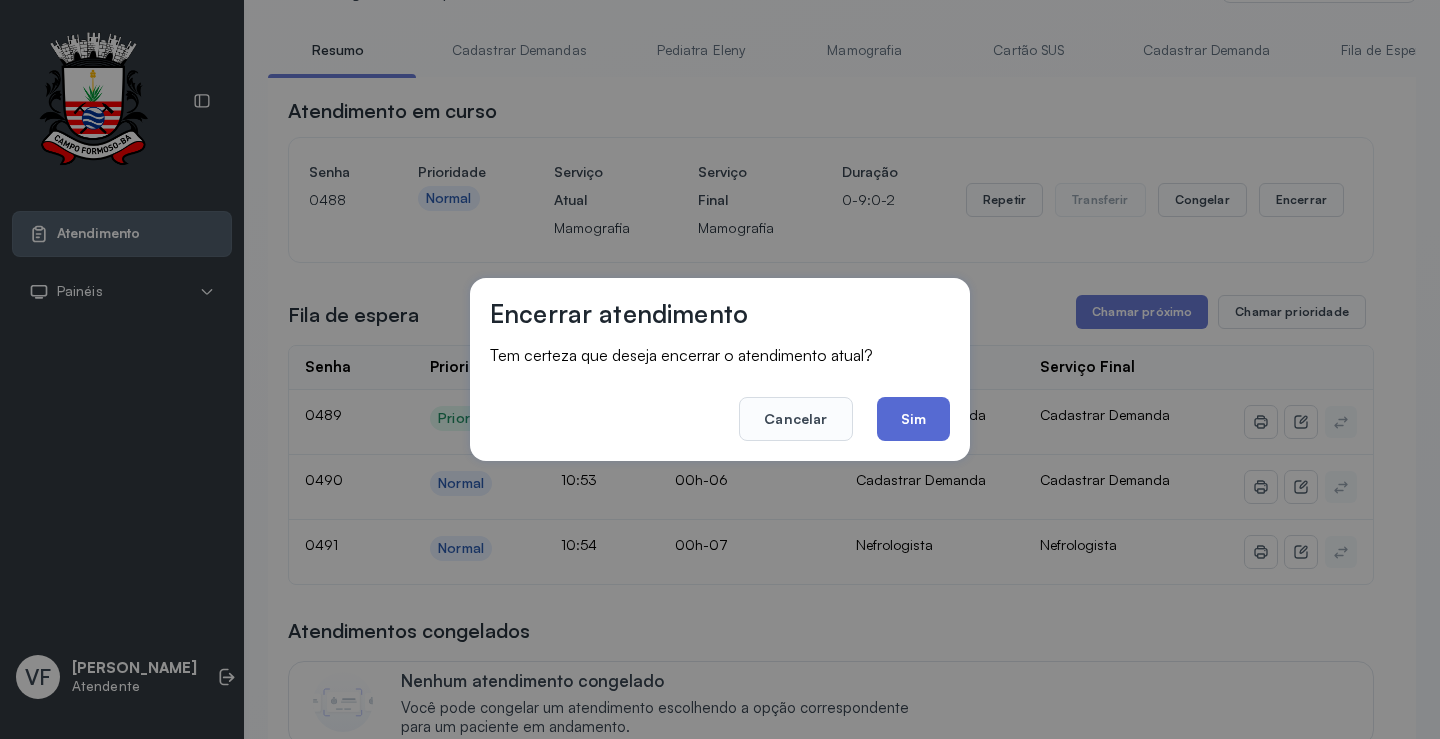 click on "Sim" 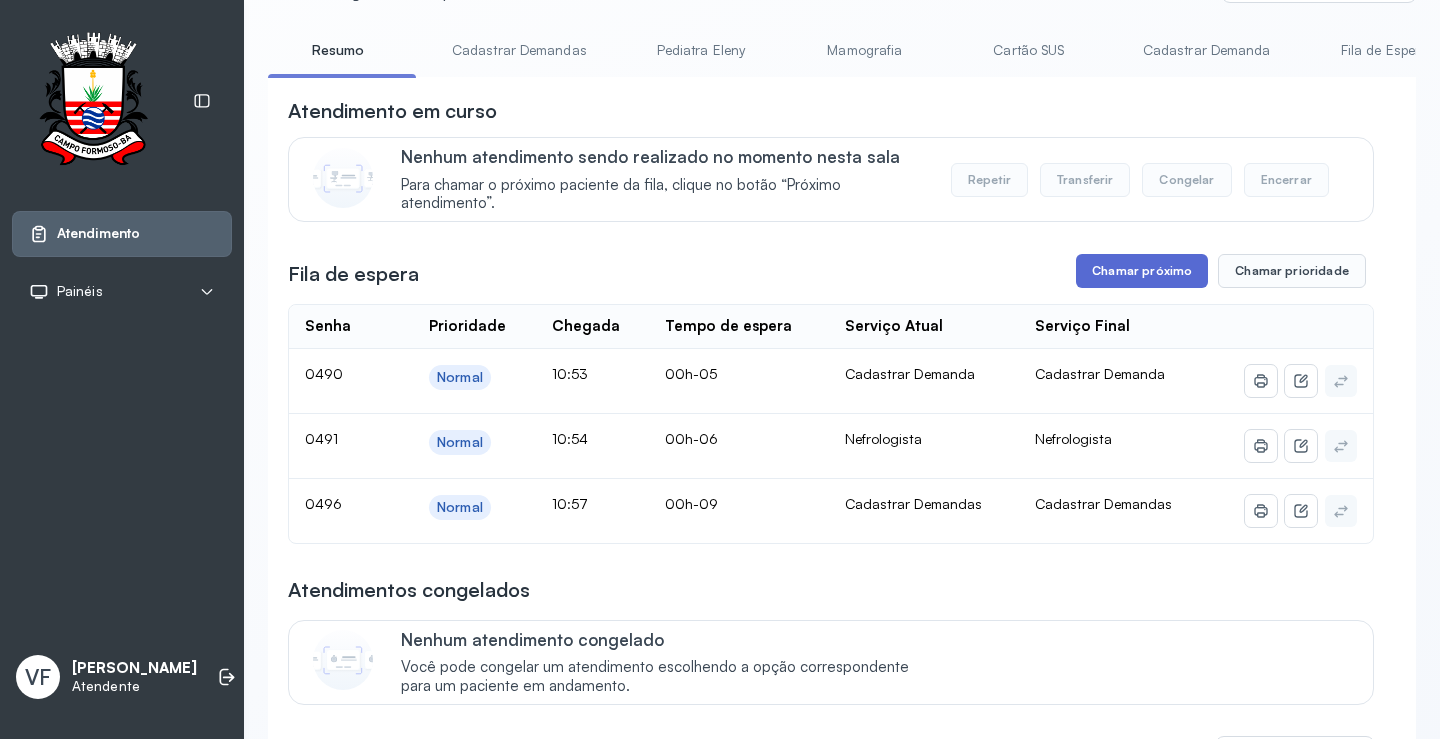 click on "Chamar próximo" at bounding box center [1142, 271] 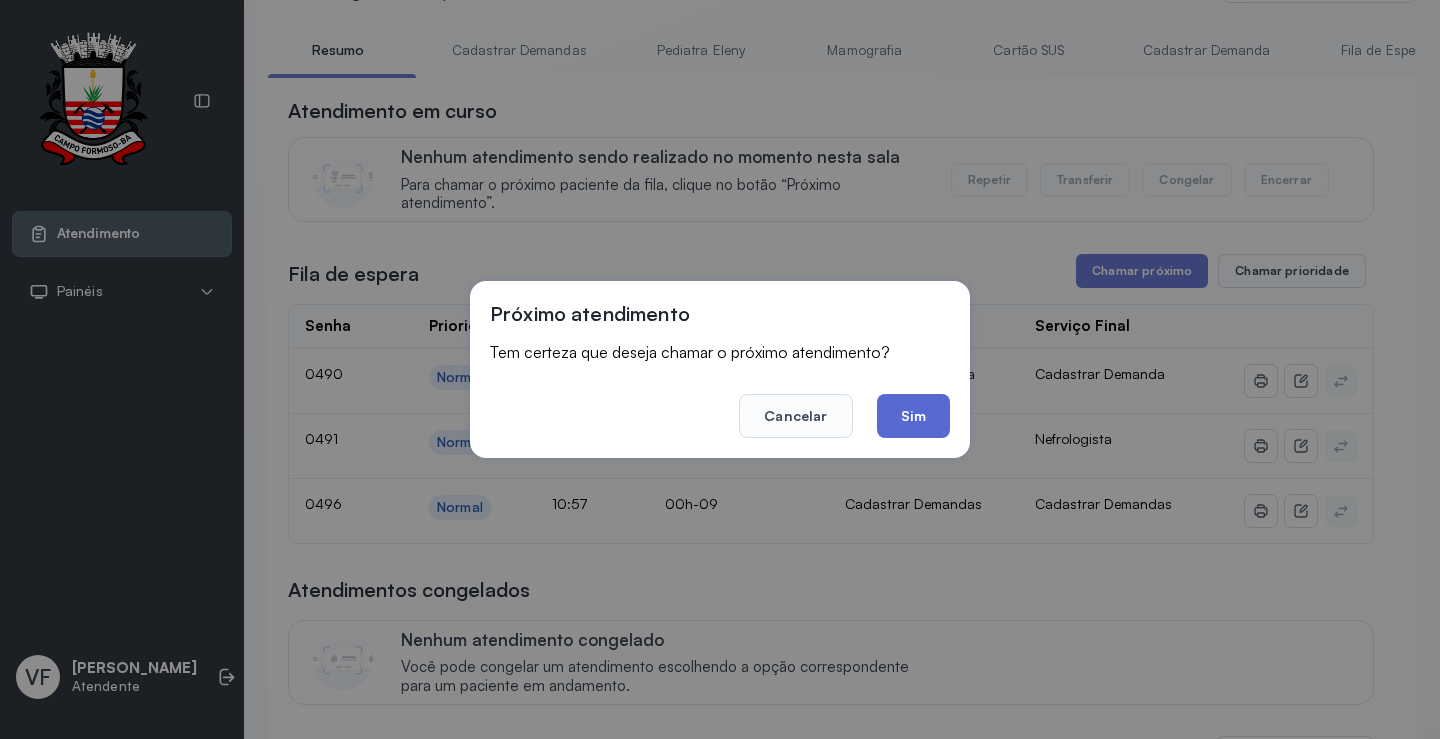 click on "Sim" 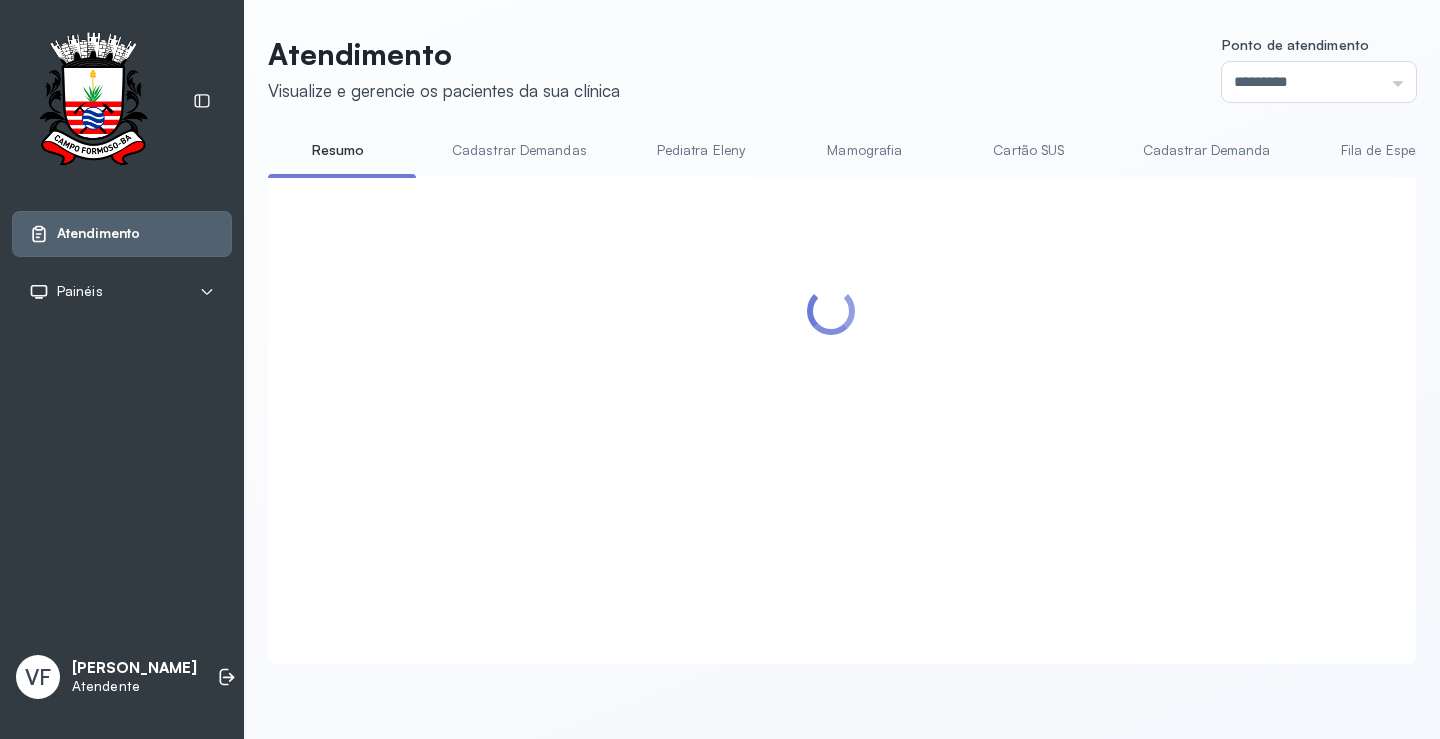 scroll, scrollTop: 100, scrollLeft: 0, axis: vertical 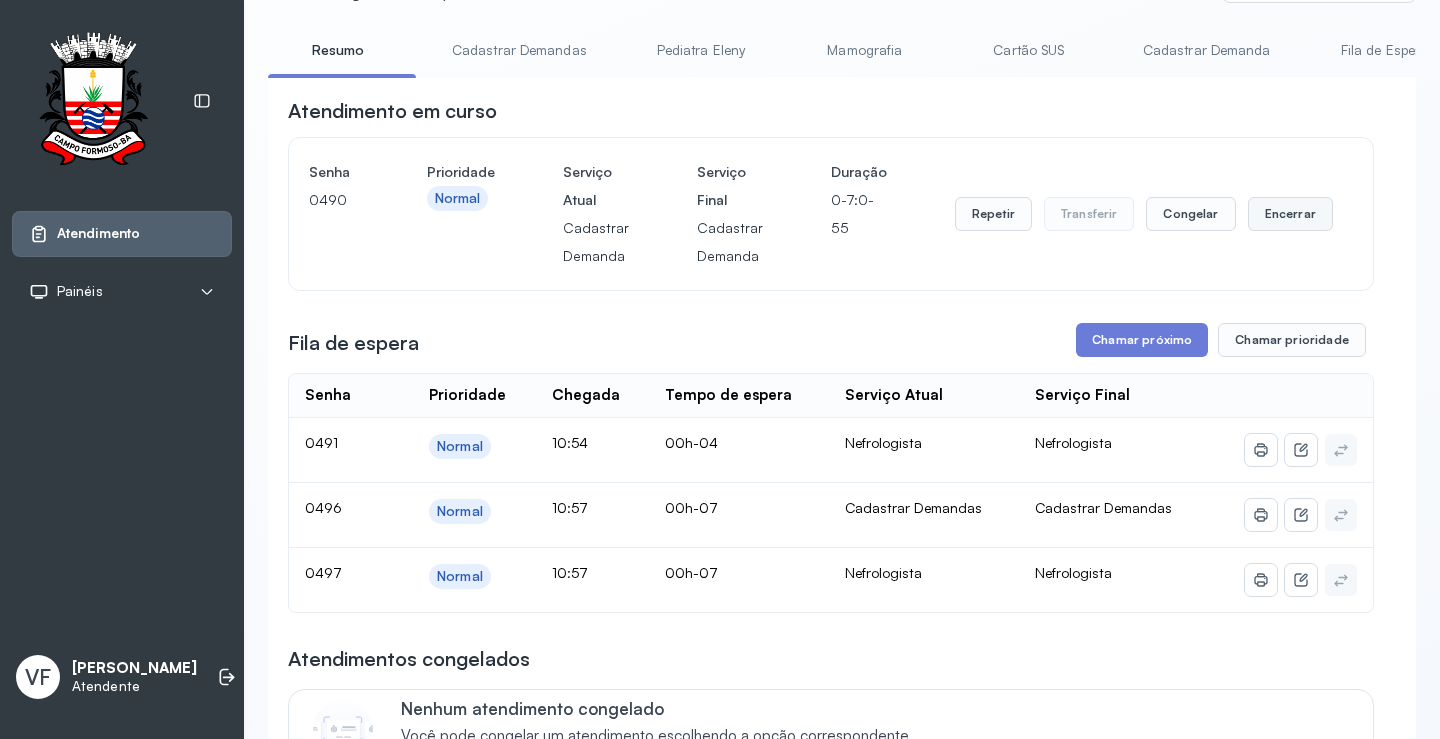 click on "Encerrar" at bounding box center [1290, 214] 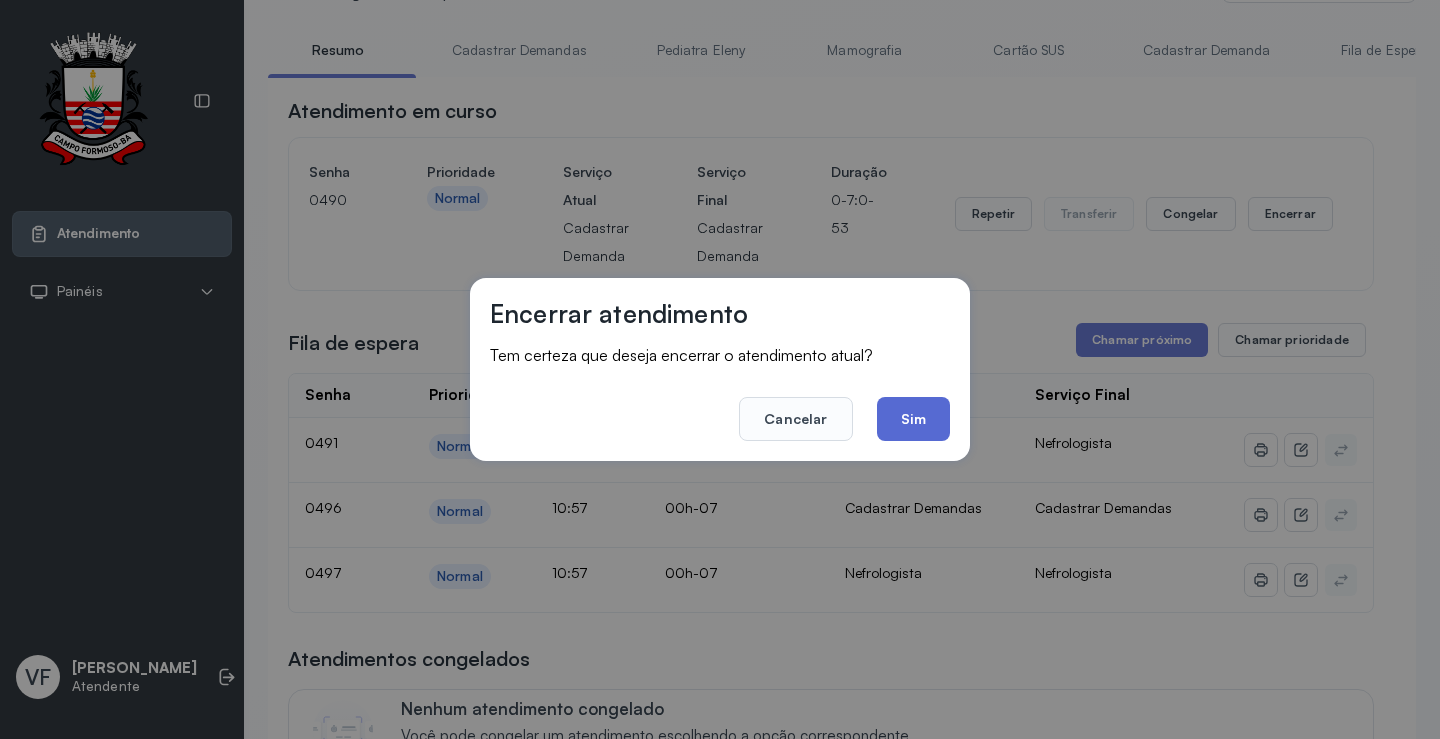 click on "Sim" 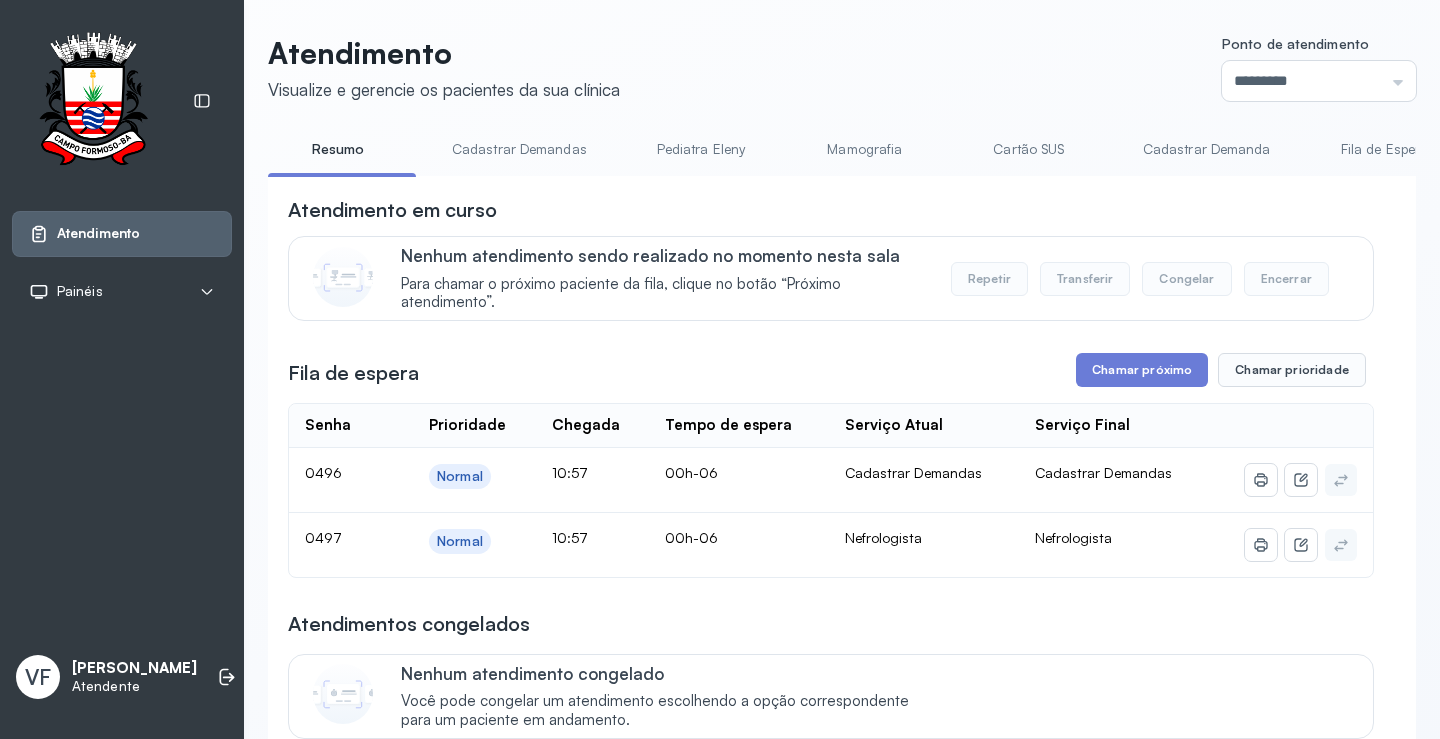 scroll, scrollTop: 100, scrollLeft: 0, axis: vertical 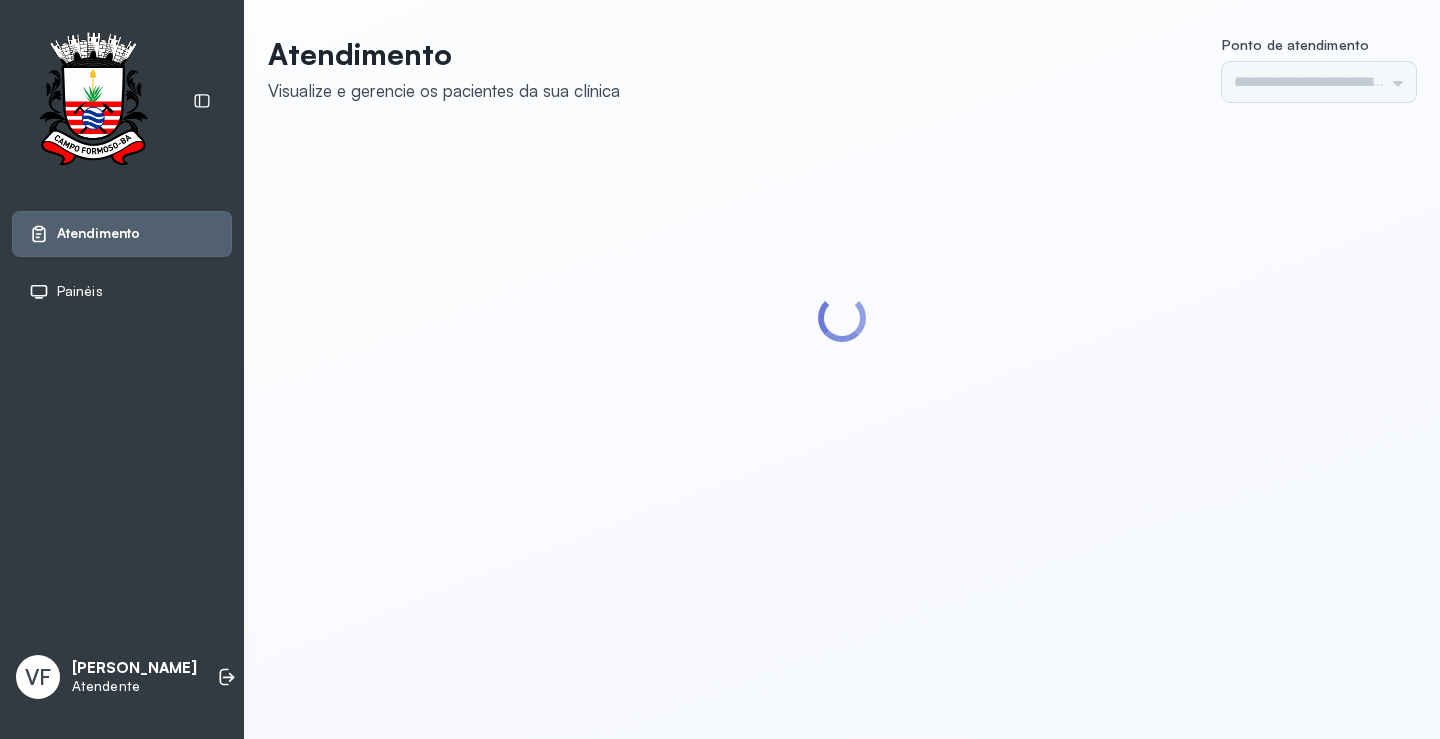 type on "*********" 